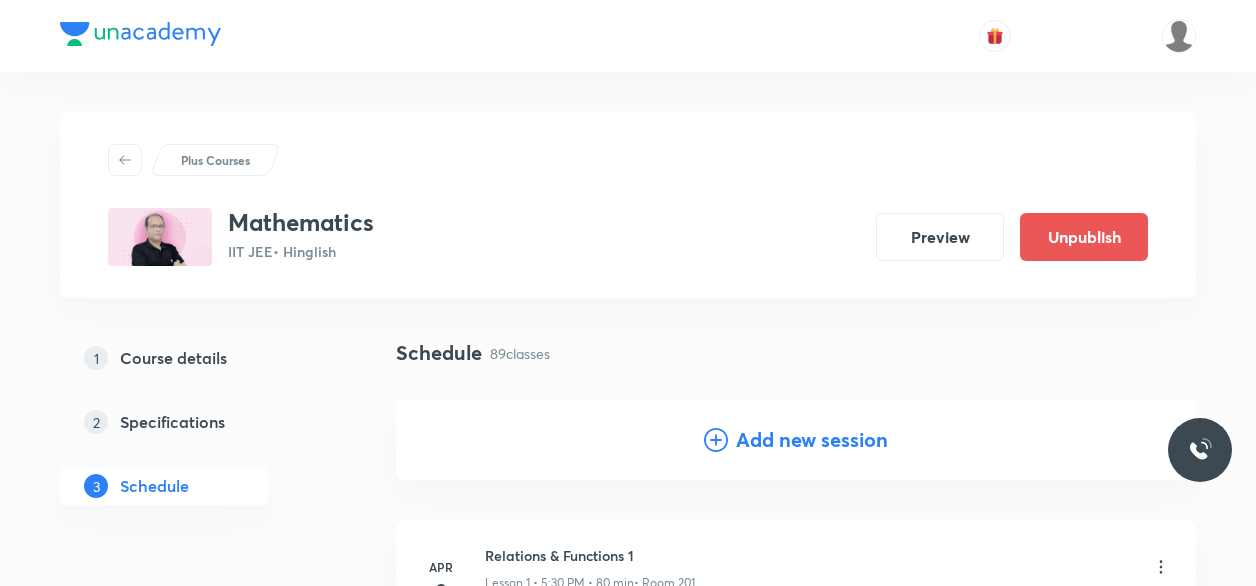 scroll, scrollTop: 13752, scrollLeft: 0, axis: vertical 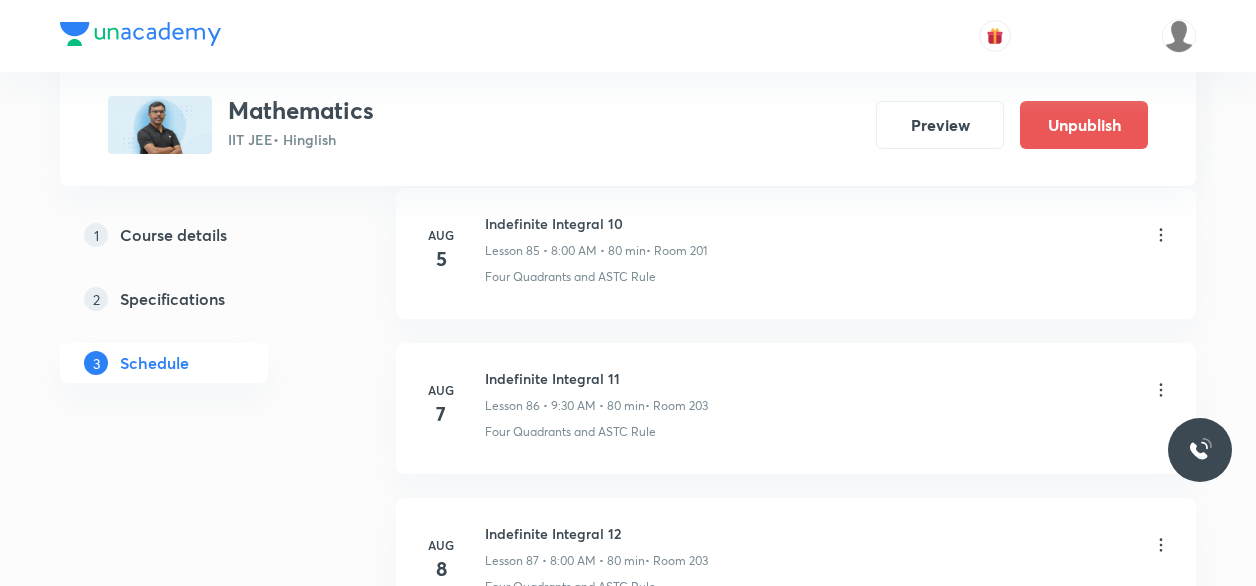 click 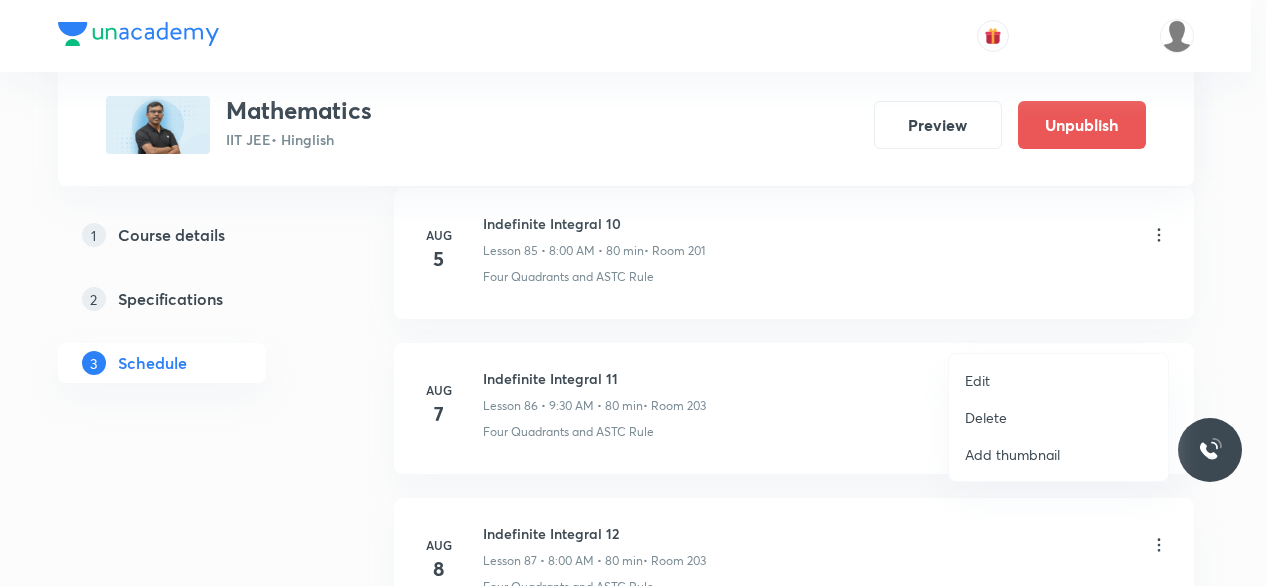 click on "Edit" at bounding box center [977, 380] 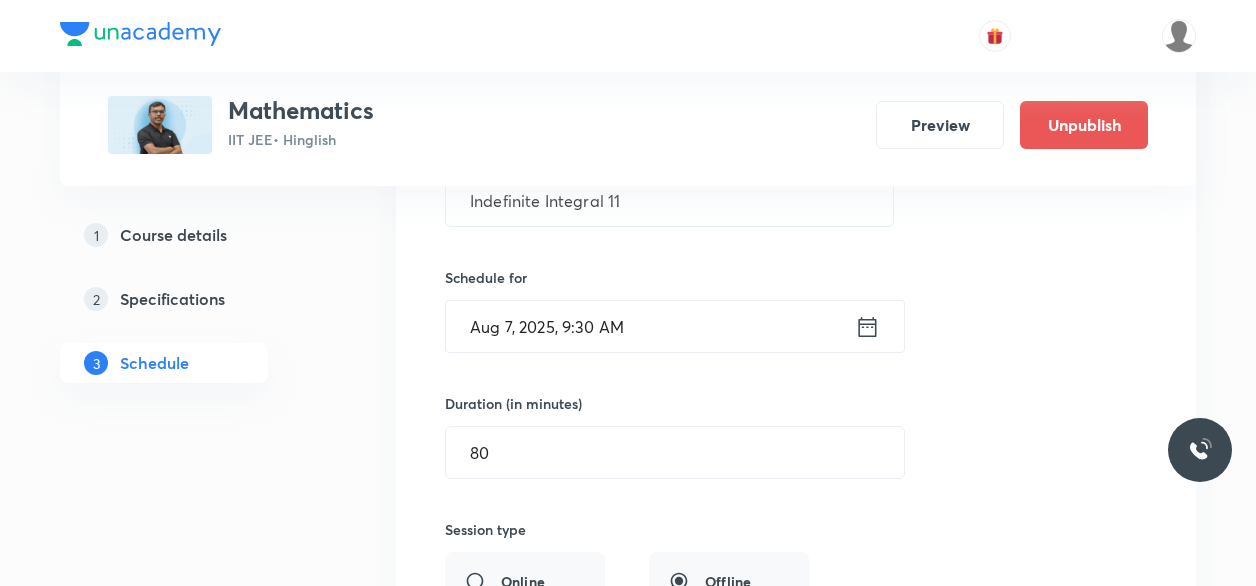 scroll, scrollTop: 13427, scrollLeft: 0, axis: vertical 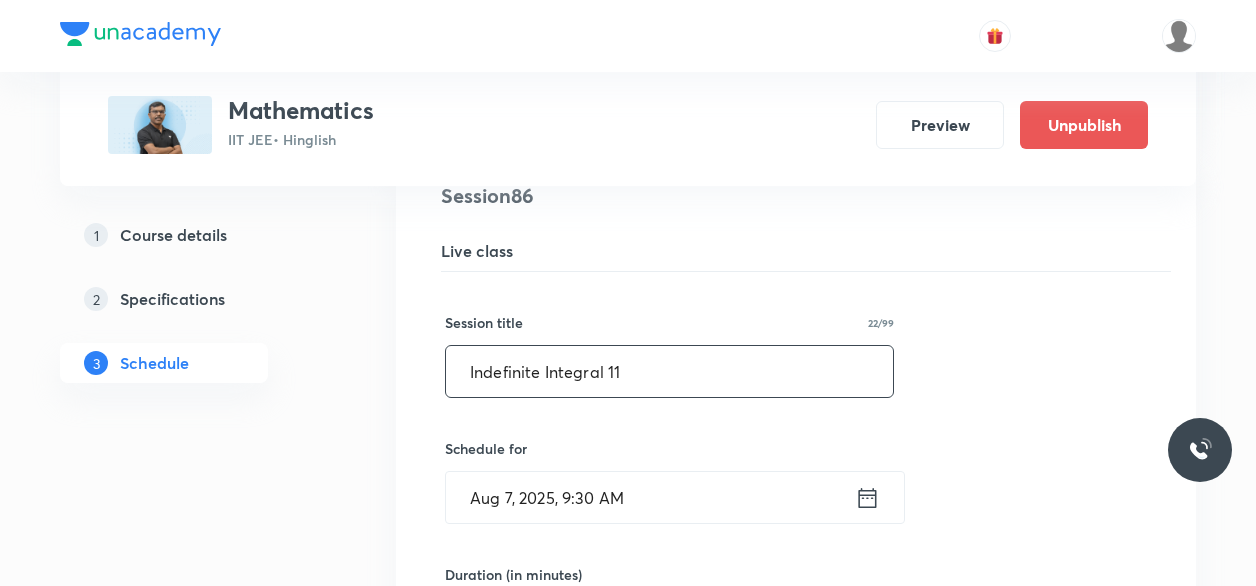 click on "Indefinite Integral 11" at bounding box center (669, 371) 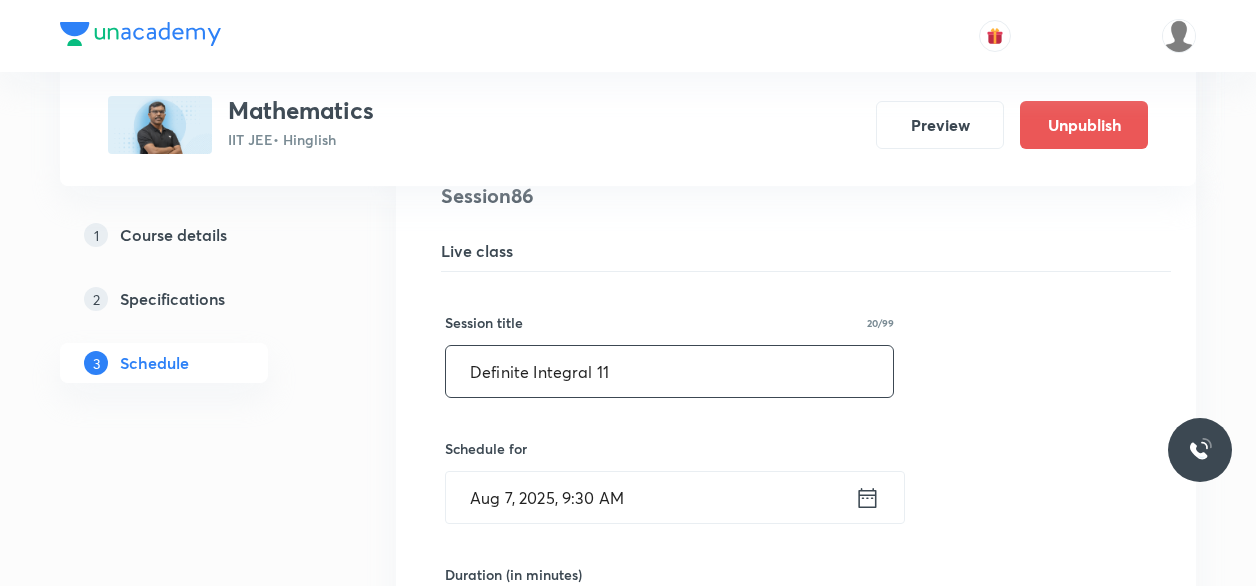 click on "Definite Integral 11" at bounding box center (669, 371) 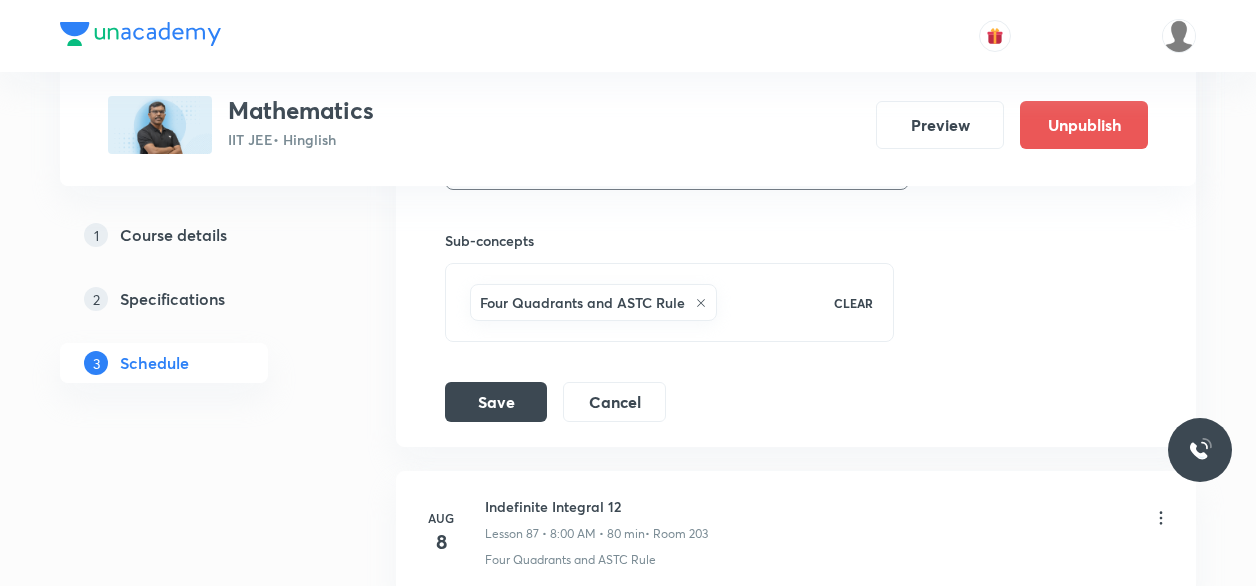 scroll, scrollTop: 14147, scrollLeft: 0, axis: vertical 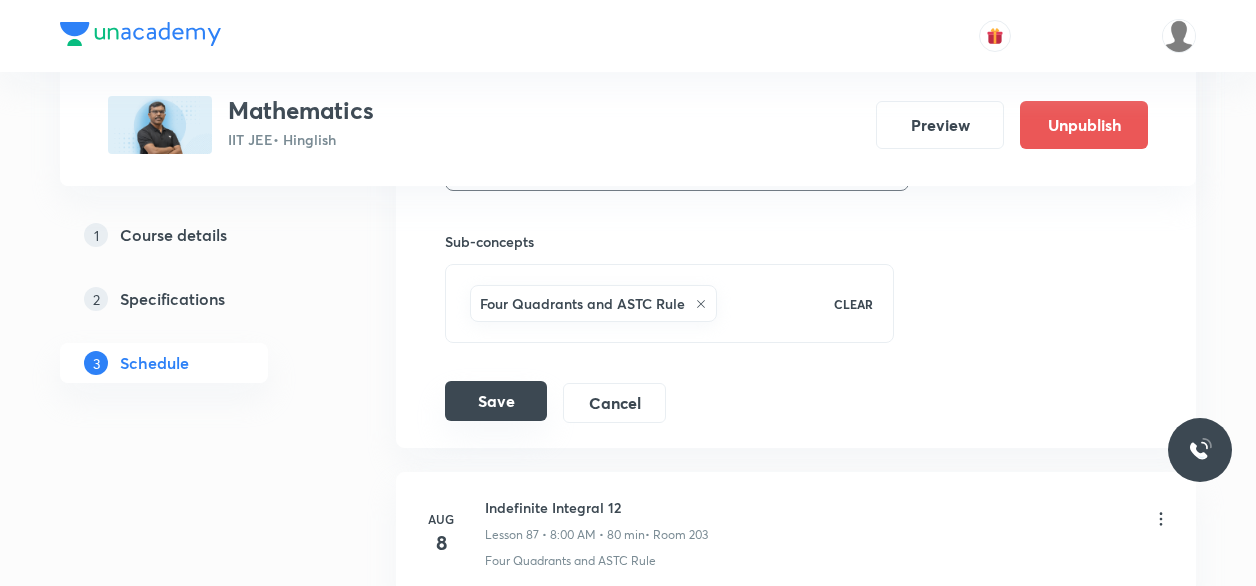 type on "Definite Integral 1" 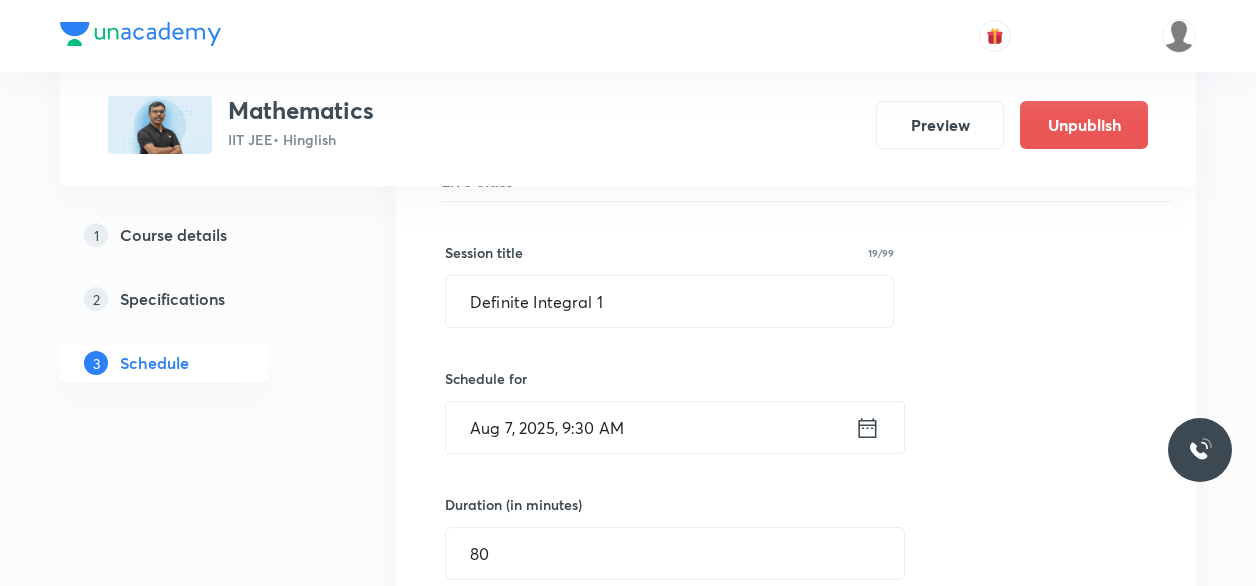 scroll, scrollTop: 13493, scrollLeft: 0, axis: vertical 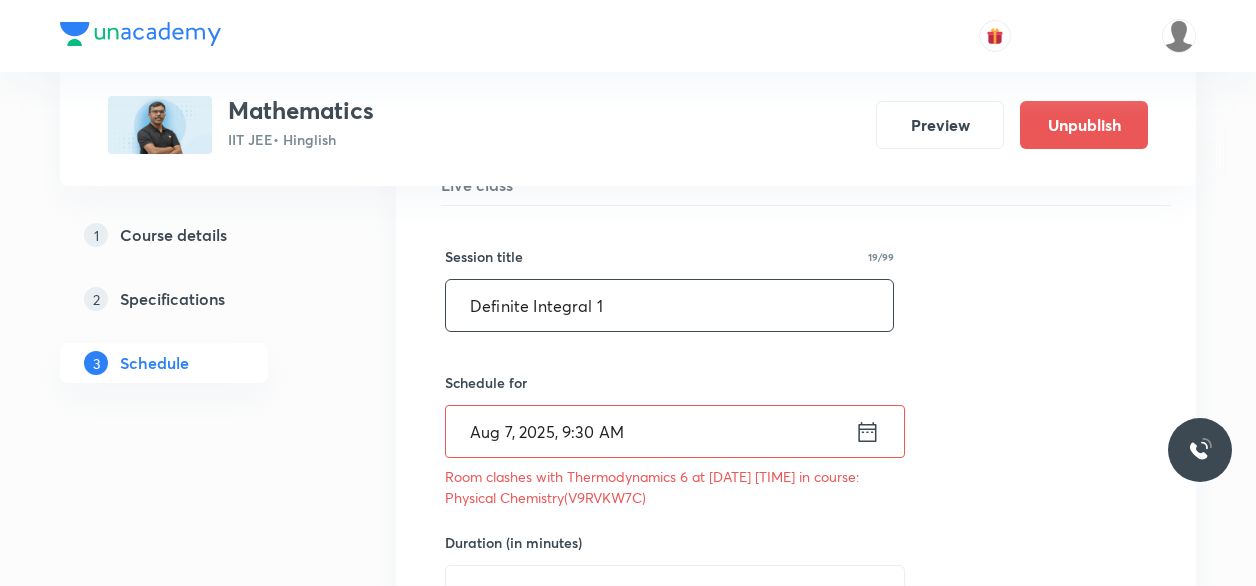 click on "Definite Integral 1" at bounding box center (669, 305) 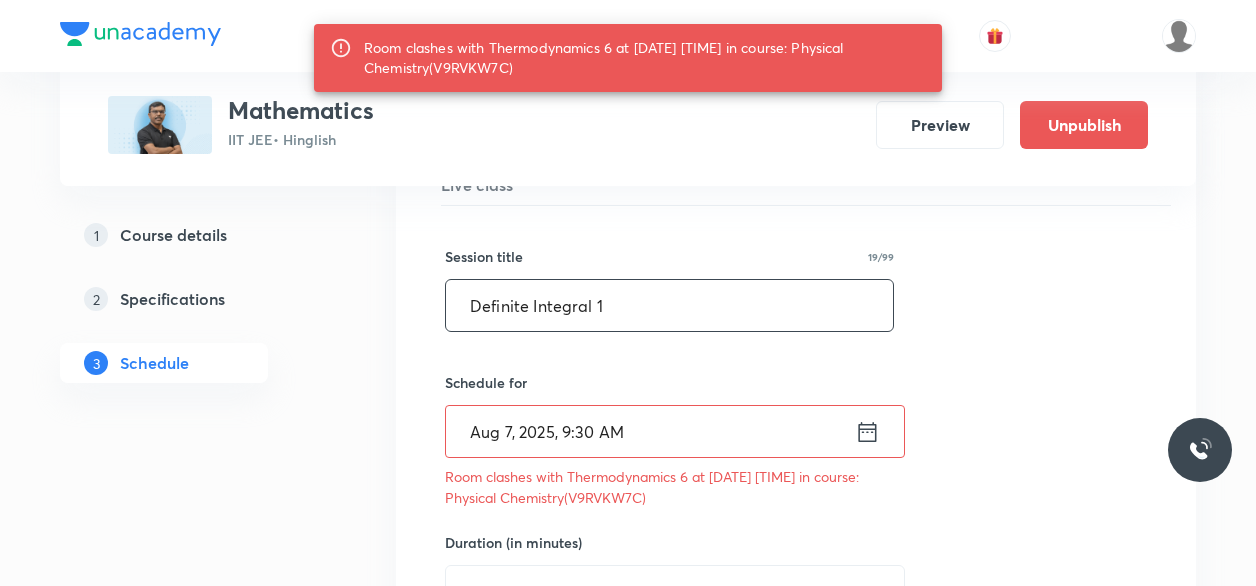click on "Definite Integral 1" at bounding box center (669, 305) 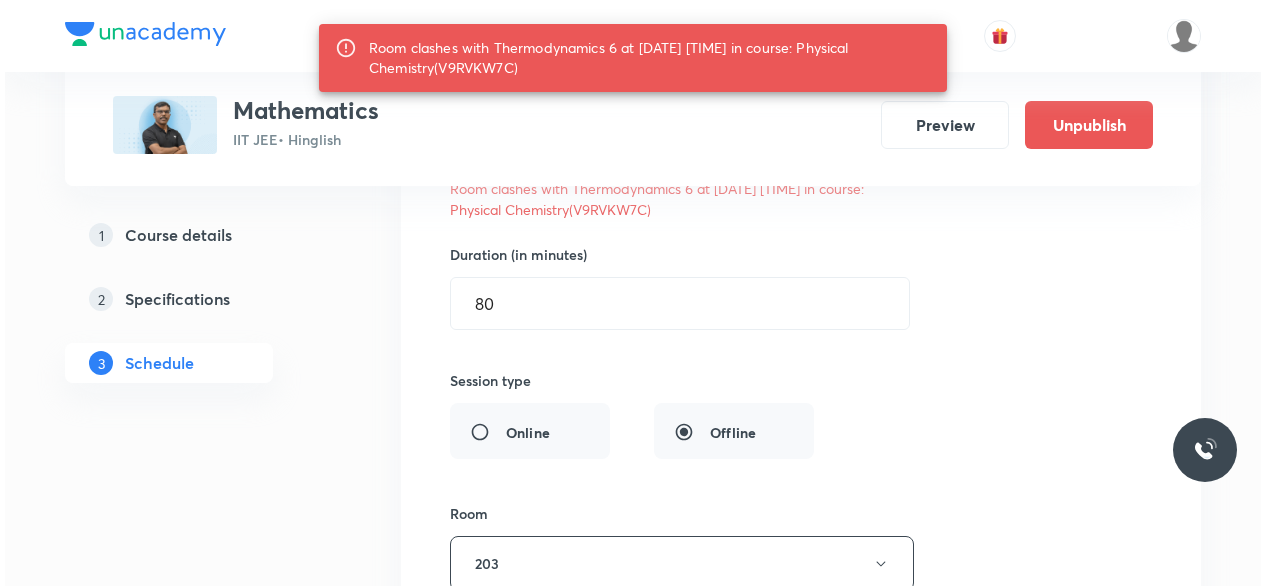 scroll, scrollTop: 13860, scrollLeft: 0, axis: vertical 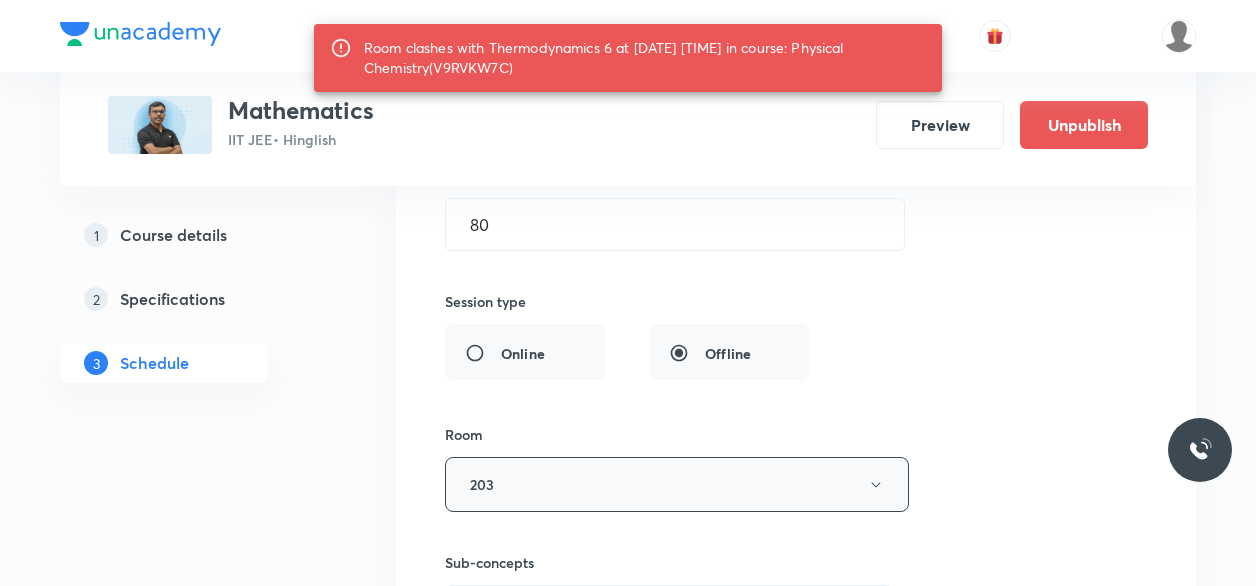 click on "203" at bounding box center (677, 484) 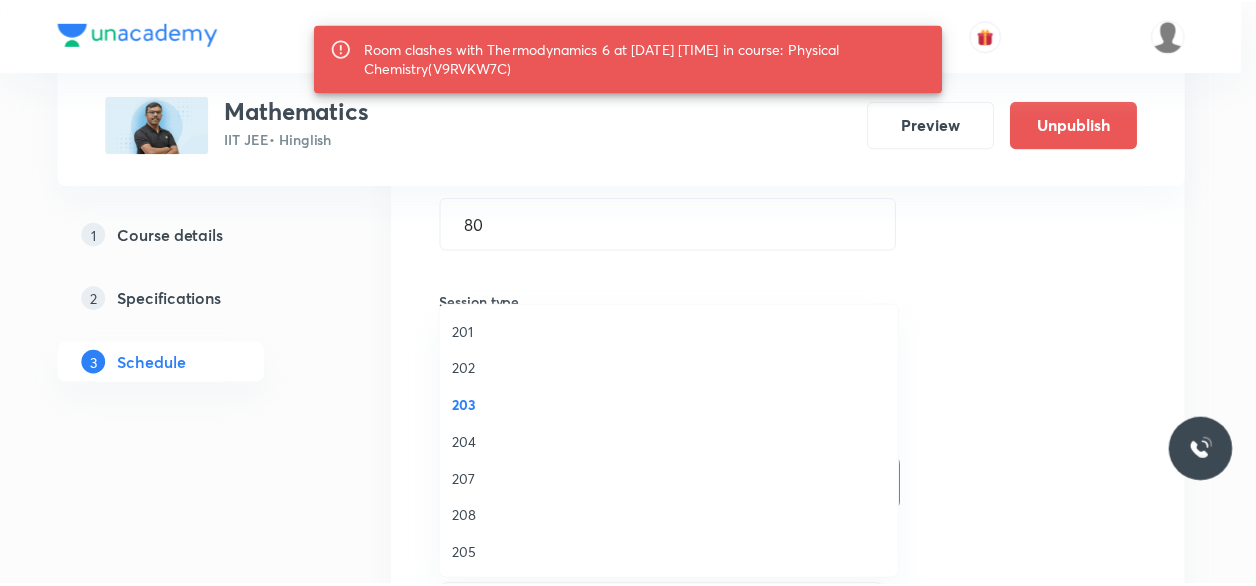 scroll, scrollTop: 259, scrollLeft: 0, axis: vertical 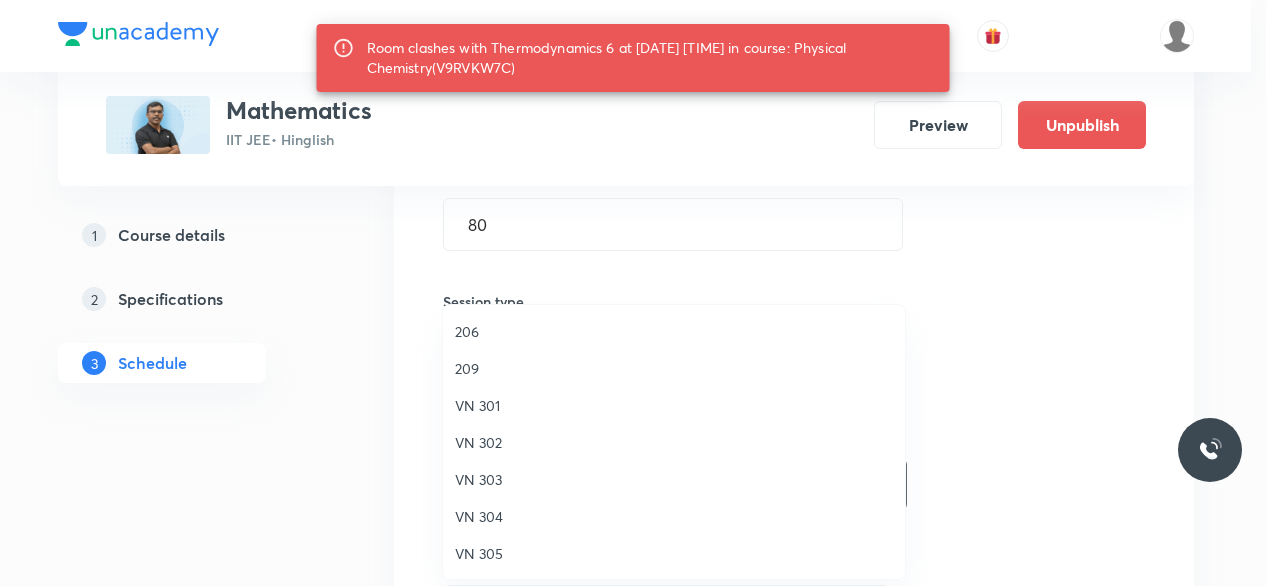 click on "VN 302" at bounding box center (674, 442) 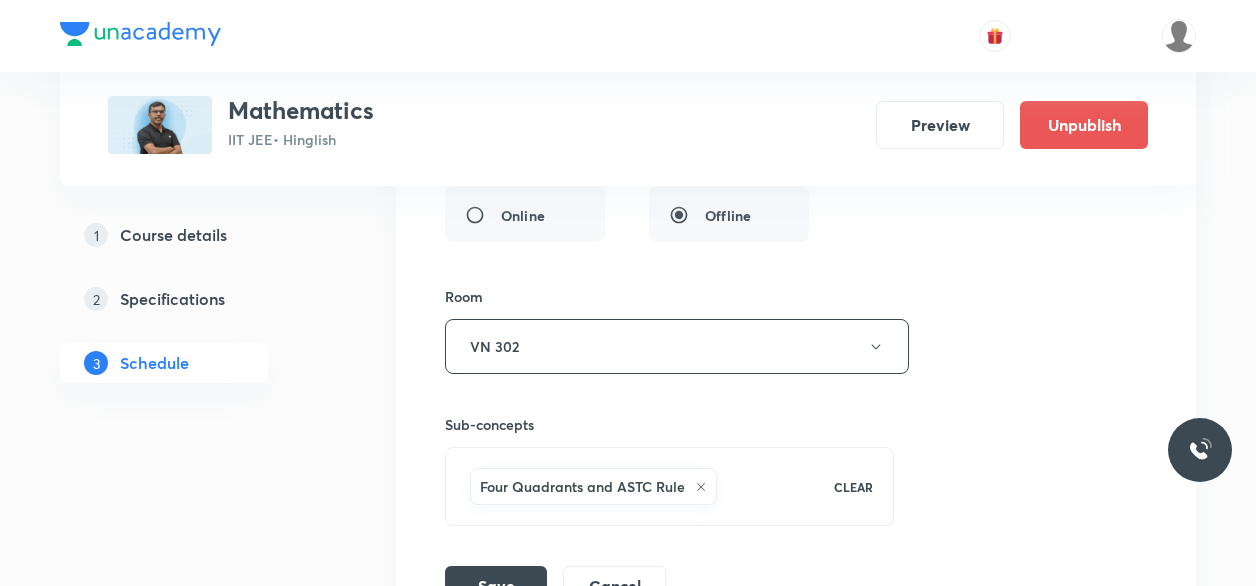 scroll, scrollTop: 14006, scrollLeft: 0, axis: vertical 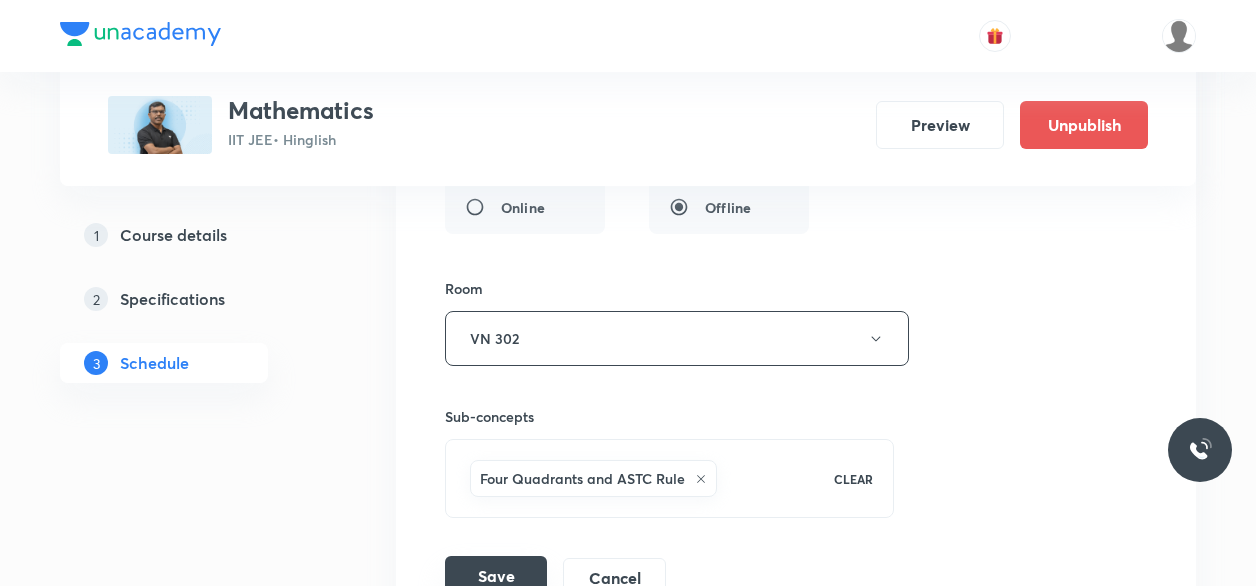 click on "Save" at bounding box center (496, 576) 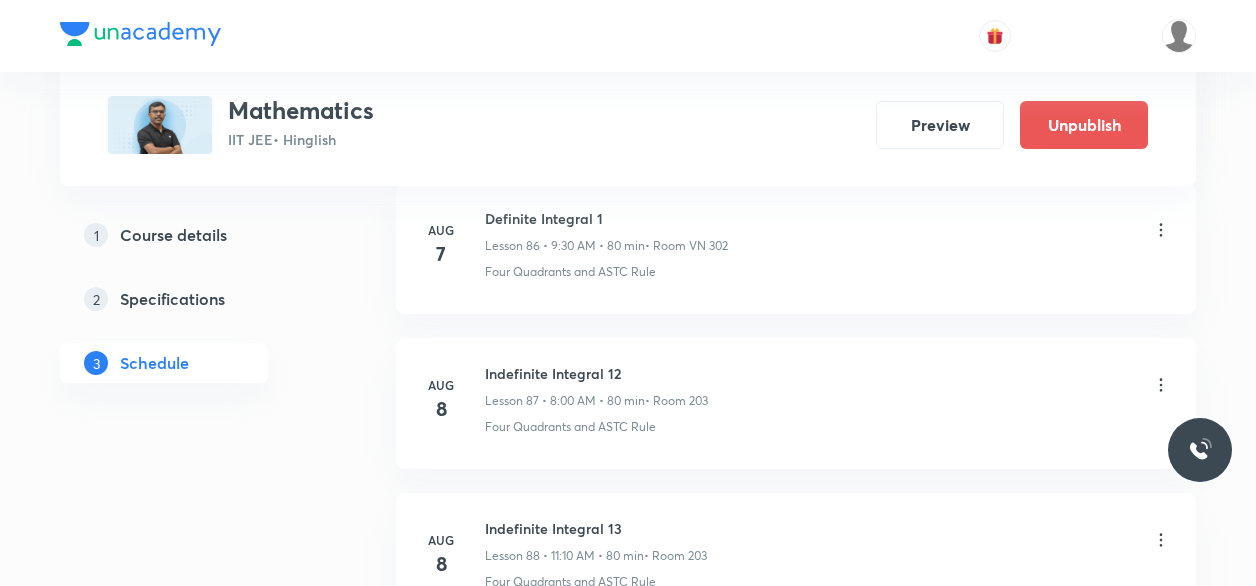 scroll, scrollTop: 13513, scrollLeft: 0, axis: vertical 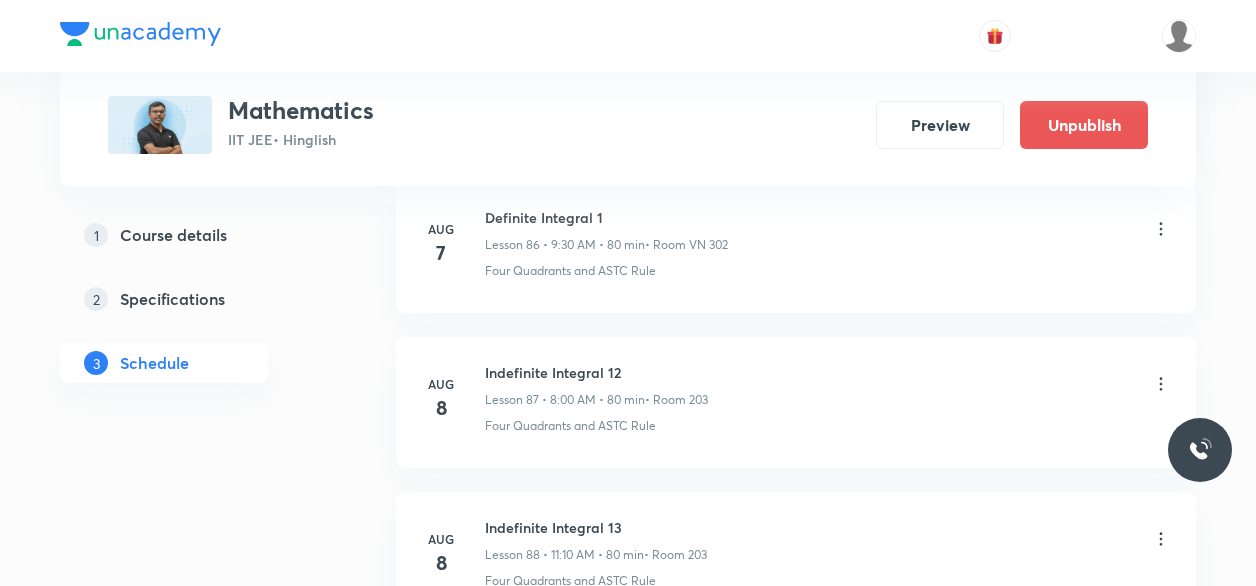 click 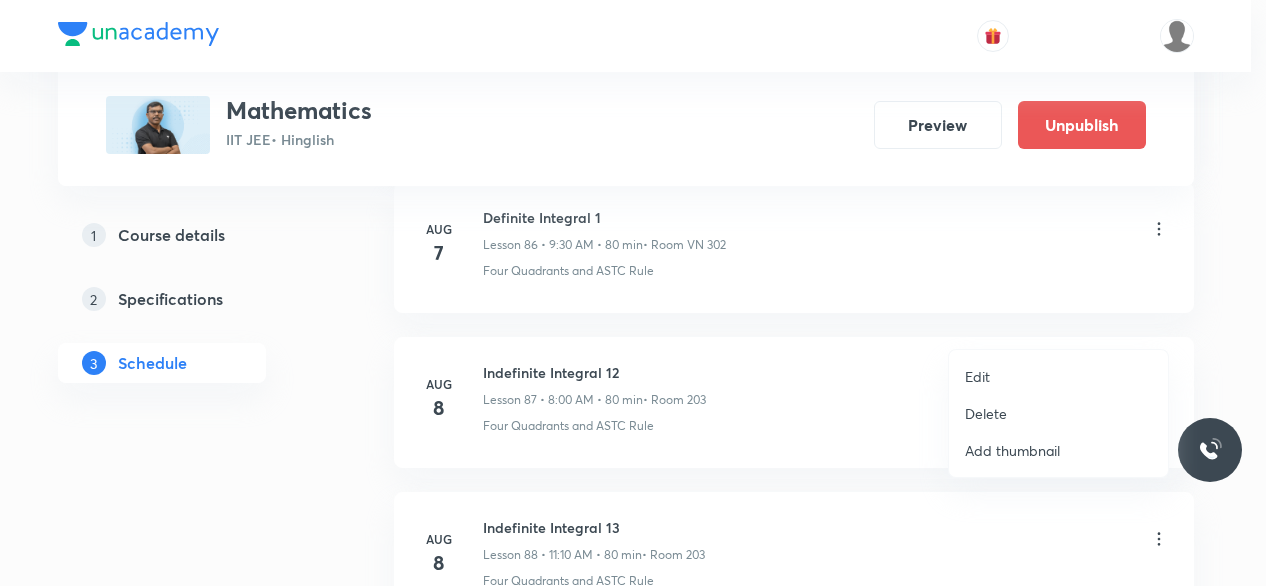 click on "Edit" at bounding box center (977, 376) 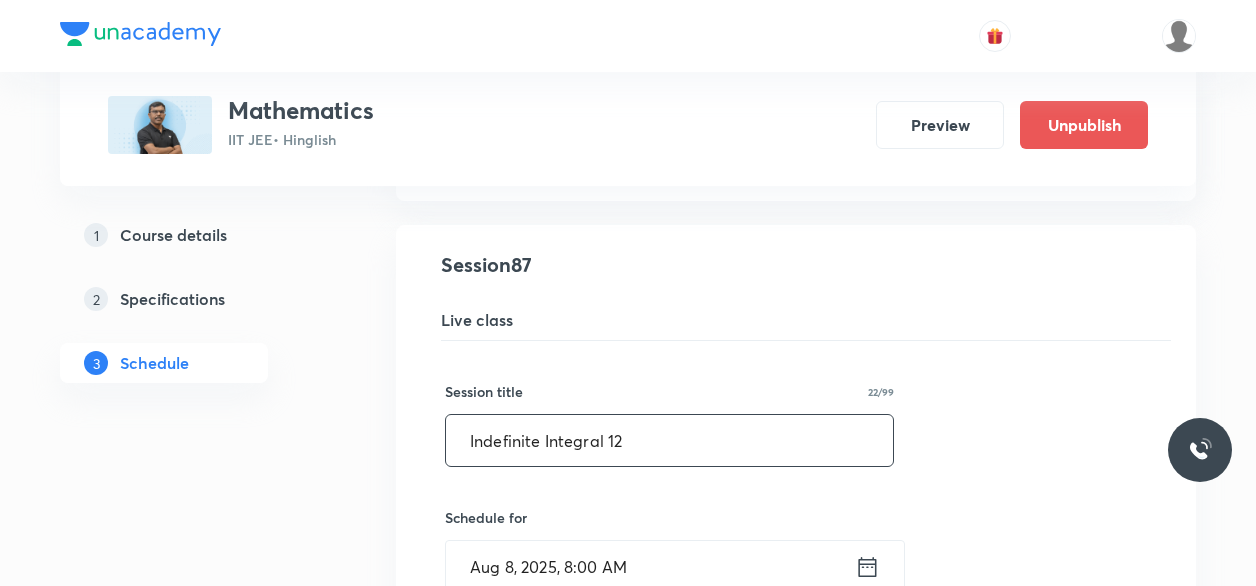 click on "Indefinite Integral 12" at bounding box center [669, 440] 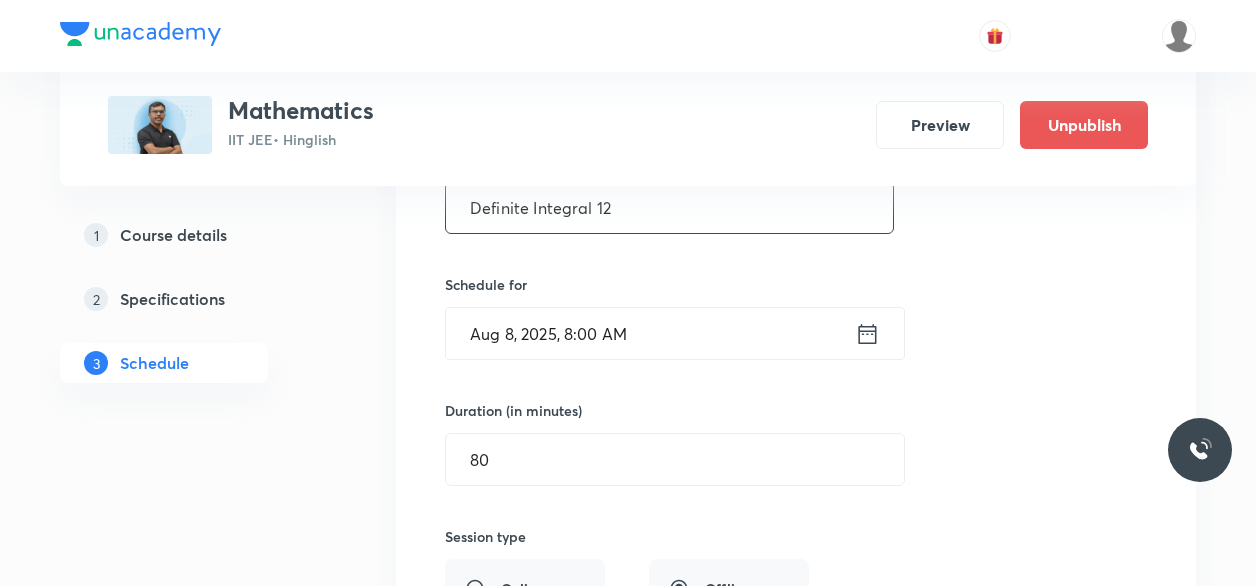 scroll, scrollTop: 13658, scrollLeft: 0, axis: vertical 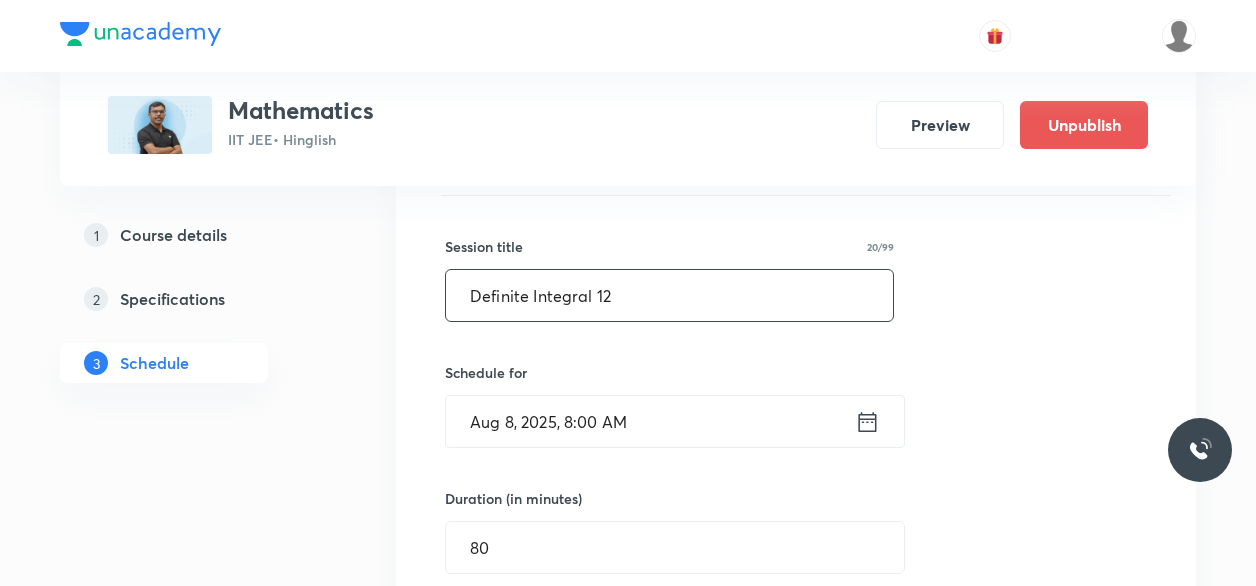 click on "Definite Integral 12" at bounding box center (669, 295) 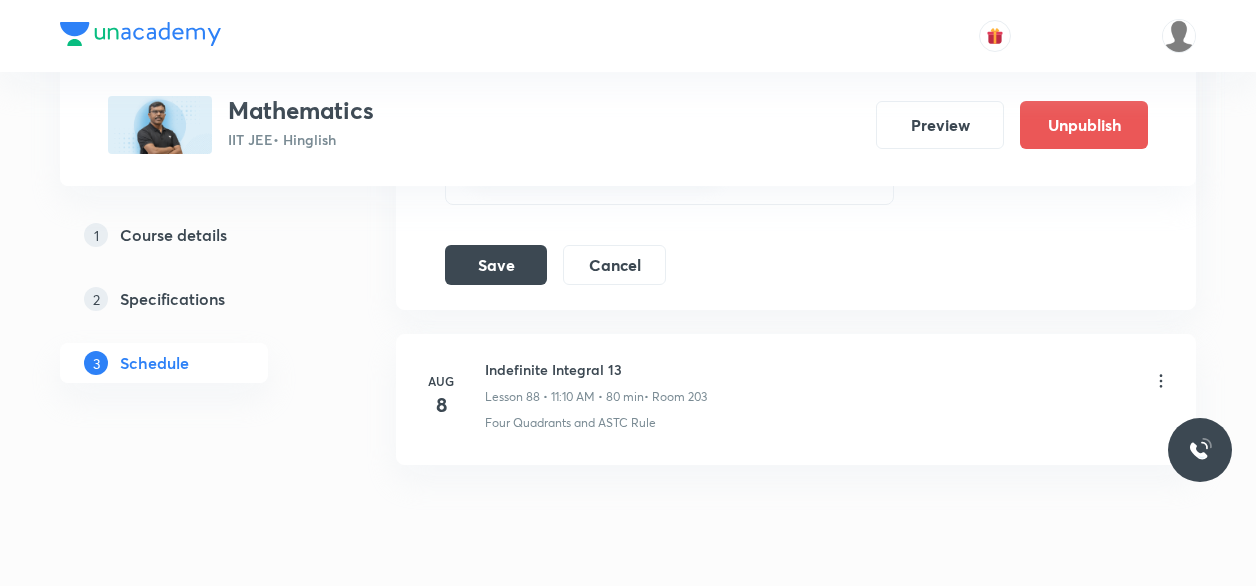 scroll, scrollTop: 14444, scrollLeft: 0, axis: vertical 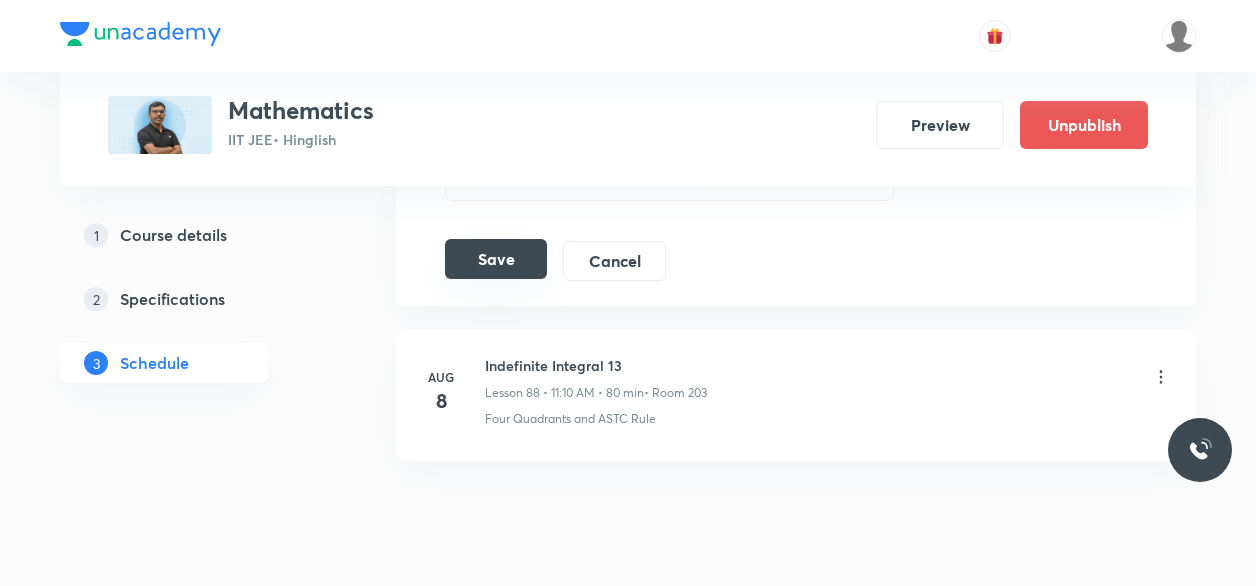 type on "Definite Integral 2" 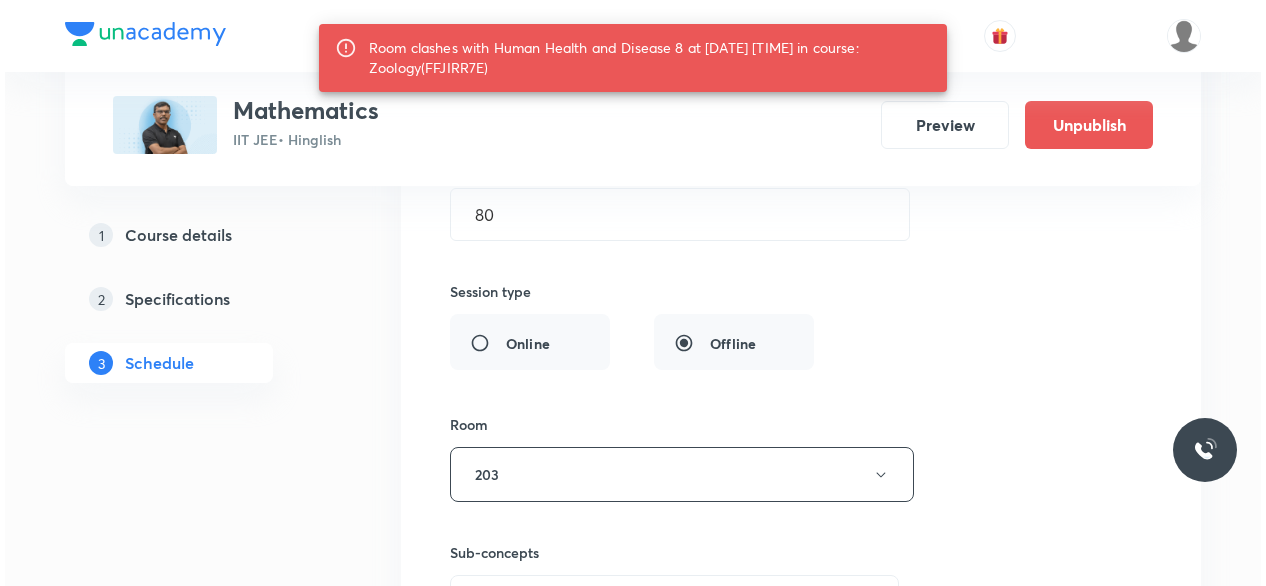 scroll, scrollTop: 14029, scrollLeft: 0, axis: vertical 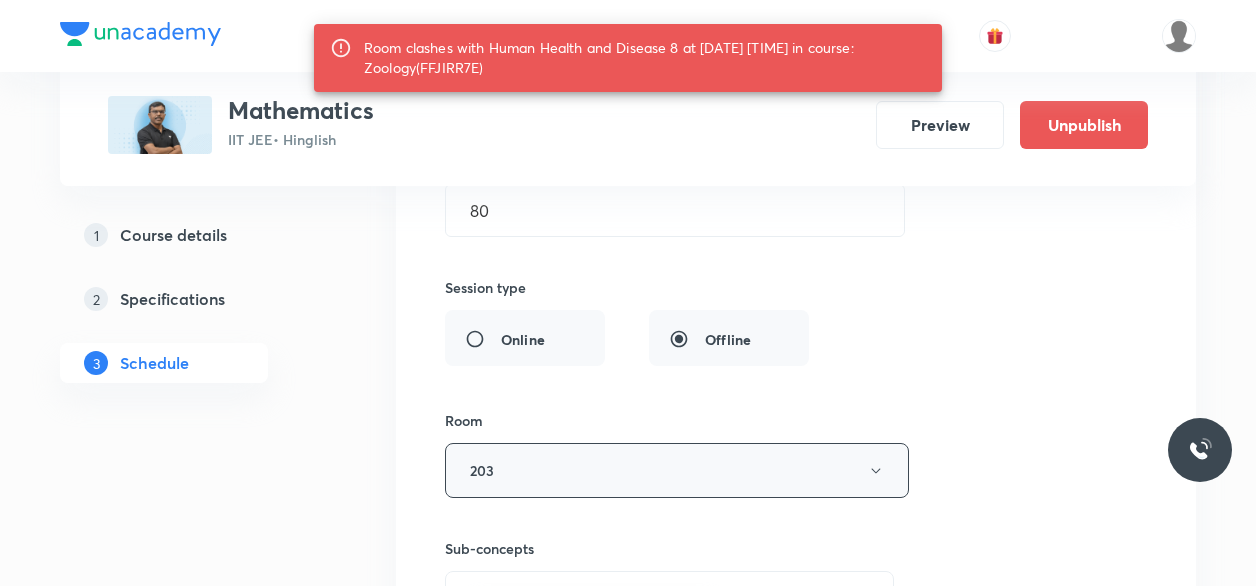click on "203" at bounding box center [677, 470] 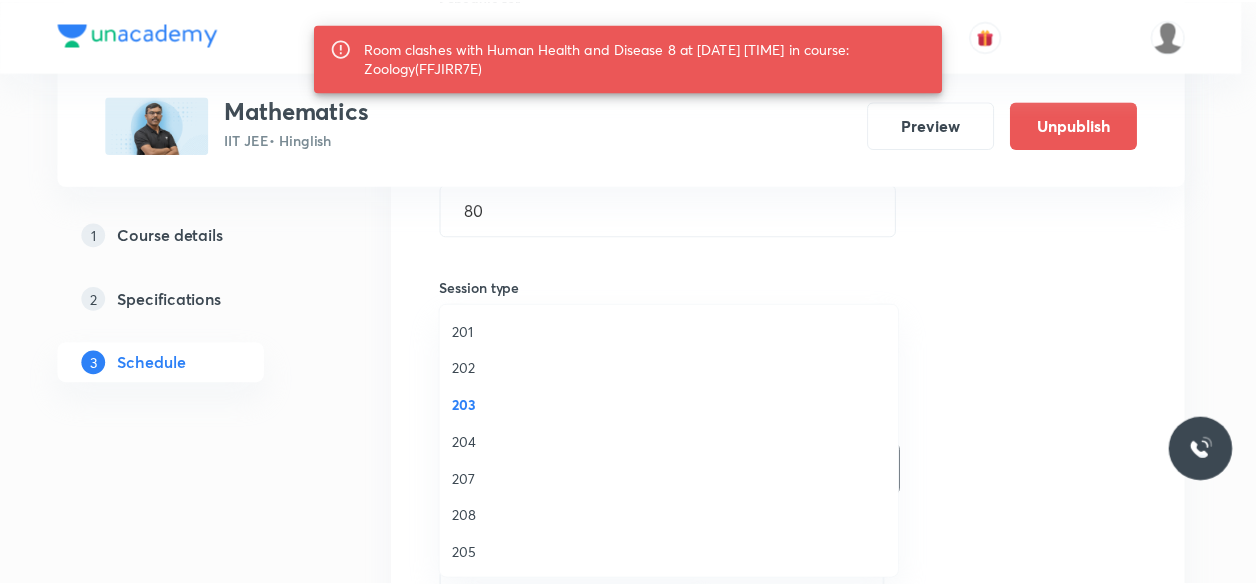 scroll, scrollTop: 259, scrollLeft: 0, axis: vertical 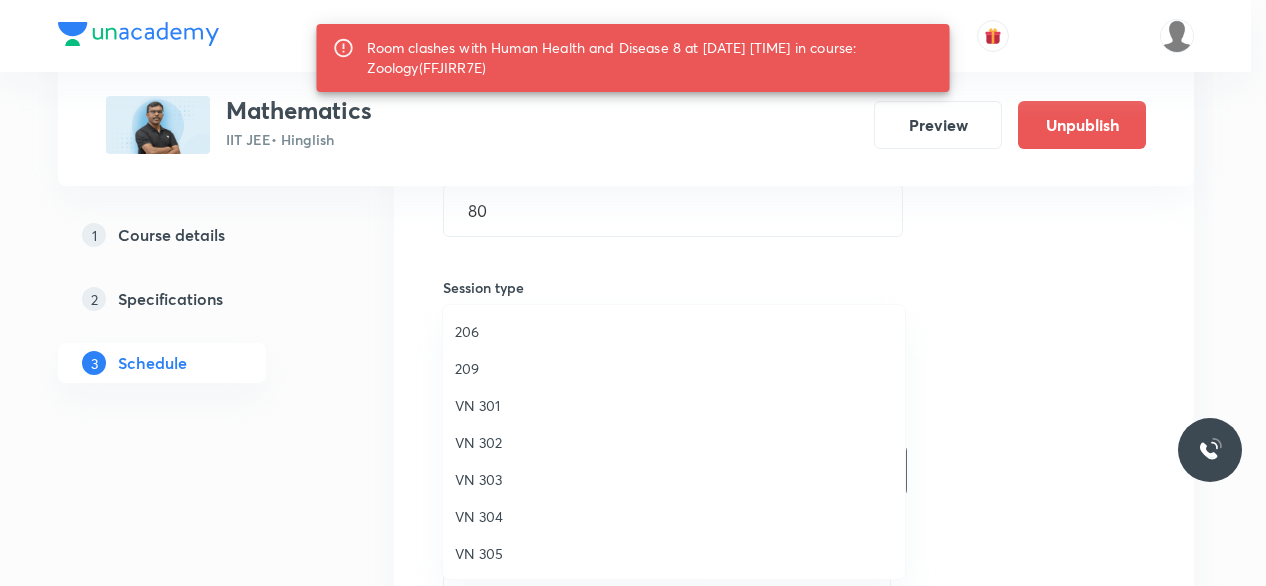 click on "VN 302" at bounding box center [674, 442] 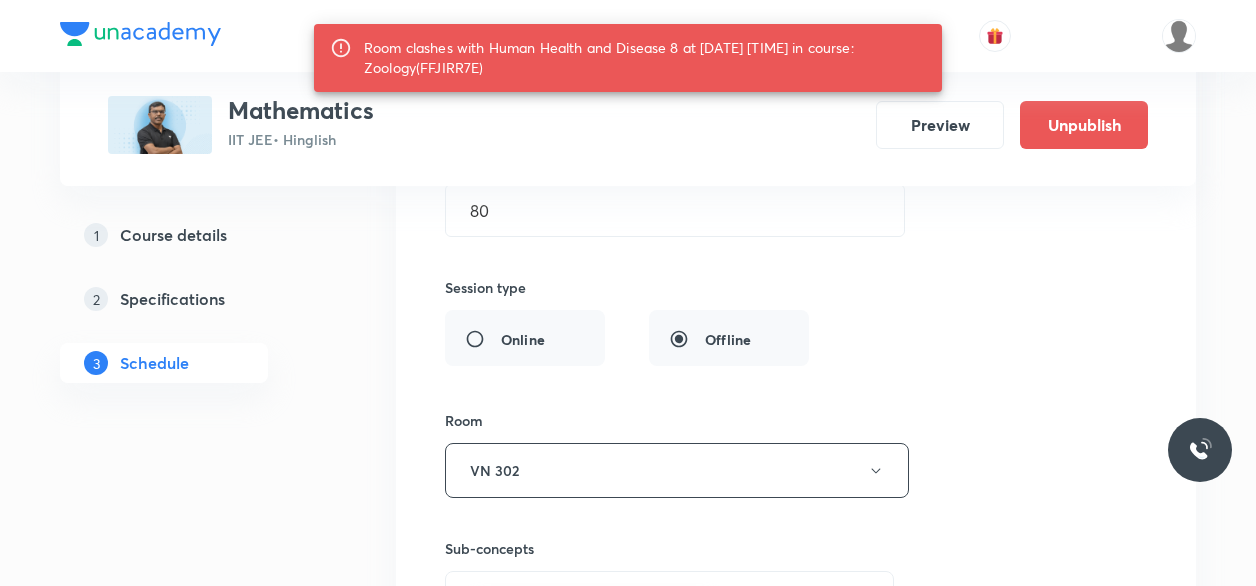 scroll, scrollTop: 14193, scrollLeft: 0, axis: vertical 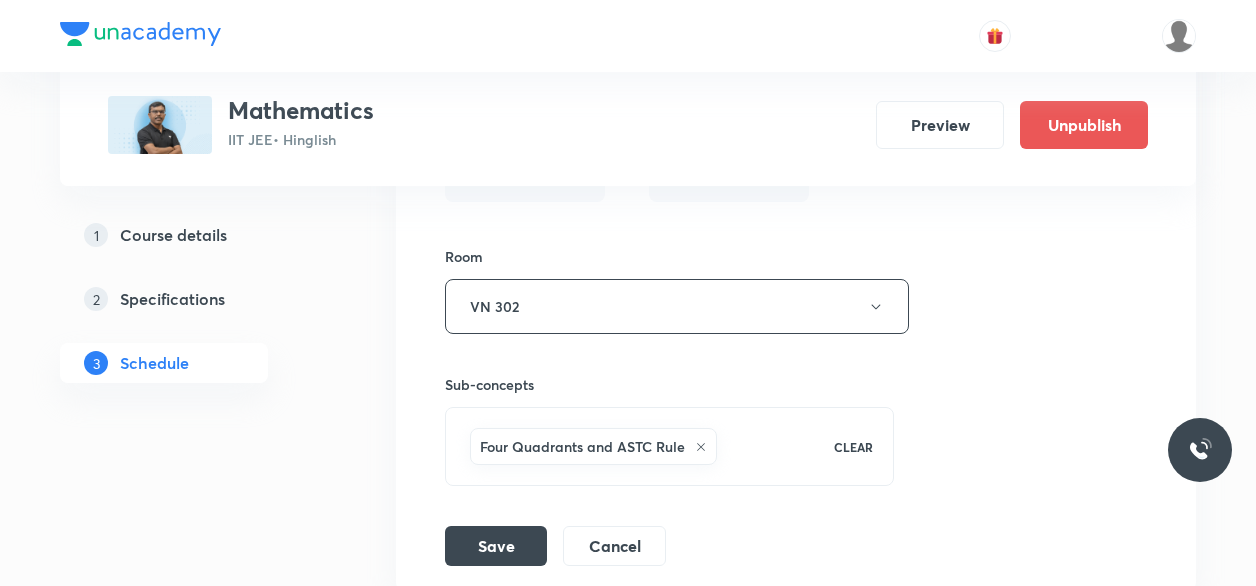 click on "Save" at bounding box center [496, 546] 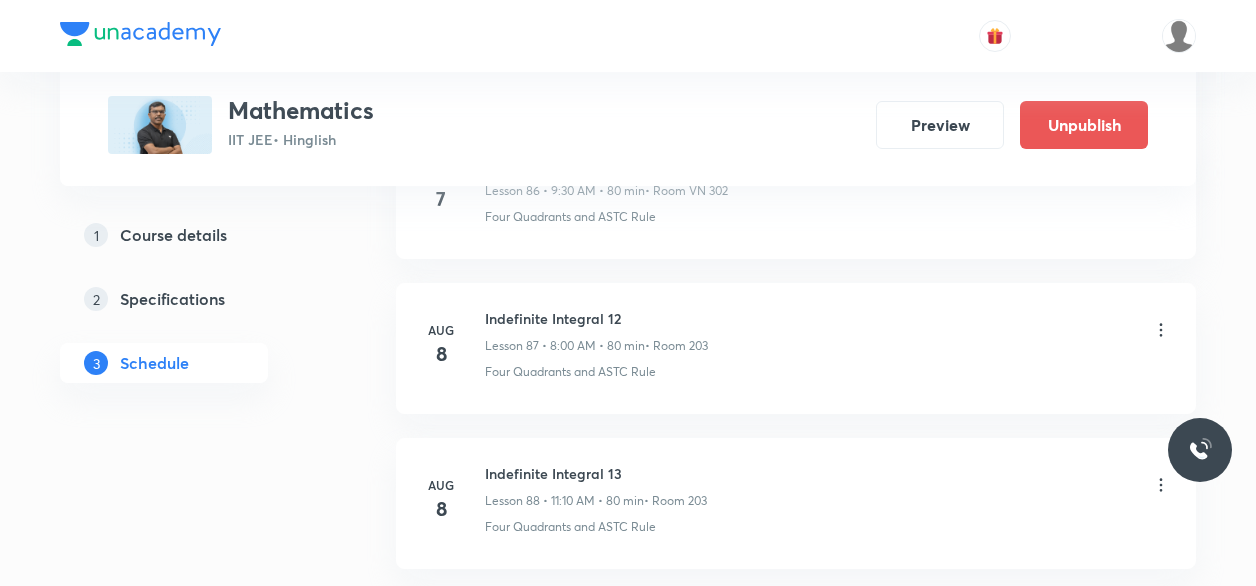 scroll, scrollTop: 13566, scrollLeft: 0, axis: vertical 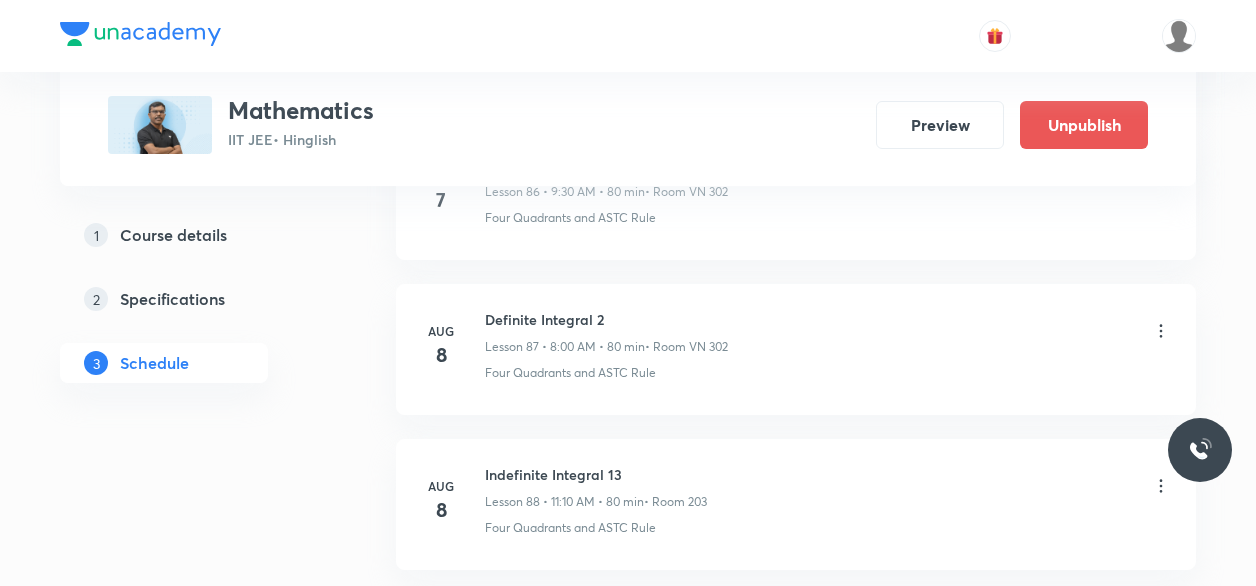 click on "Definite Integral 2" at bounding box center (606, 319) 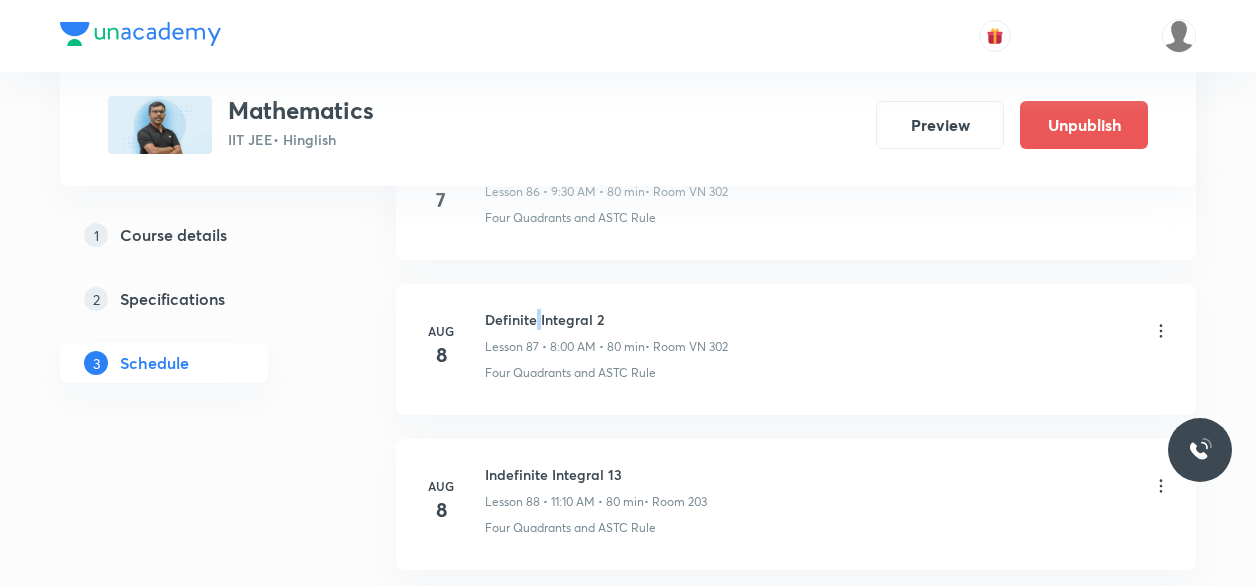 click on "Definite Integral 2" at bounding box center [606, 319] 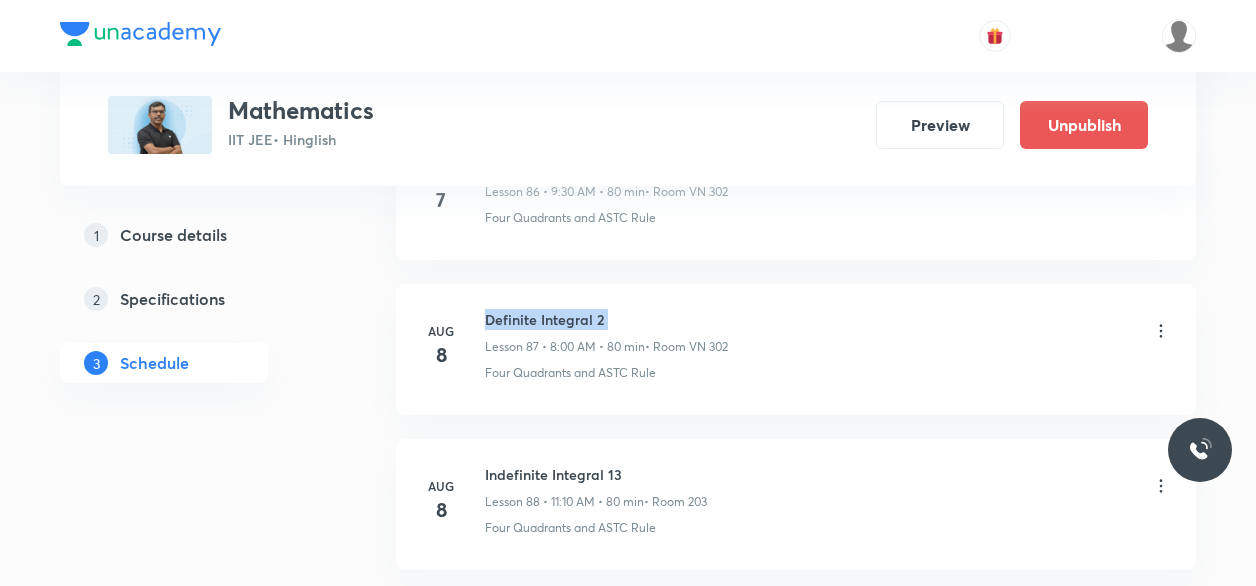 click on "Definite Integral 2" at bounding box center (606, 319) 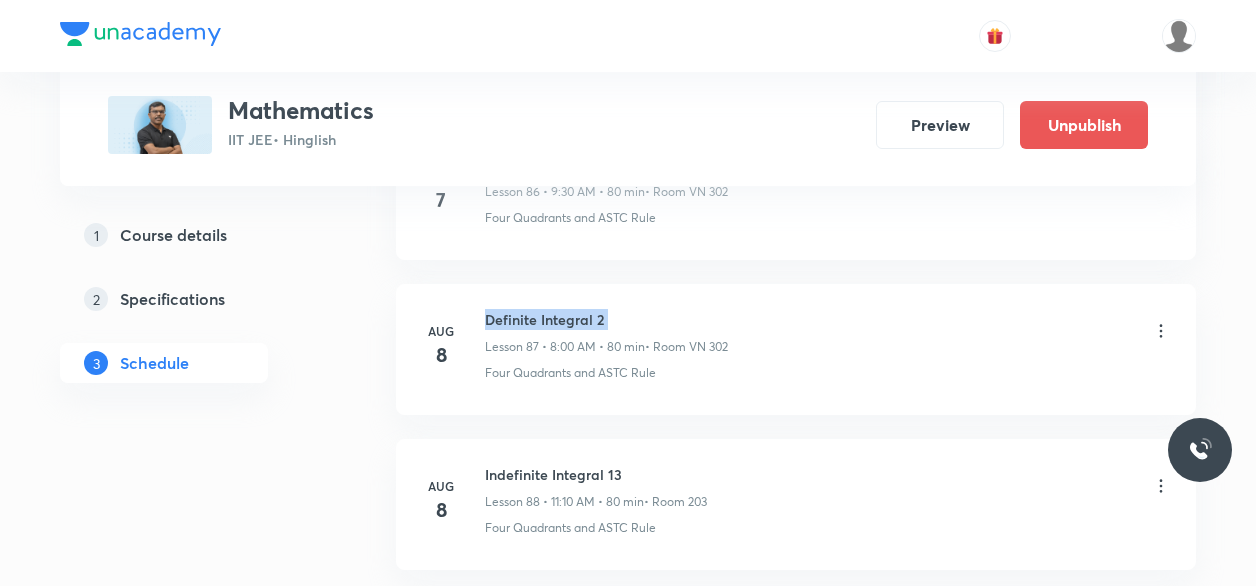 scroll, scrollTop: 13679, scrollLeft: 0, axis: vertical 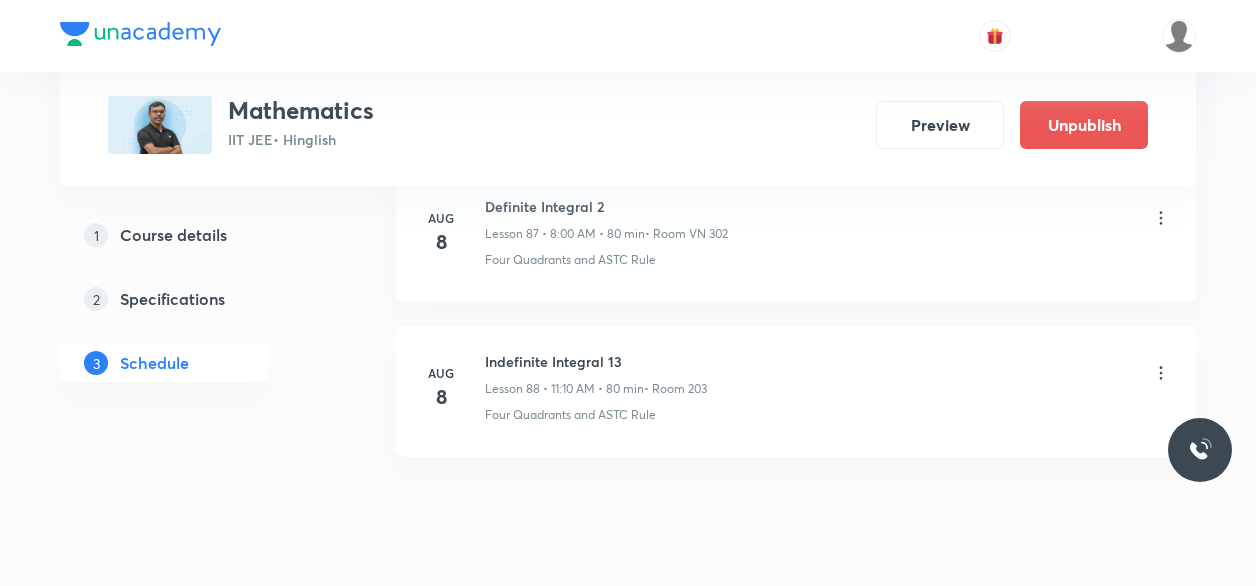 click 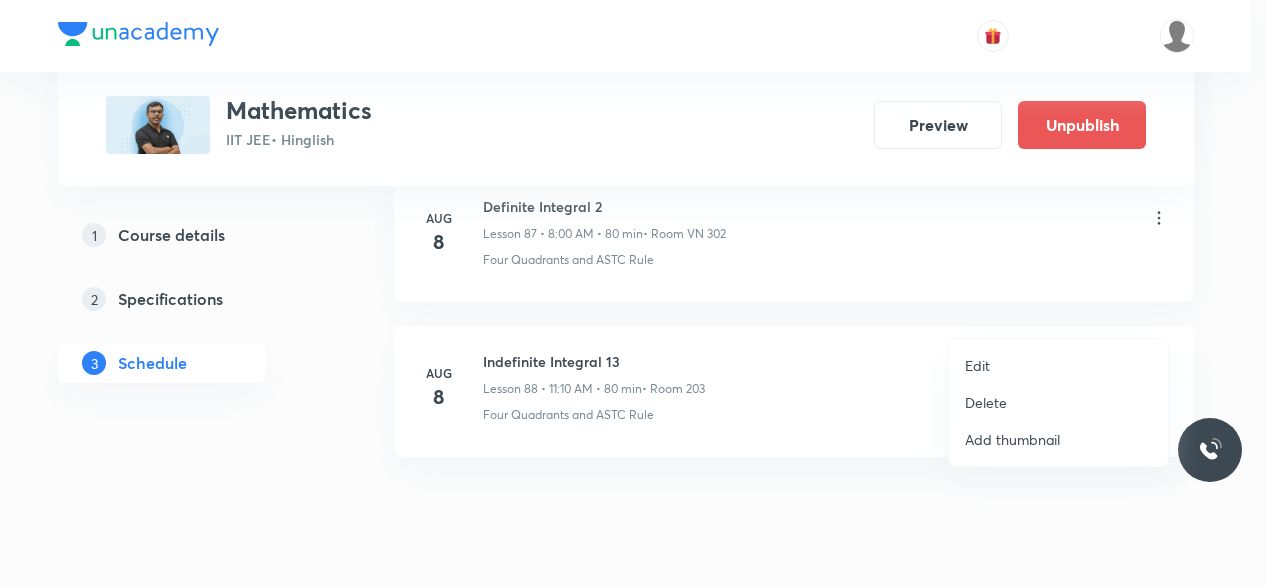 click on "Edit" at bounding box center [977, 365] 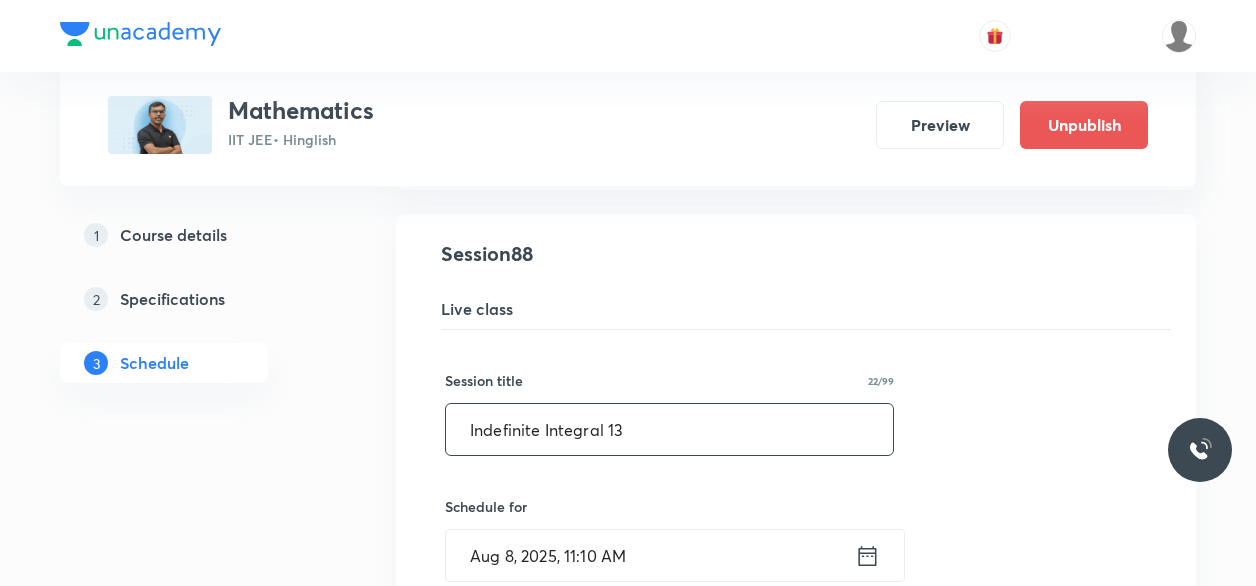 click on "Indefinite Integral 13" at bounding box center (669, 429) 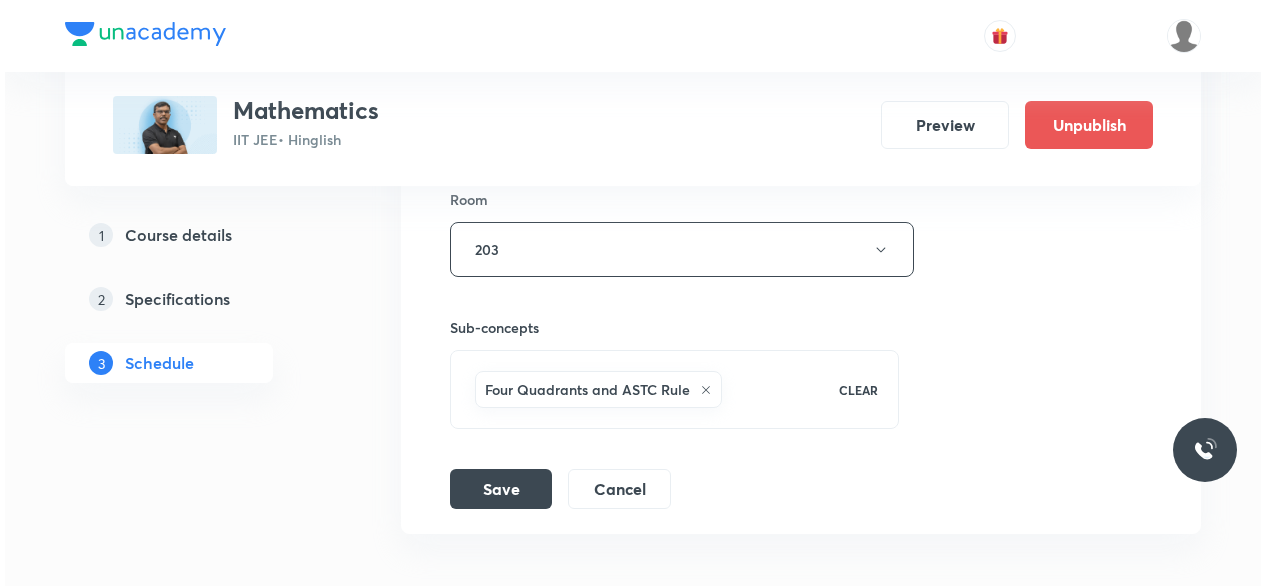 scroll, scrollTop: 14374, scrollLeft: 0, axis: vertical 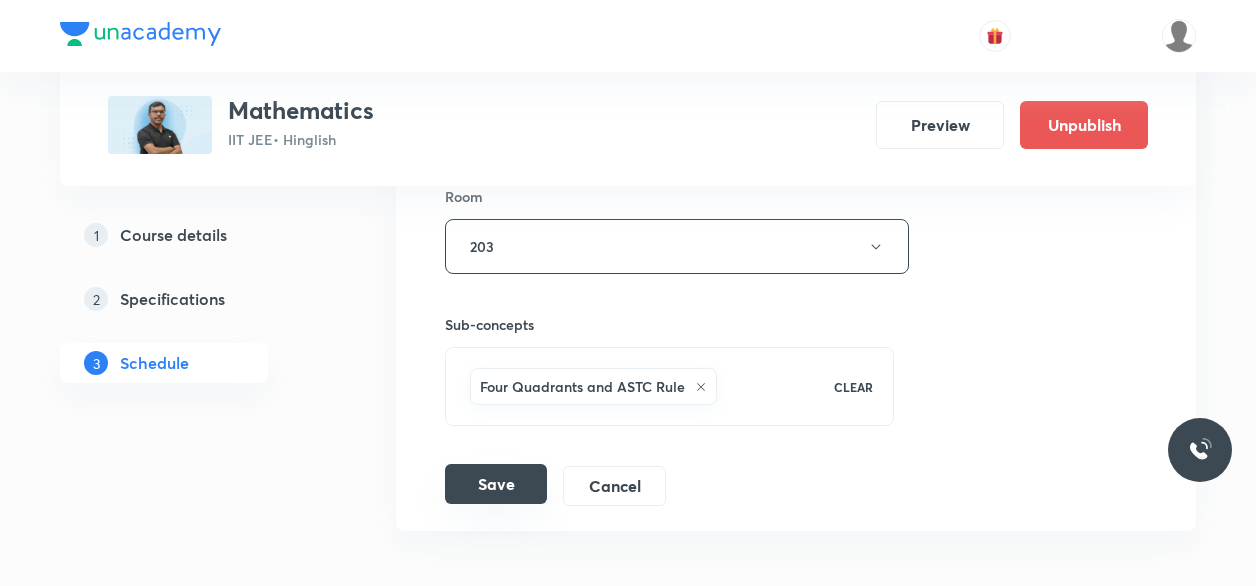 type on "Definite Integral 3" 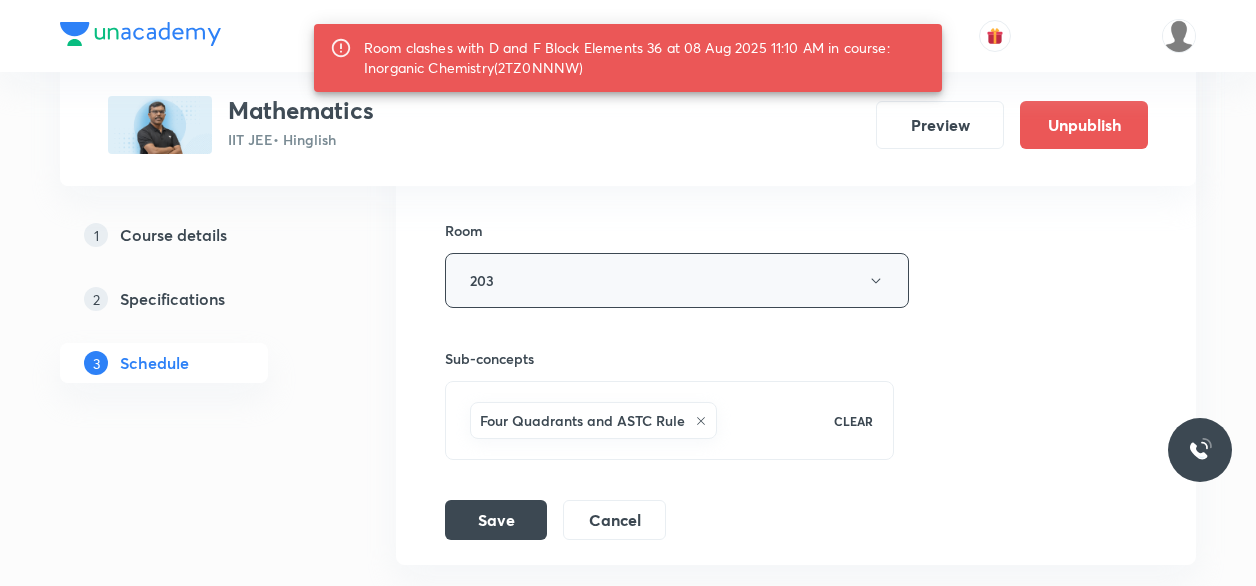 click on "203" at bounding box center [677, 280] 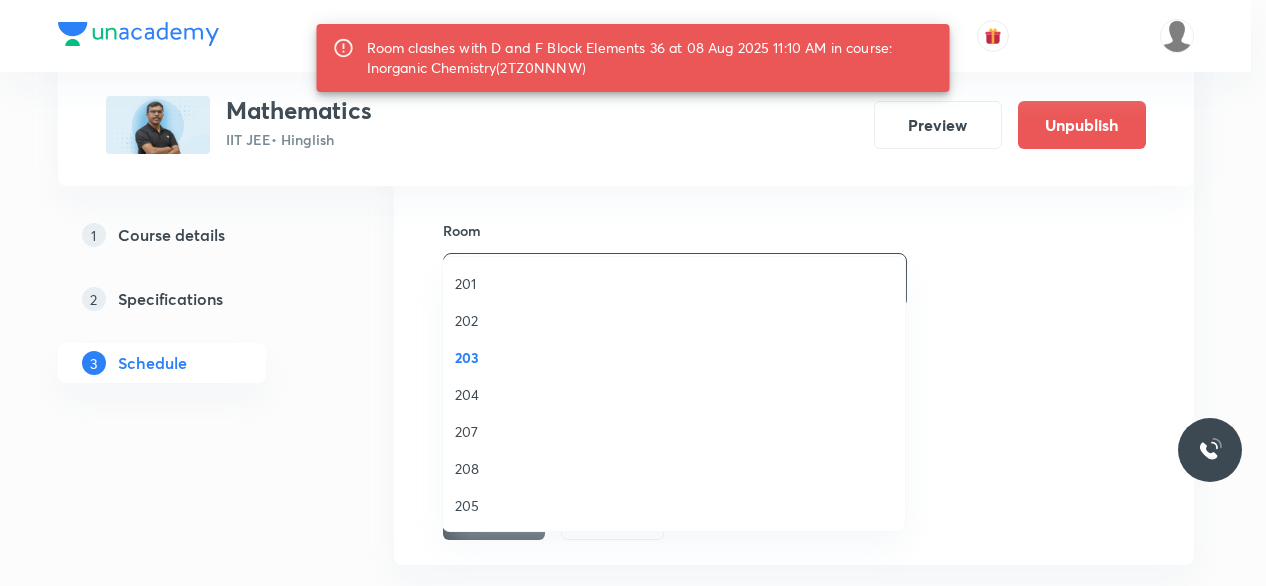 scroll, scrollTop: 259, scrollLeft: 0, axis: vertical 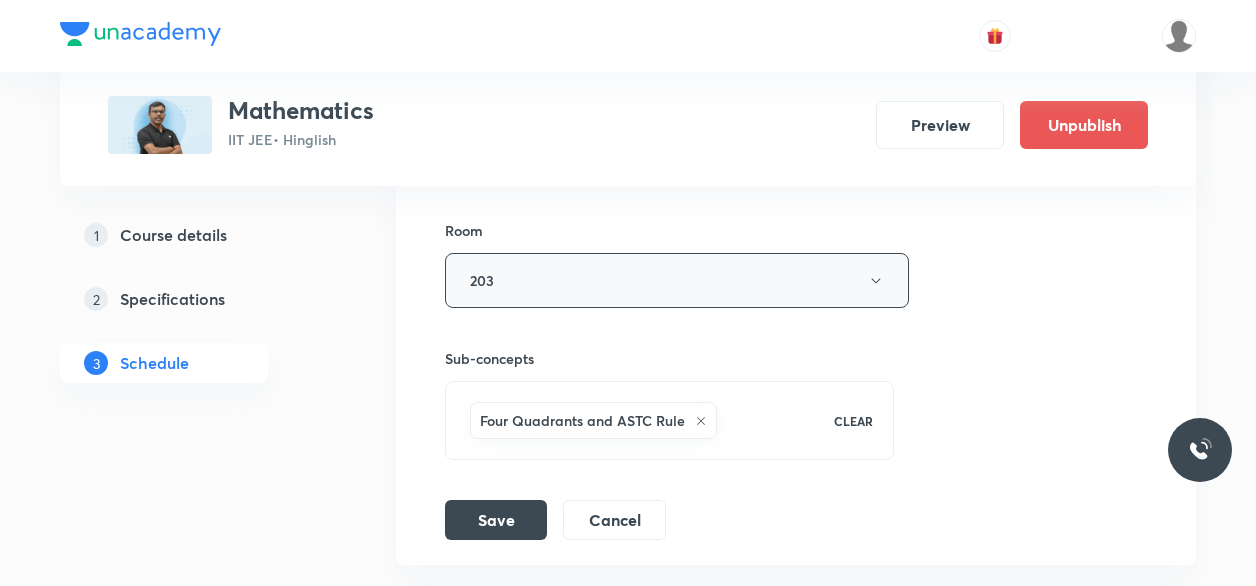 click on "203" at bounding box center [677, 280] 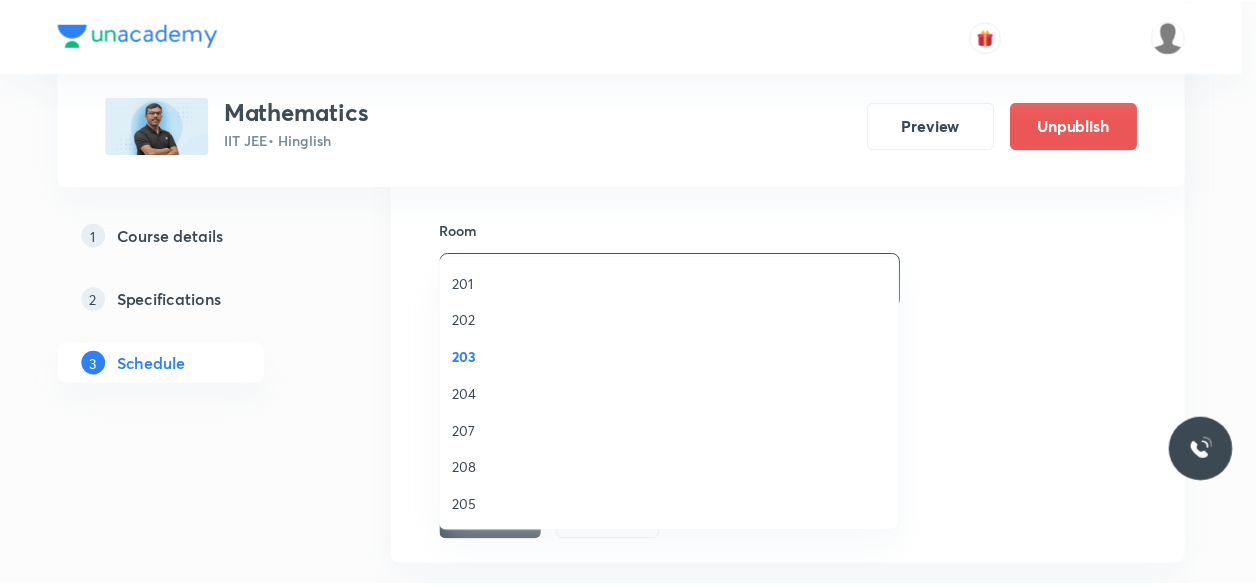 scroll, scrollTop: 259, scrollLeft: 0, axis: vertical 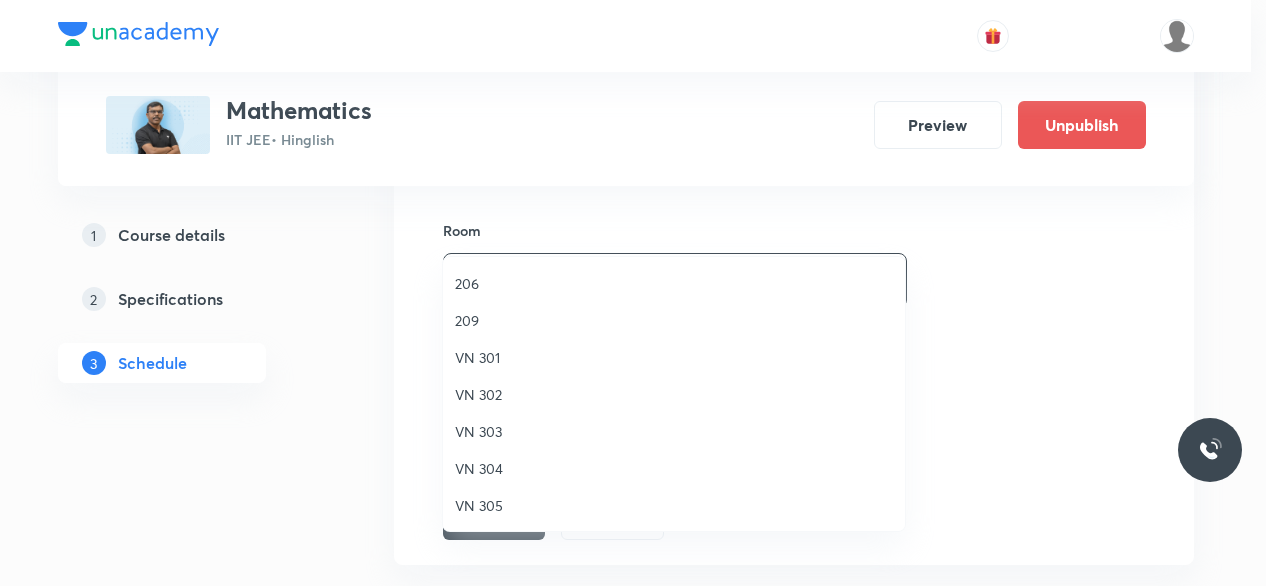 click on "VN 302" at bounding box center [674, 394] 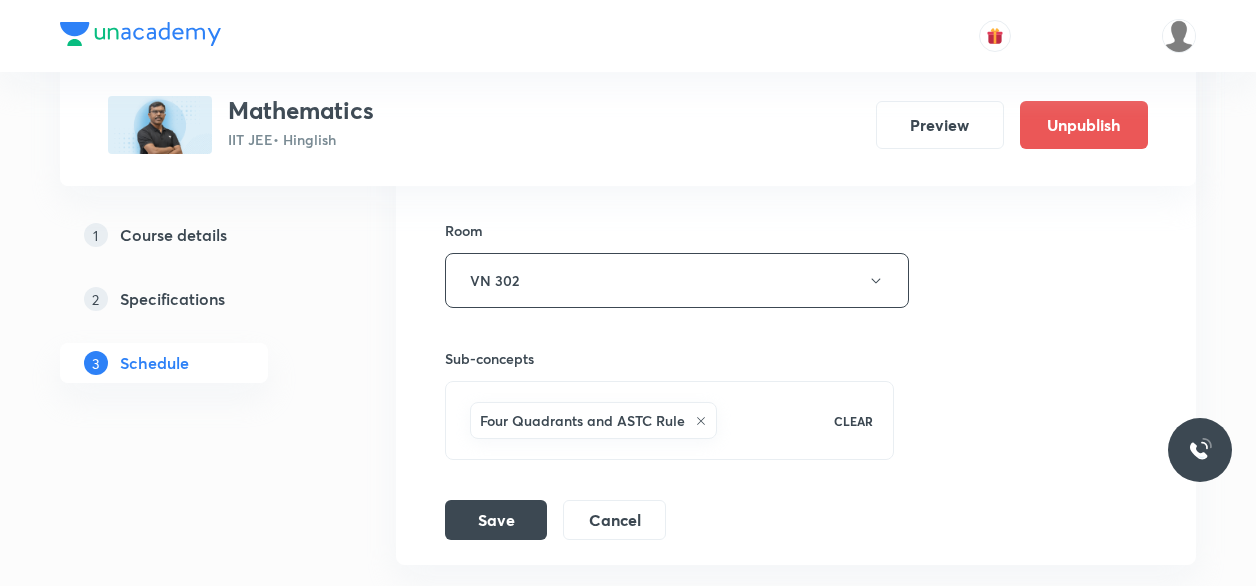 scroll, scrollTop: 14398, scrollLeft: 0, axis: vertical 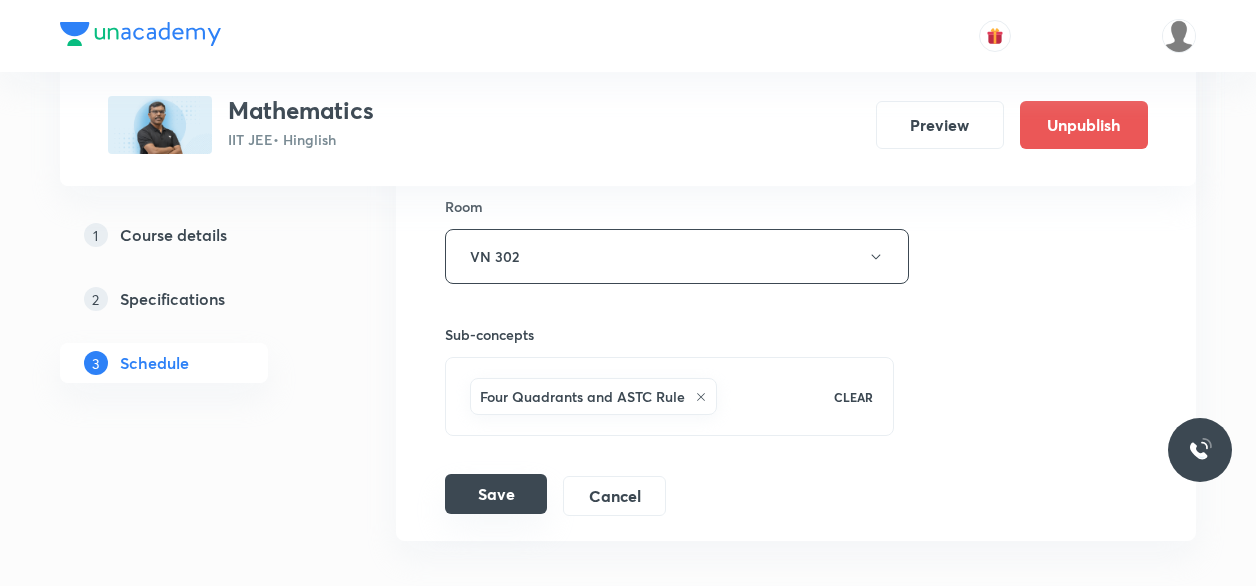 click on "Save" at bounding box center (496, 494) 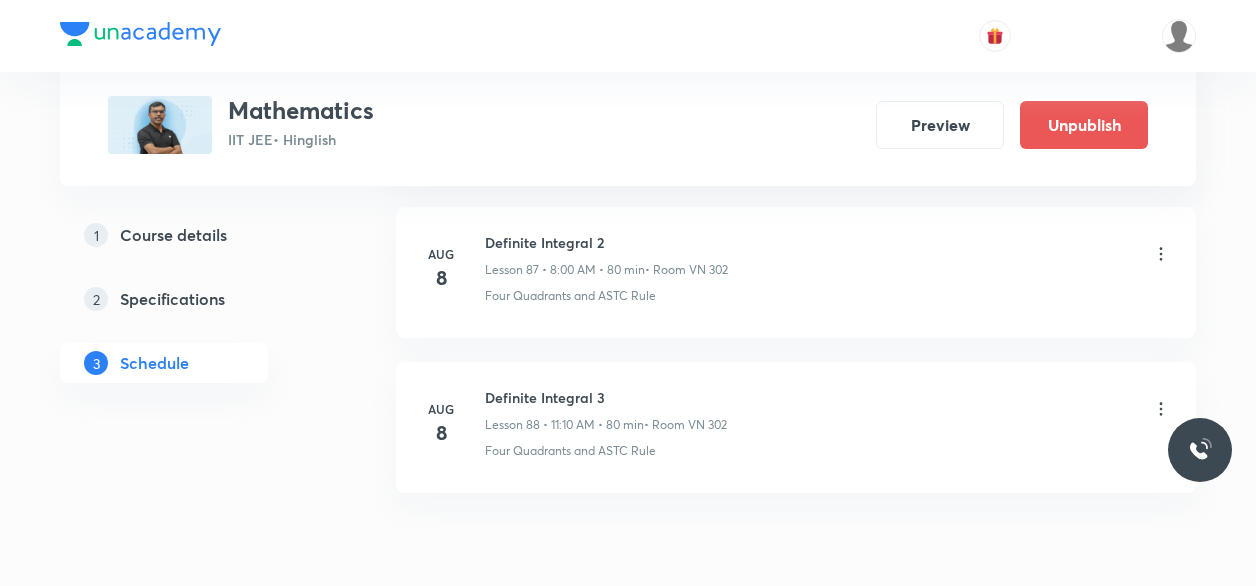 scroll, scrollTop: 13644, scrollLeft: 0, axis: vertical 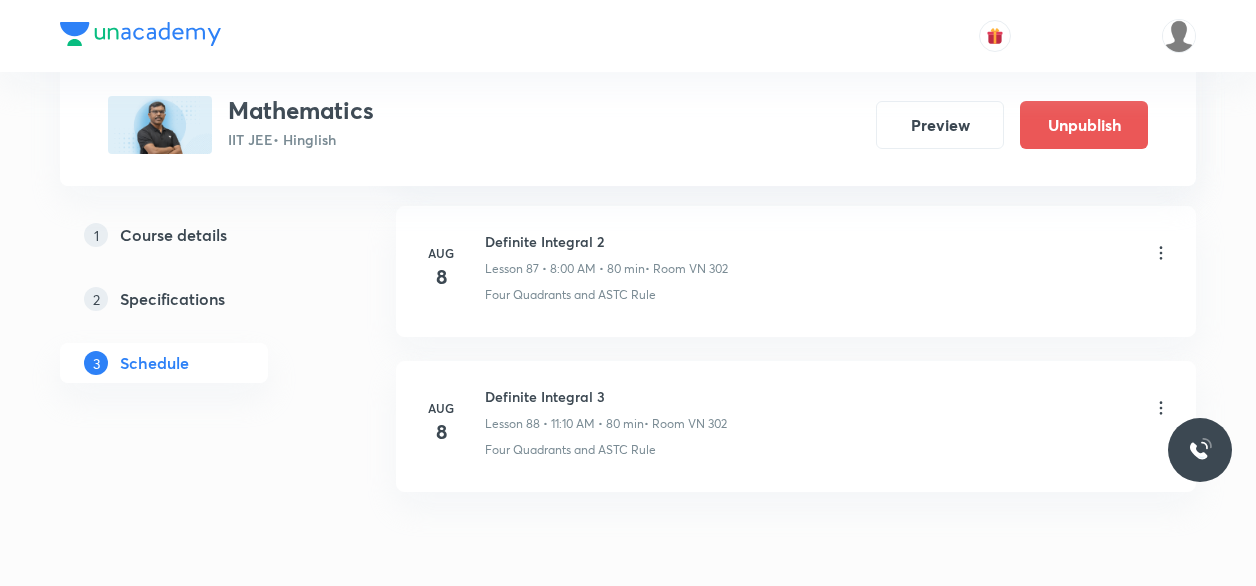 click on "Definite Integral 3" at bounding box center [606, 396] 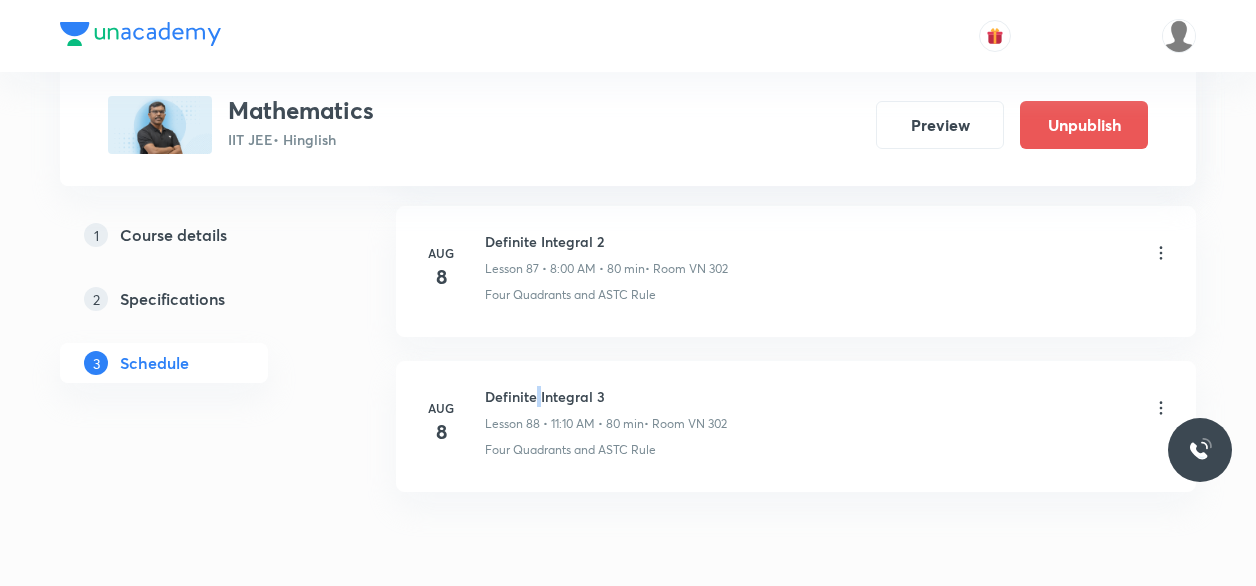click on "Definite Integral 3" at bounding box center (606, 396) 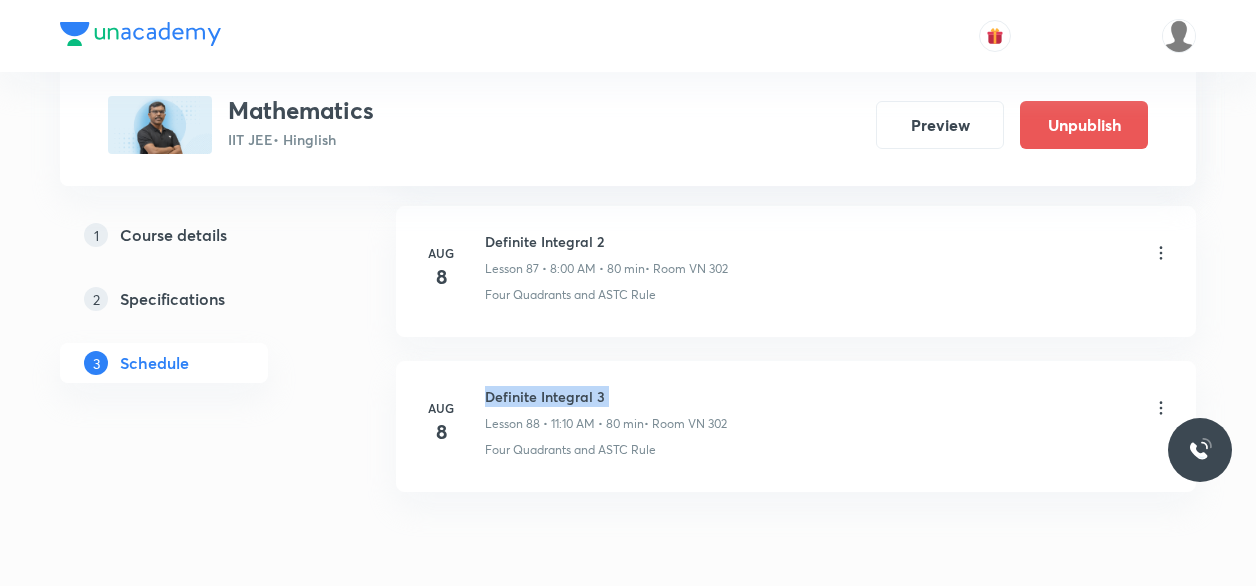 click on "Definite Integral 3" at bounding box center [606, 396] 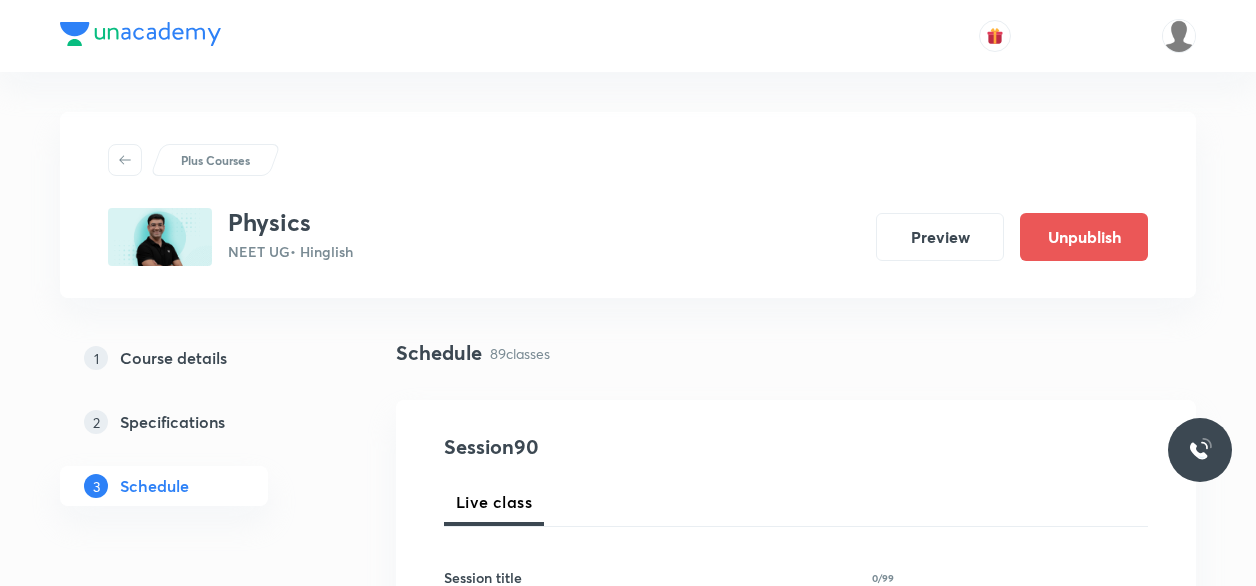 scroll, scrollTop: 0, scrollLeft: 0, axis: both 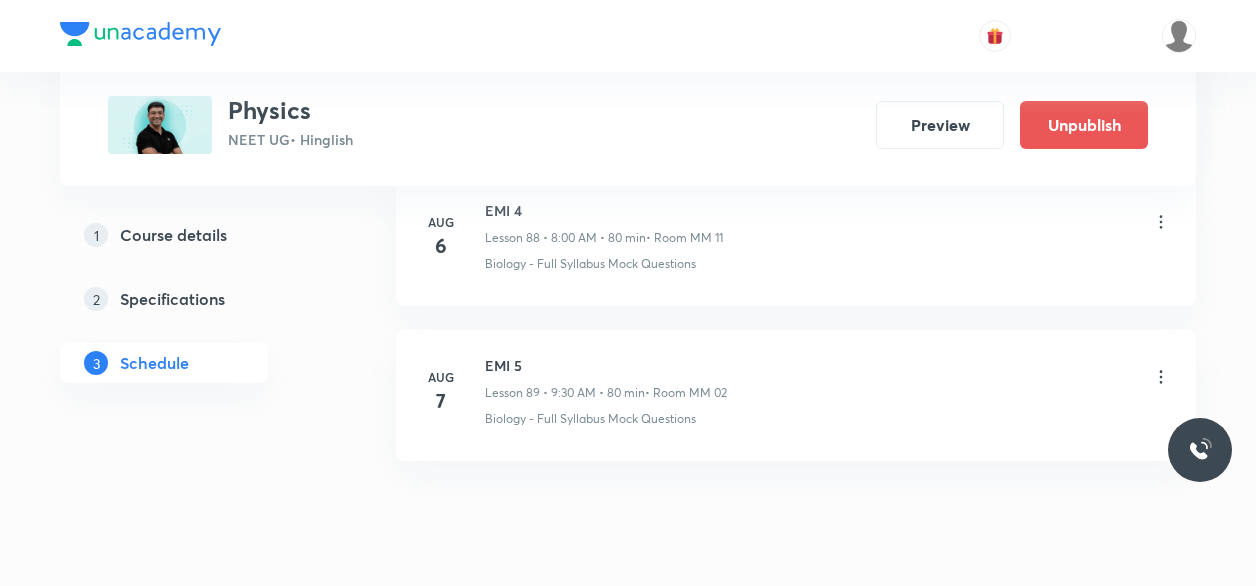 click on "EMI 5" at bounding box center [606, 365] 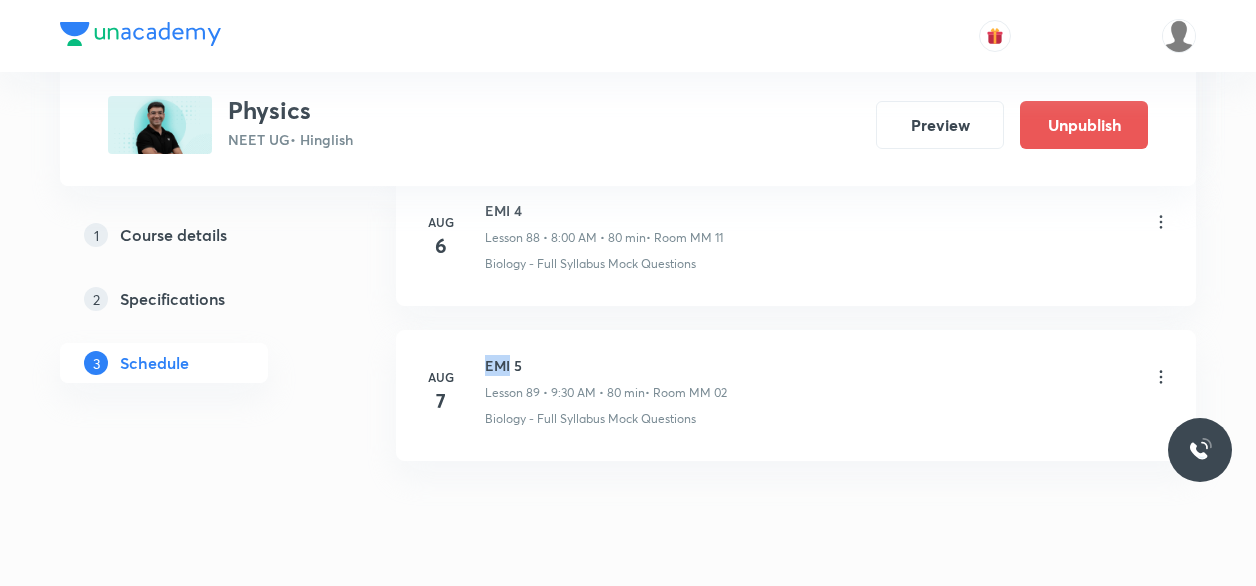 click on "EMI 5" at bounding box center (606, 365) 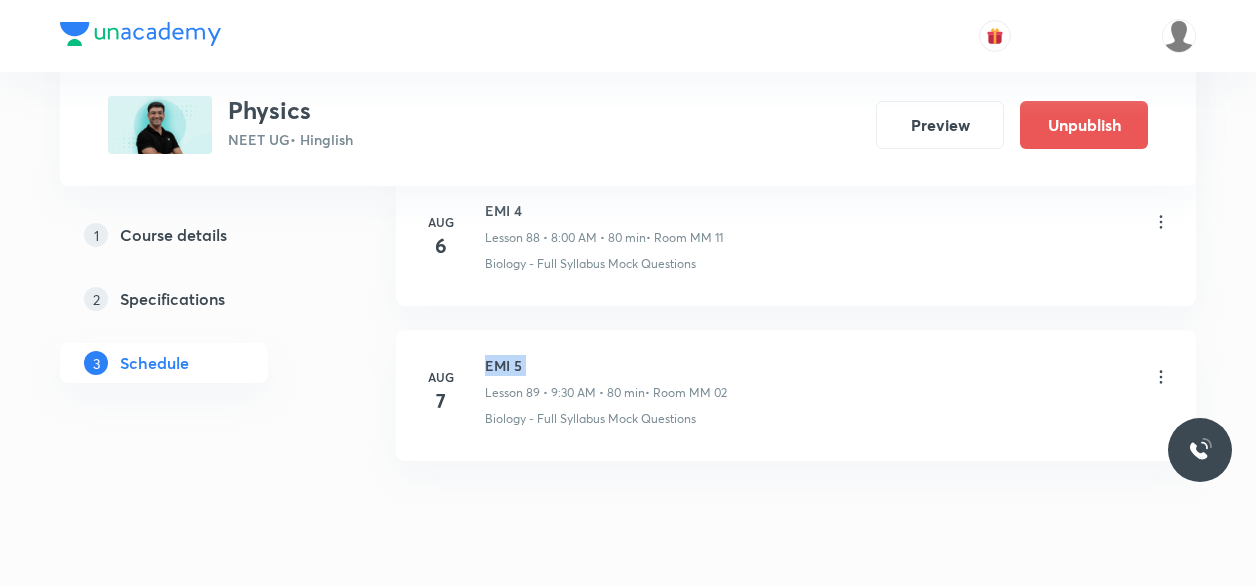 click on "EMI 5" at bounding box center [606, 365] 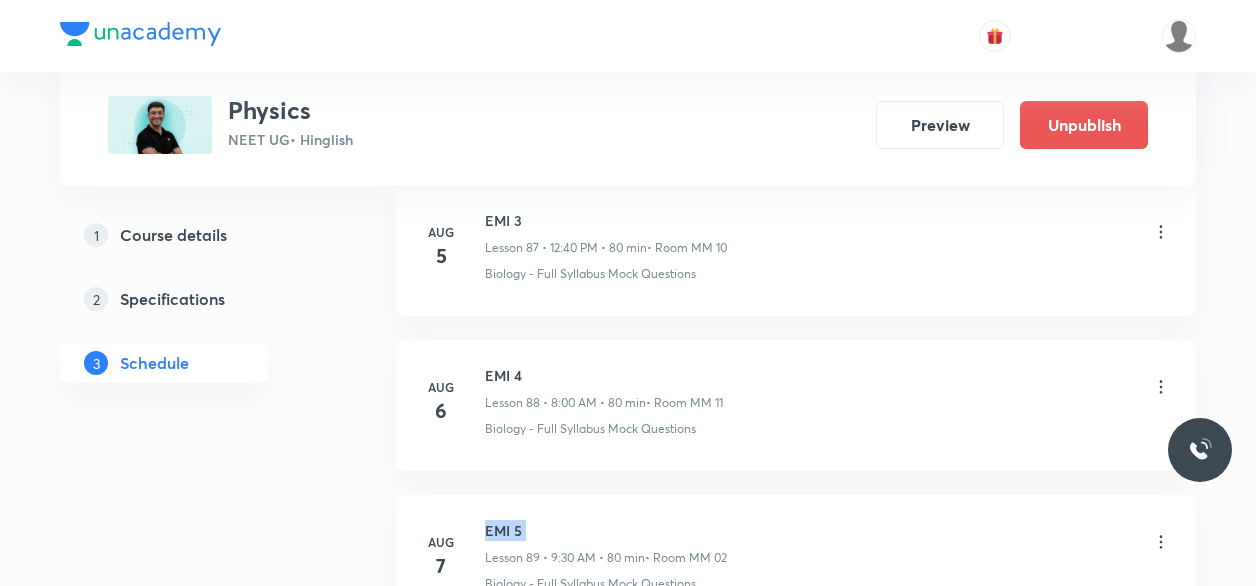 scroll, scrollTop: 14711, scrollLeft: 0, axis: vertical 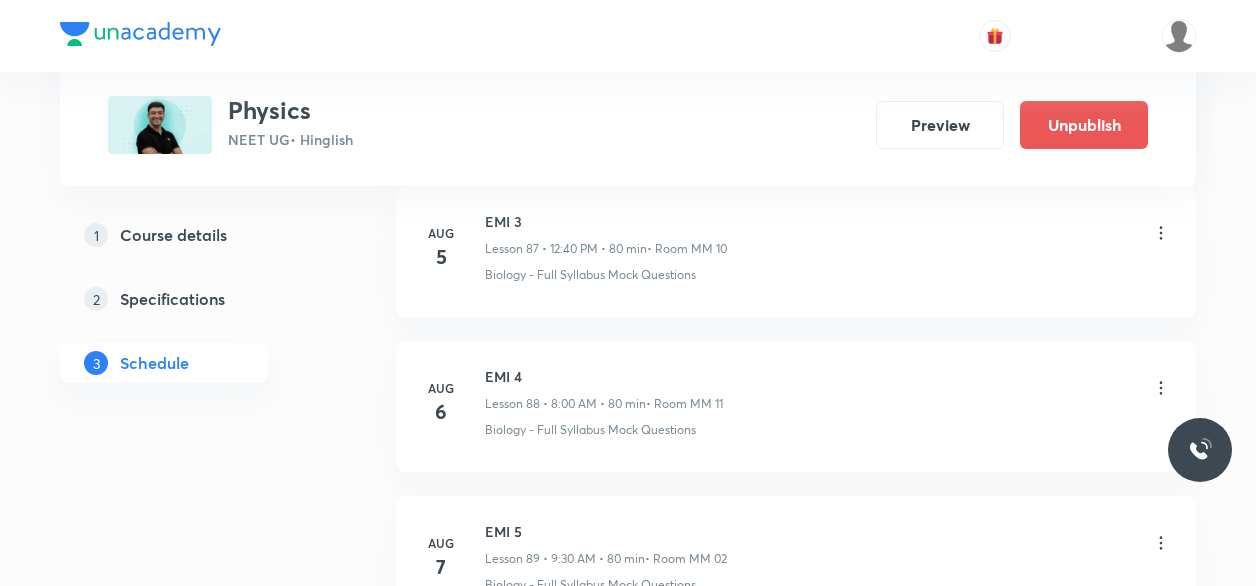 click on "EMI 4" at bounding box center (604, 376) 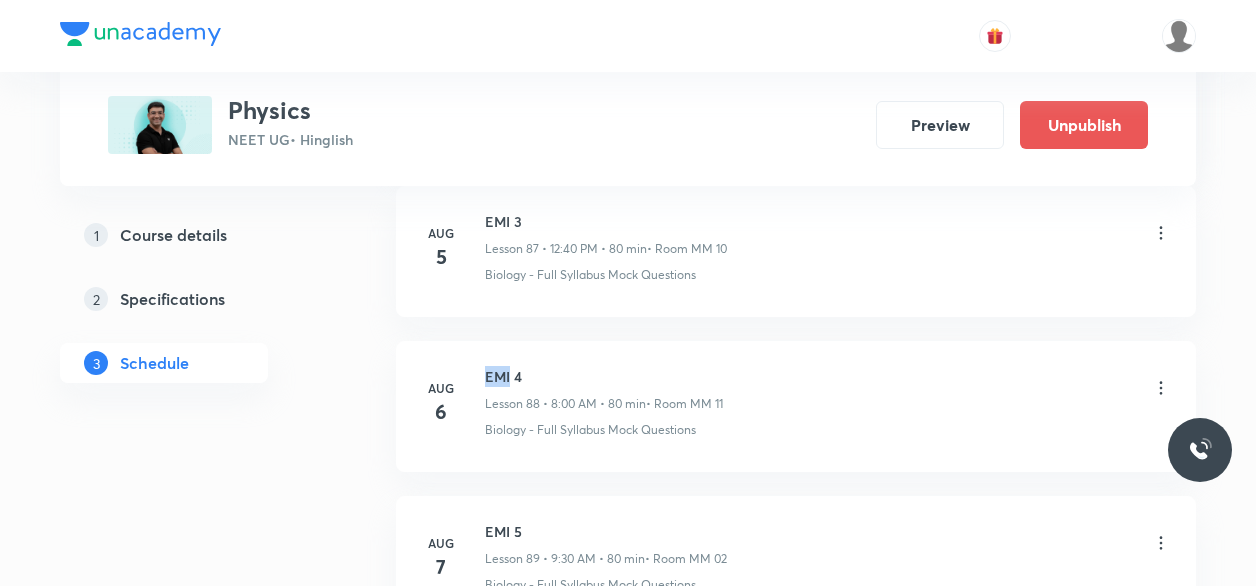 click on "EMI 4" at bounding box center (604, 376) 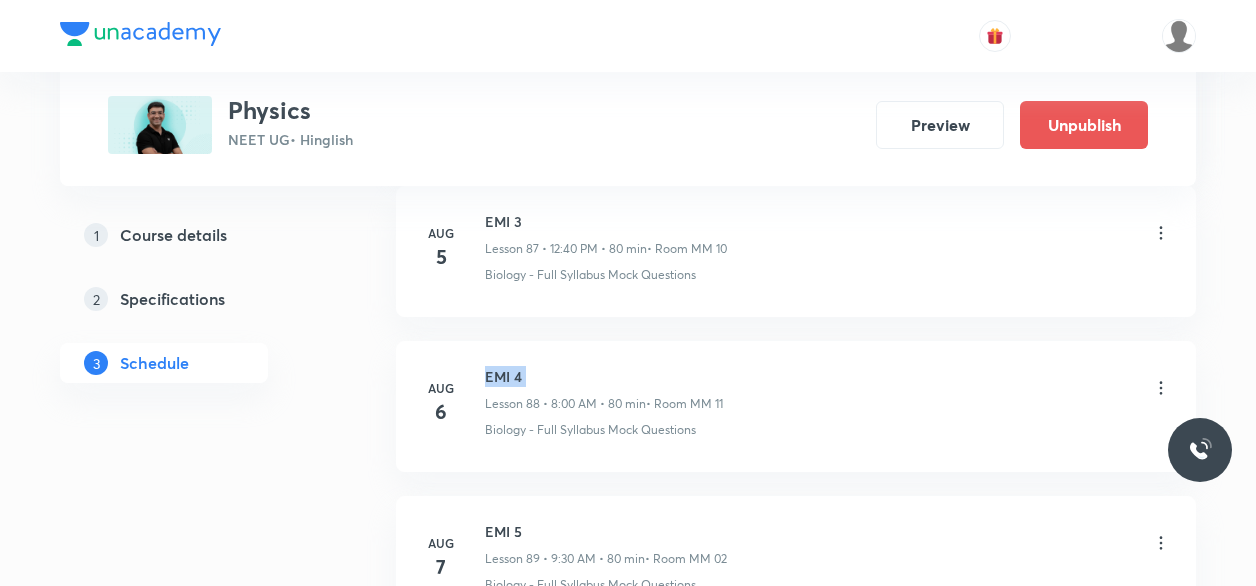 click on "EMI 4" at bounding box center [604, 376] 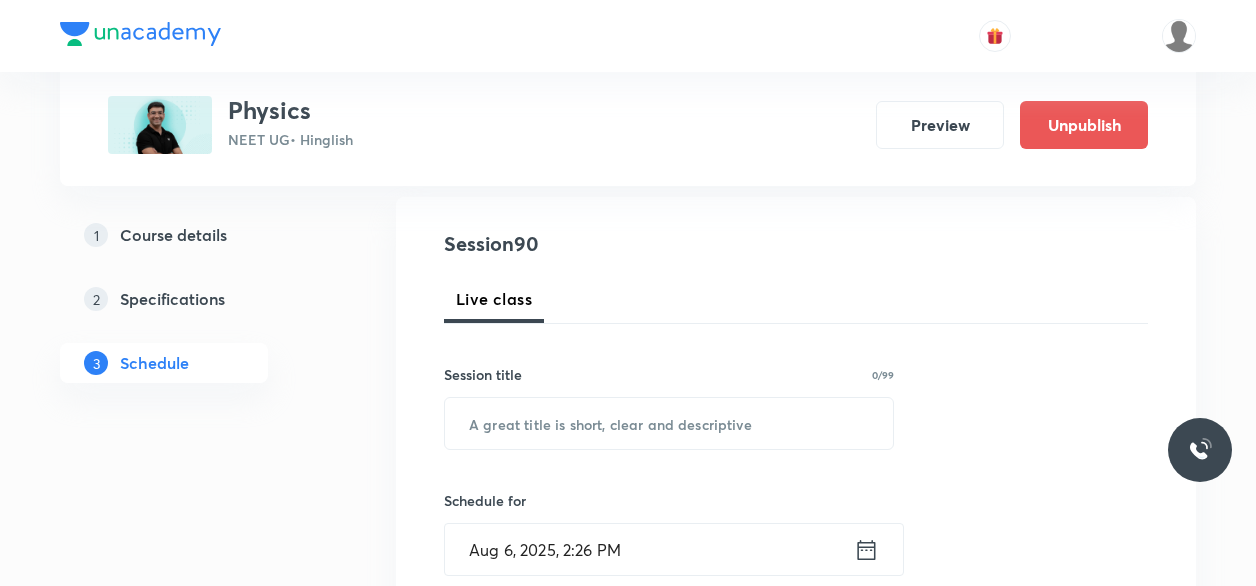 scroll, scrollTop: 248, scrollLeft: 0, axis: vertical 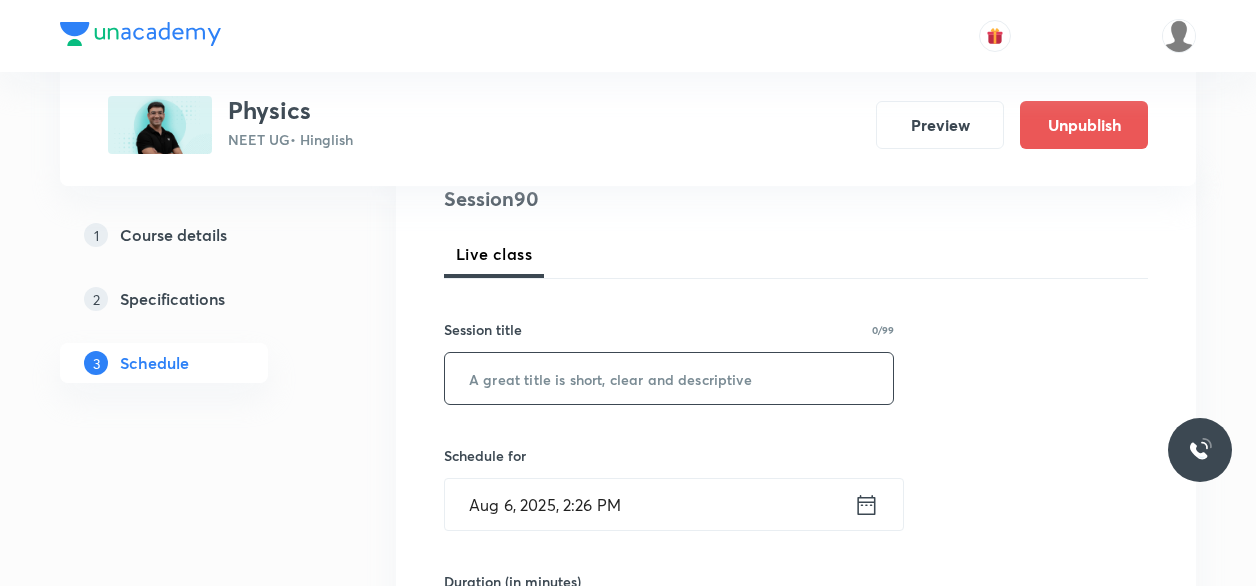 click at bounding box center (669, 378) 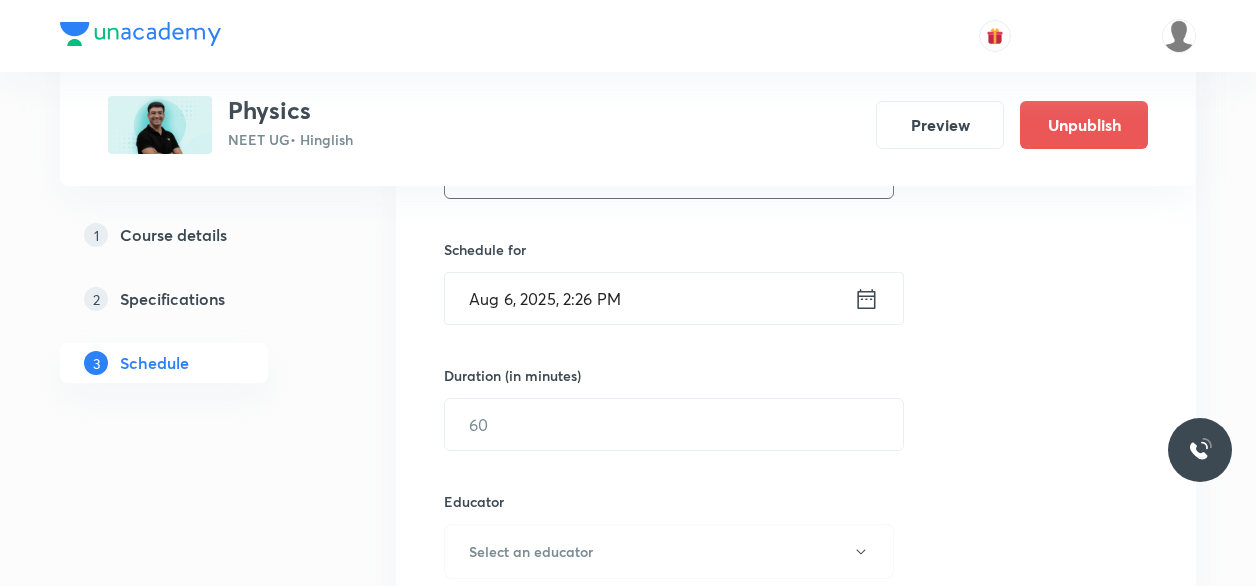 scroll, scrollTop: 455, scrollLeft: 0, axis: vertical 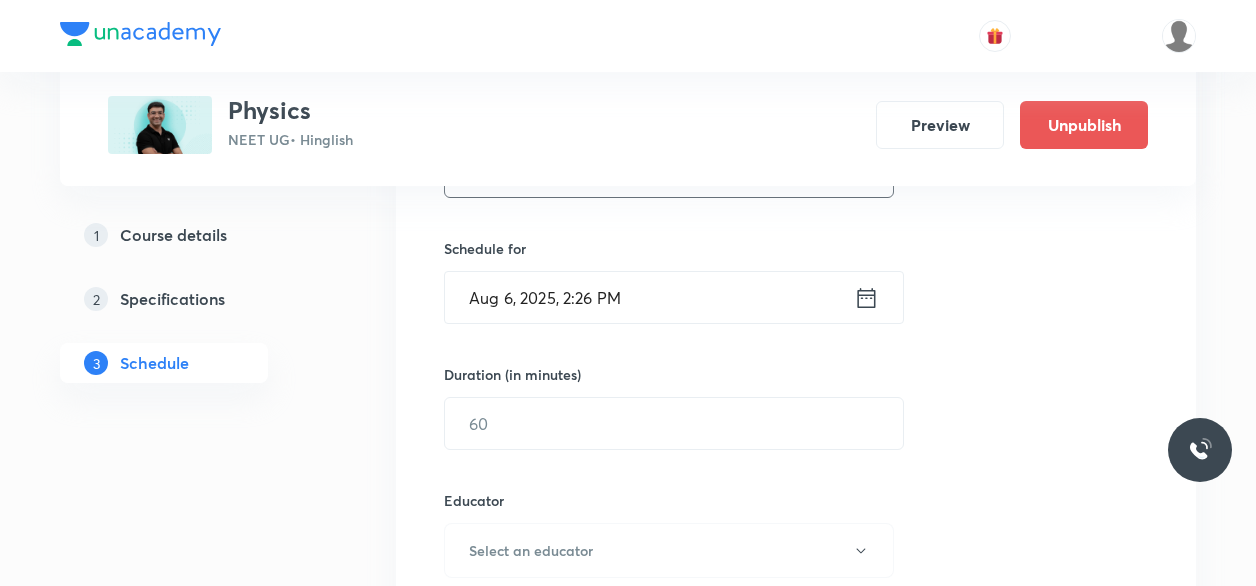 type on "EMI 4" 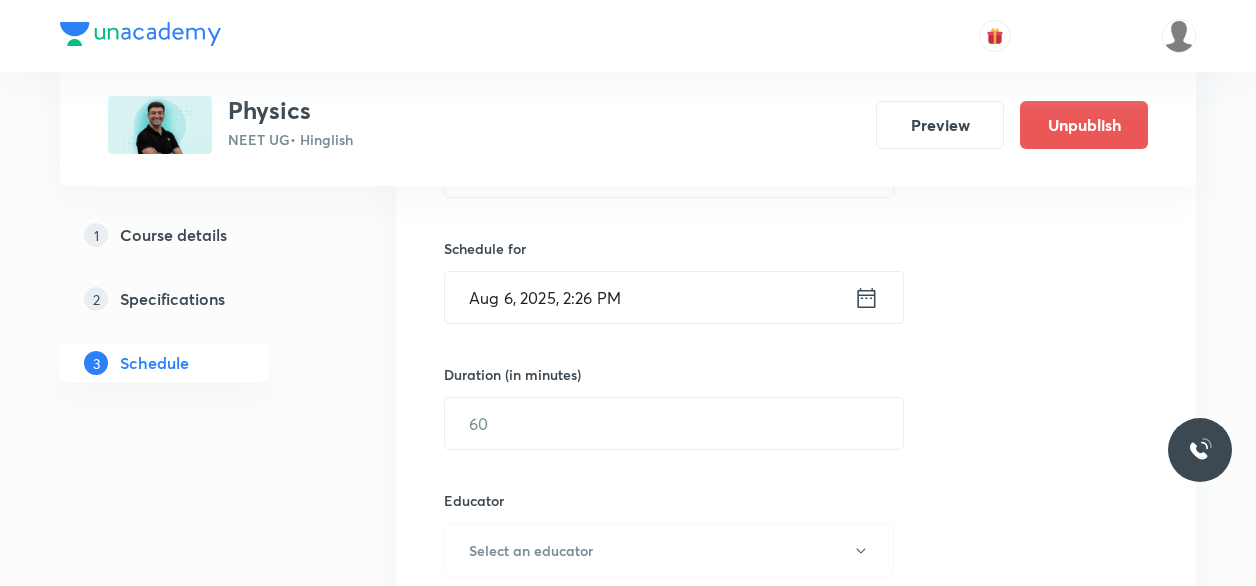 drag, startPoint x: 498, startPoint y: 265, endPoint x: 498, endPoint y: 291, distance: 26 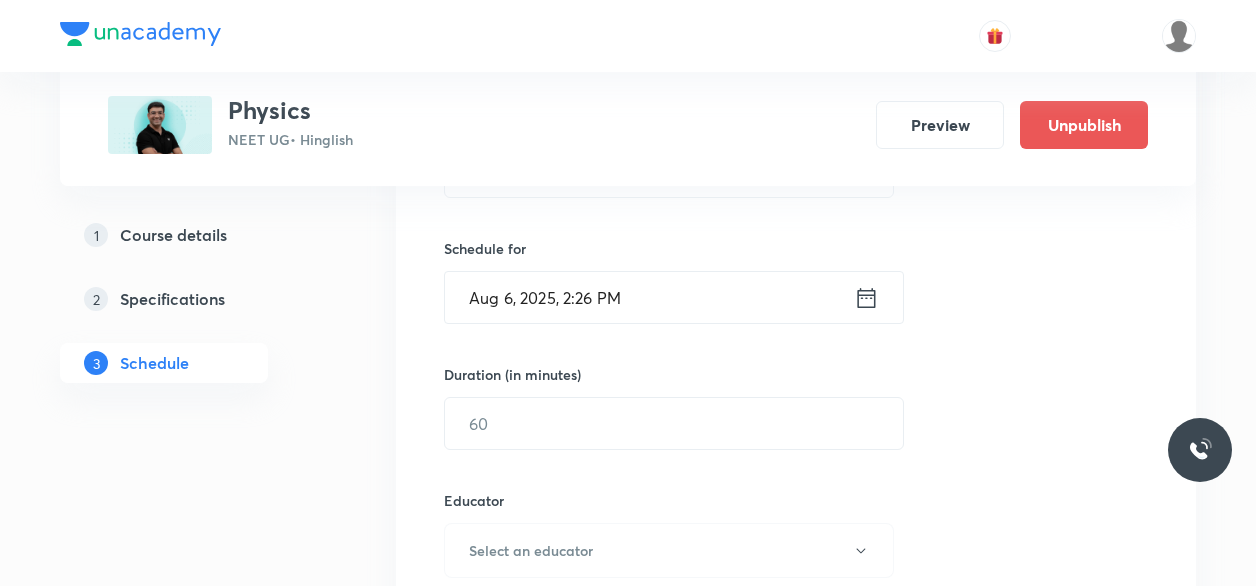 click on "Schedule for Aug 6, 2025, 2:26 PM ​" at bounding box center [669, 281] 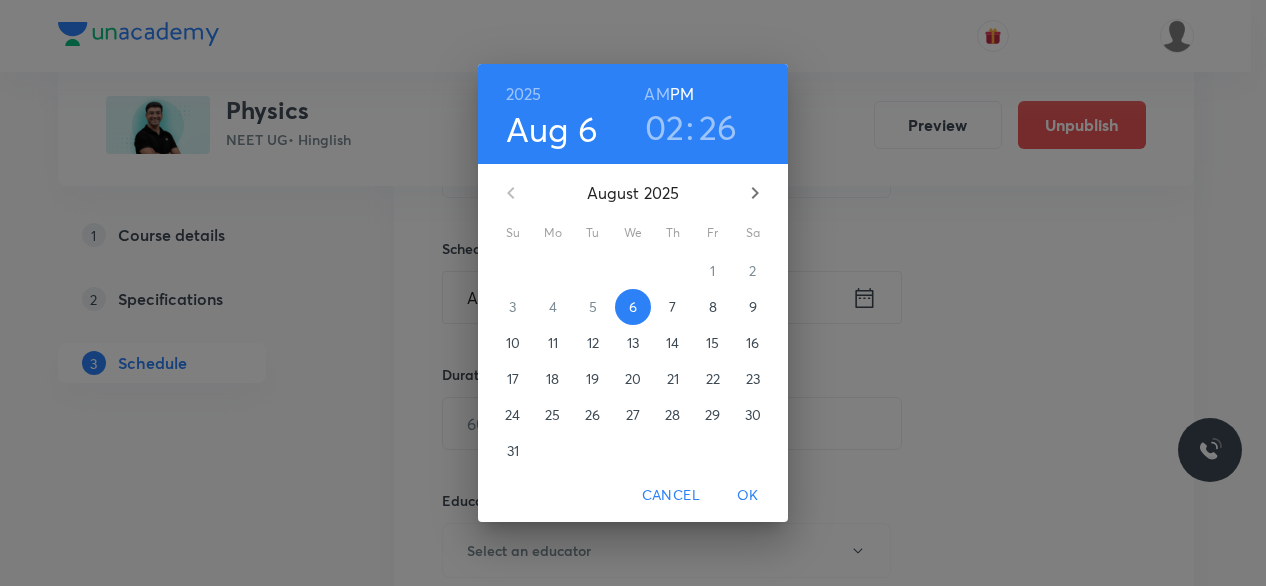 click on "26" at bounding box center [718, 127] 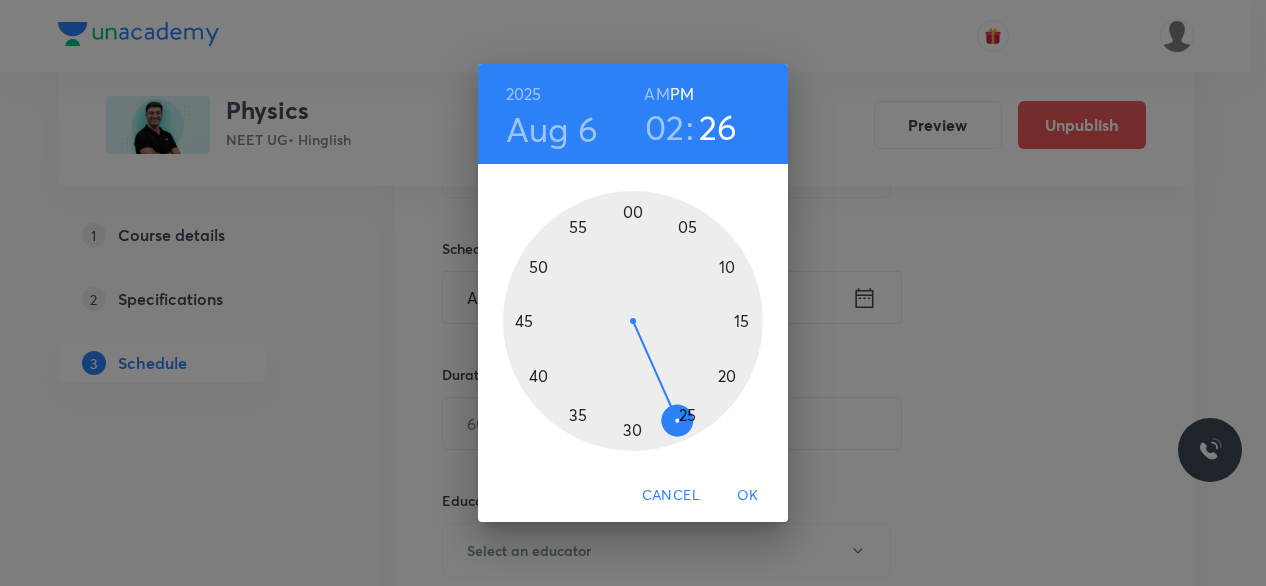 click at bounding box center (633, 321) 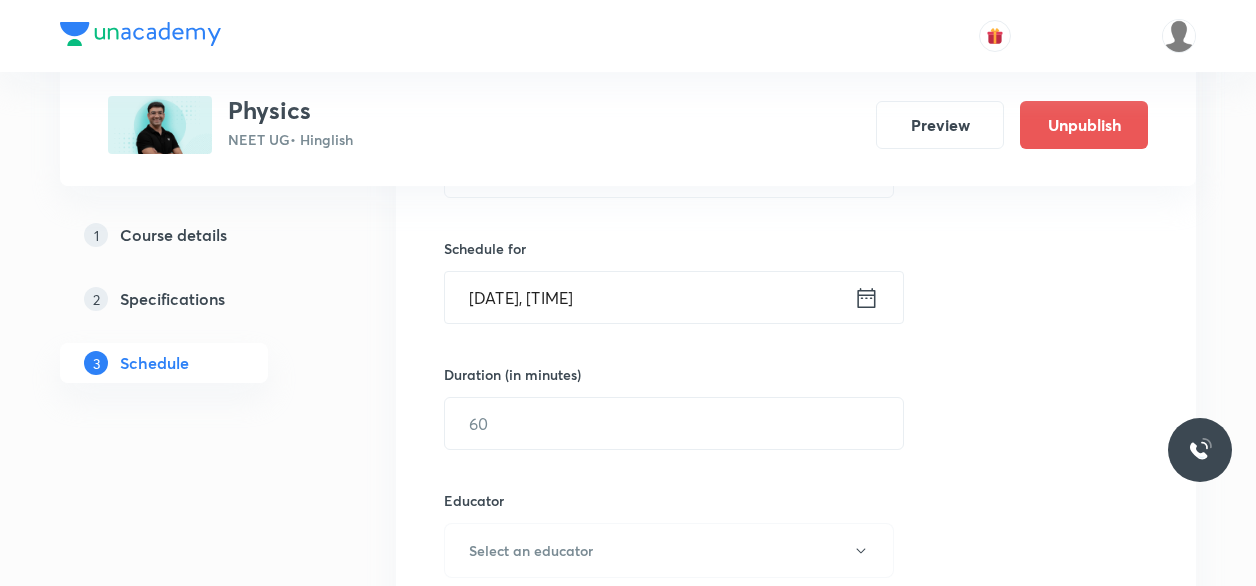 scroll, scrollTop: 462, scrollLeft: 0, axis: vertical 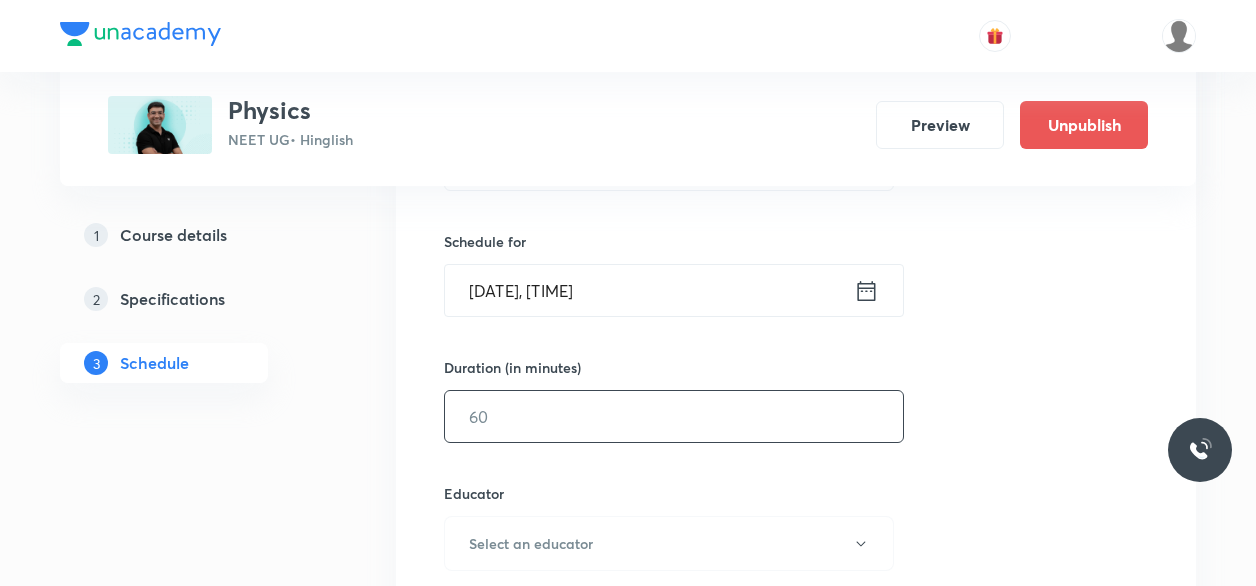 click at bounding box center [674, 416] 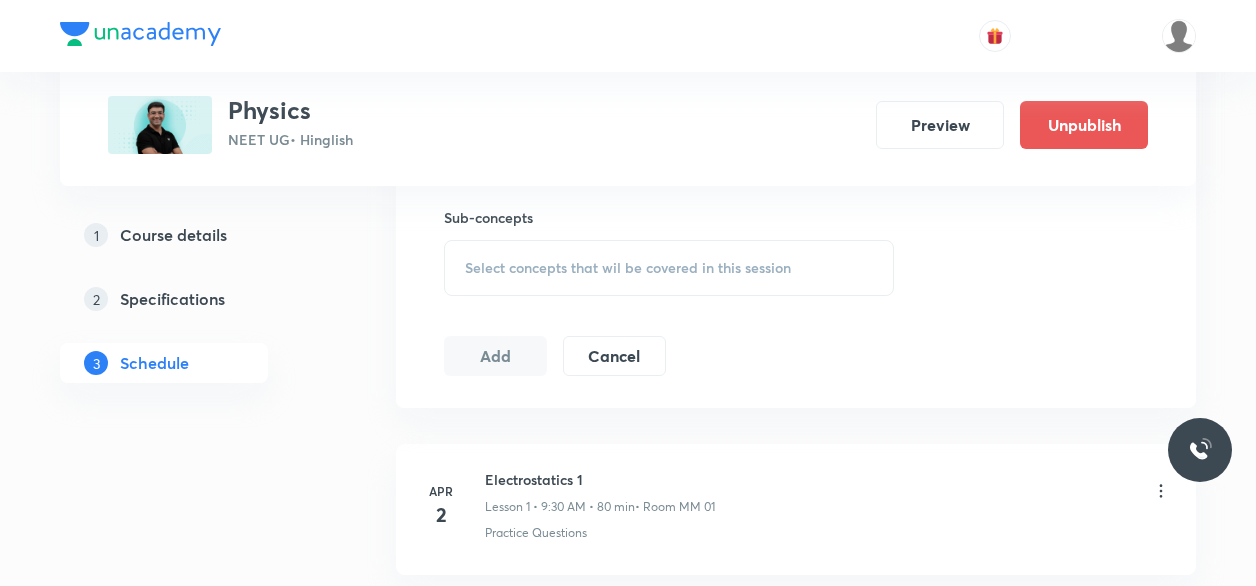 scroll, scrollTop: 993, scrollLeft: 0, axis: vertical 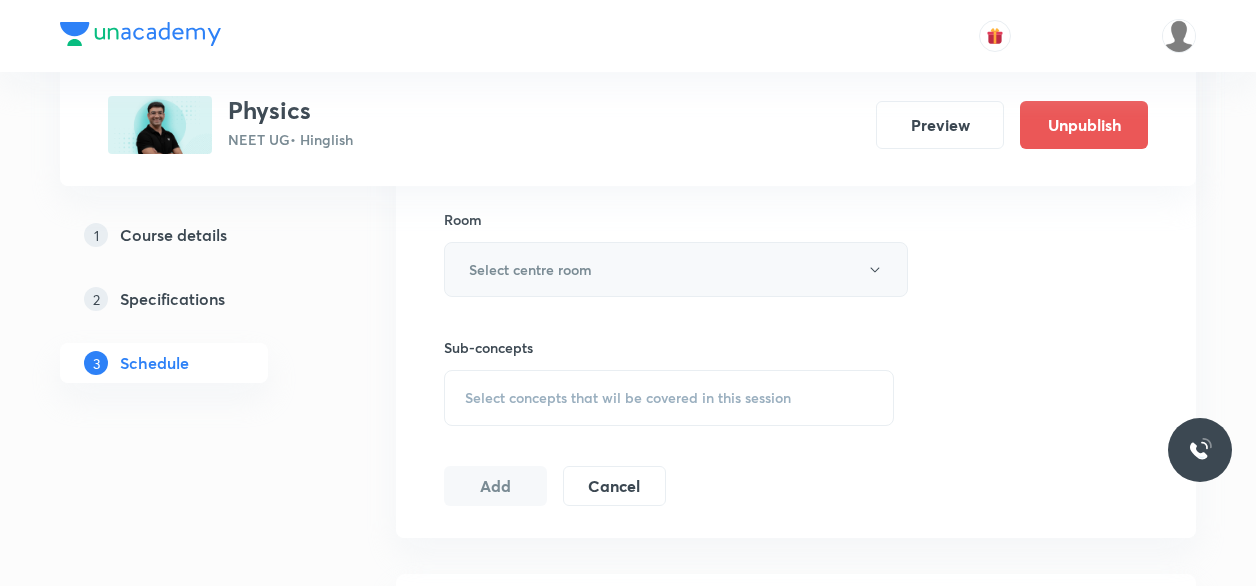 type on "80" 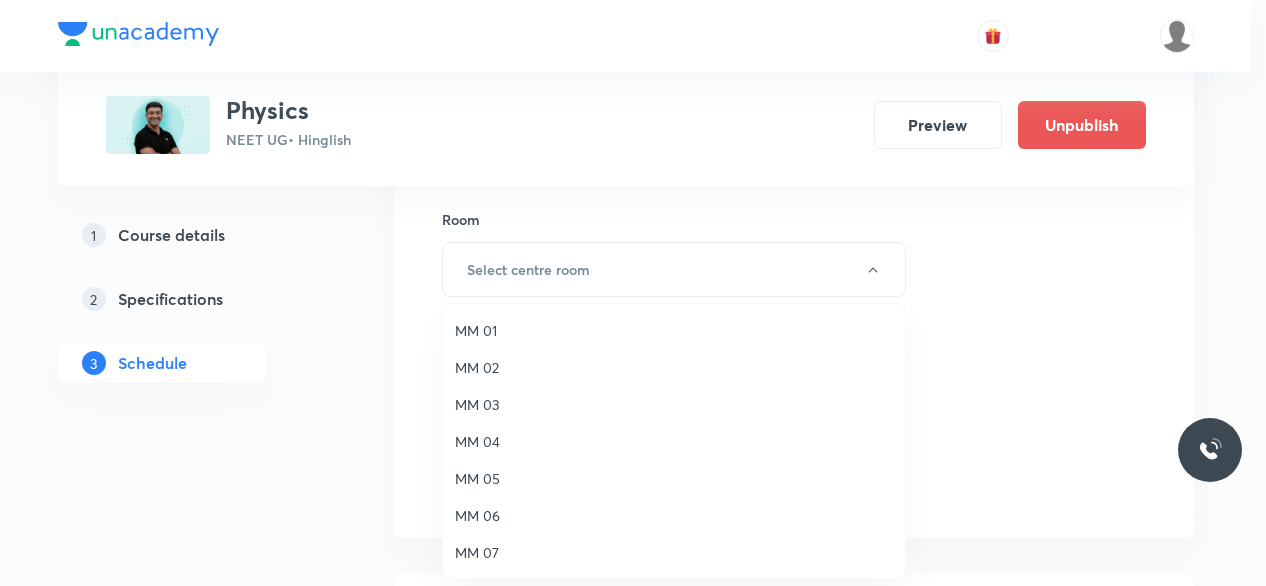 click on "MM 04" at bounding box center (674, 441) 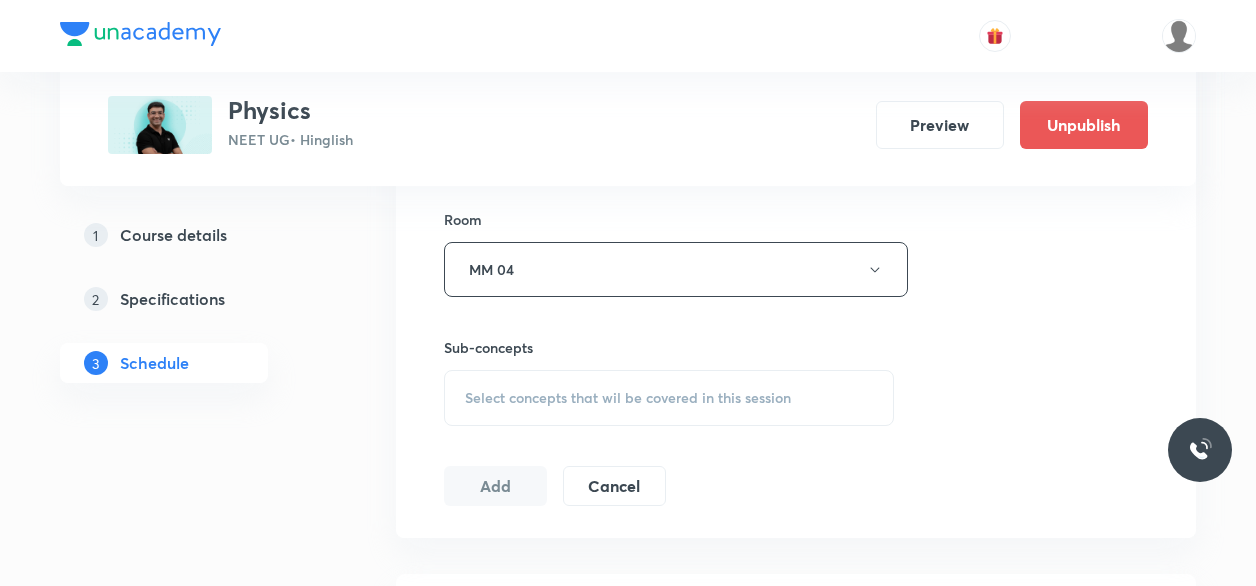 click on "Select concepts that wil be covered in this session" at bounding box center (669, 398) 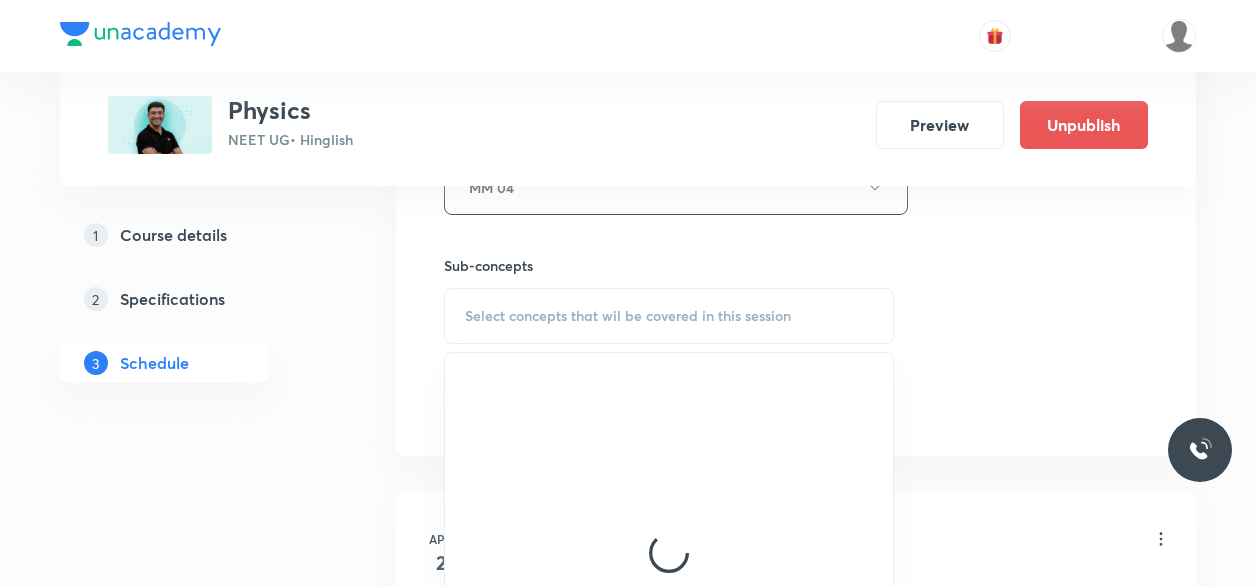 scroll, scrollTop: 1081, scrollLeft: 0, axis: vertical 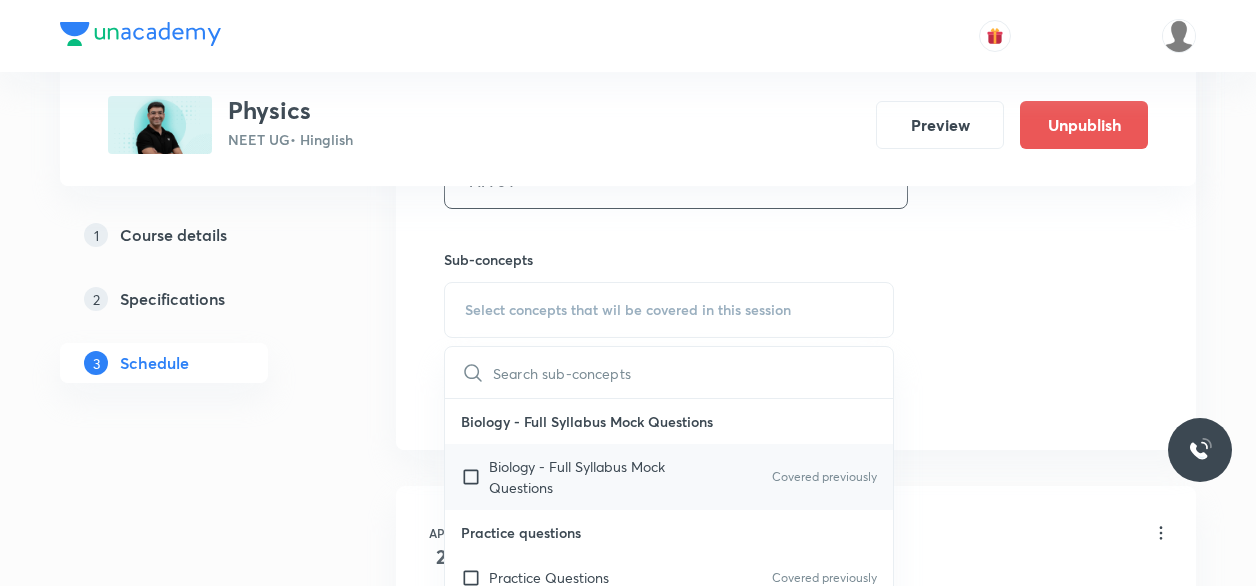 click on "Biology - Full Syllabus Mock Questions" at bounding box center (590, 477) 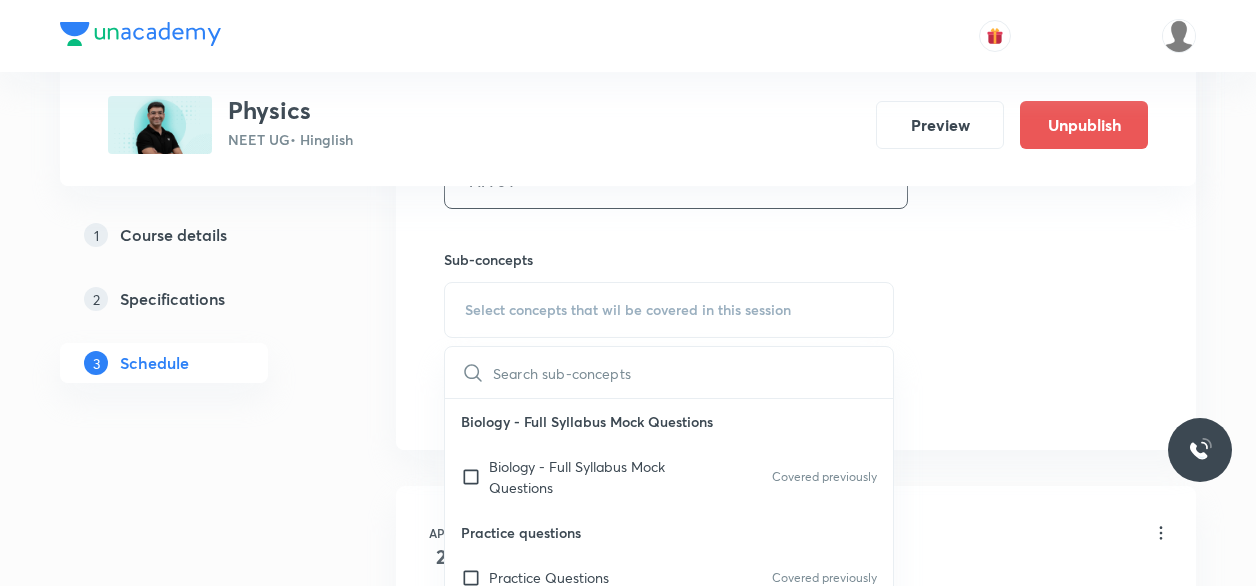 checkbox on "true" 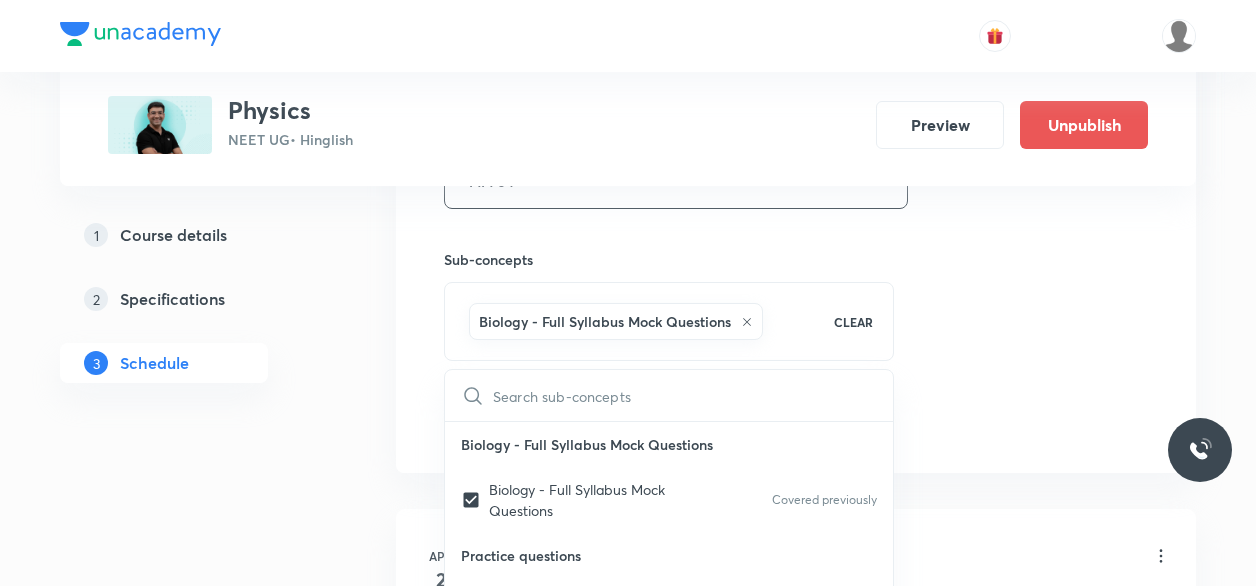 click on "Session  90 Live class Session title 5/99 EMI 4 ​ Schedule for Aug 6, 2025, 2:30 PM ​ Duration (in minutes) 80 ​ Educator Select an educator   Session type Online Offline Room MM 04 Sub-concepts Biology - Full Syllabus Mock Questions CLEAR ​ Biology - Full Syllabus Mock Questions Biology - Full Syllabus Mock Questions Covered previously Practice questions Practice Questions Covered previously Biology Previous Year Questions Maths Previous Year Questions Covered previously Coulomb's Law & Electric Field Electric Charge Conductors and Insulators Electroscope Charging of a Body Coulomb's Law Coulomb's Law in Vector Form Superposition Principle Electric Field  Electric Field Due to an Isolated Point Charge  Electric Field Due to Continuous Distribution of Charge Field of Ring Charge  Electric Field Due to an Infinite Line Charge Field of Uniformly Charged Disk Field of Two Oppositely Charged Sheets Lines of Force  Different Patterns of Electric Field Lines Electrostatic Shielding (or Screening) Torque Add" at bounding box center (796, -104) 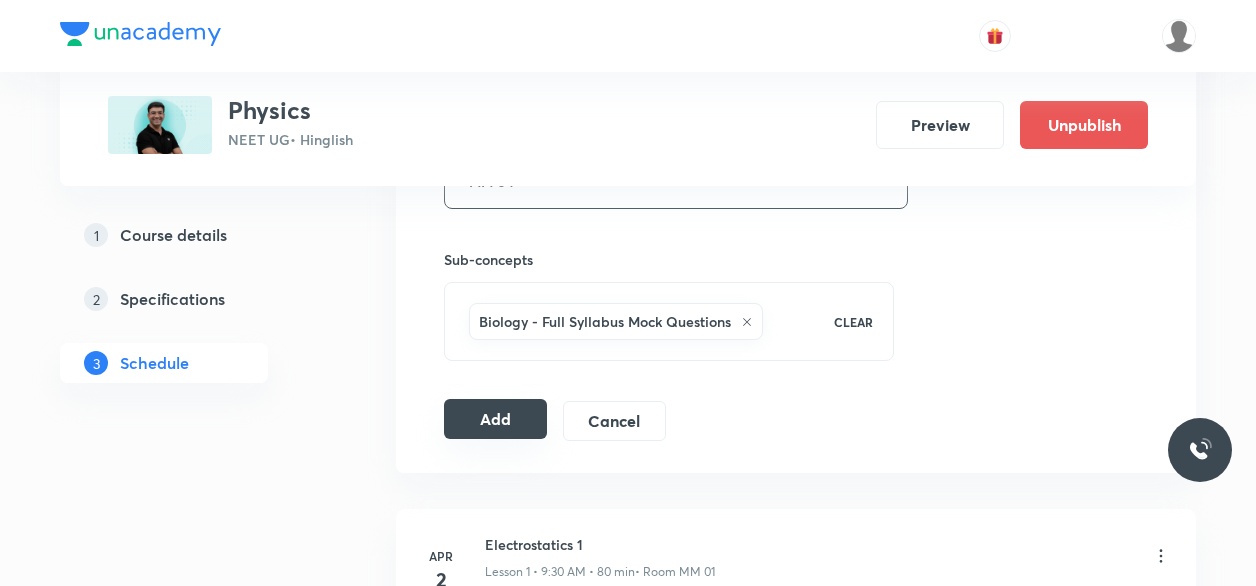 click on "Add" at bounding box center (495, 419) 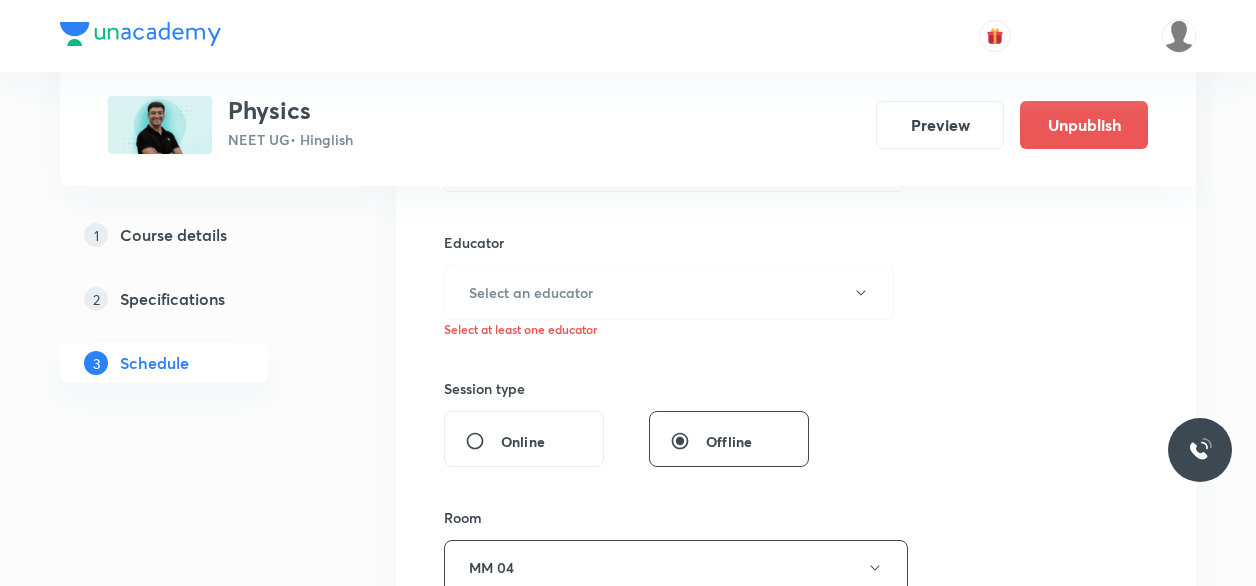 scroll, scrollTop: 707, scrollLeft: 0, axis: vertical 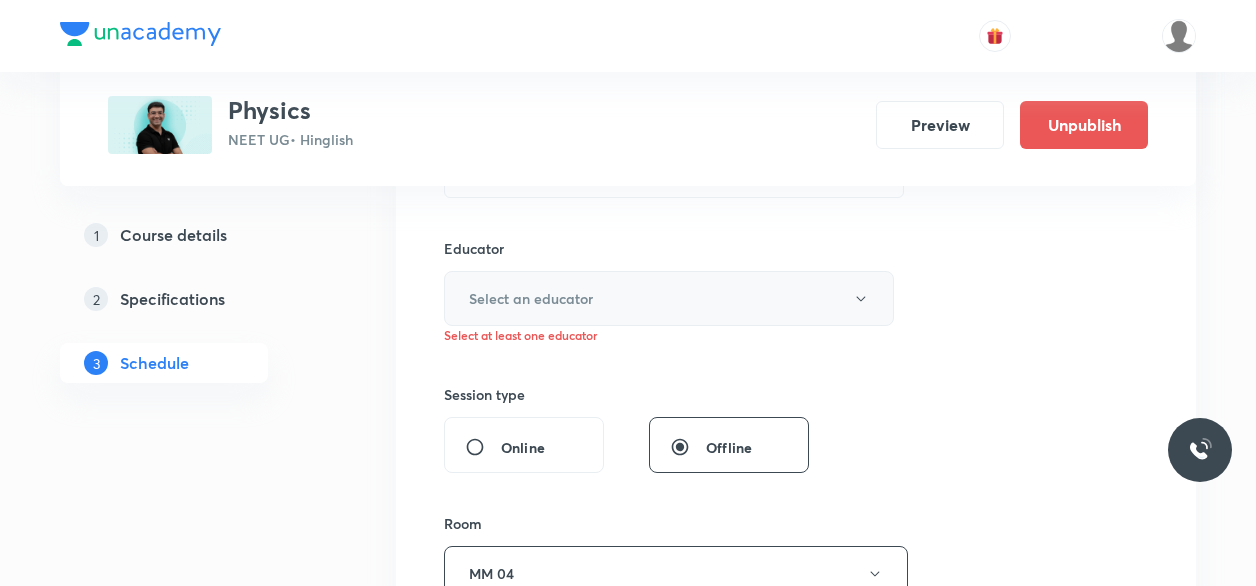 click on "Select an educator" at bounding box center (531, 298) 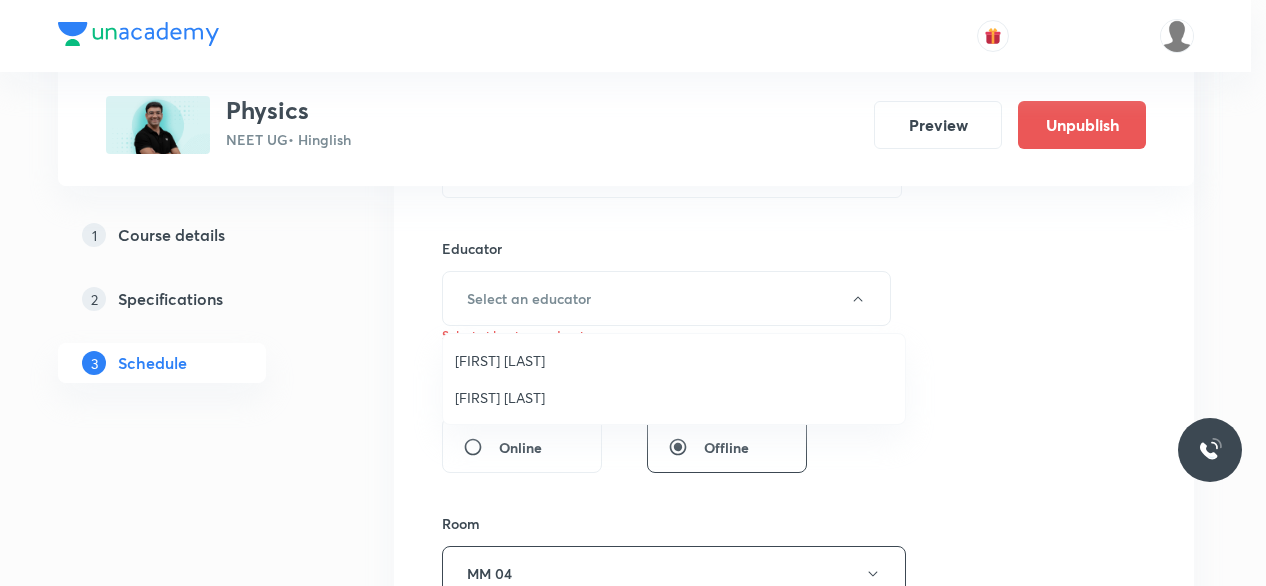 click on "Mahendra Singh" at bounding box center [674, 397] 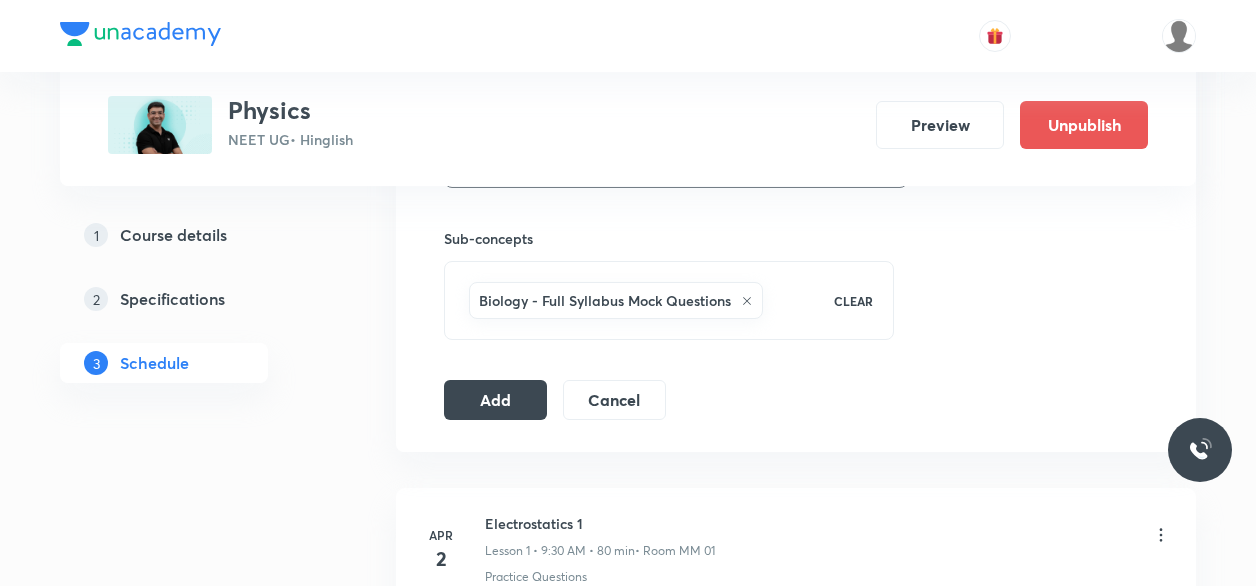scroll, scrollTop: 1121, scrollLeft: 0, axis: vertical 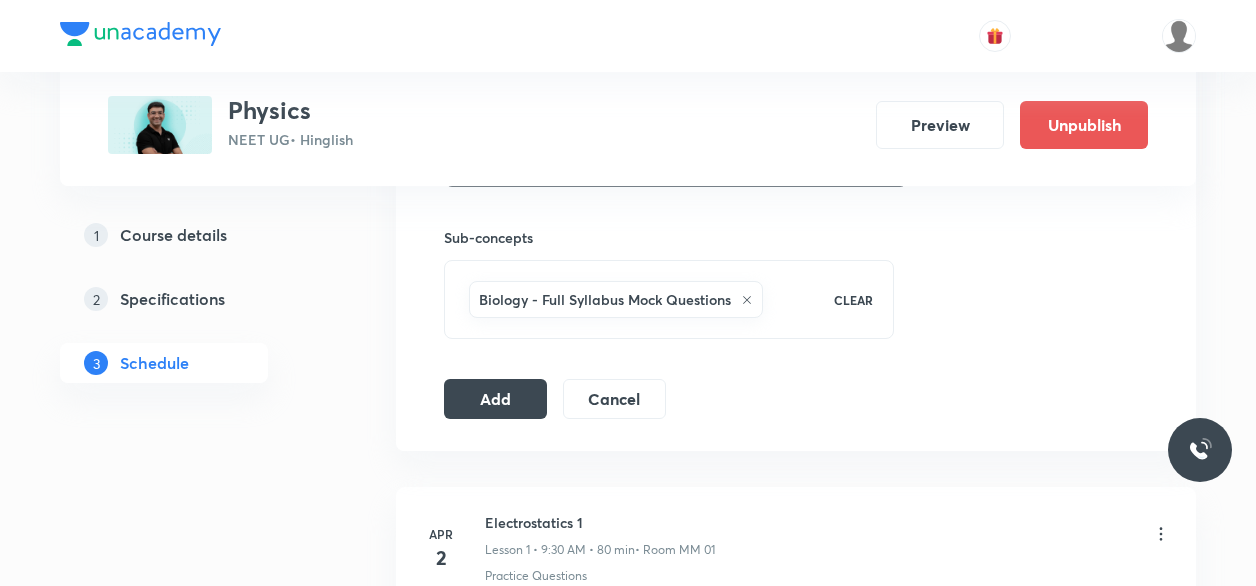 click on "Add" at bounding box center (495, 399) 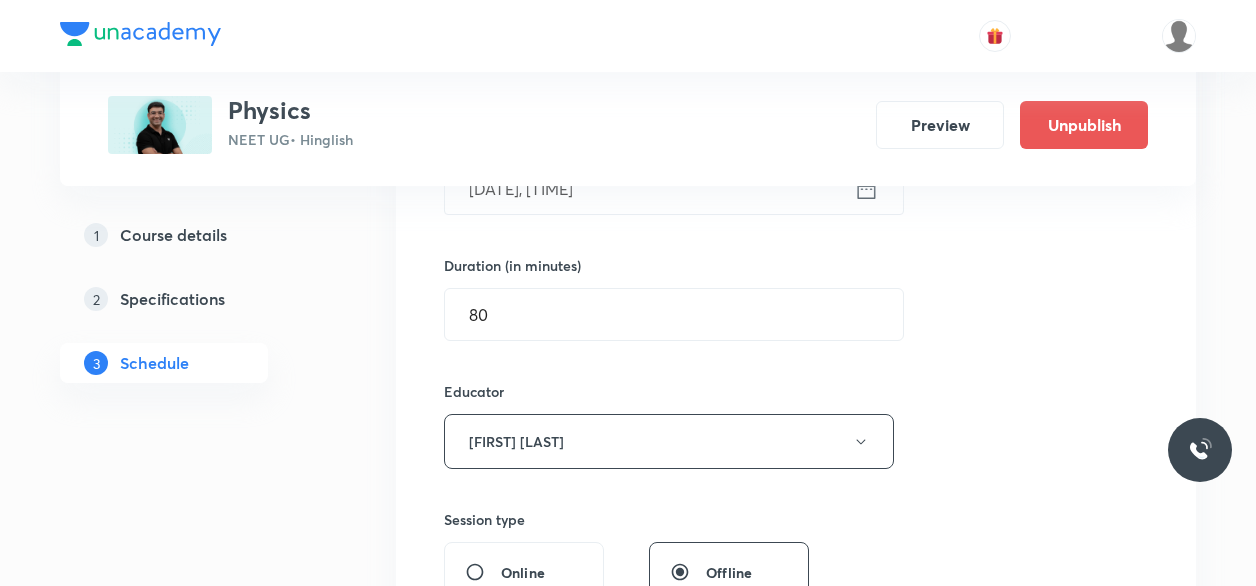scroll, scrollTop: 336, scrollLeft: 0, axis: vertical 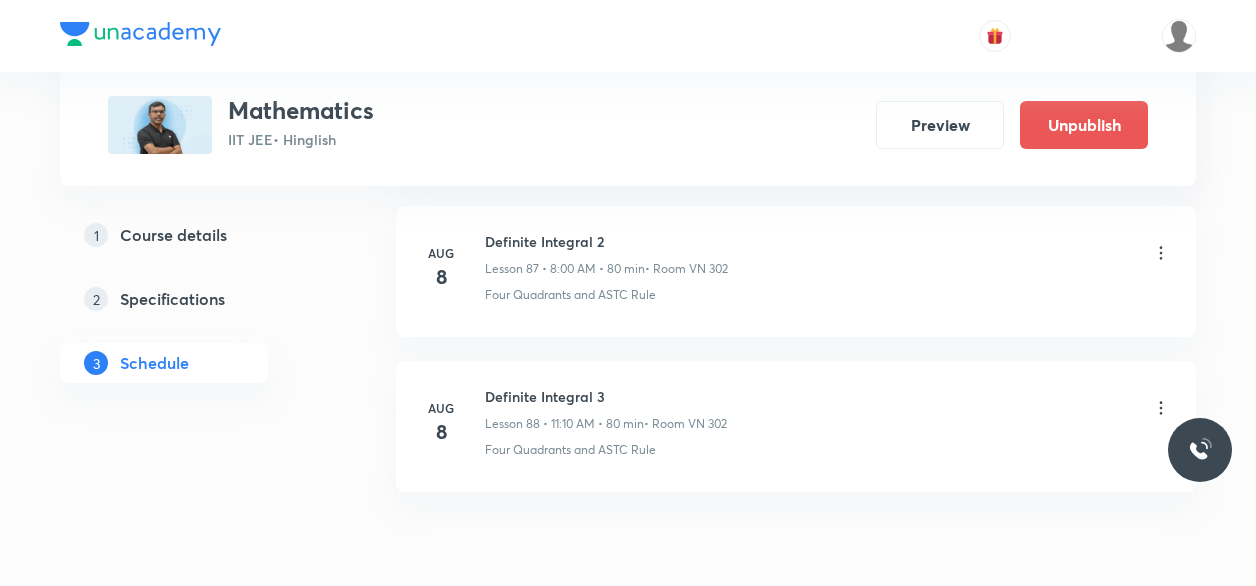 click 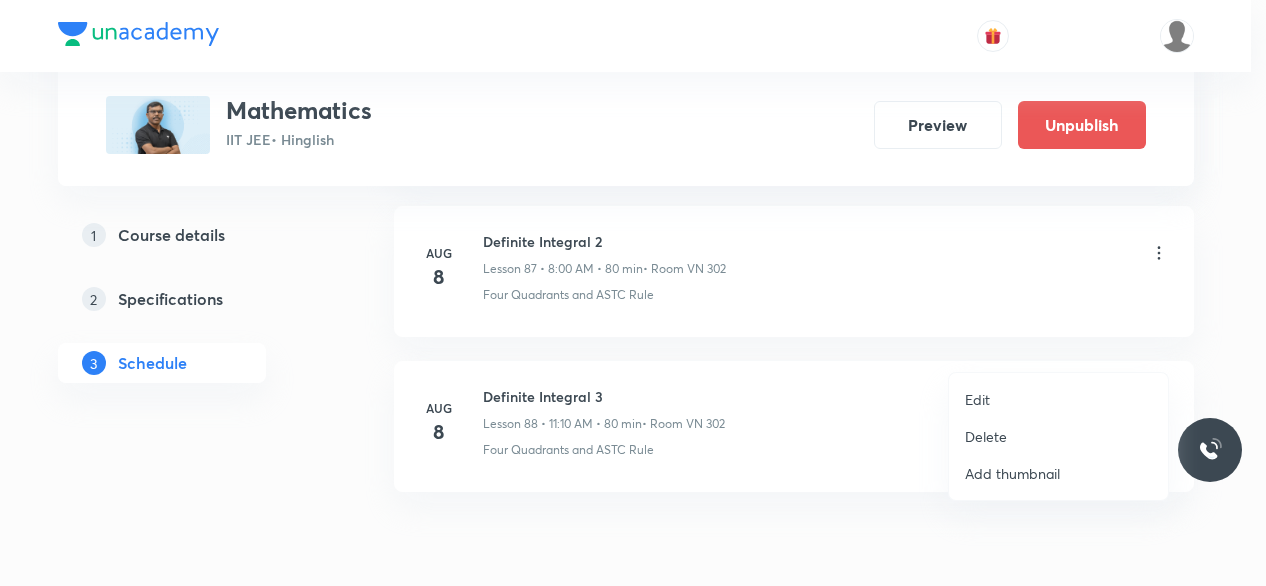 click on "Edit" at bounding box center [977, 399] 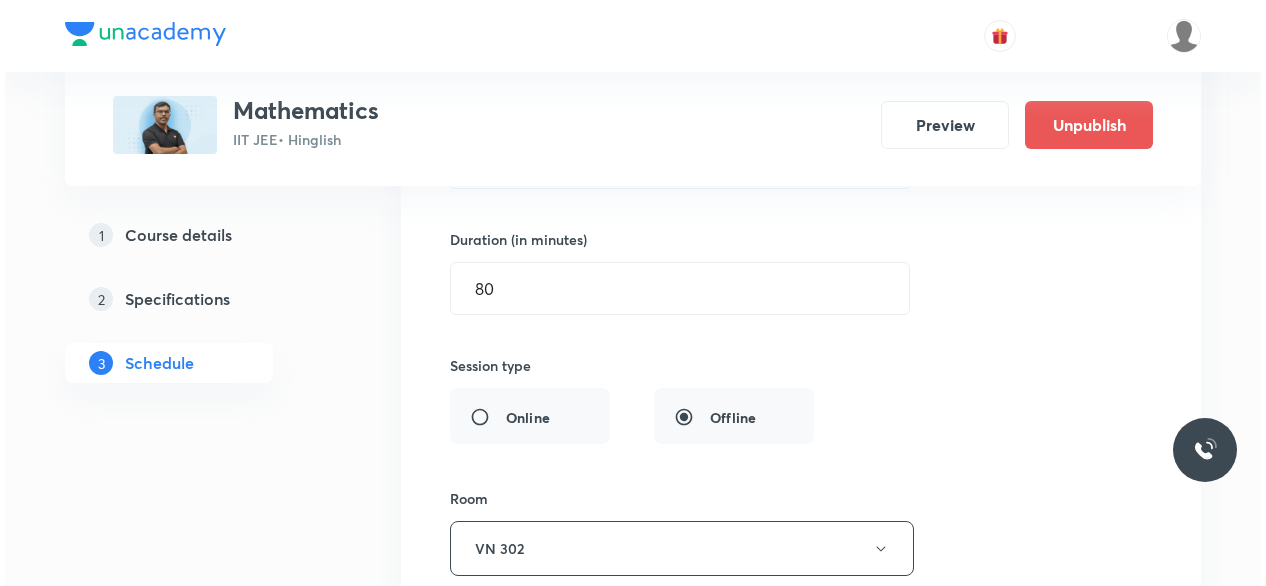 scroll, scrollTop: 14071, scrollLeft: 0, axis: vertical 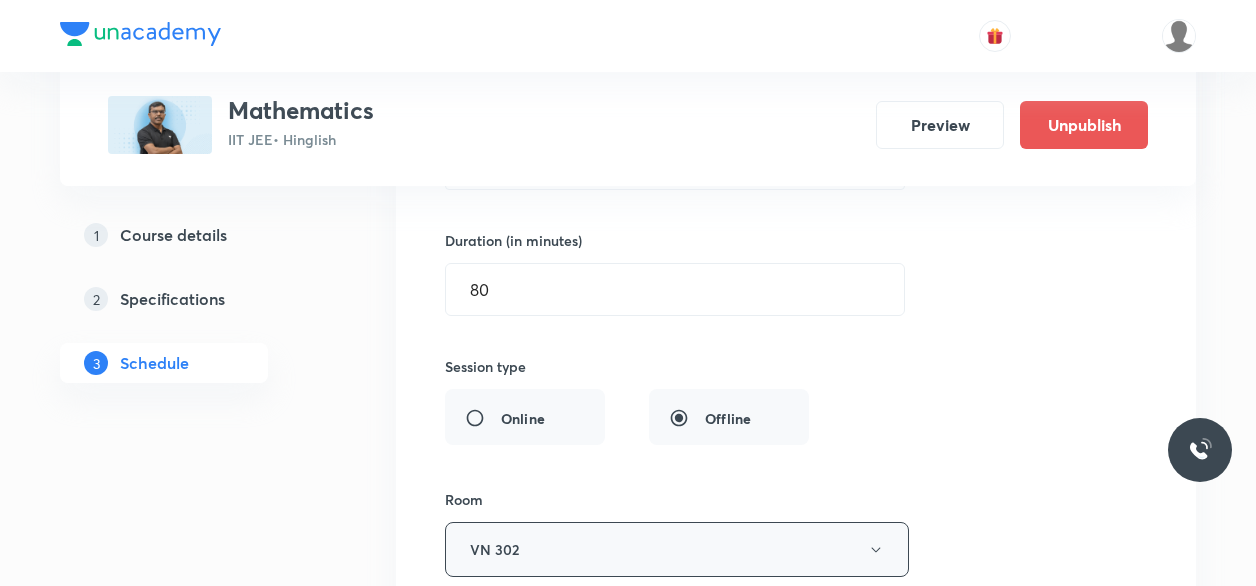click on "VN 302" at bounding box center (677, 549) 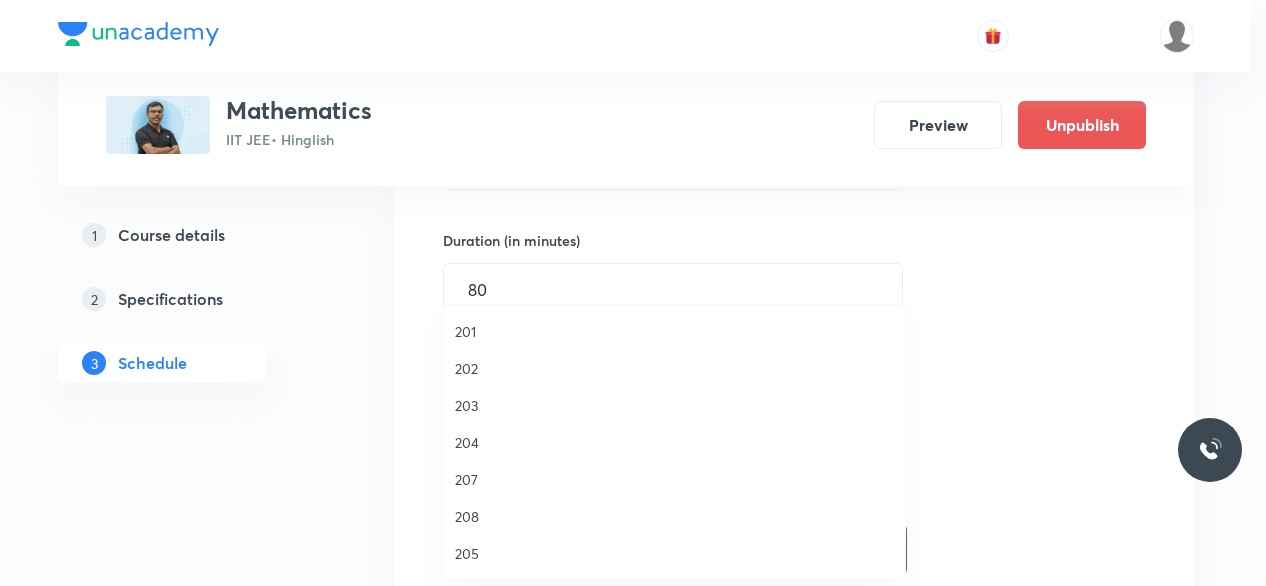 scroll, scrollTop: 259, scrollLeft: 0, axis: vertical 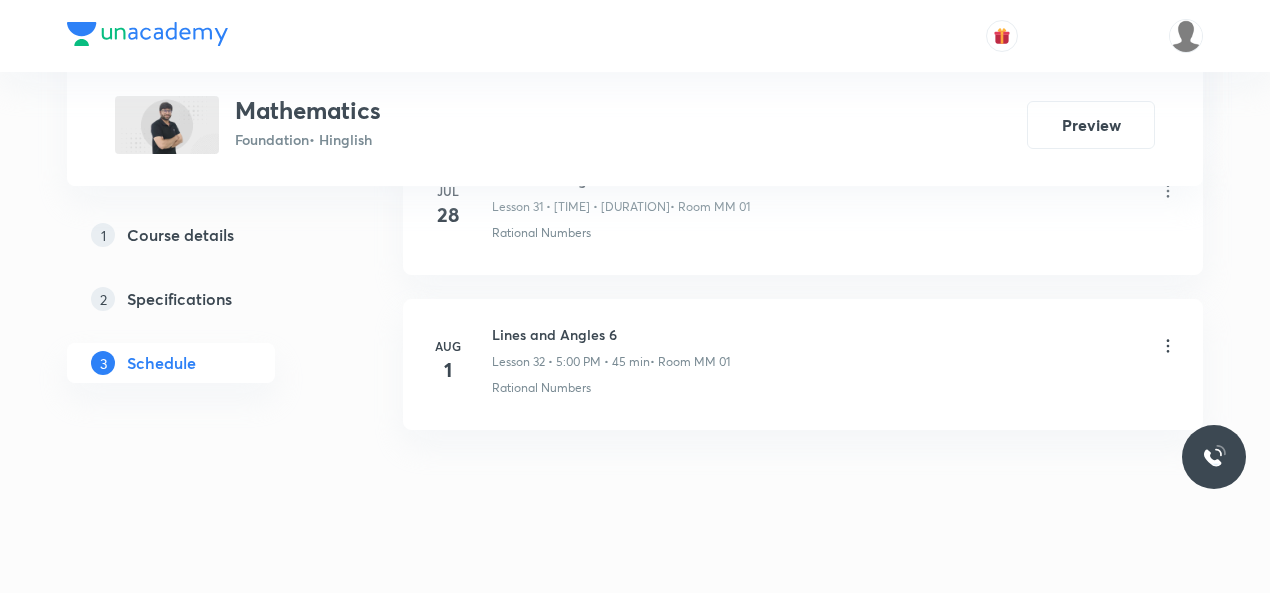 click on "Lines and Angles 6" at bounding box center (611, 334) 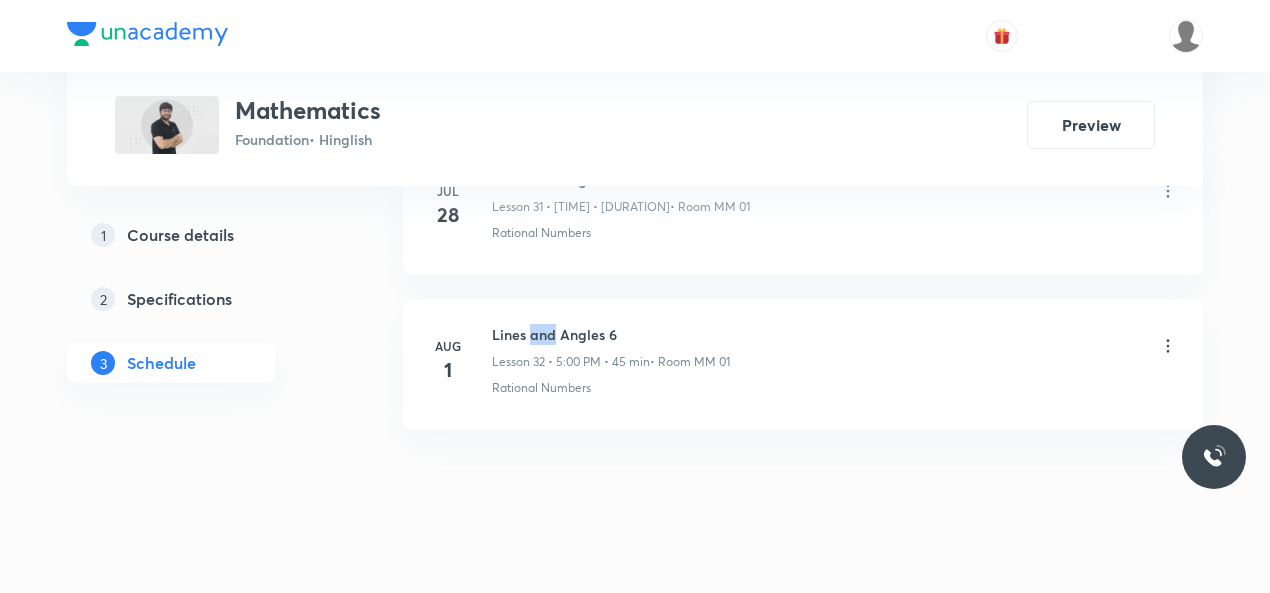 click on "Lines and Angles 6" at bounding box center (611, 334) 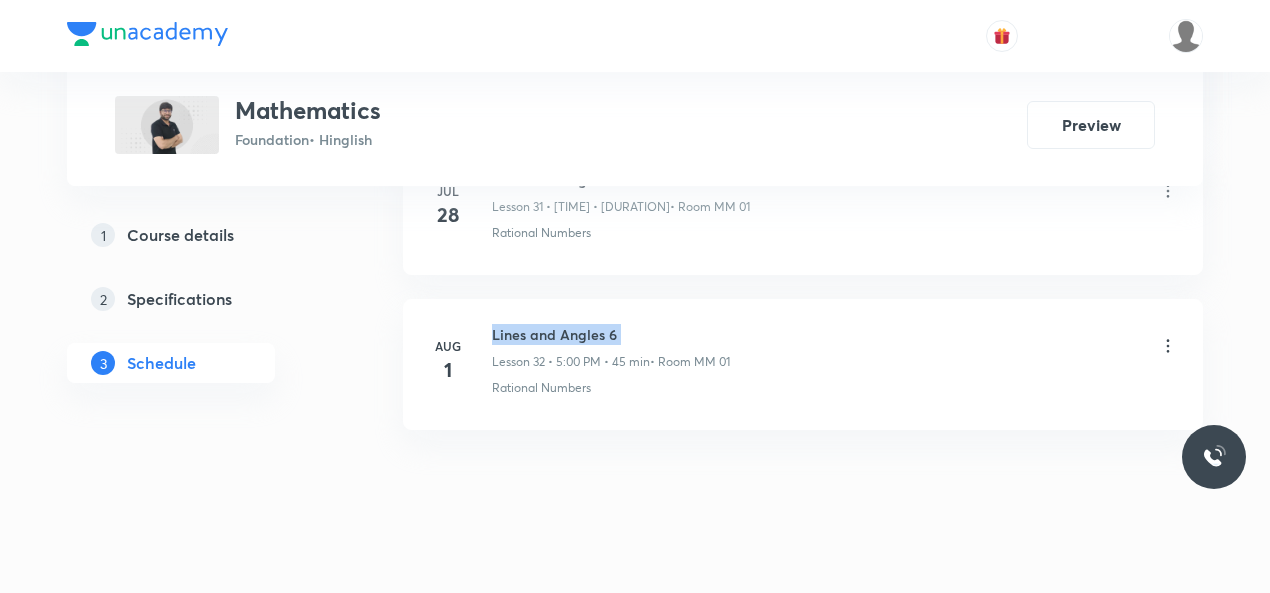 click on "Lines and Angles 6" at bounding box center (611, 334) 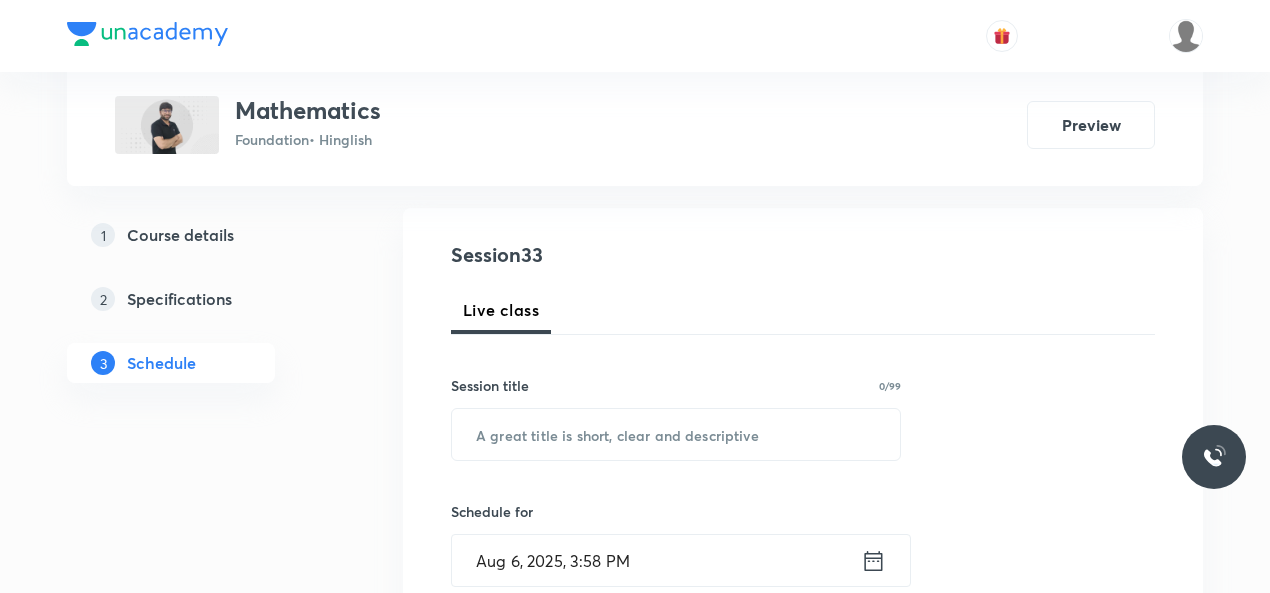 scroll, scrollTop: 249, scrollLeft: 0, axis: vertical 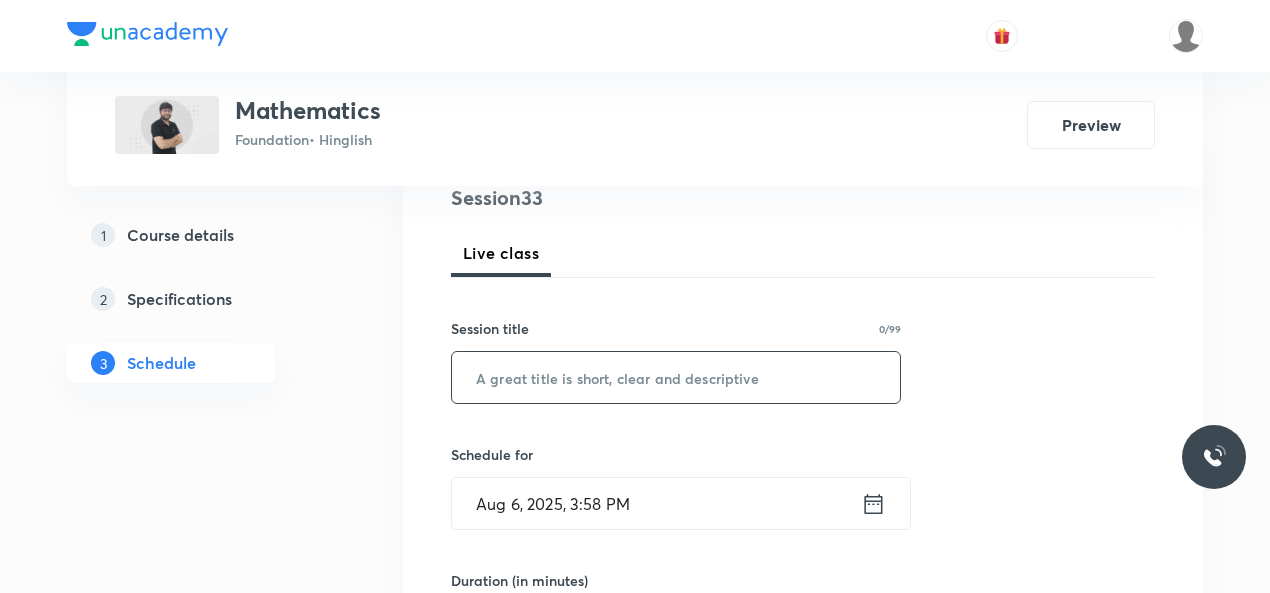 click at bounding box center [676, 377] 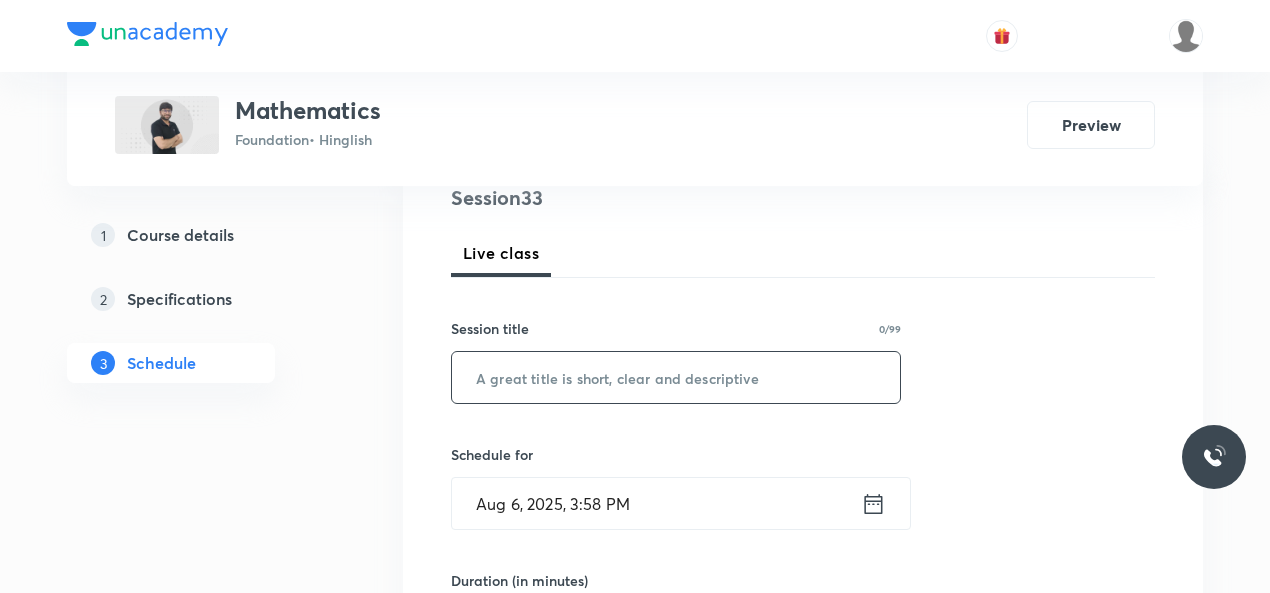 paste on "Lines and Angles 6" 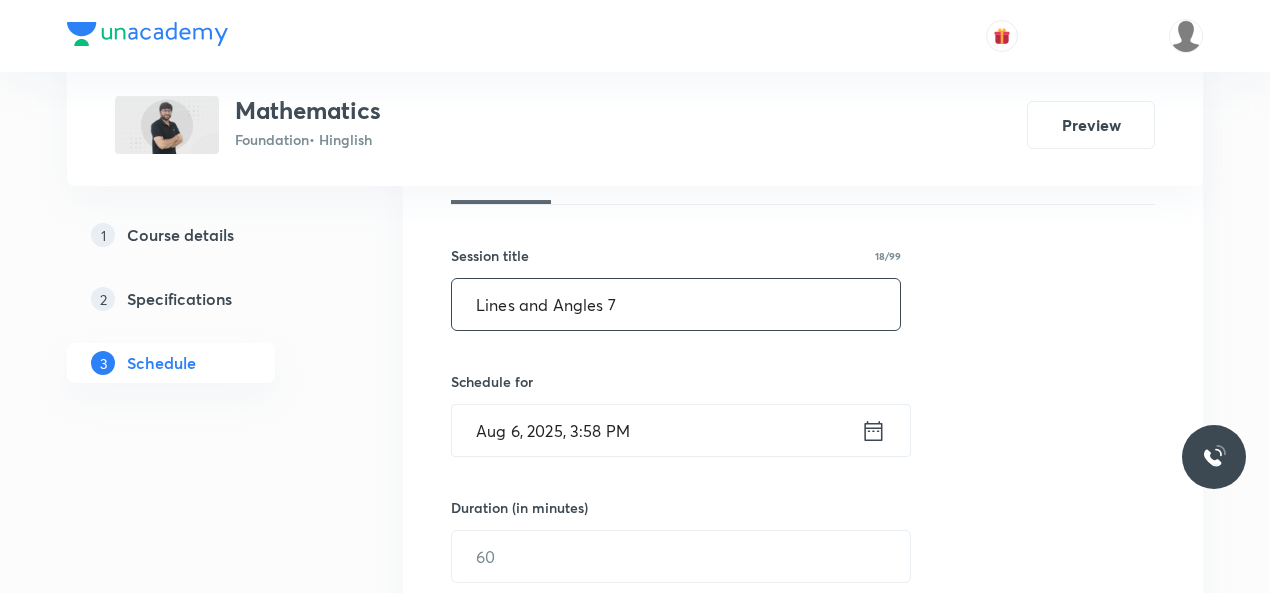 scroll, scrollTop: 328, scrollLeft: 0, axis: vertical 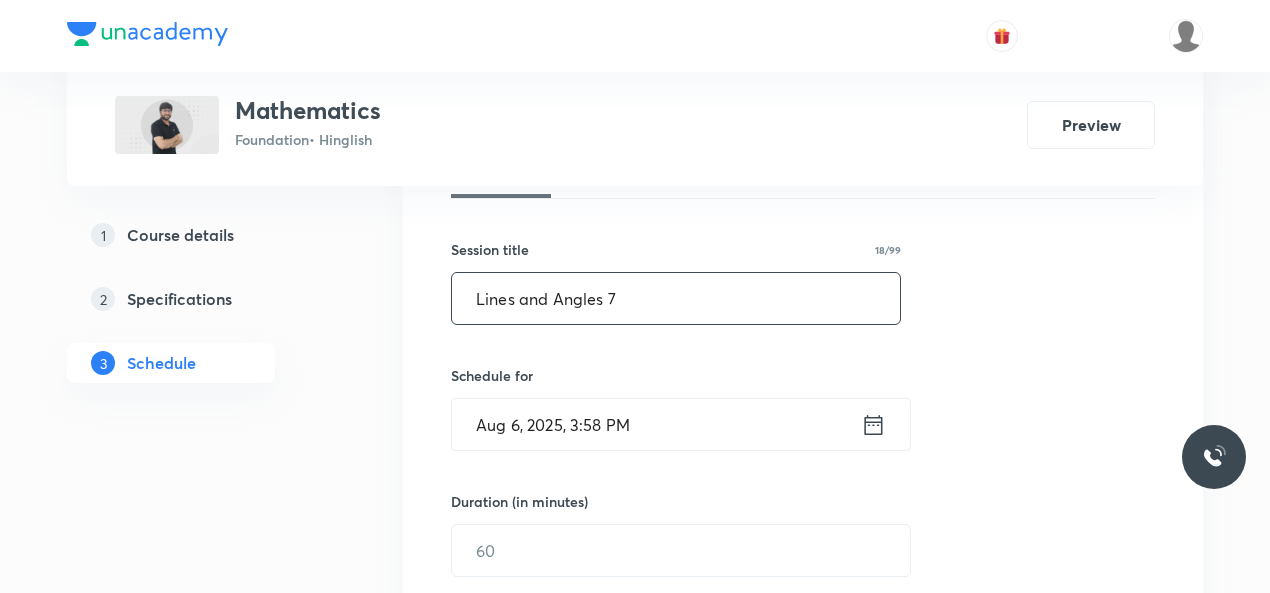type on "Lines and Angles 7" 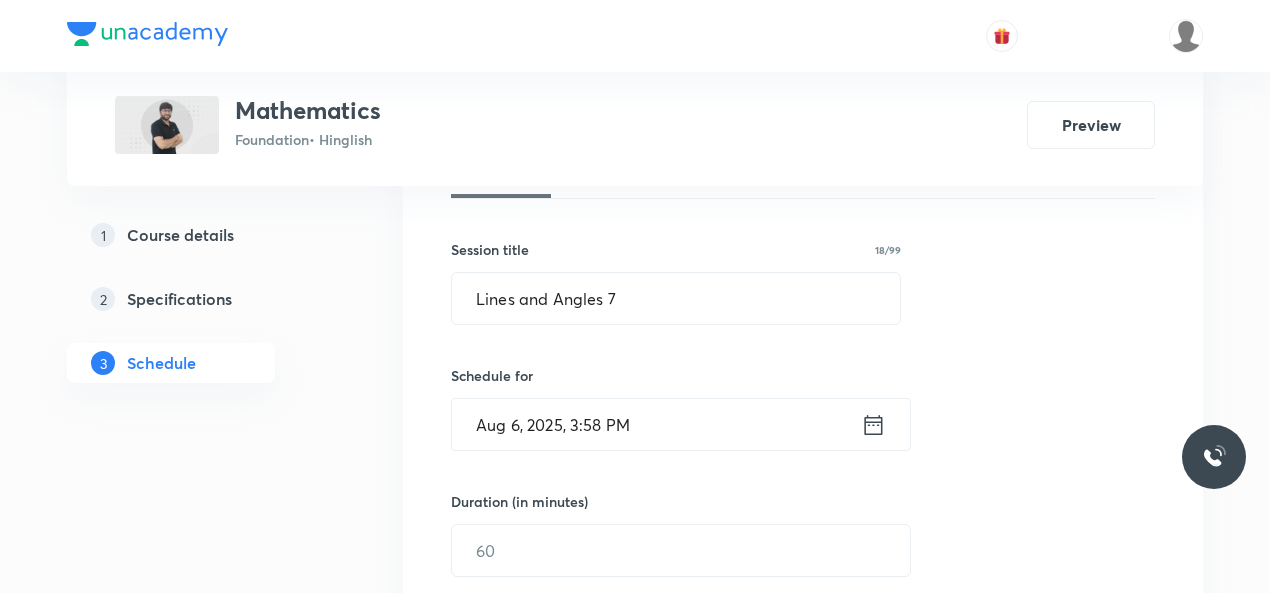 click on "Aug 6, 2025, 3:58 PM" at bounding box center (656, 424) 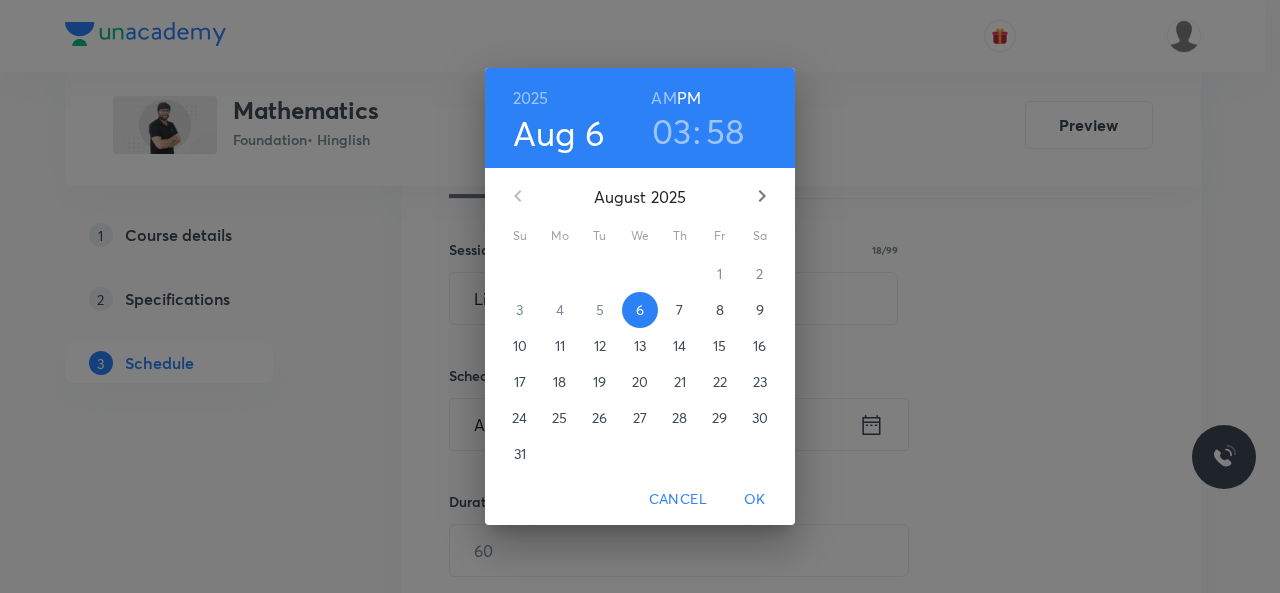 click on "03" at bounding box center [672, 131] 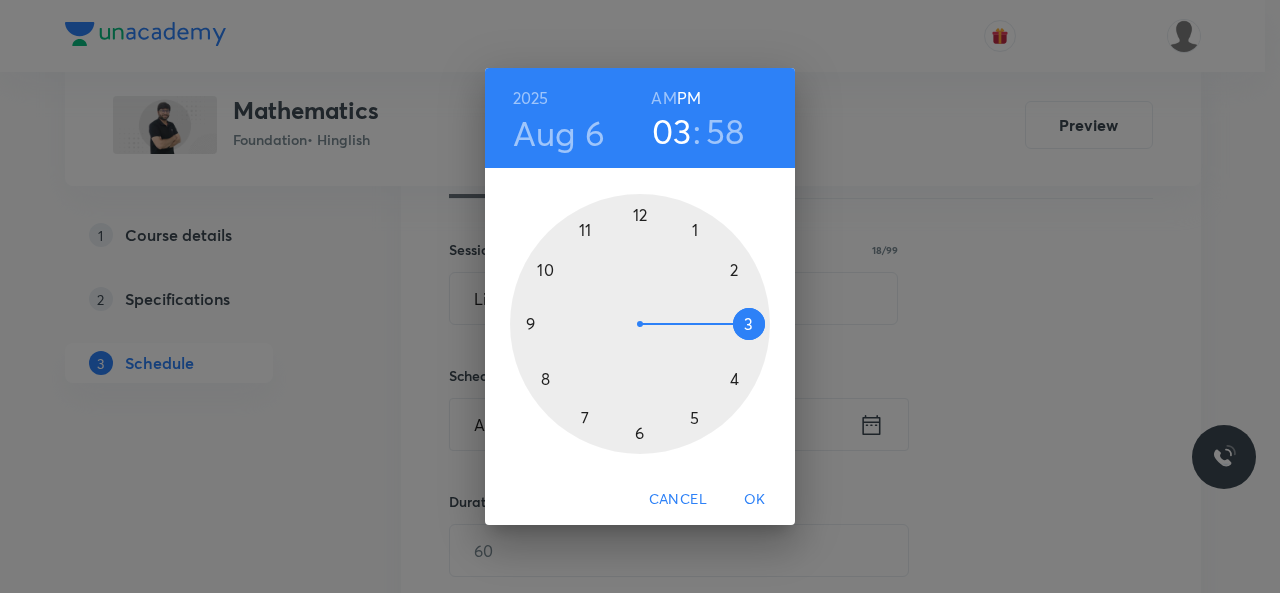 click at bounding box center [640, 324] 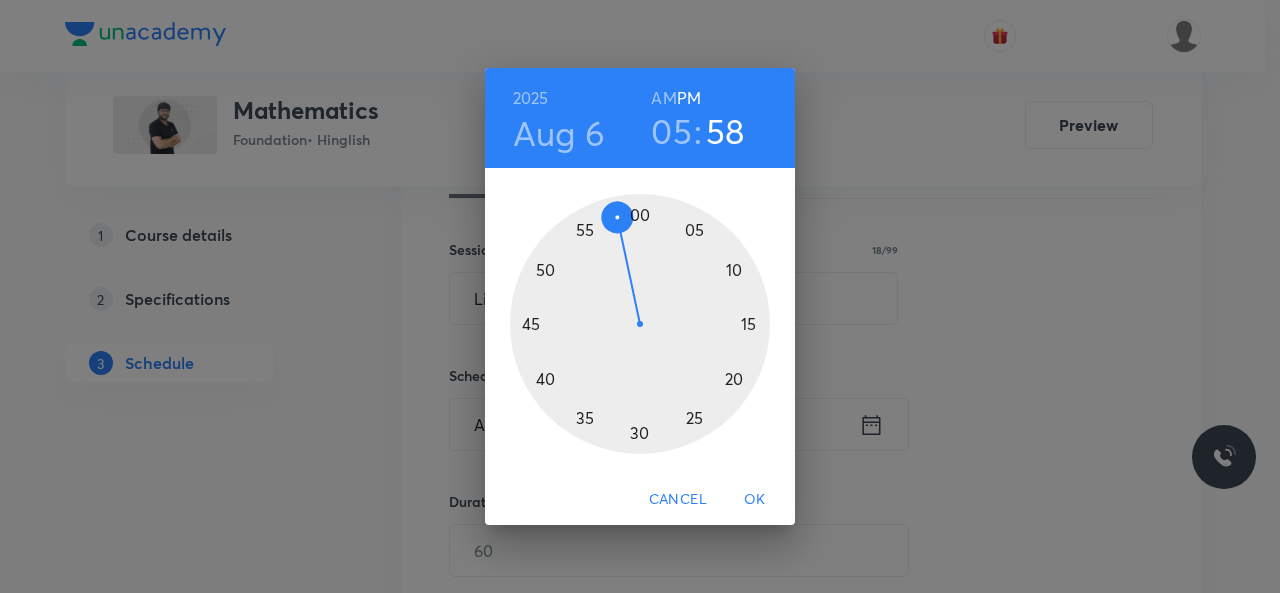 click at bounding box center [640, 324] 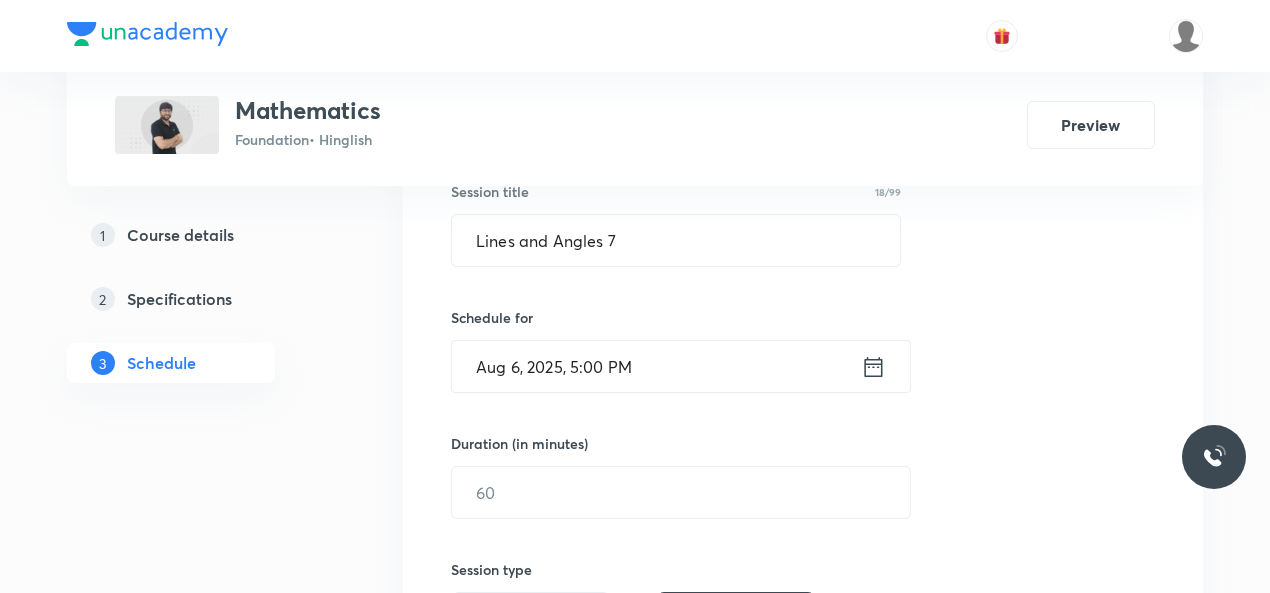 scroll, scrollTop: 391, scrollLeft: 0, axis: vertical 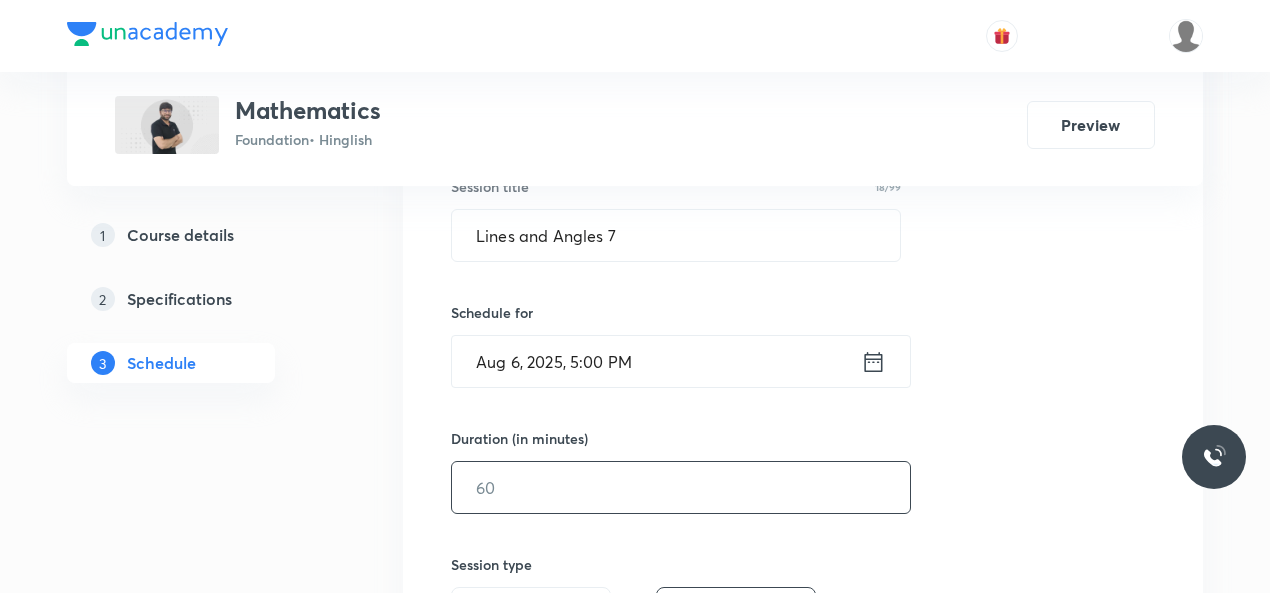 click at bounding box center (681, 487) 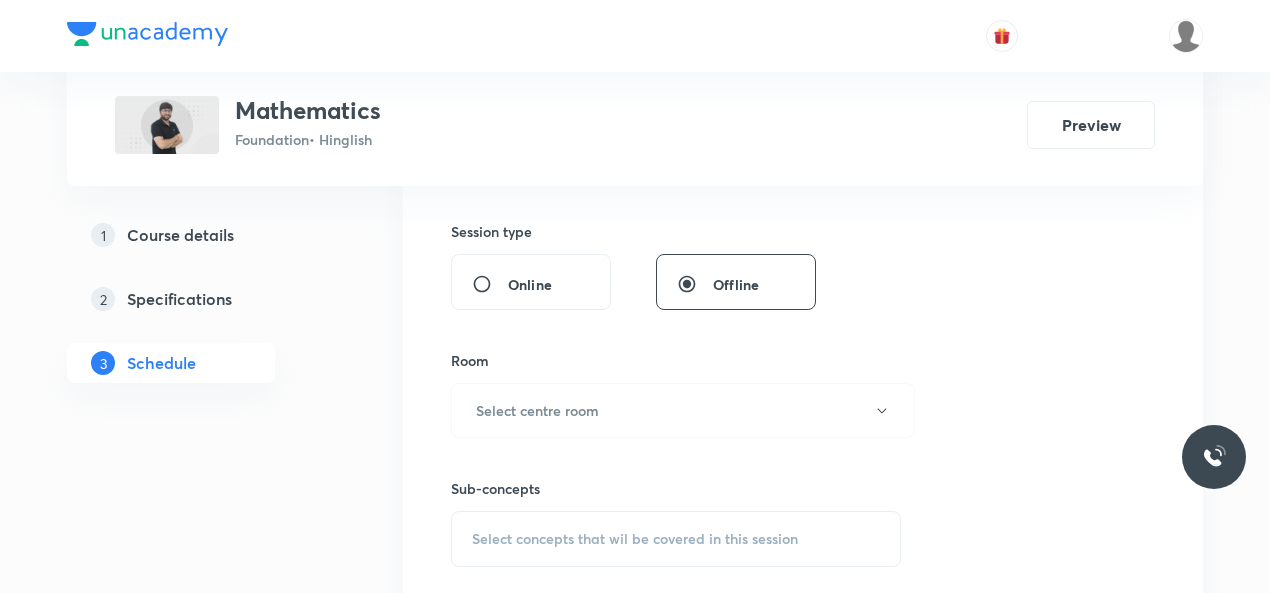 scroll, scrollTop: 725, scrollLeft: 0, axis: vertical 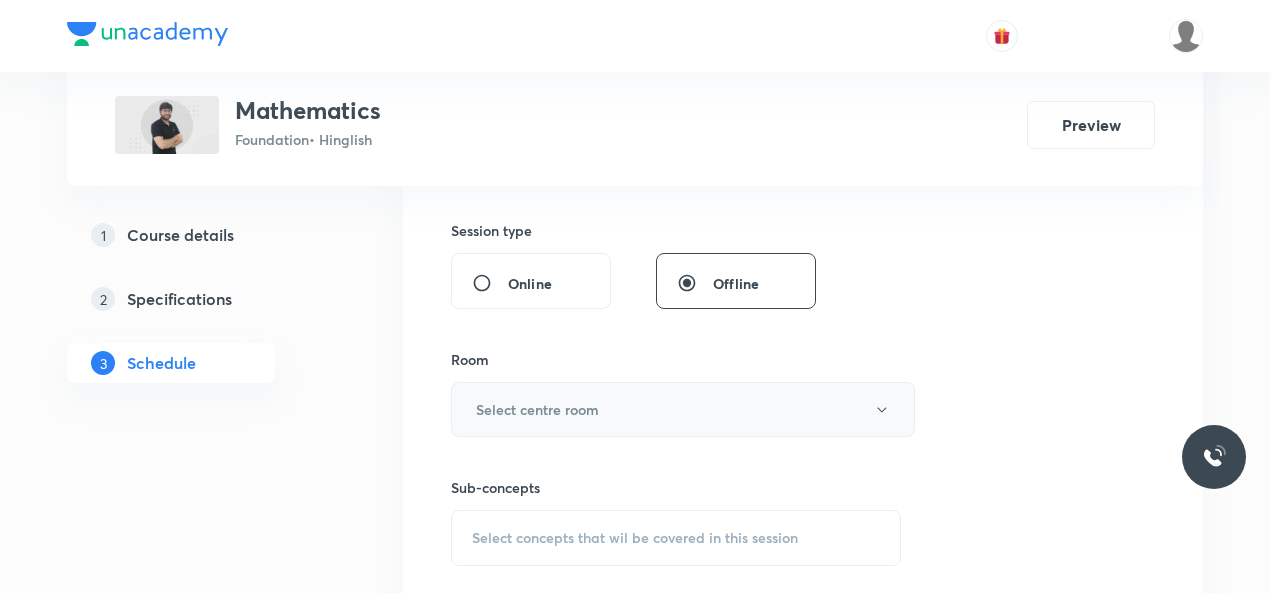 type on "45" 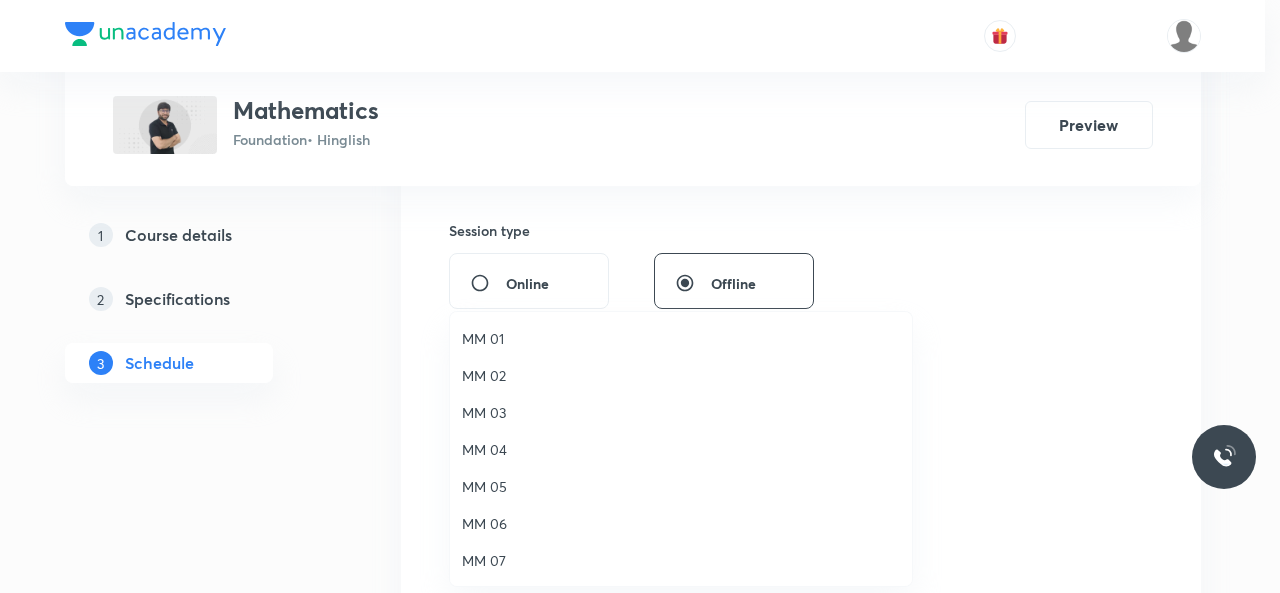 click on "MM 01" at bounding box center (681, 338) 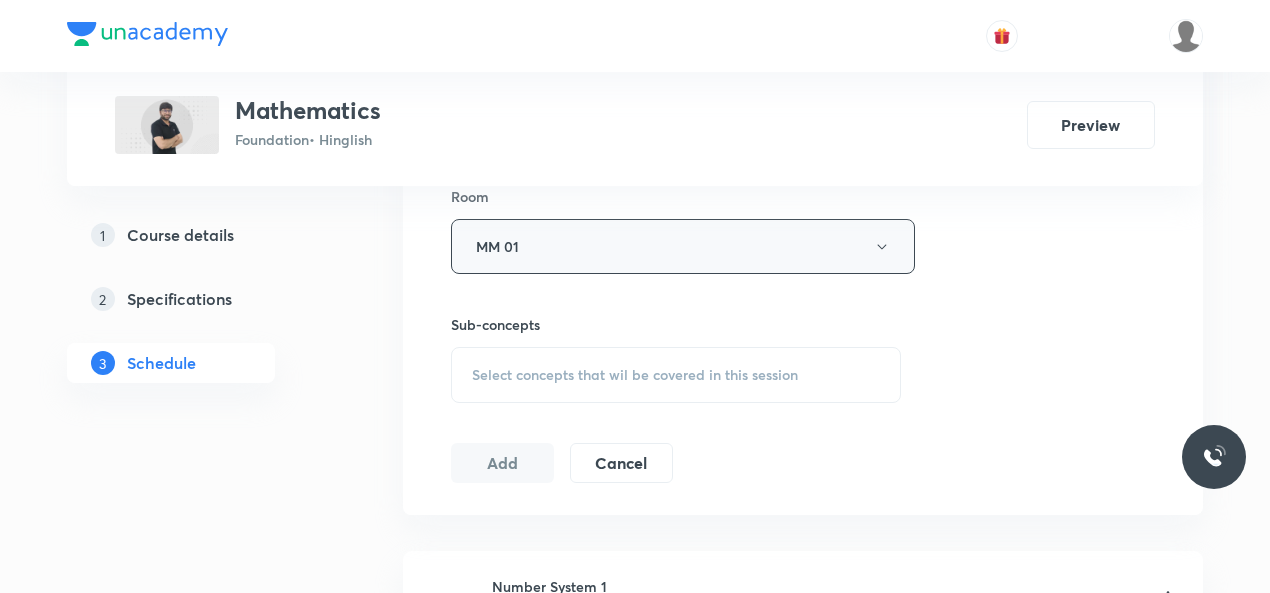 scroll, scrollTop: 889, scrollLeft: 0, axis: vertical 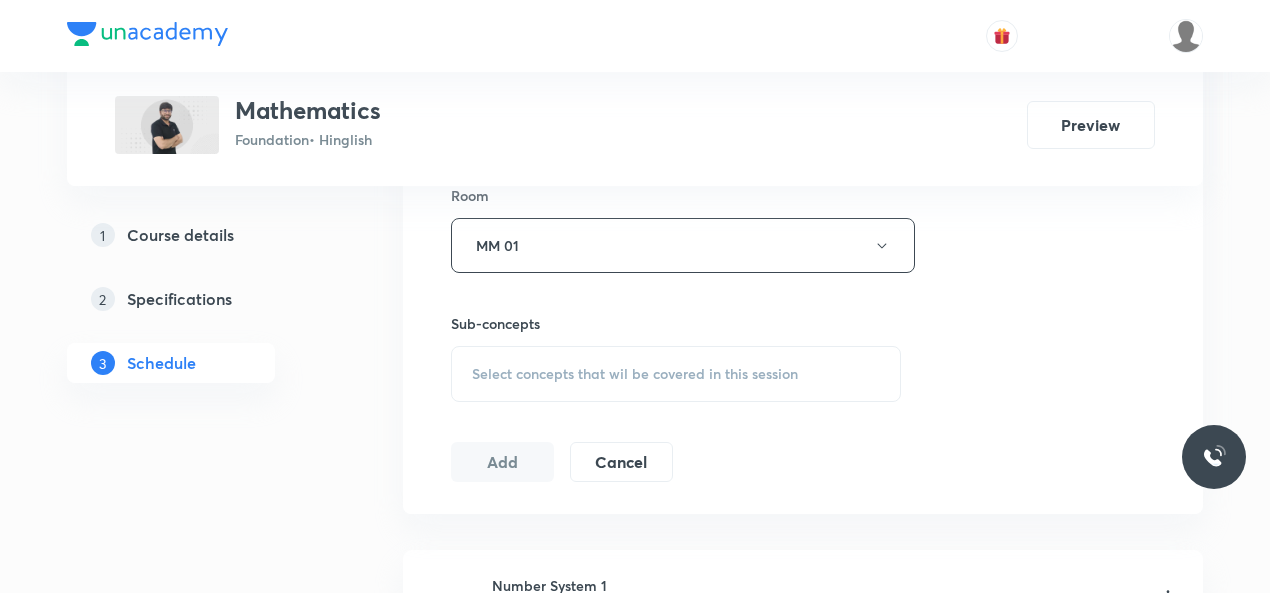 click on "Select concepts that wil be covered in this session" at bounding box center (635, 374) 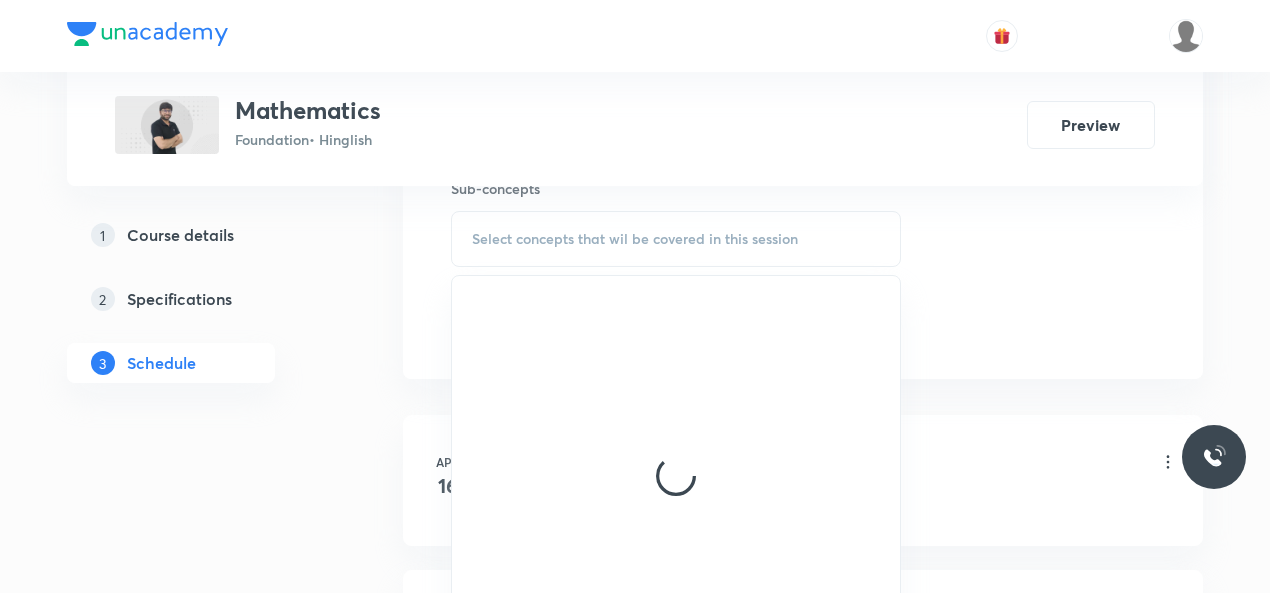 scroll, scrollTop: 1025, scrollLeft: 0, axis: vertical 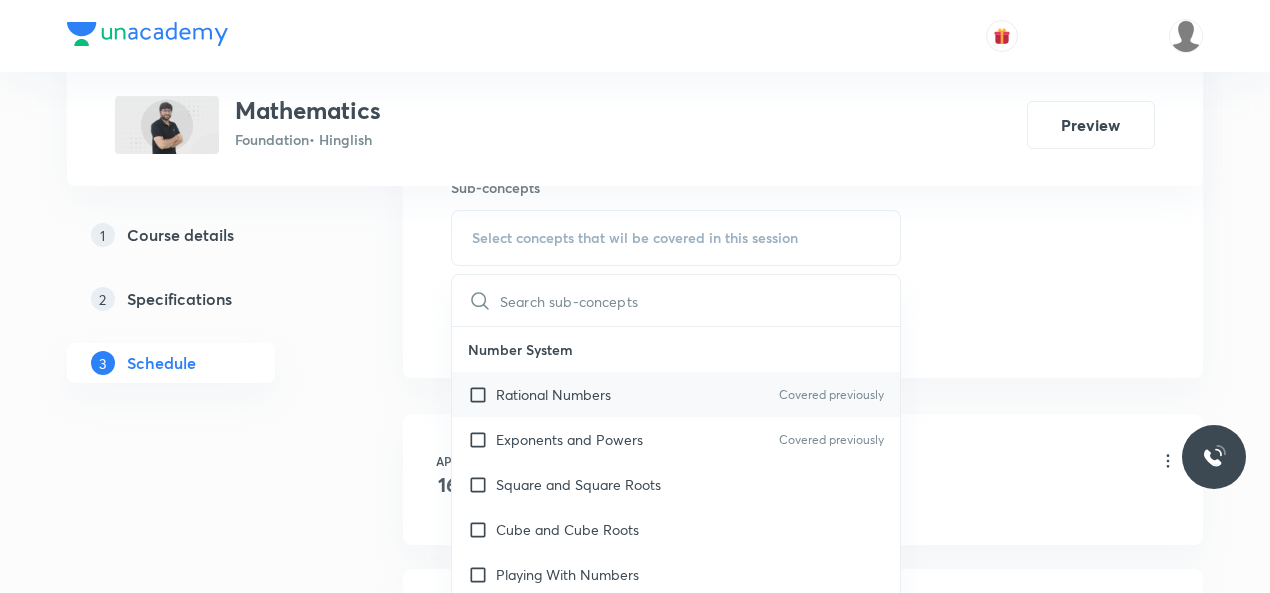 click on "Rational Numbers" at bounding box center (553, 394) 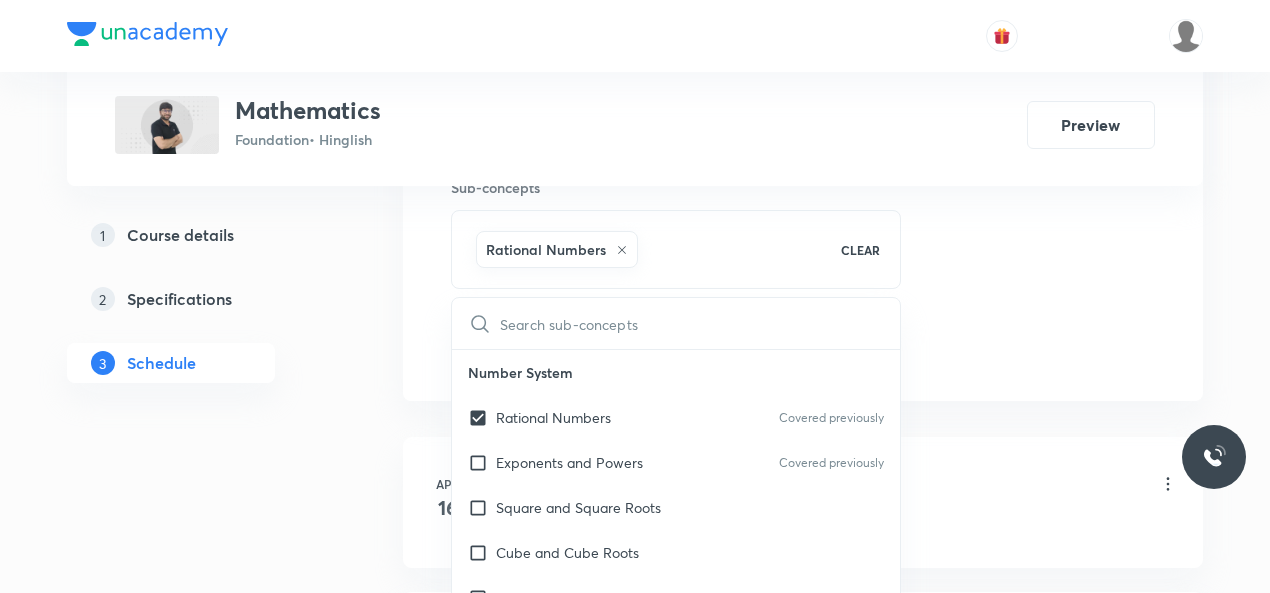click on "Session  33 Live class Session title 18/99 Lines and Angles 7 ​ Schedule for Aug 6, 2025, 5:00 PM ​ Duration (in minutes) 45 ​   Session type Online Offline Room MM 01 Sub-concepts Rational Numbers CLEAR ​ Number System Rational Numbers Covered previously Exponents and Powers Covered previously Square and Square Roots Cube and Cube Roots Playing With Numbers Number System Covered previously Algebra Linear Equation in One Variables Algebraic Expression Factorization Direct and Inverse Proportion Direct Proportion Inverse Proportion Proportional Increase or Decrease of Given Quantities Geometry Understanding Quadrilaterals Practical Geometry Visualizing Solid Shapes Volume and Surface Area Area of Trapezium and Polygon Concept of Surface Area Concept of Volume Commercial Mathematics Ratio Proportion Percentage Sale Tax/Value added Tax Unitary Method Profit and Loss Data Handling What Is Data Presentation of Data Visual Representation of Various Data Reading Learning Probability Introduction to Graph Add" at bounding box center (803, -112) 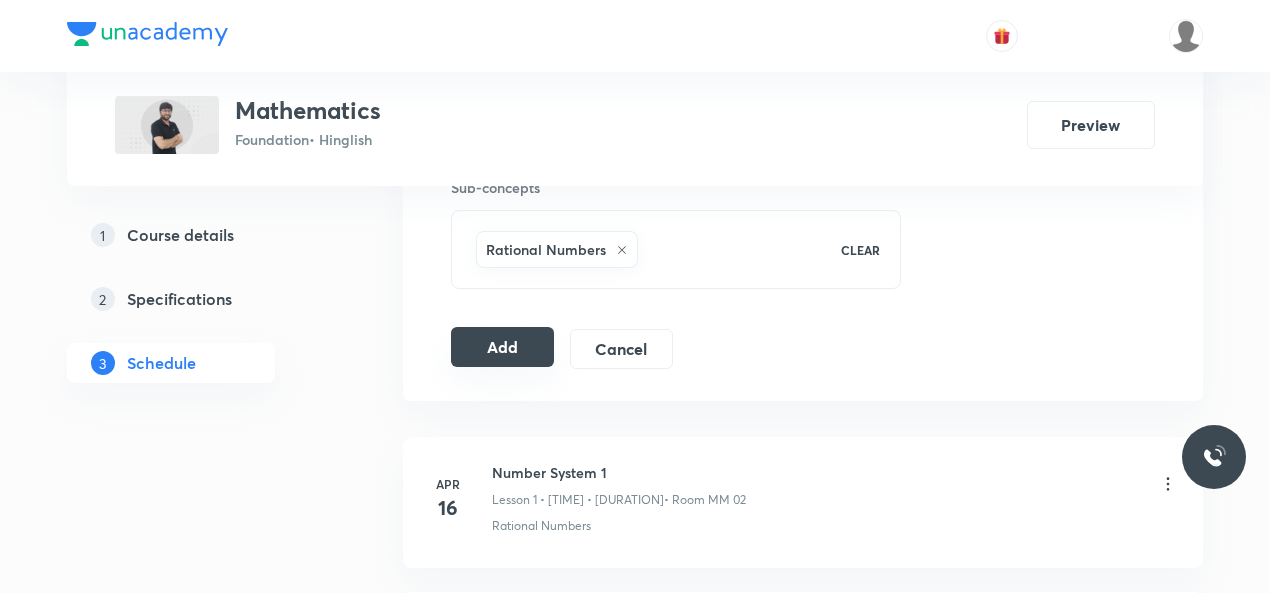 click on "Add" at bounding box center (502, 347) 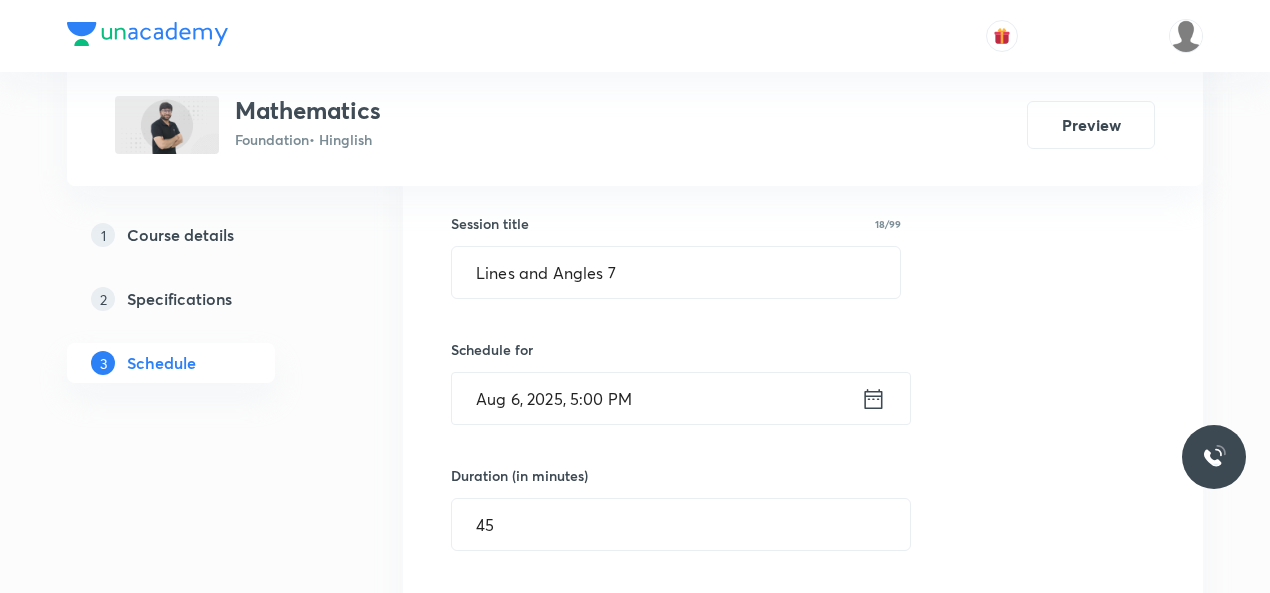 scroll, scrollTop: 337, scrollLeft: 0, axis: vertical 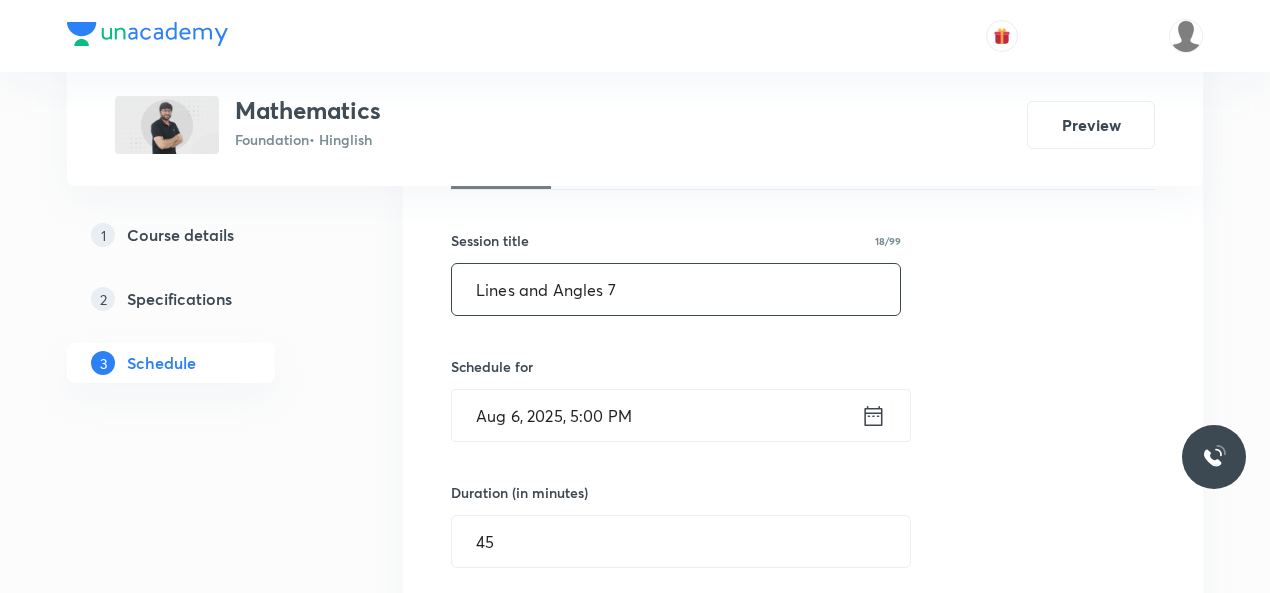 click on "Lines and Angles 7" at bounding box center [676, 289] 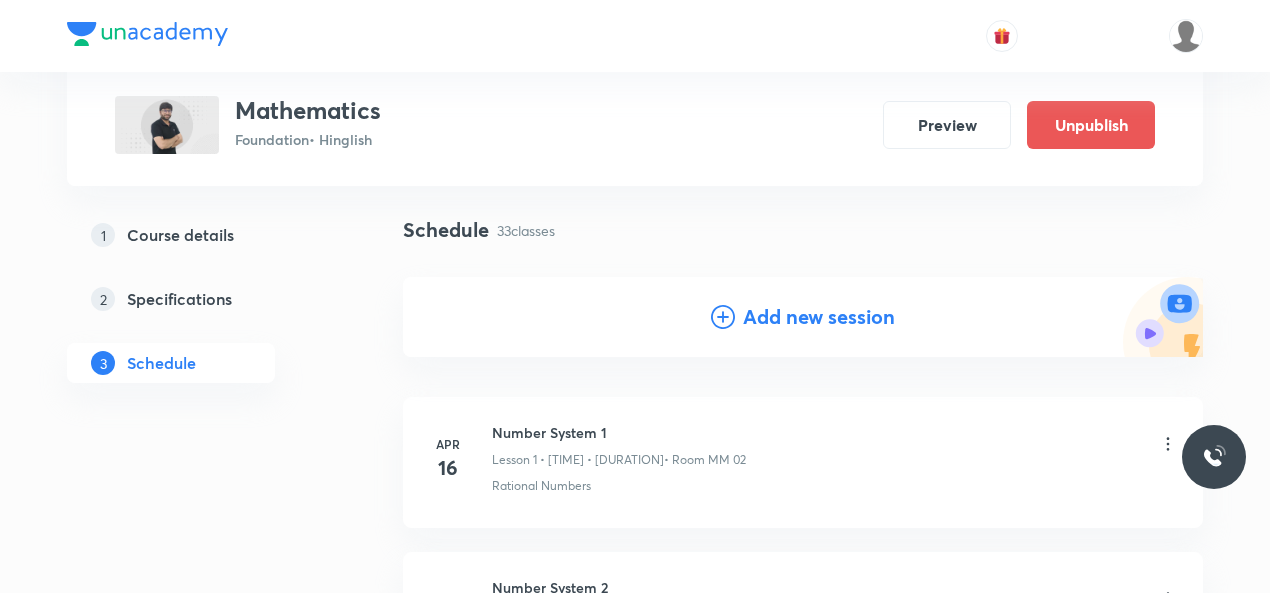 scroll, scrollTop: 124, scrollLeft: 0, axis: vertical 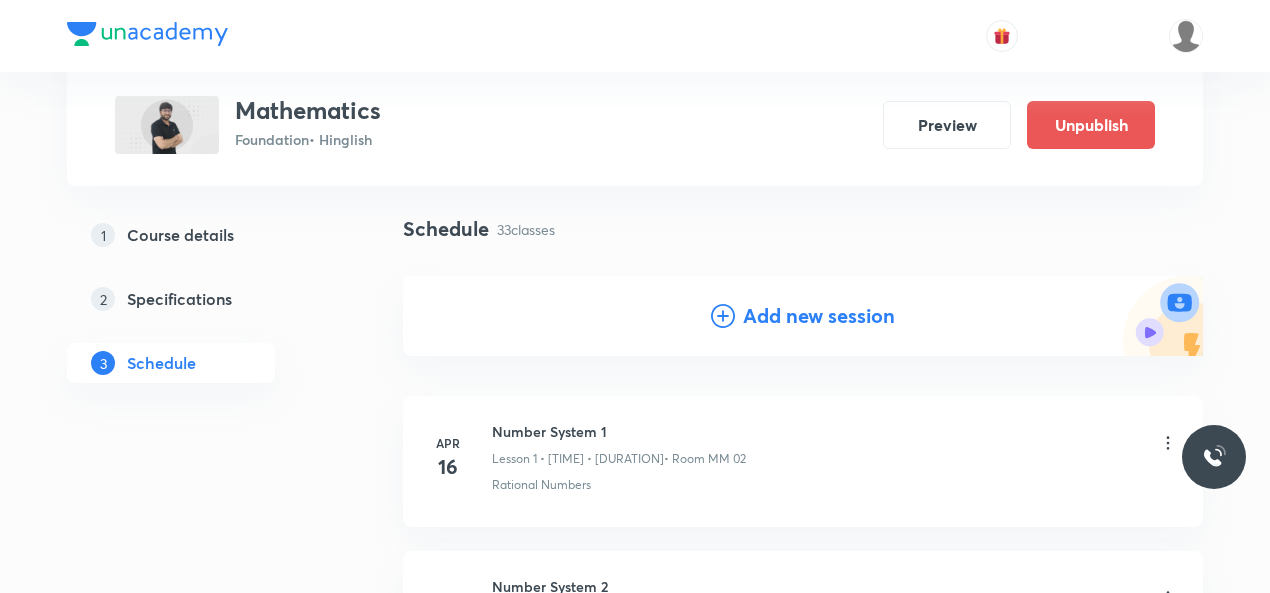 click 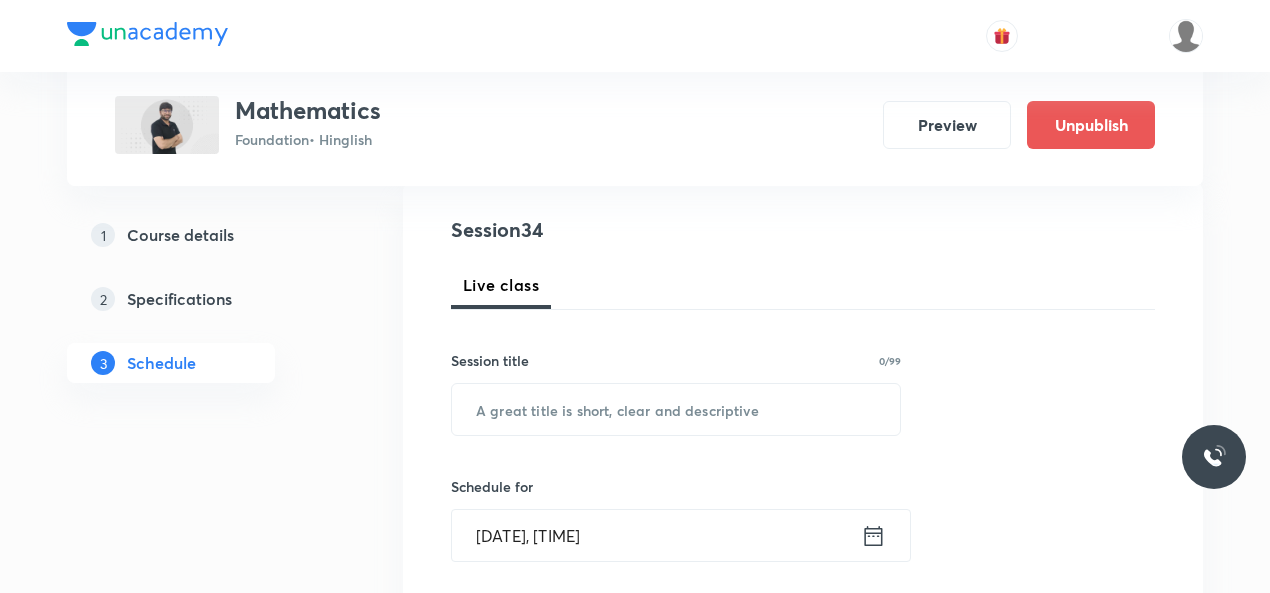 scroll, scrollTop: 218, scrollLeft: 0, axis: vertical 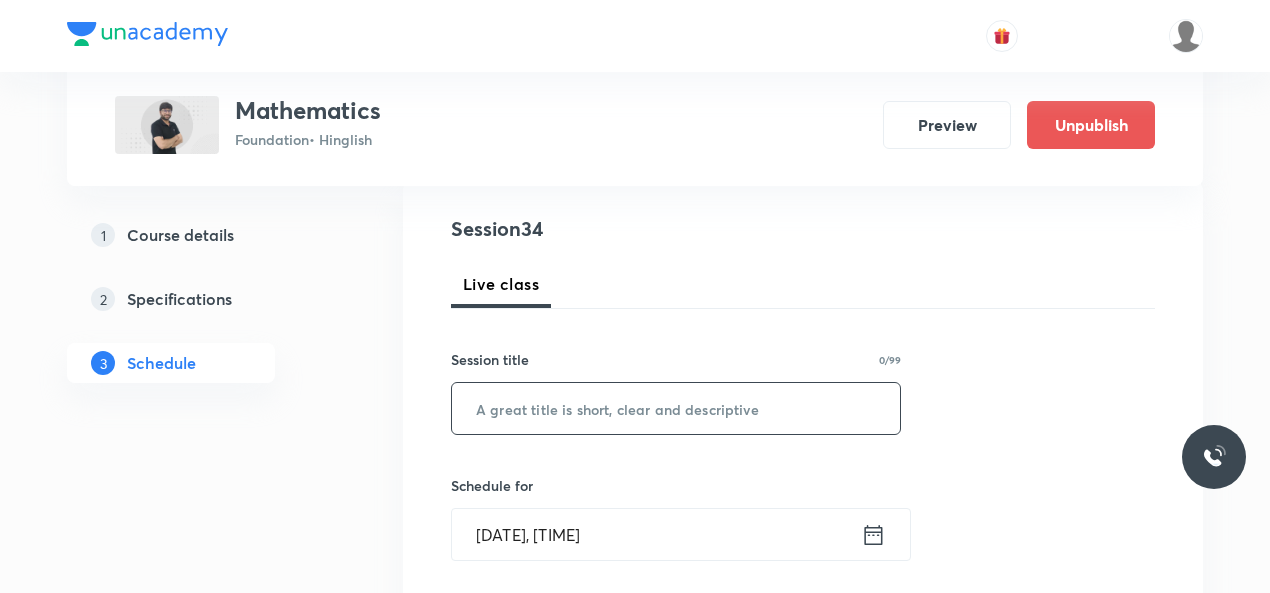 click at bounding box center [676, 408] 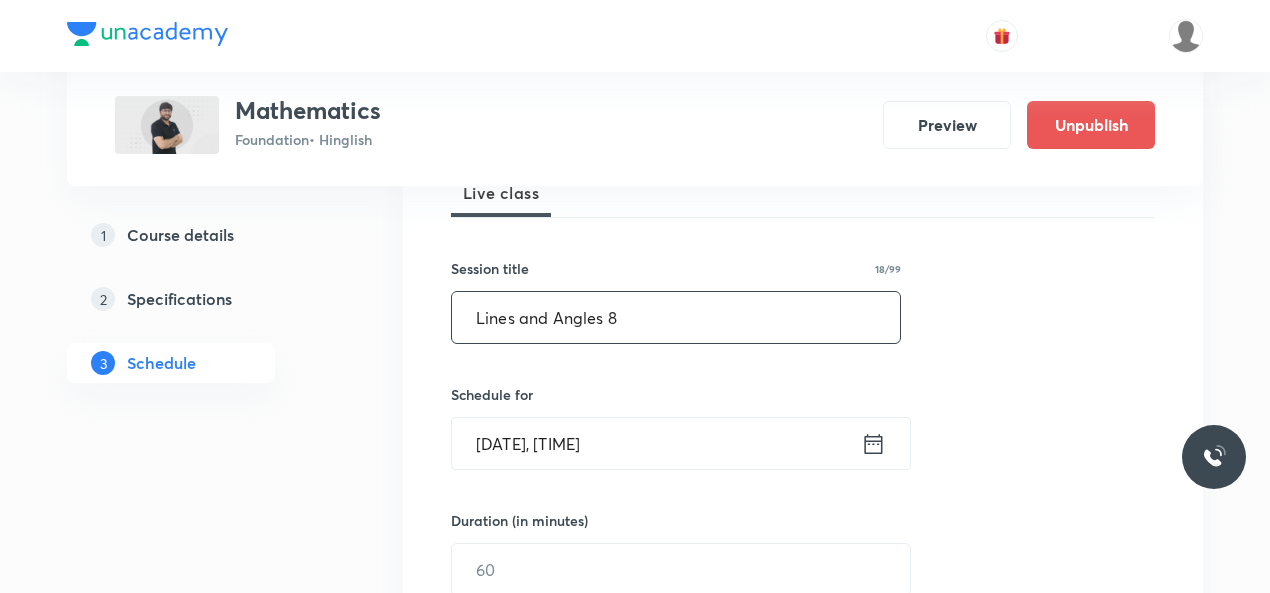 scroll, scrollTop: 313, scrollLeft: 0, axis: vertical 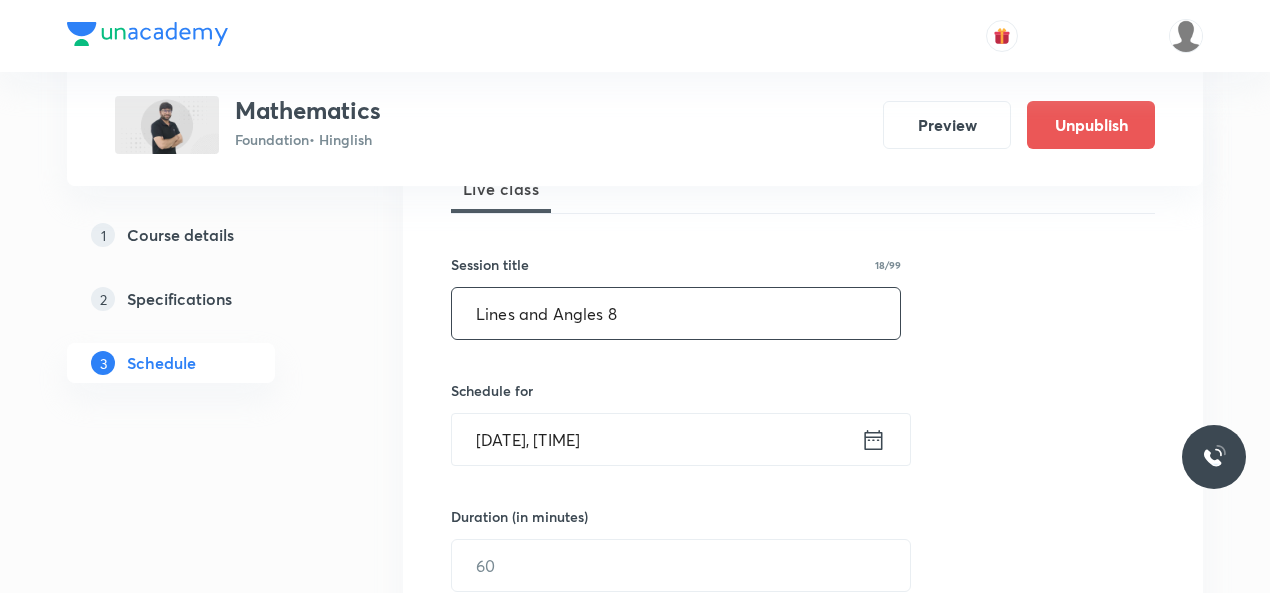 type on "Lines and Angles 8" 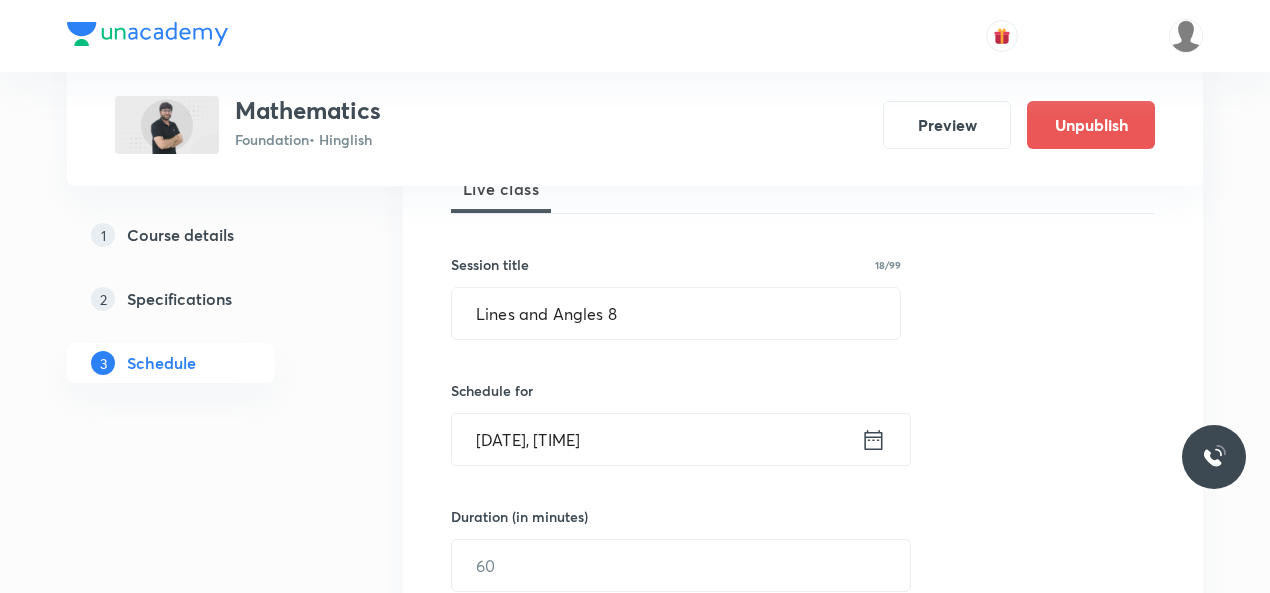 click on "Aug 6, 2025, 3:59 PM" at bounding box center [656, 439] 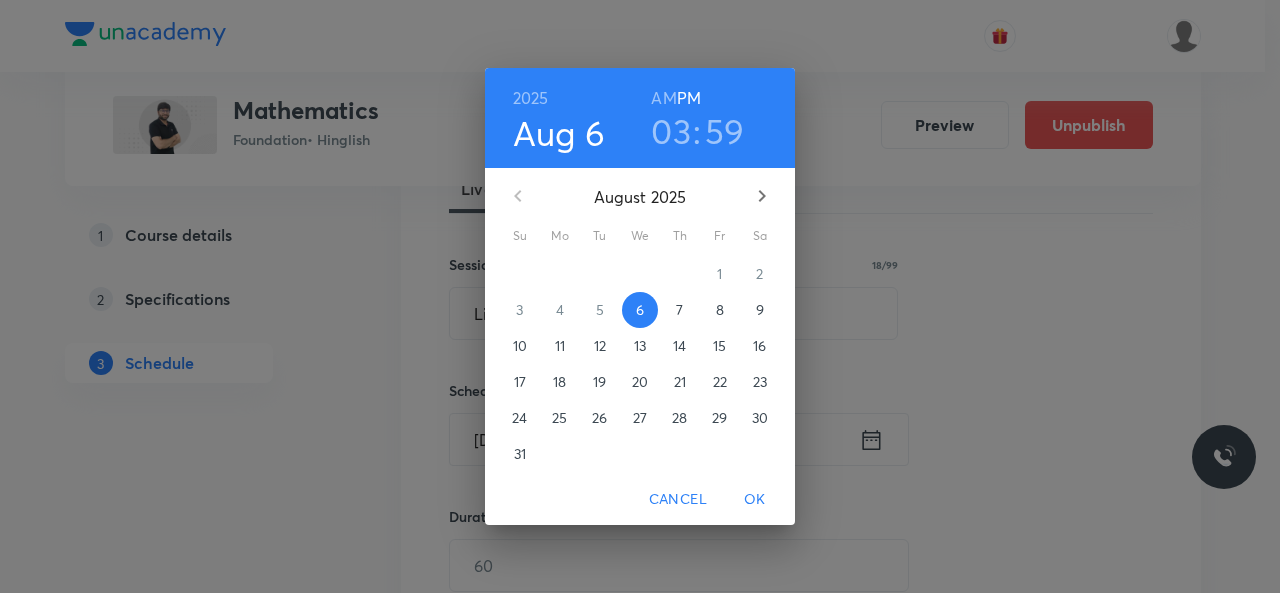 click on "03" at bounding box center [671, 131] 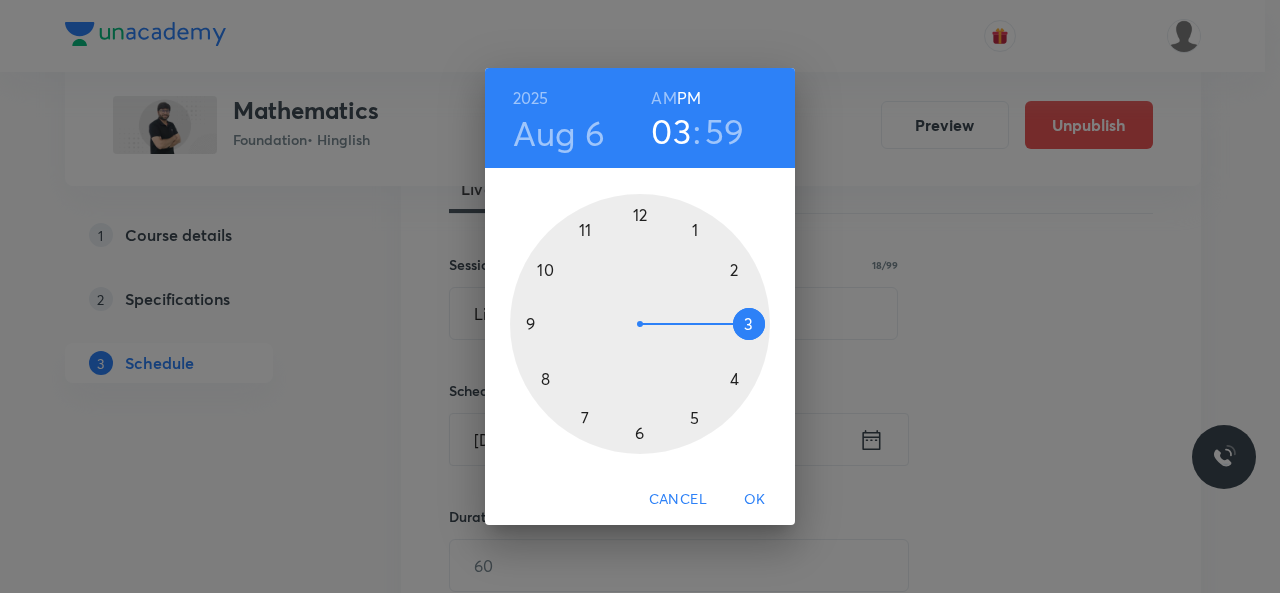 click at bounding box center [640, 324] 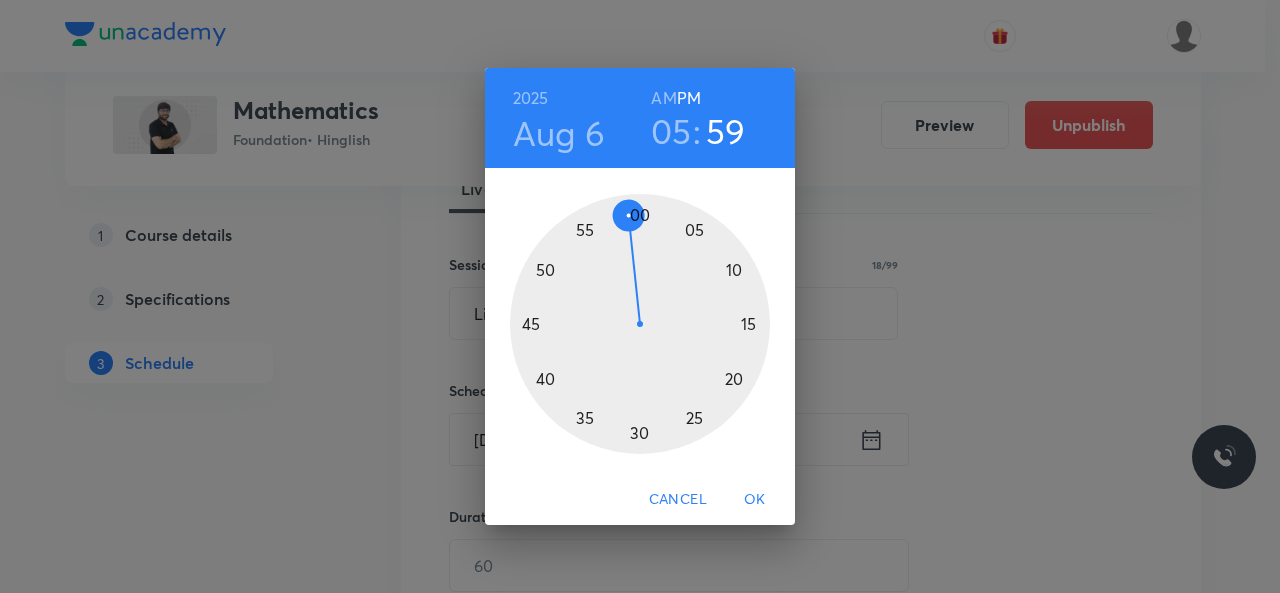 click at bounding box center (640, 324) 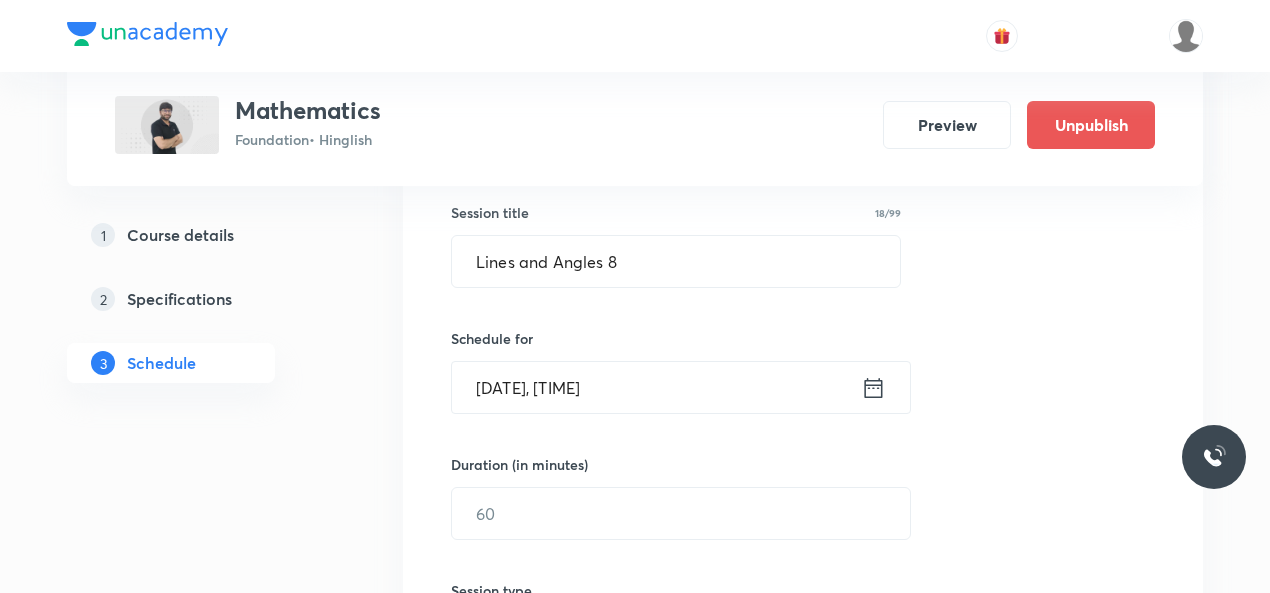 scroll, scrollTop: 483, scrollLeft: 0, axis: vertical 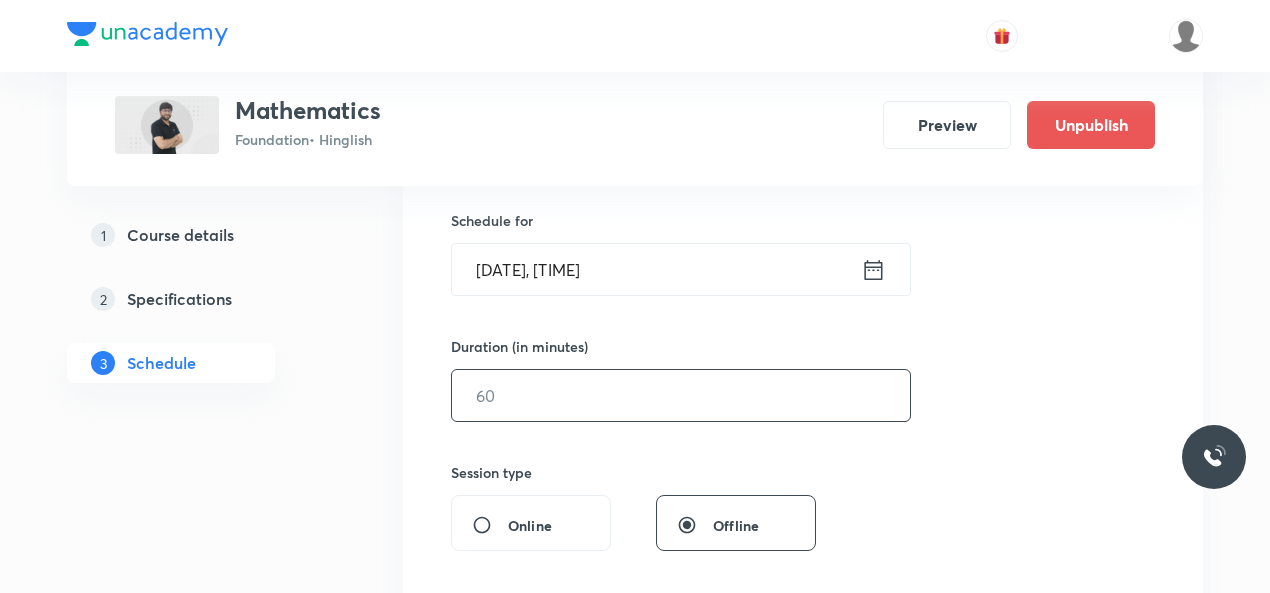 click at bounding box center (681, 395) 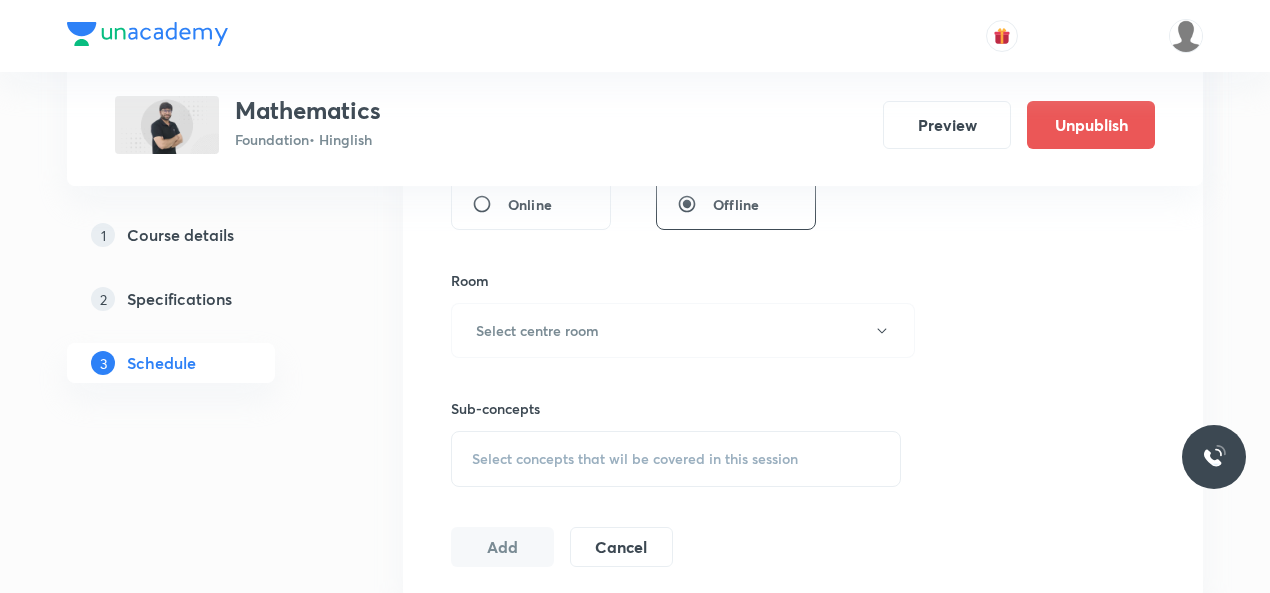scroll, scrollTop: 837, scrollLeft: 0, axis: vertical 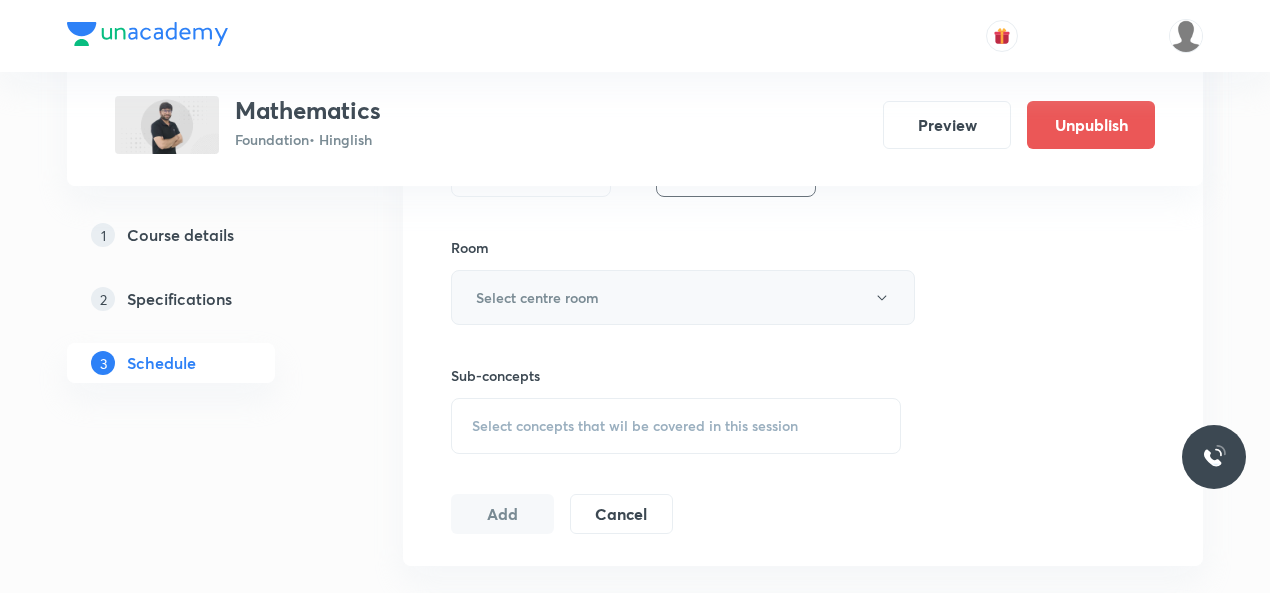 type on "45" 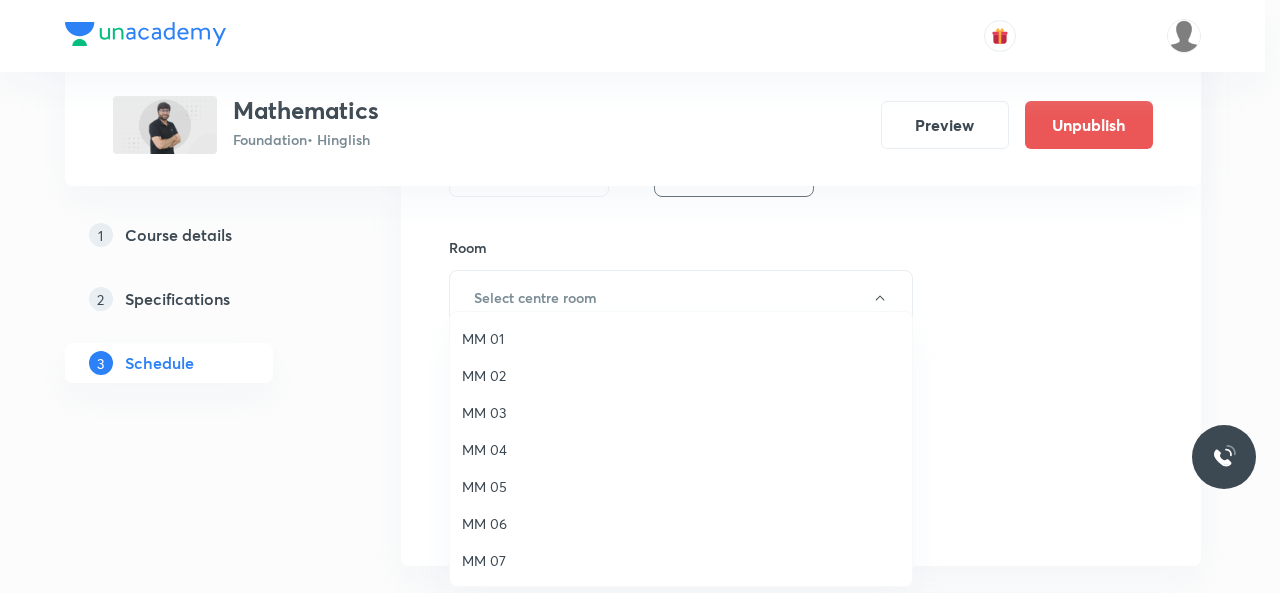 click on "MM 01" at bounding box center [681, 338] 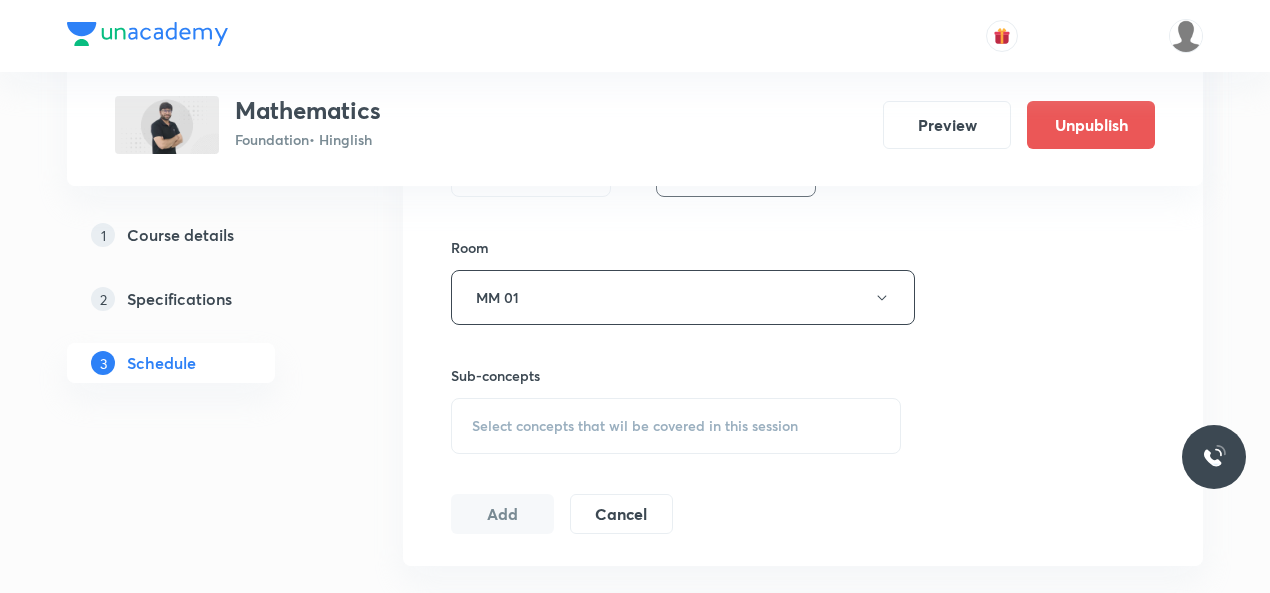 scroll, scrollTop: 910, scrollLeft: 0, axis: vertical 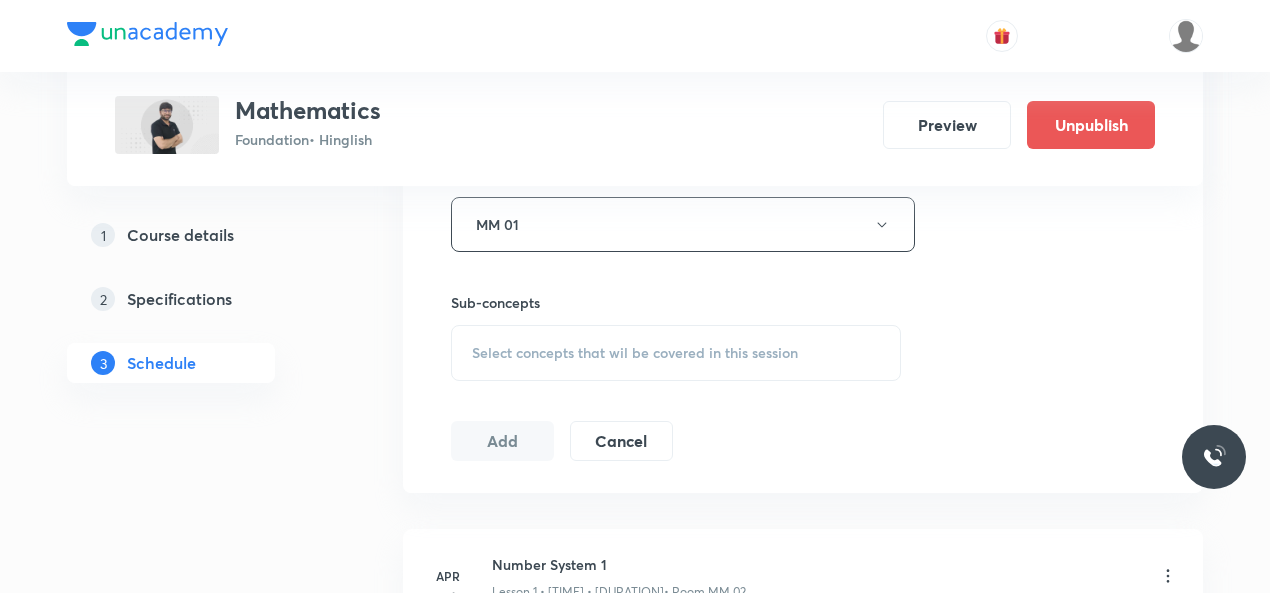 click on "Select concepts that wil be covered in this session" at bounding box center [676, 353] 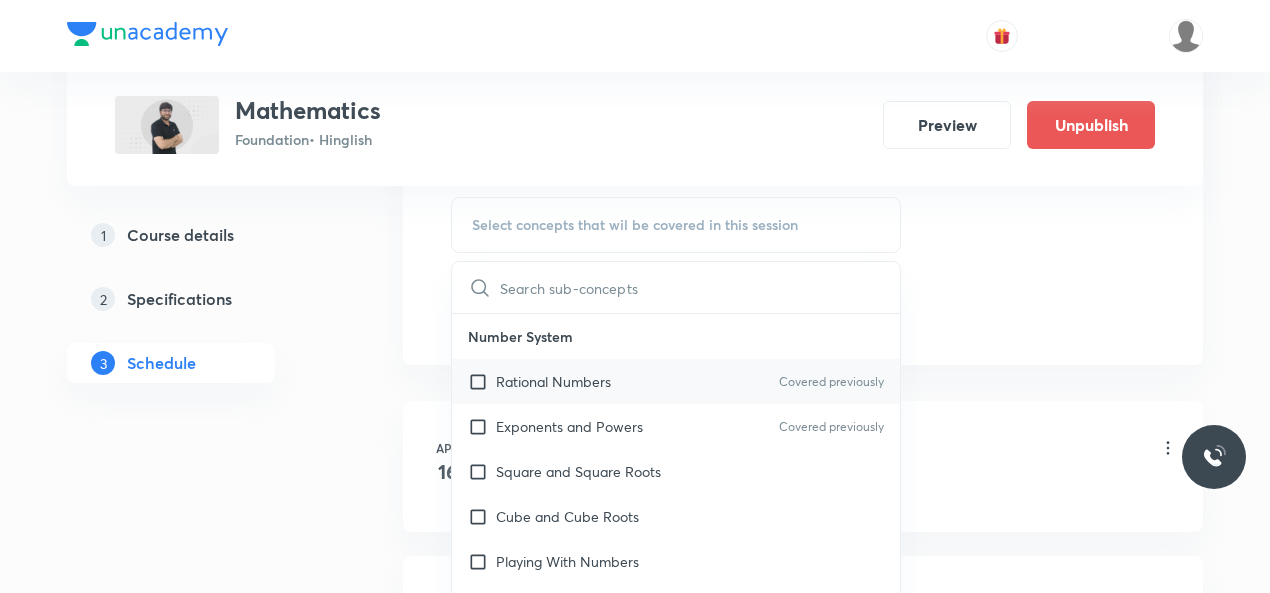 scroll, scrollTop: 1039, scrollLeft: 0, axis: vertical 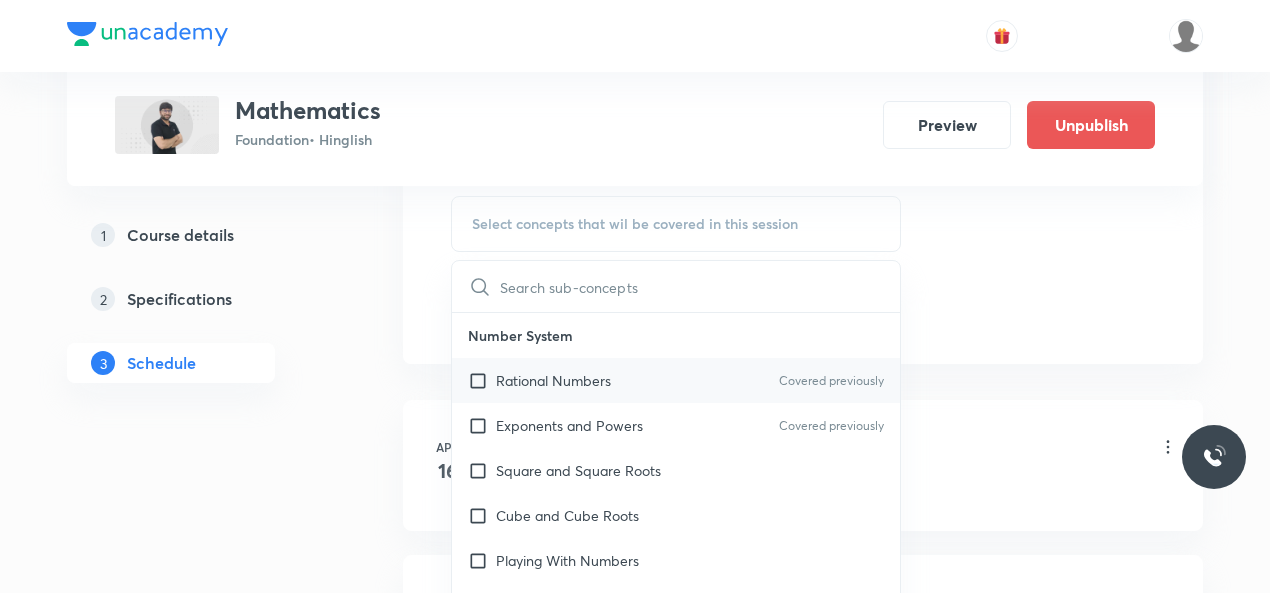 click on "Rational Numbers" at bounding box center (553, 380) 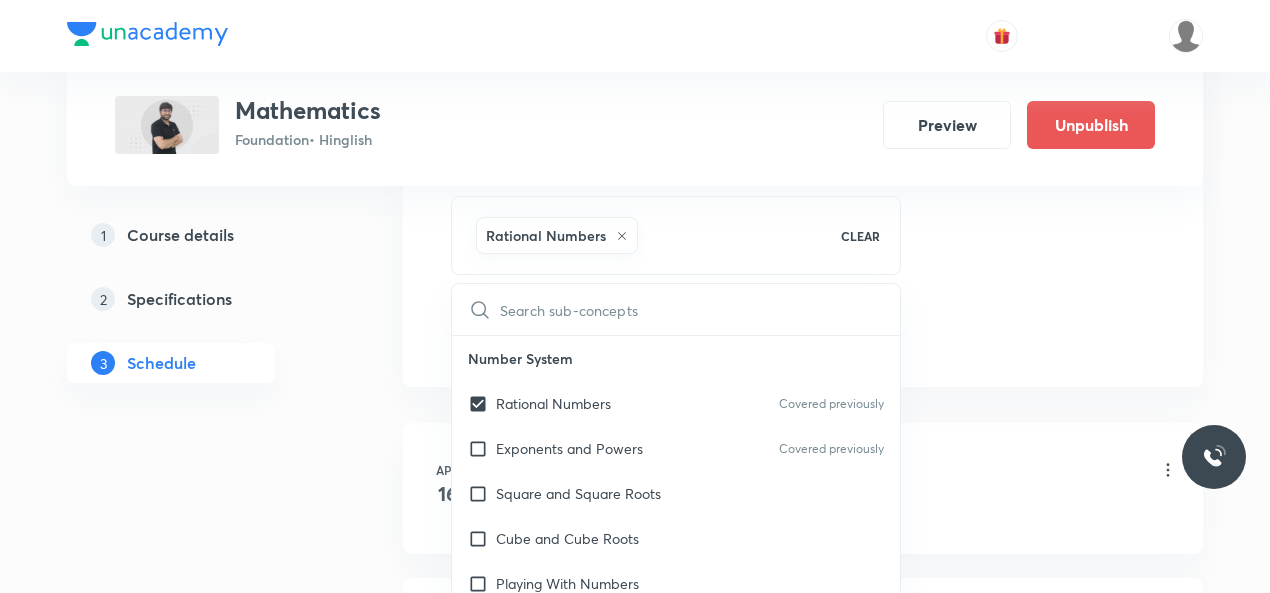 click on "Session  34 Live class Session title 18/99 Lines and Angles 8 ​ Schedule for Aug 6, 2025, 5:46 PM ​ Duration (in minutes) 45 ​   Session type Online Offline Room MM 01 Sub-concepts Rational Numbers CLEAR ​ Number System Rational Numbers Covered previously Exponents and Powers Covered previously Square and Square Roots Cube and Cube Roots Playing With Numbers Number System Covered previously Algebra Linear Equation in One Variables Algebraic Expression Factorization Direct and Inverse Proportion Direct Proportion Inverse Proportion Proportional Increase or Decrease of Given Quantities Geometry Understanding Quadrilaterals Practical Geometry Visualizing Solid Shapes Volume and Surface Area Area of Trapezium and Polygon Concept of Surface Area Concept of Volume Commercial Mathematics Ratio Proportion Percentage Sale Tax/Value added Tax Unitary Method Profit and Loss Data Handling What Is Data Presentation of Data Visual Representation of Various Data Reading Learning Probability Introduction to Graph Add" at bounding box center [803, -126] 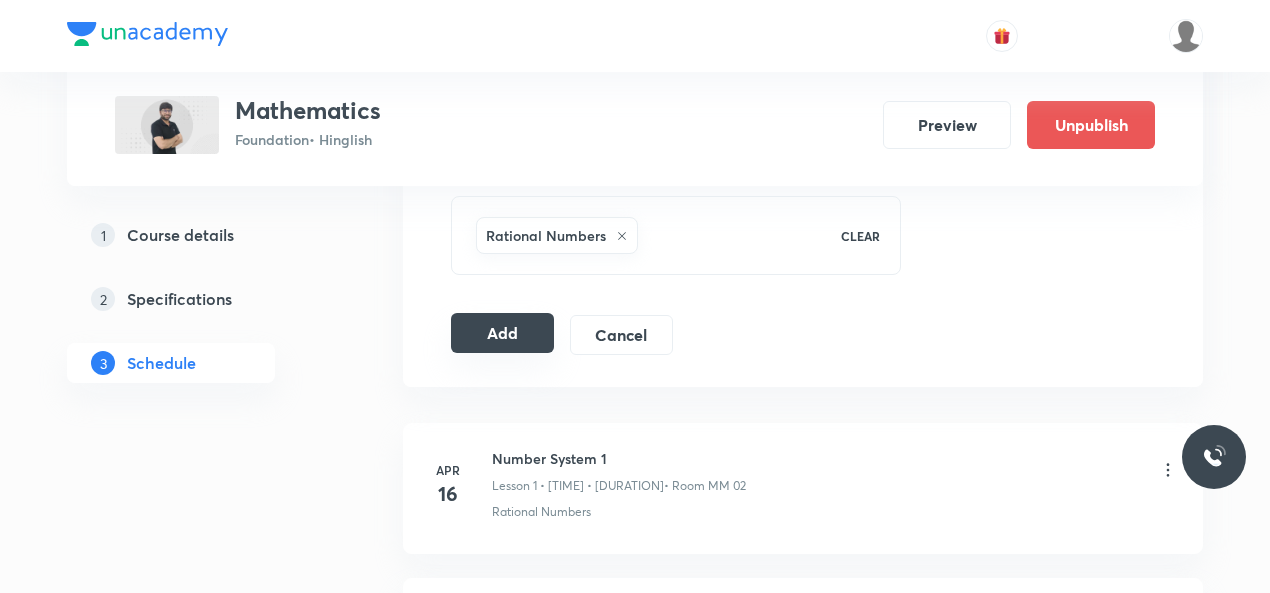 click on "Add" at bounding box center [502, 333] 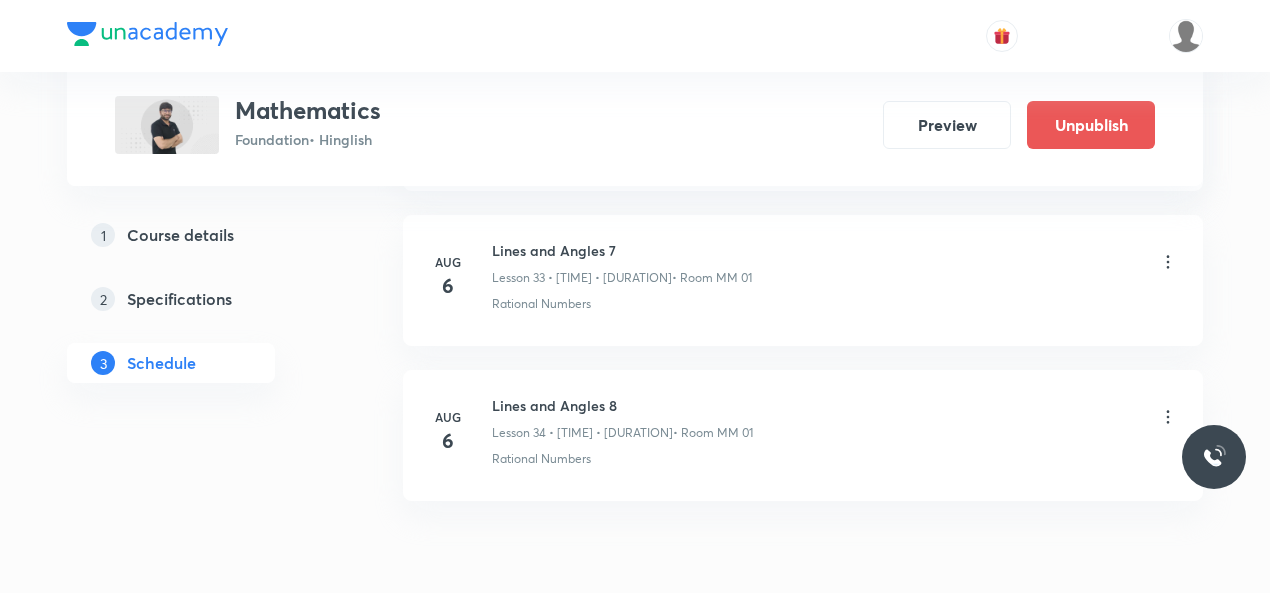 scroll, scrollTop: 5338, scrollLeft: 0, axis: vertical 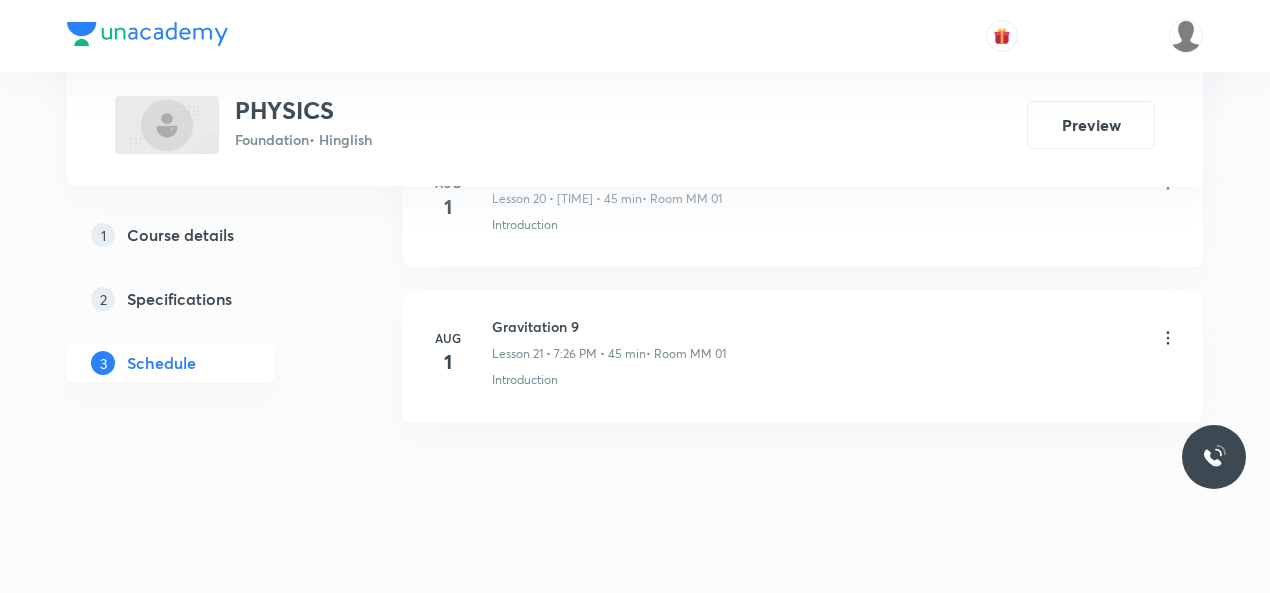 click on "Gravitation 9" at bounding box center [609, 326] 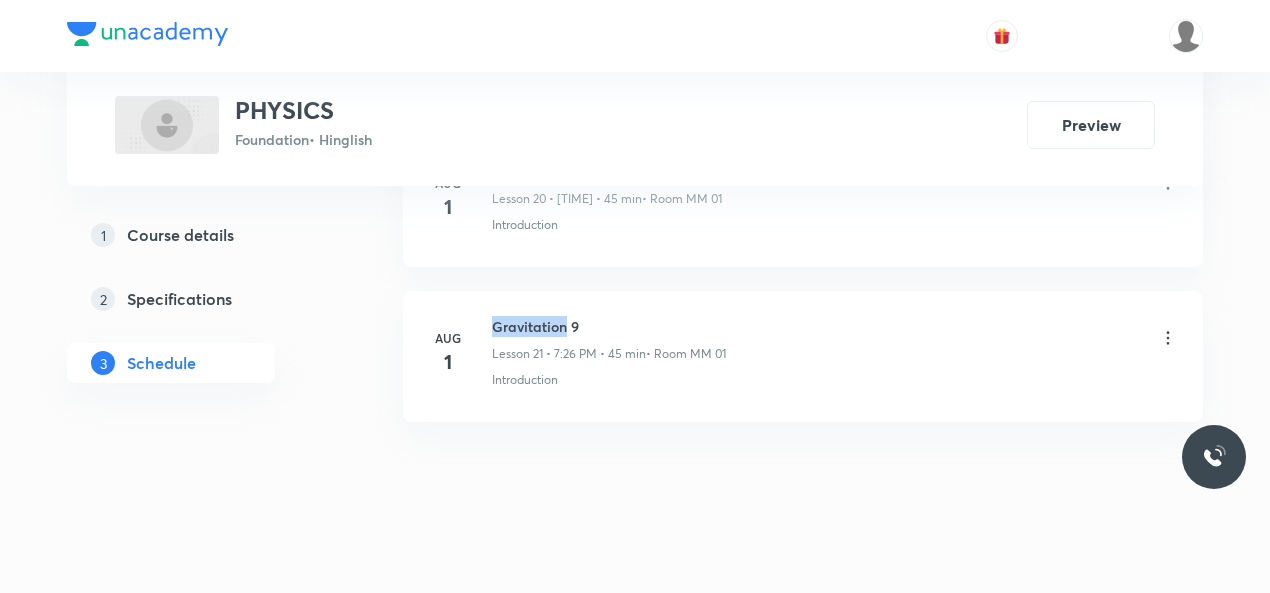 click on "Gravitation 9" at bounding box center [609, 326] 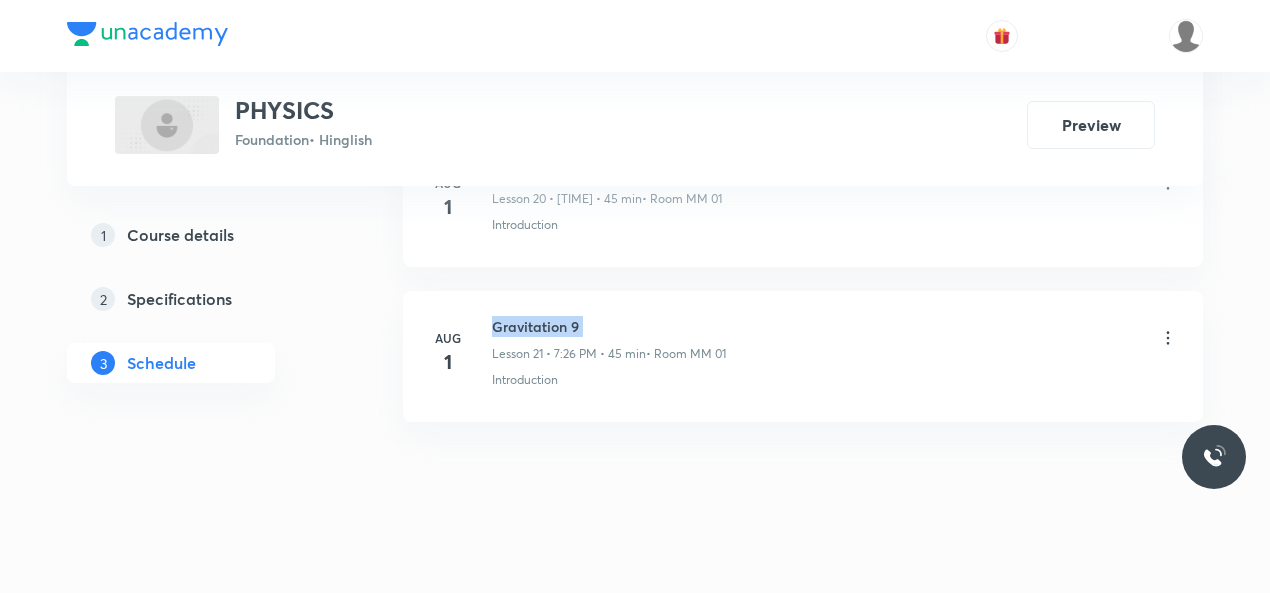 click on "Gravitation 9" at bounding box center [609, 326] 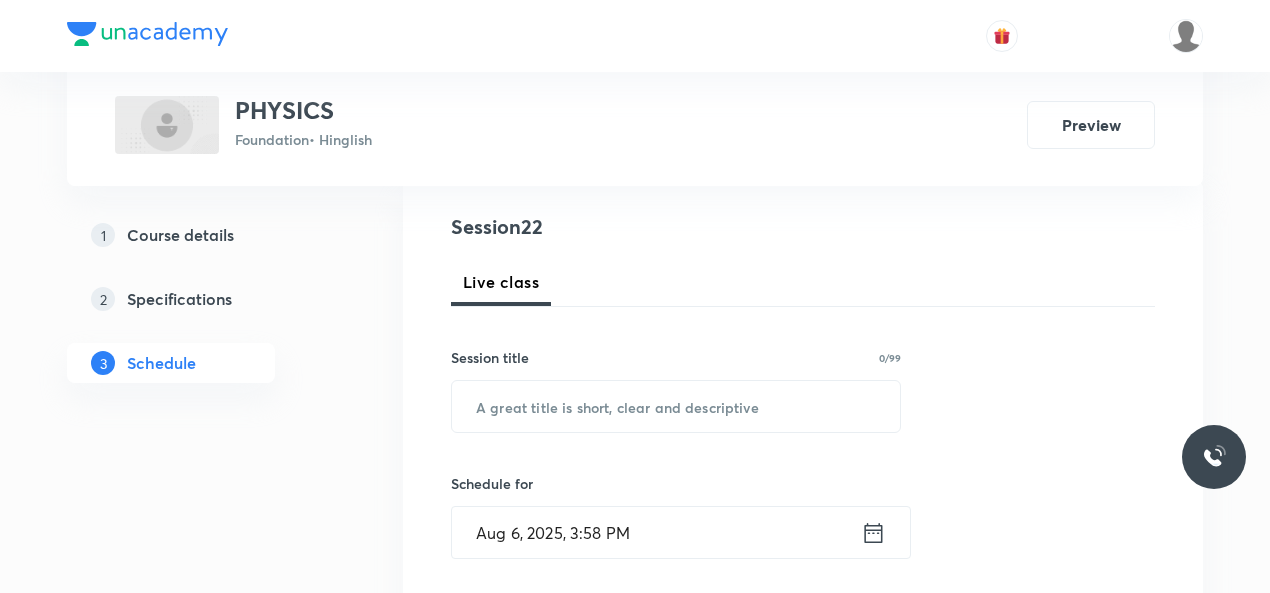 scroll, scrollTop: 221, scrollLeft: 0, axis: vertical 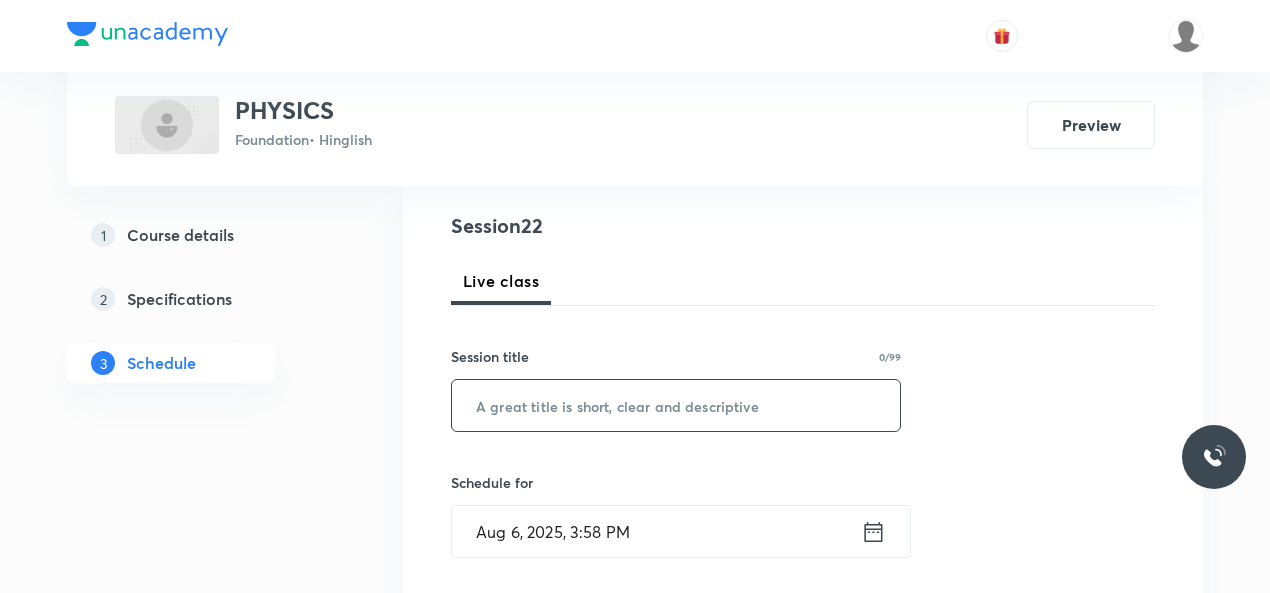 click at bounding box center [676, 405] 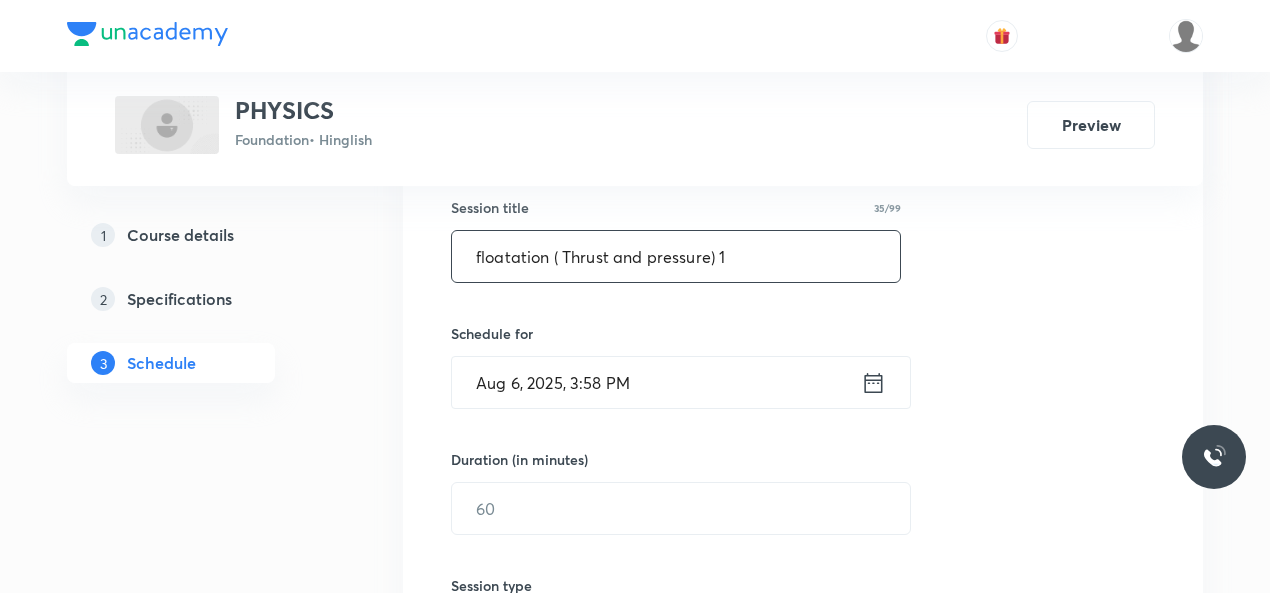 scroll, scrollTop: 371, scrollLeft: 0, axis: vertical 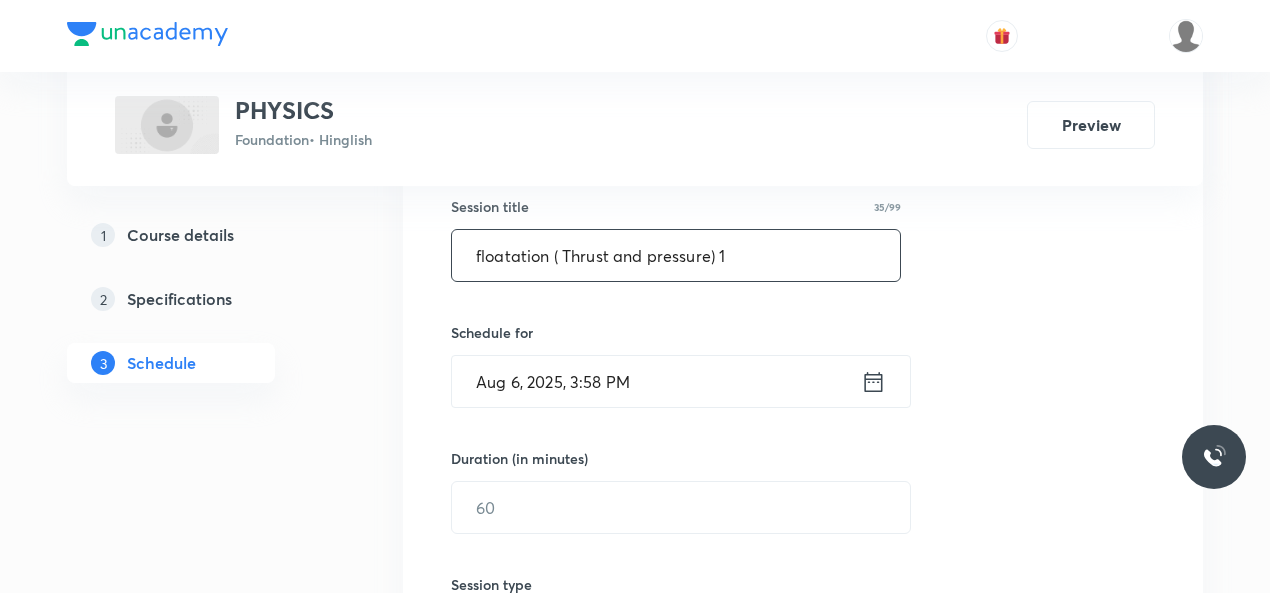 type on "floatation ( Thrust and pressure) 1" 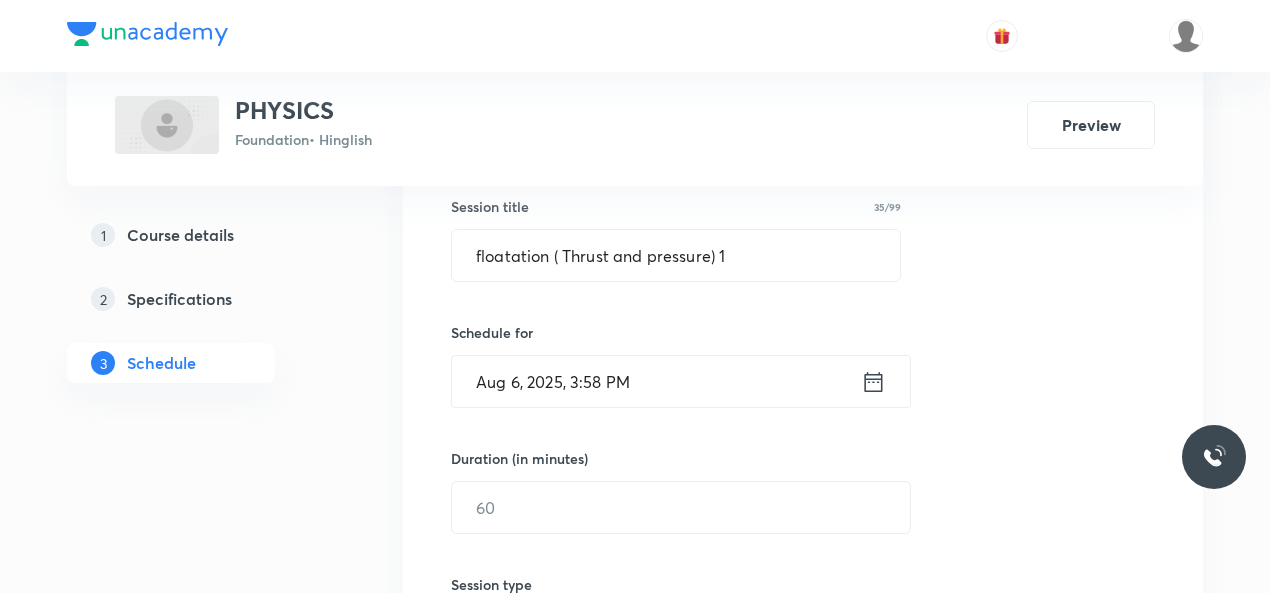 click on "Aug 6, 2025, 3:58 PM" at bounding box center (656, 381) 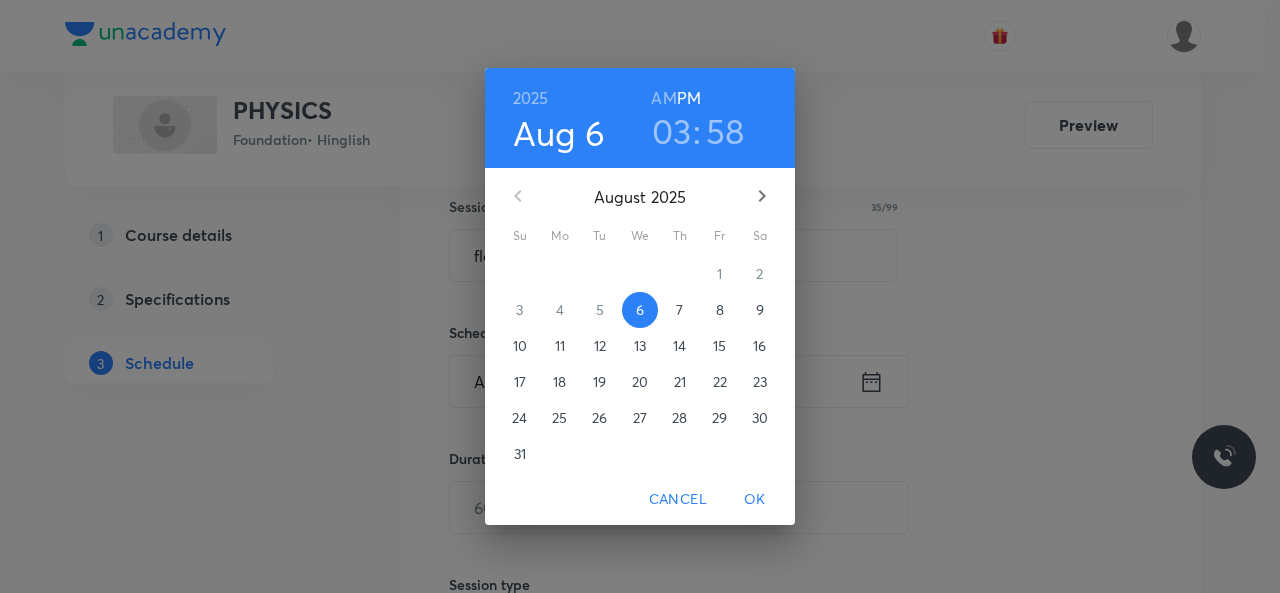 click on "03" at bounding box center (672, 131) 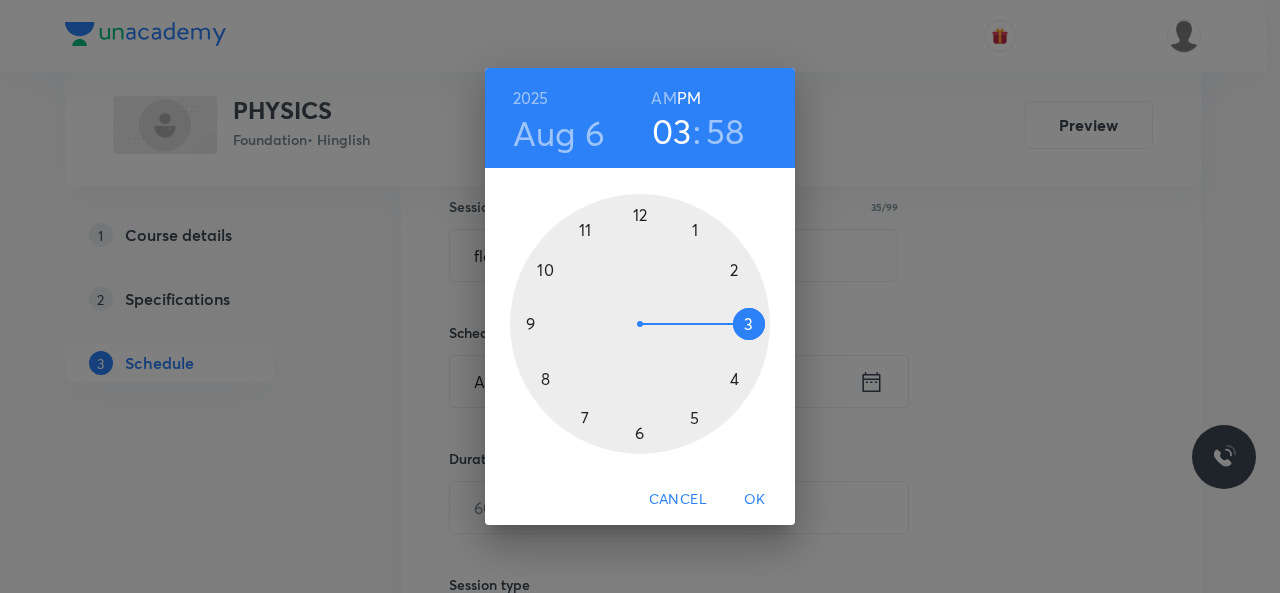 click at bounding box center [640, 324] 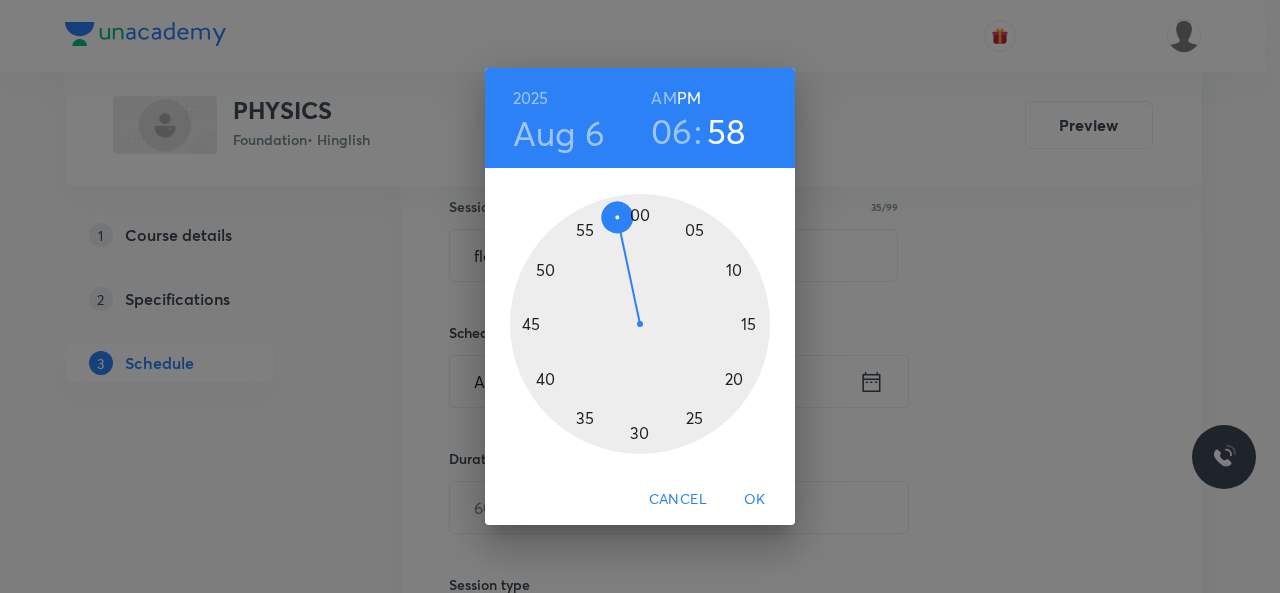 click at bounding box center [640, 324] 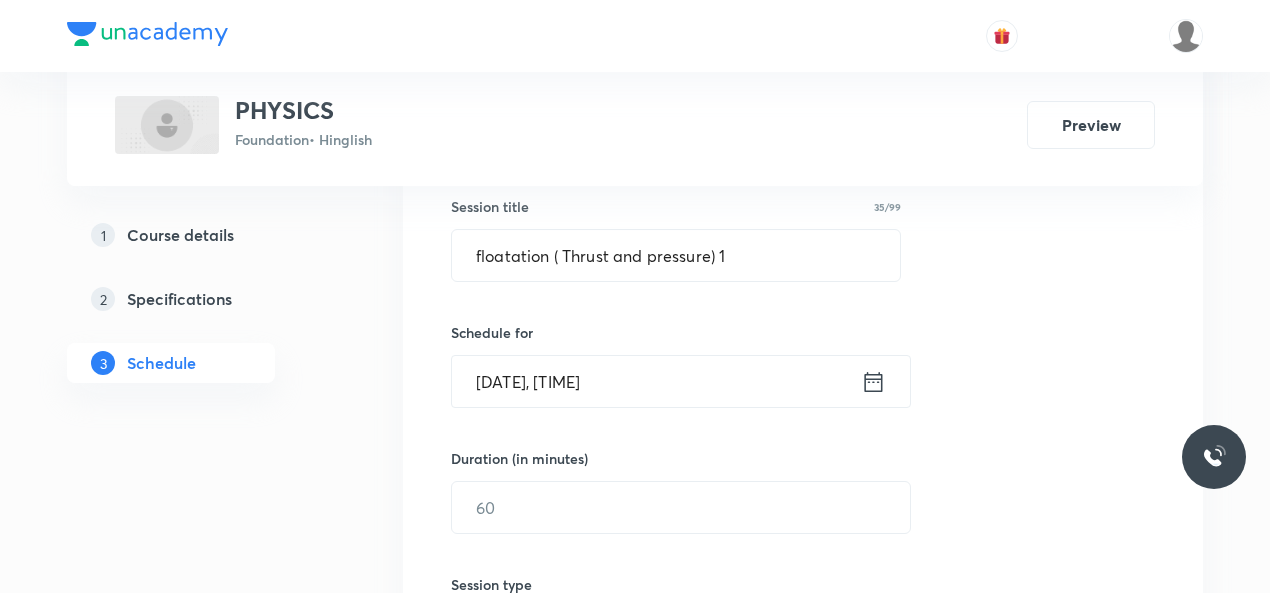 scroll, scrollTop: 435, scrollLeft: 0, axis: vertical 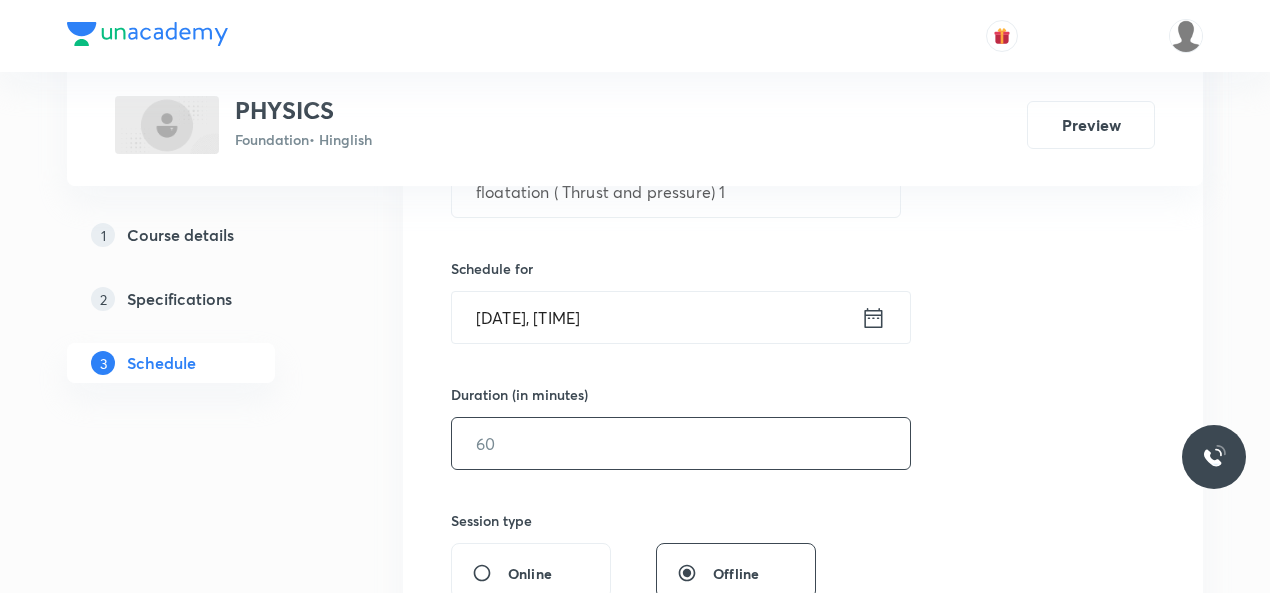 click at bounding box center (681, 443) 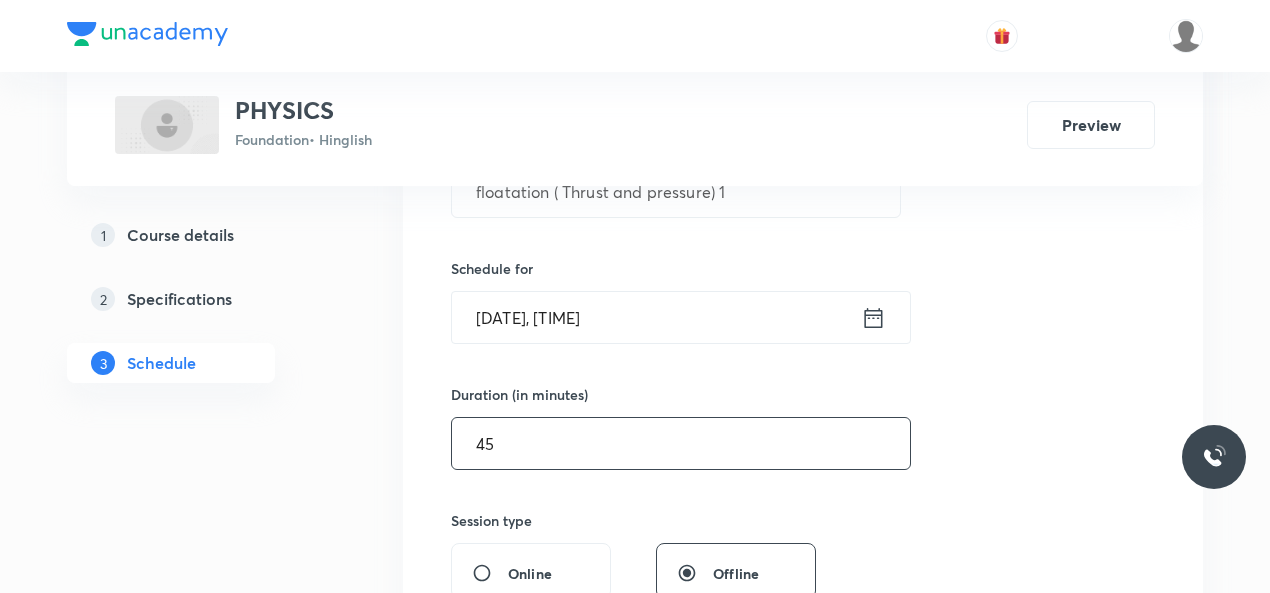 scroll, scrollTop: 740, scrollLeft: 0, axis: vertical 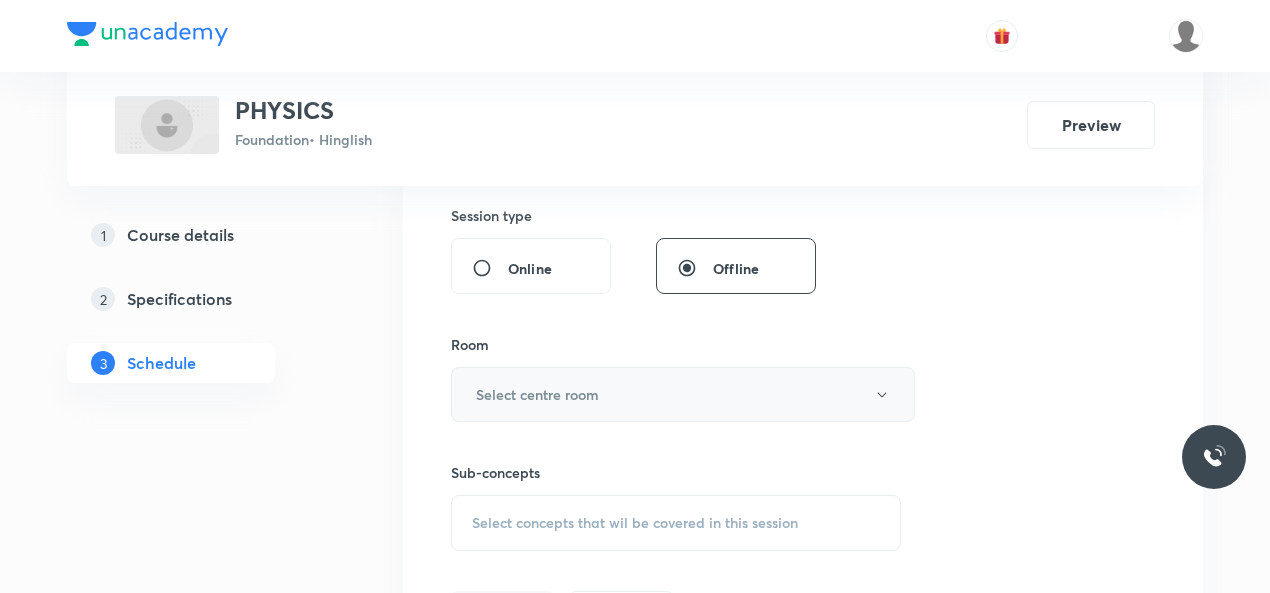 type on "45" 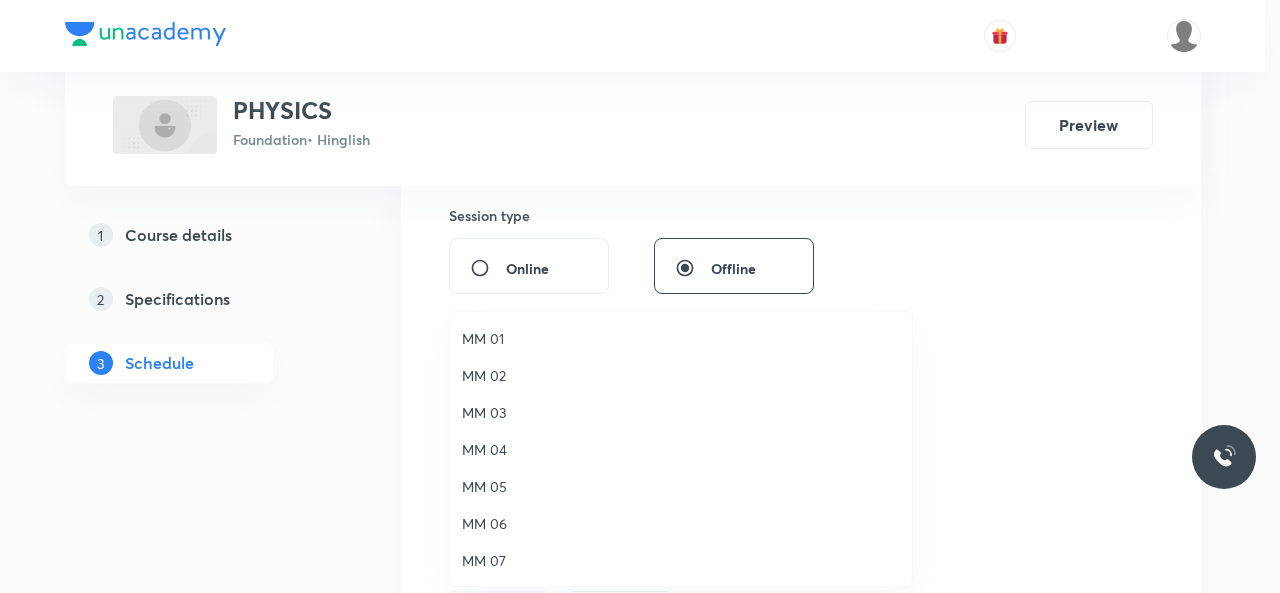 click on "MM 01" at bounding box center (681, 338) 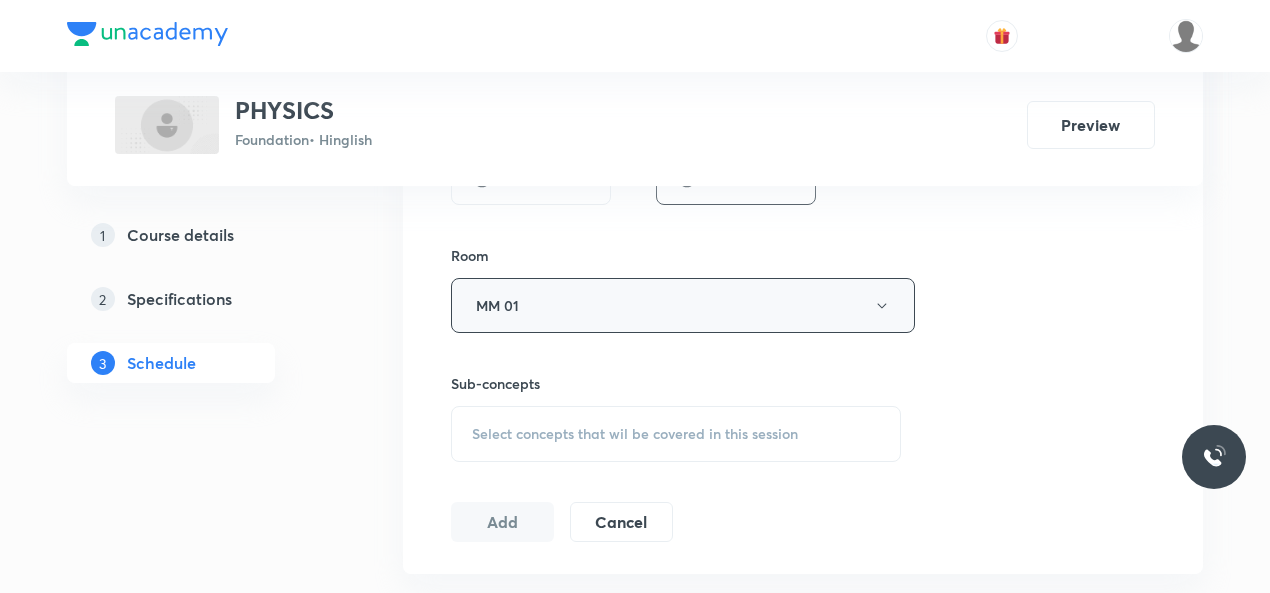 scroll, scrollTop: 851, scrollLeft: 0, axis: vertical 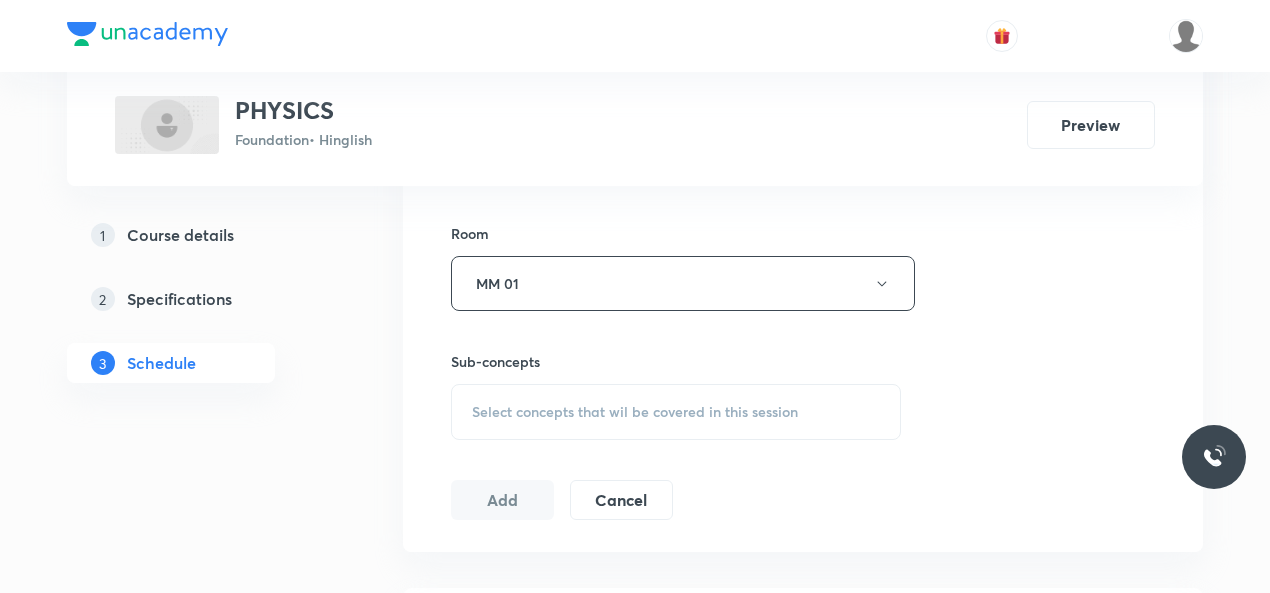 click on "Select concepts that wil be covered in this session" at bounding box center [676, 412] 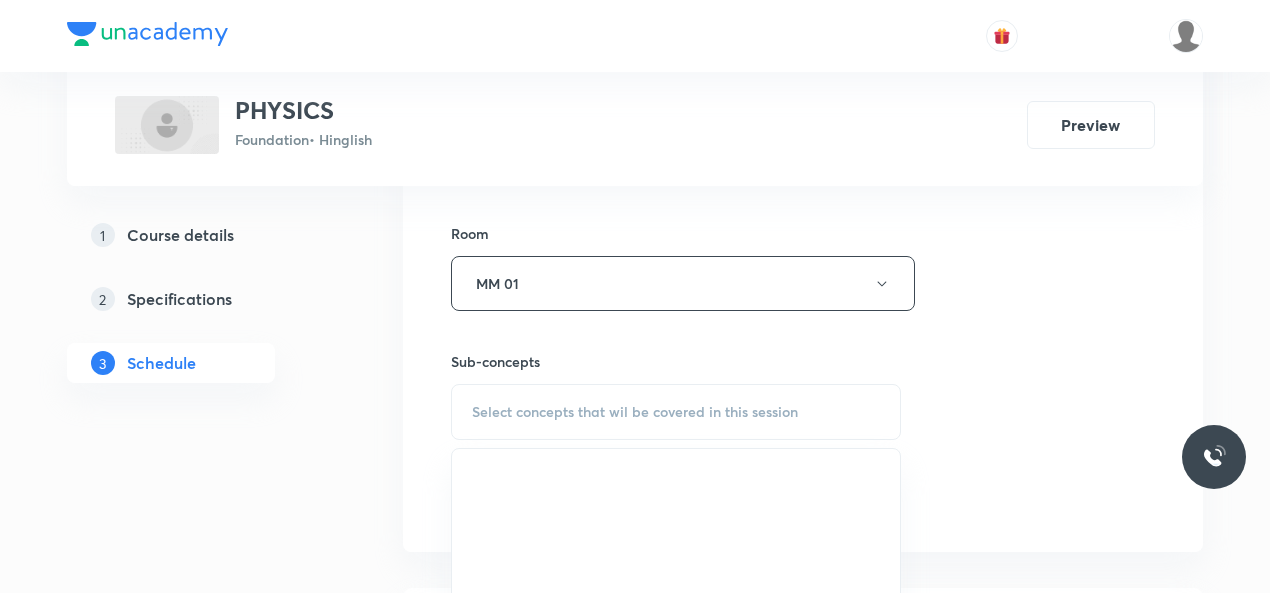 scroll, scrollTop: 981, scrollLeft: 0, axis: vertical 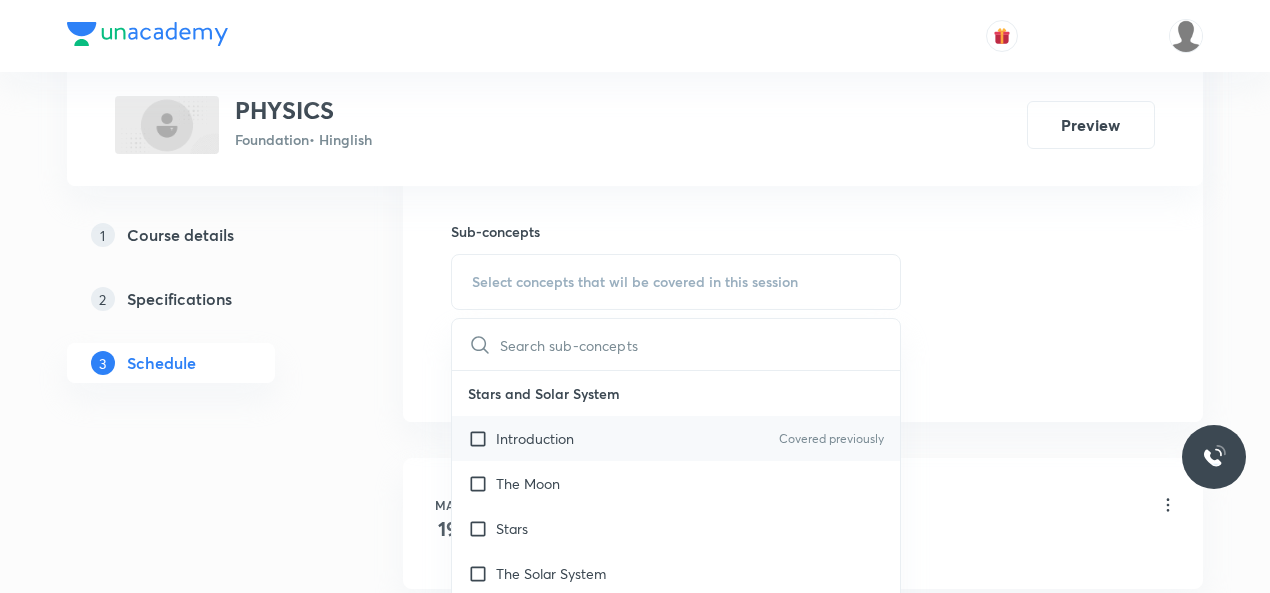 click on "Introduction" at bounding box center (535, 438) 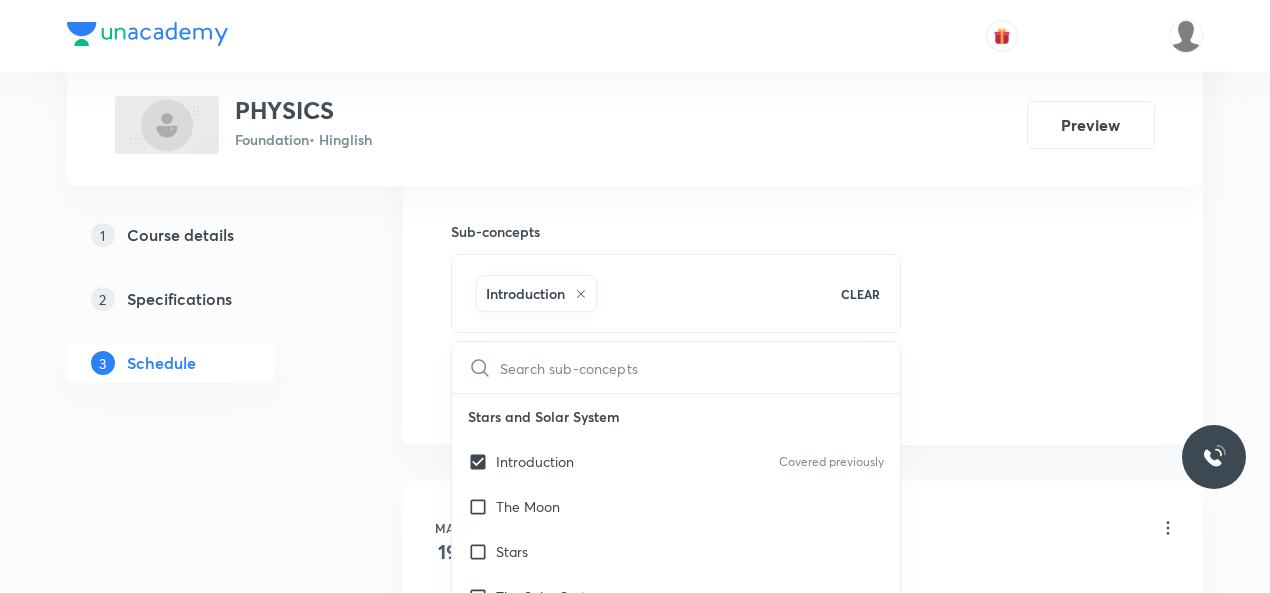 click on "Session  22 Live class Session title 35/99 floatation ( Thrust and pressure) 1 ​ Schedule for [DATE], [TIME] ​ Duration (in minutes) 45 ​   Session type Online Offline Room MM 01 Sub-concepts Introduction CLEAR ​ Stars and Solar System Introduction Covered previously The Moon Stars The Solar System Light What Makes Things Visible Reflection from Plane Mirror Reflected Light Can Be Reflected Again Dispersion of Light Human Eye Some Natural Phenomenon Introduction to Lightning Charging by Rubbing Types of Charges and Their Interaction Transfer of Charge Leaf Electroscope The Story of Lightning Earthquakes Earthquake Waves Sound Introduction Different Types of Vibrations Sound Needs a Medium for Its Propagation Sound Produced by Humans The Human Ear Audible and Inaudible Sounds Characteristics of Audible Sounds Noise and Music Sound Friction Contact Forces Non Contact Forces Introduction Cause of Friction Types of Friction Friction:a Necessary Evil Increasing and Reducing Friction Friction Pressure" at bounding box center (803, -68) 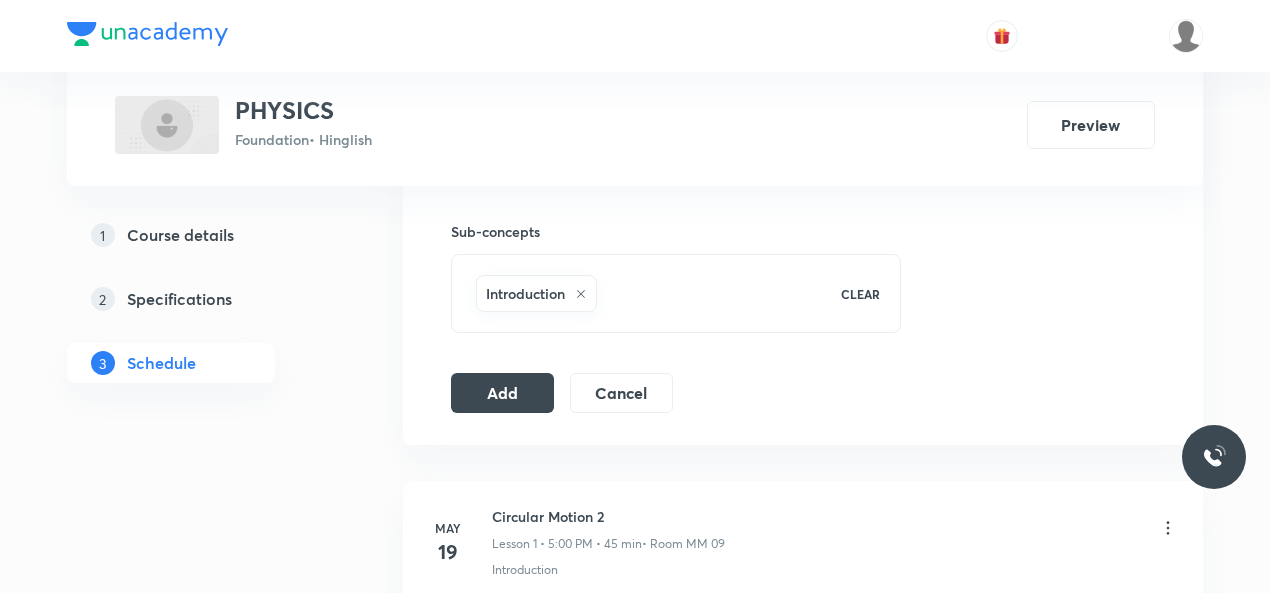 click on "Session  22 Live class Session title 35/99 floatation ( Thrust and pressure) 1 ​ Schedule for [DATE], [TIME] ​ Duration (in minutes) 45 ​   Session type Online Offline Room MM 01 Sub-concepts Introduction CLEAR Add Cancel" at bounding box center [803, -68] 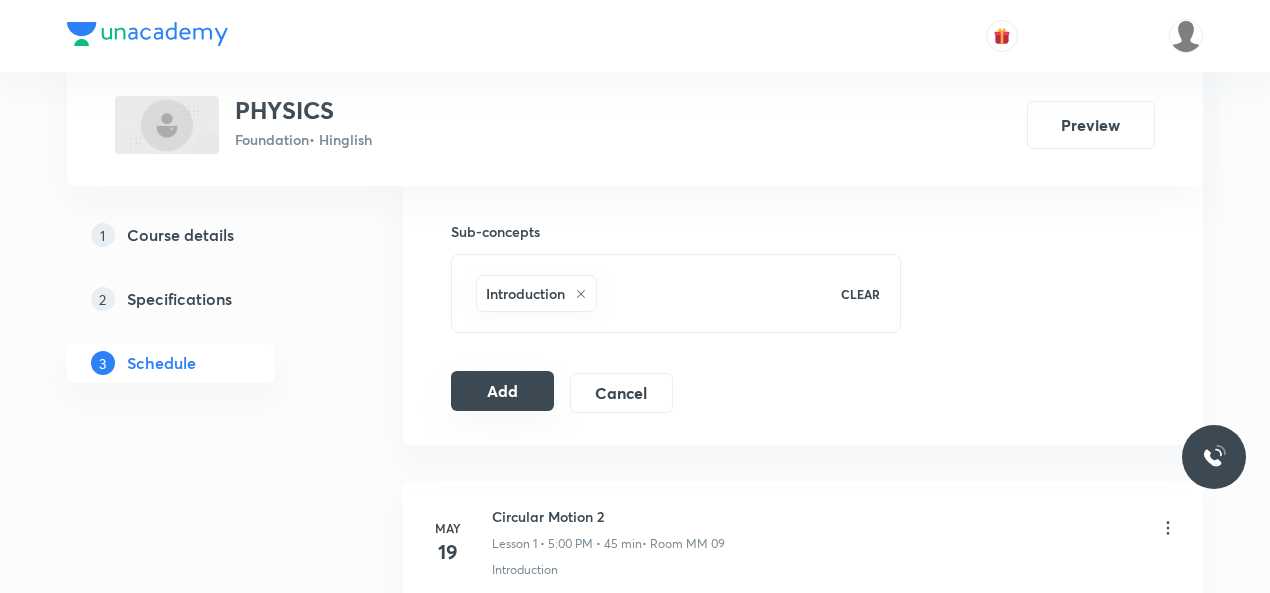 click on "Add" at bounding box center (502, 391) 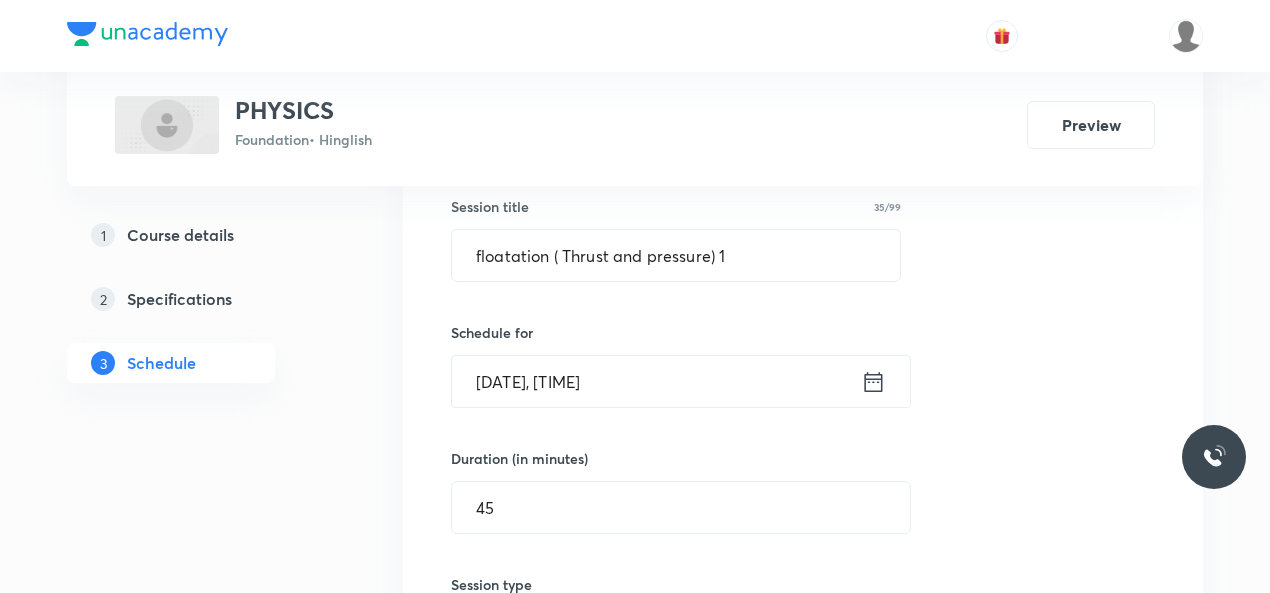 scroll, scrollTop: 370, scrollLeft: 0, axis: vertical 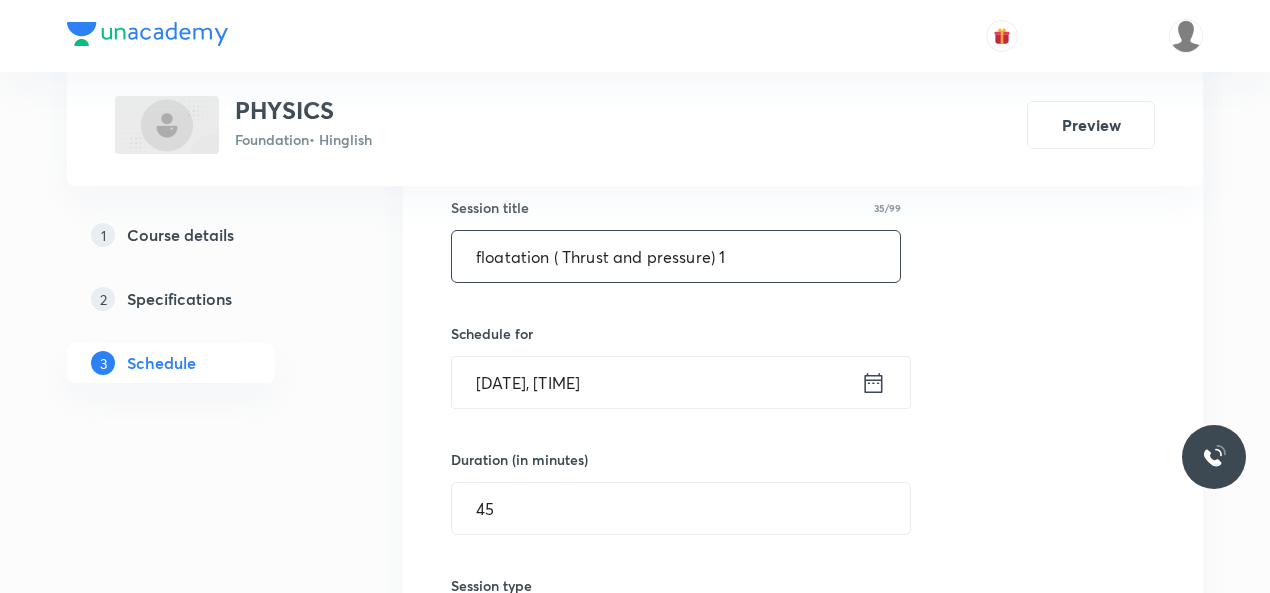 click on "floatation ( Thrust and pressure) 1" at bounding box center (676, 256) 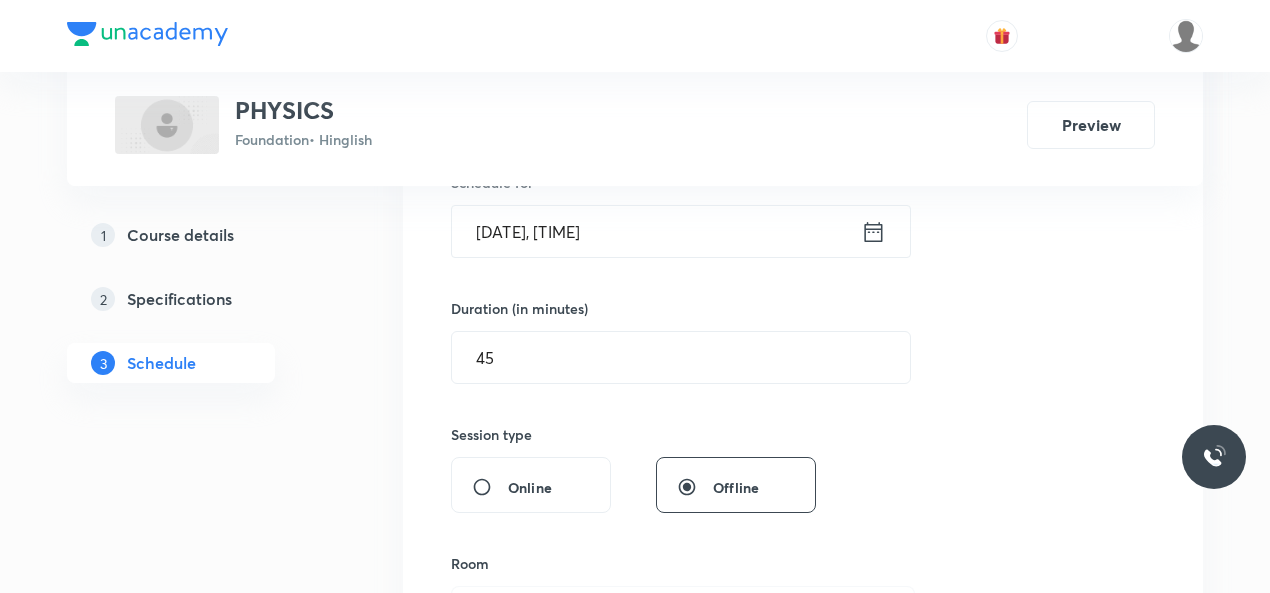 scroll, scrollTop: 0, scrollLeft: 0, axis: both 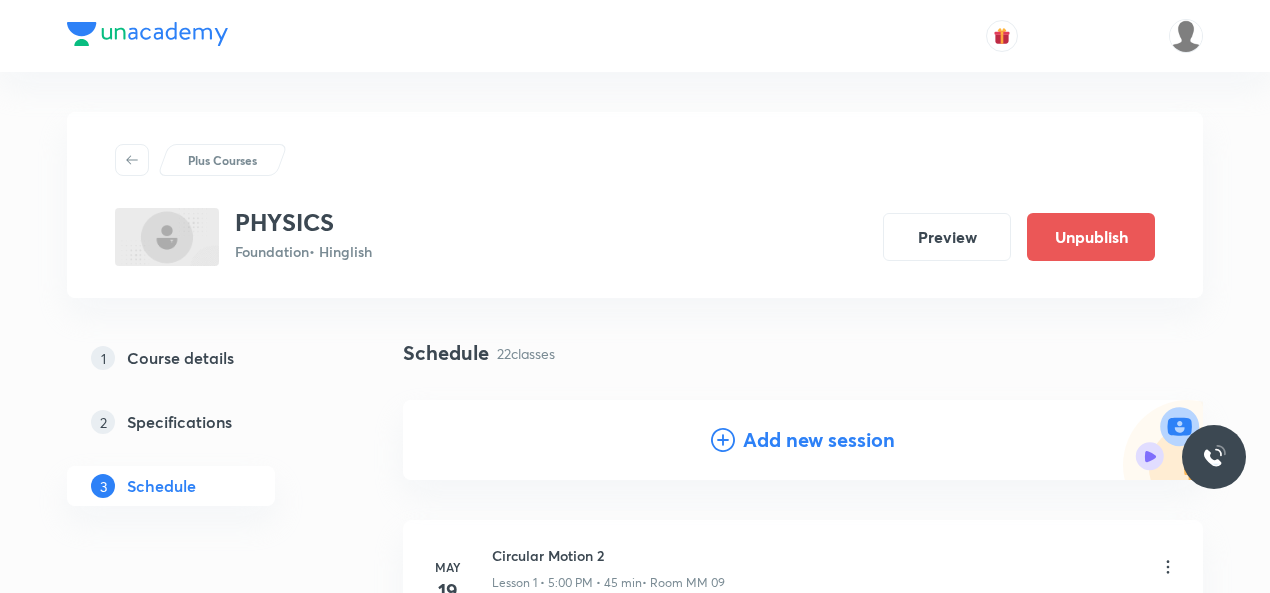 click 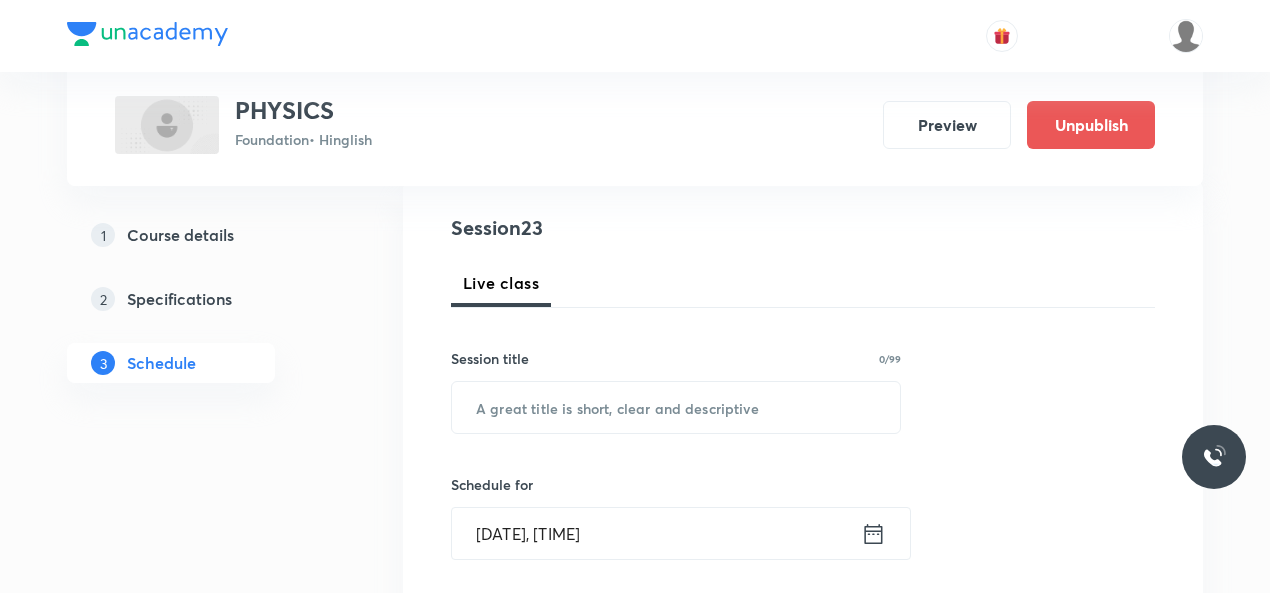 scroll, scrollTop: 220, scrollLeft: 0, axis: vertical 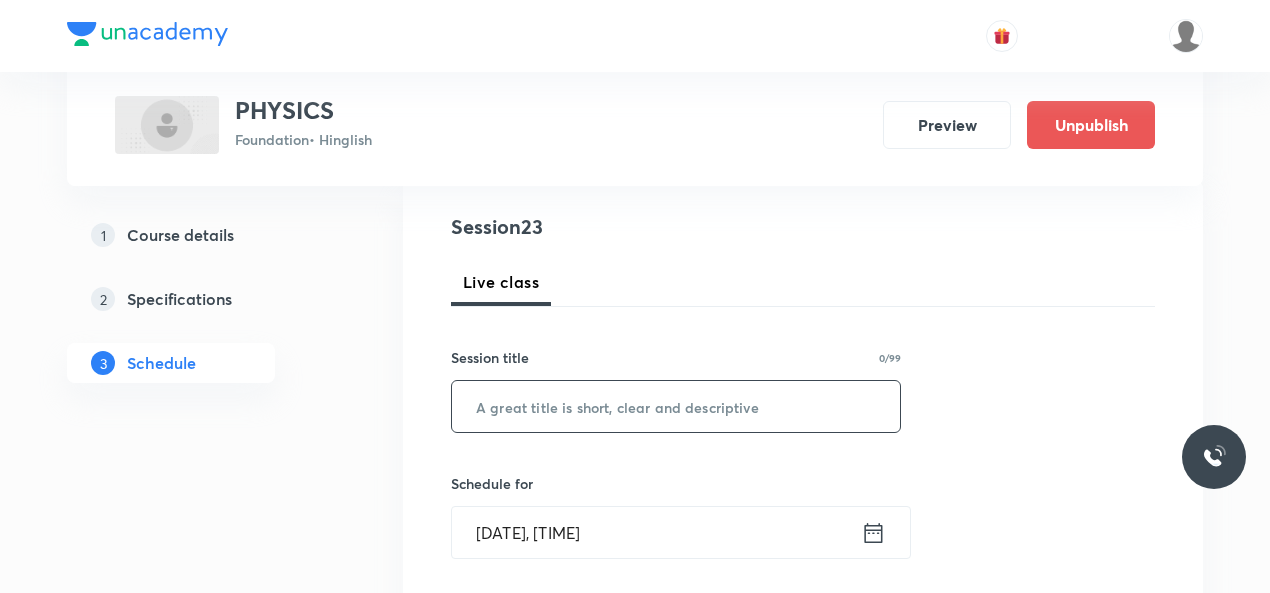 click at bounding box center [676, 406] 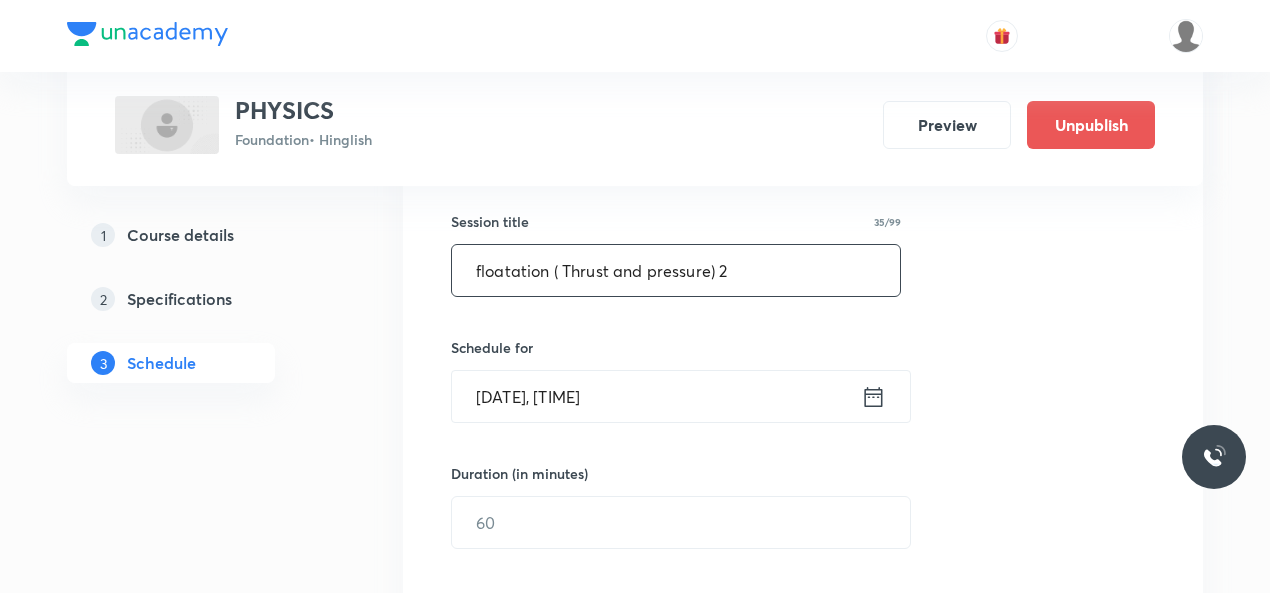 scroll, scrollTop: 360, scrollLeft: 0, axis: vertical 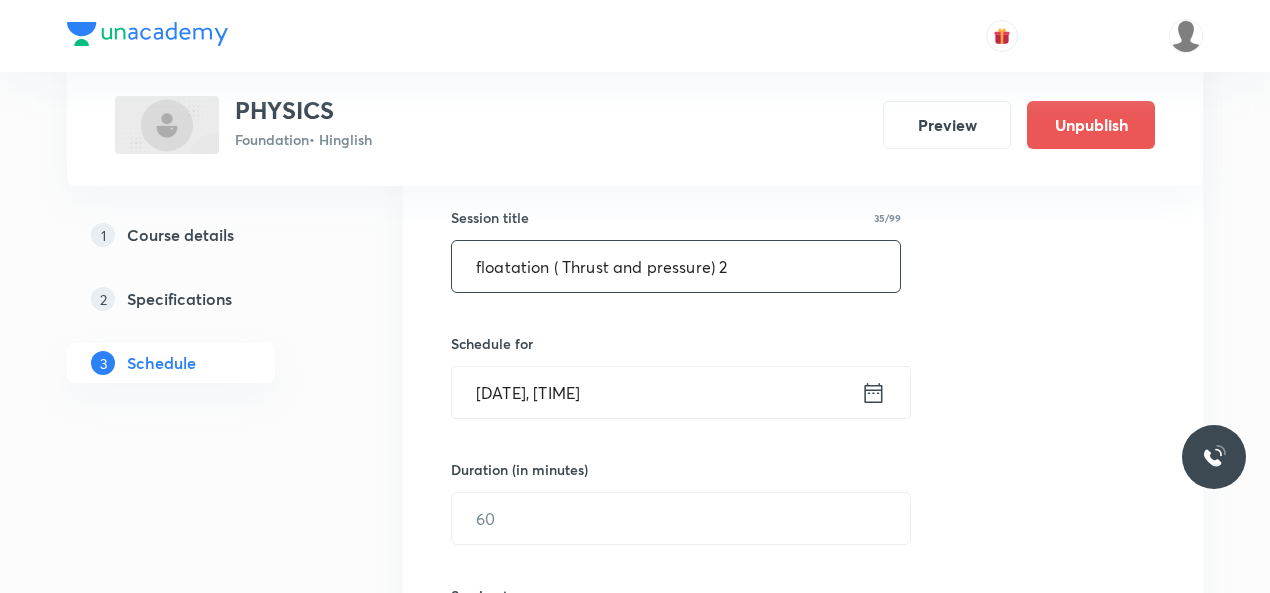type on "floatation ( Thrust and pressure) 2" 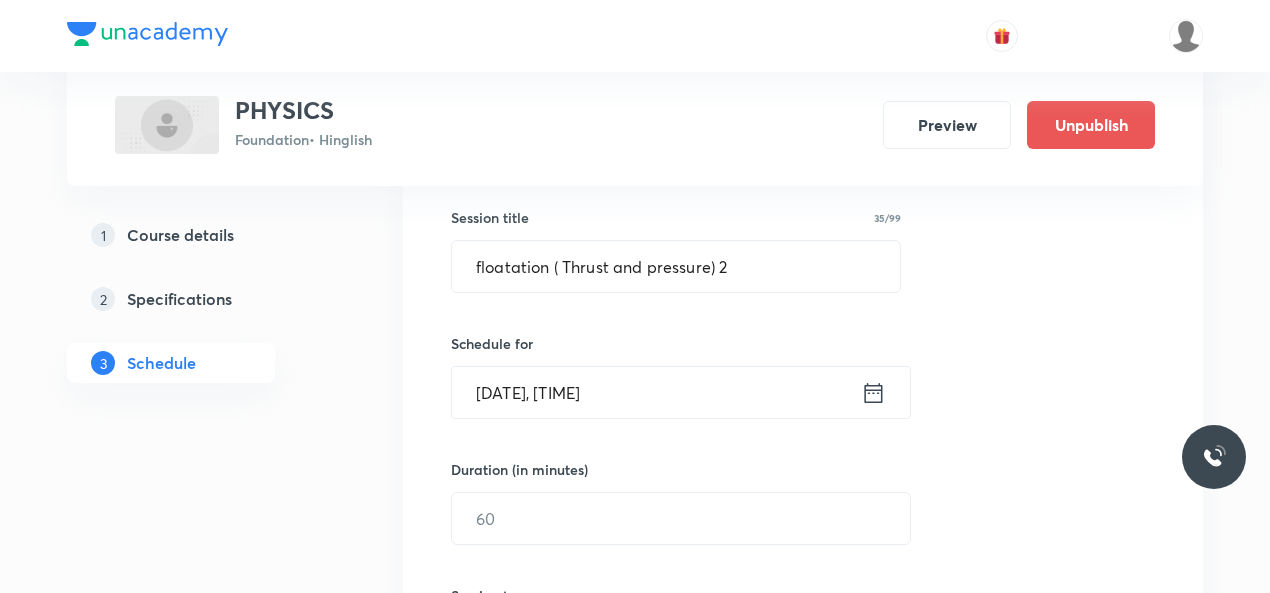 click on "Session  23 Live class Session title 35/99 floatation ( Thrust and pressure) 2 ​ Schedule for Aug 6, 2025, 4:01 PM ​ Duration (in minutes) ​   Session type Online Offline Room Select centre room Sub-concepts Select concepts that wil be covered in this session Add Cancel" at bounding box center (803, 541) 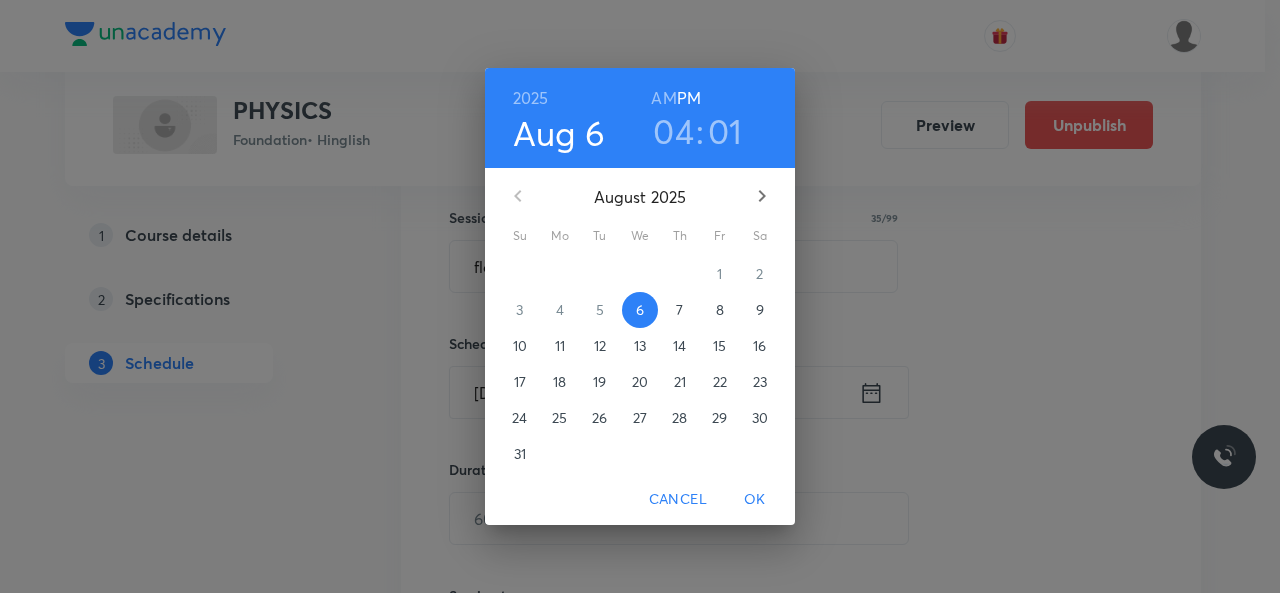 click on "04" at bounding box center [673, 131] 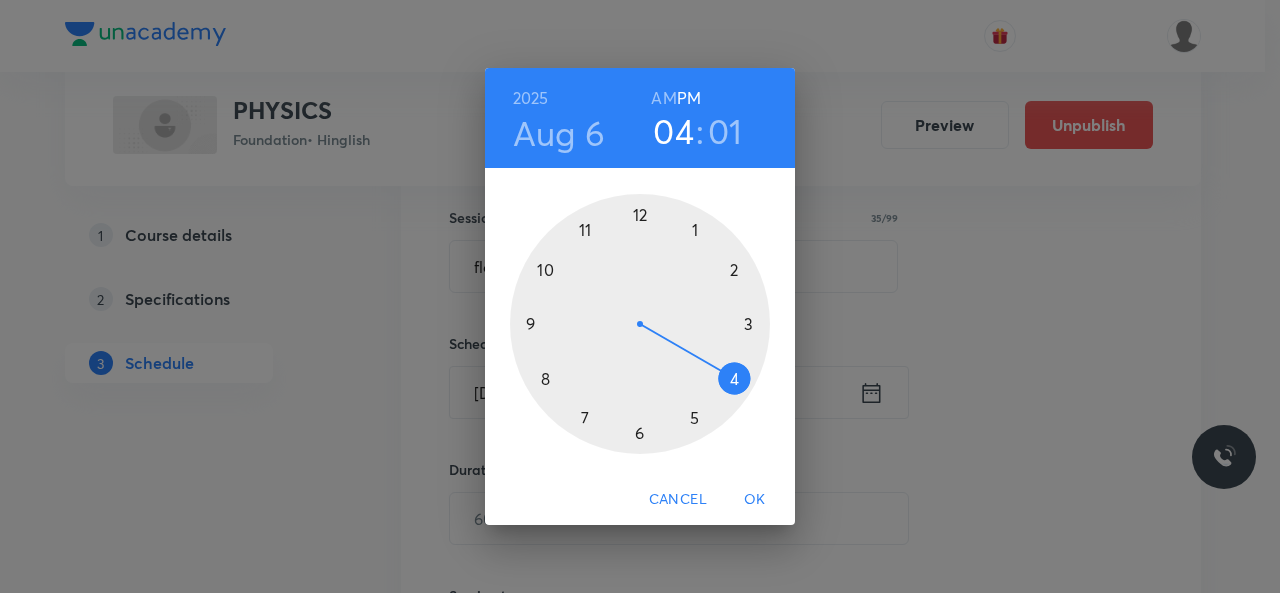 click at bounding box center [640, 324] 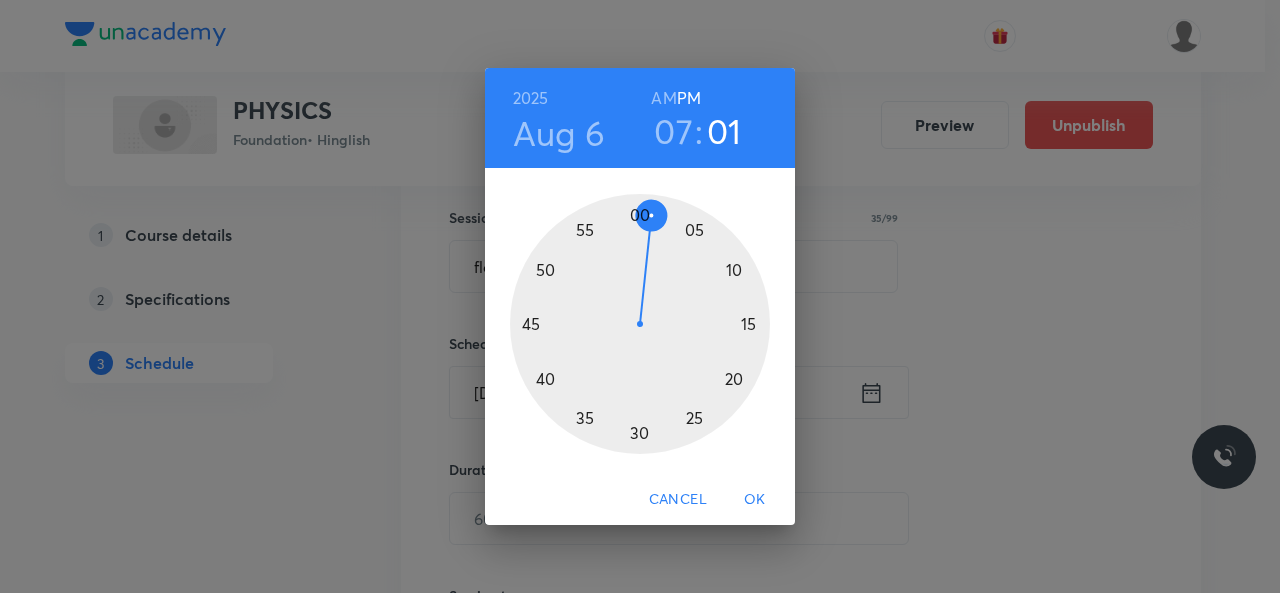 click at bounding box center [640, 324] 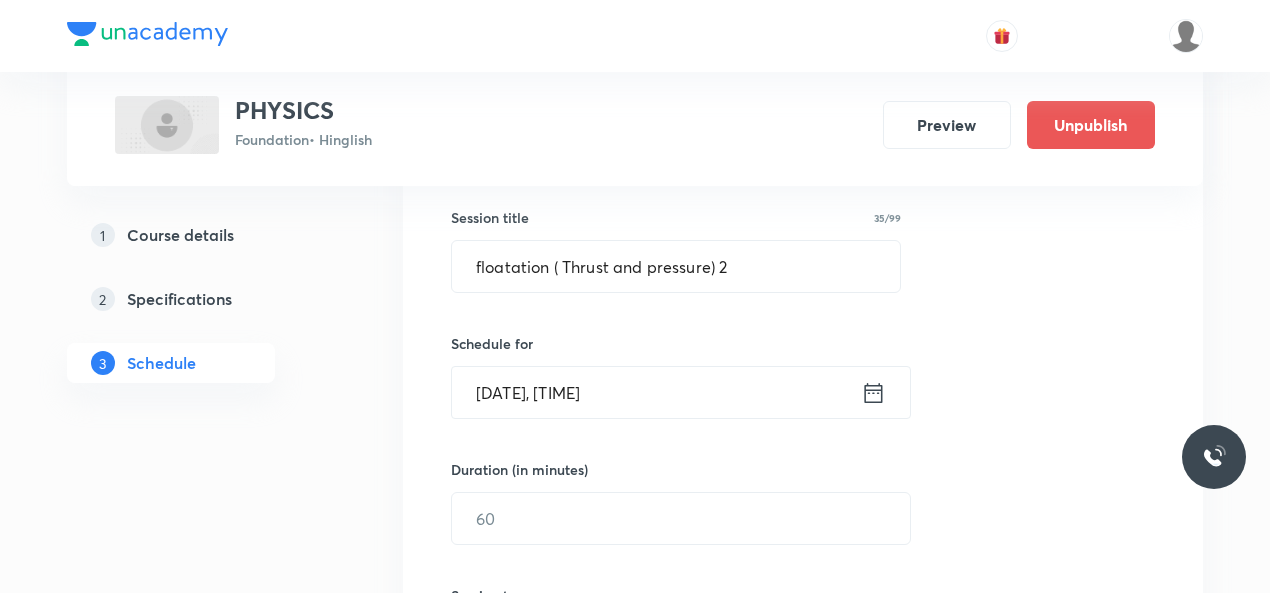 scroll, scrollTop: 483, scrollLeft: 0, axis: vertical 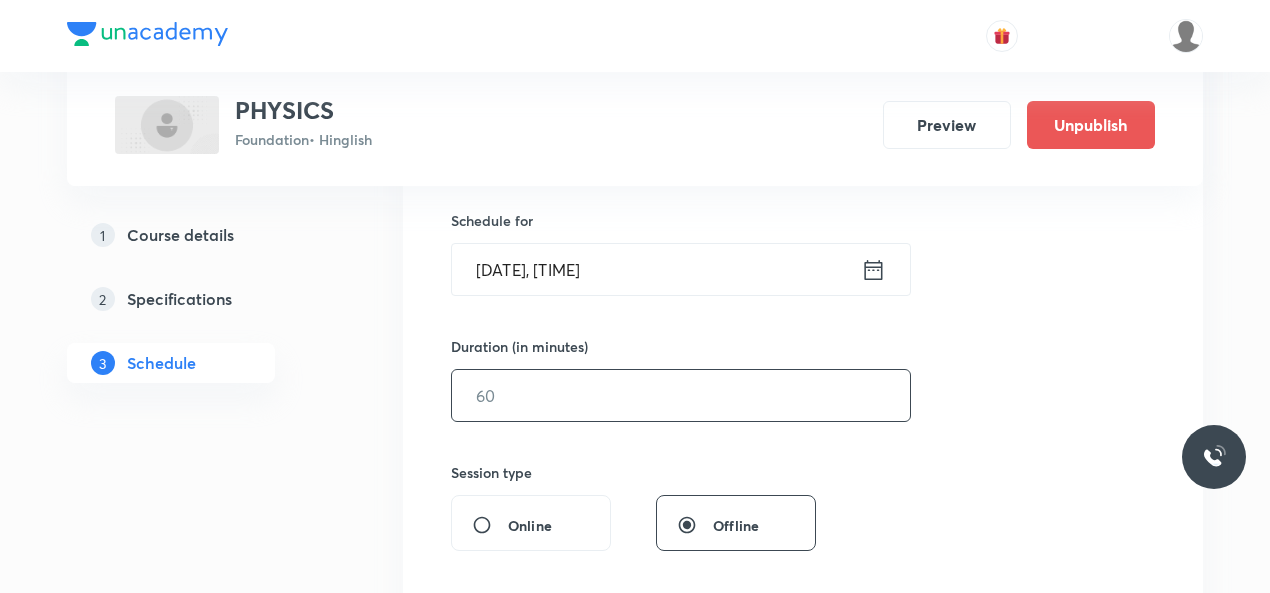 click at bounding box center [681, 395] 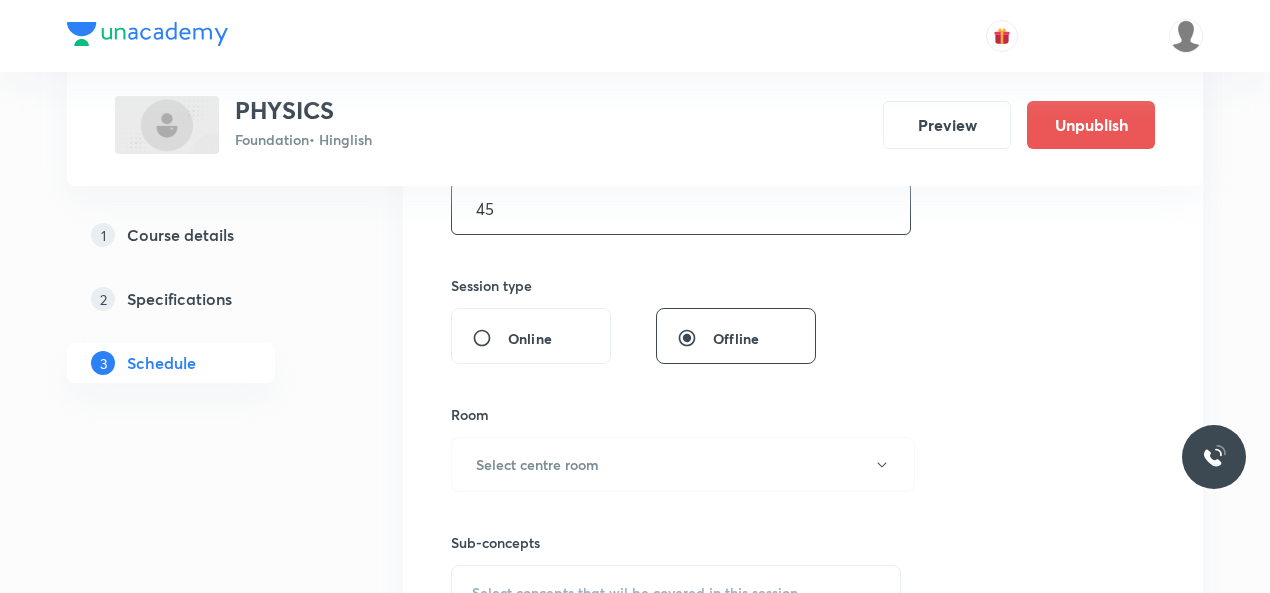 type on "45" 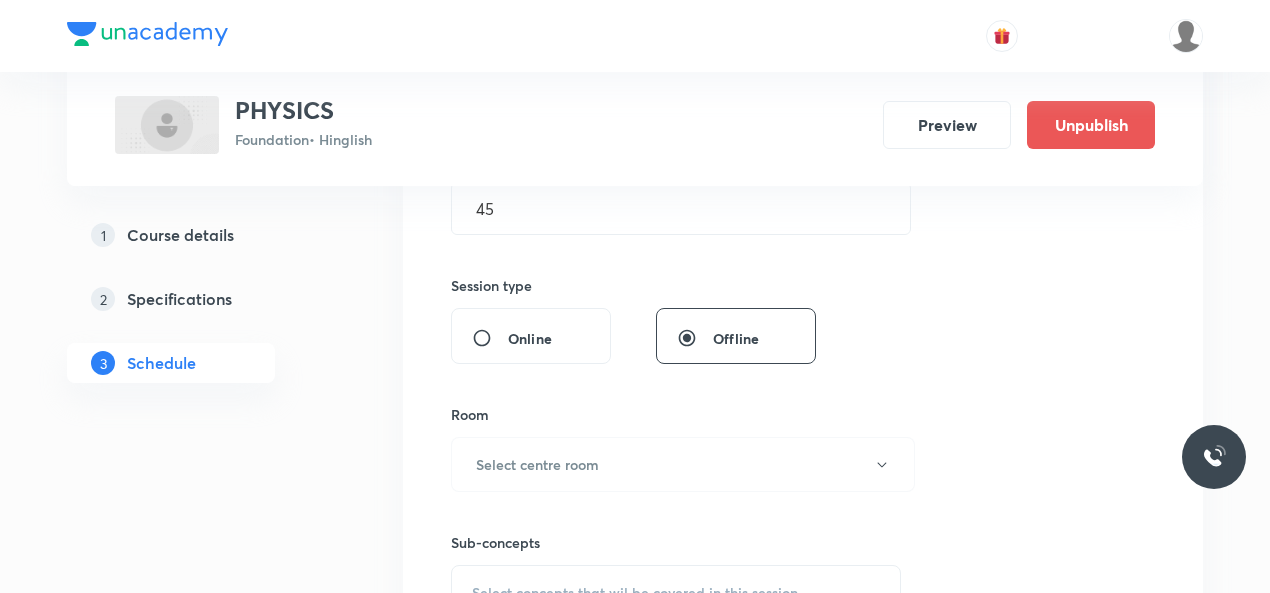 click on "Session  23 Live class Session title 35/99 floatation ( Thrust and pressure) 2 ​ Schedule for Aug 6, 2025, 7:26 PM ​ Duration (in minutes) 45 ​   Session type Online Offline Room Select centre room Sub-concepts Select concepts that wil be covered in this session Add Cancel" at bounding box center (803, 231) 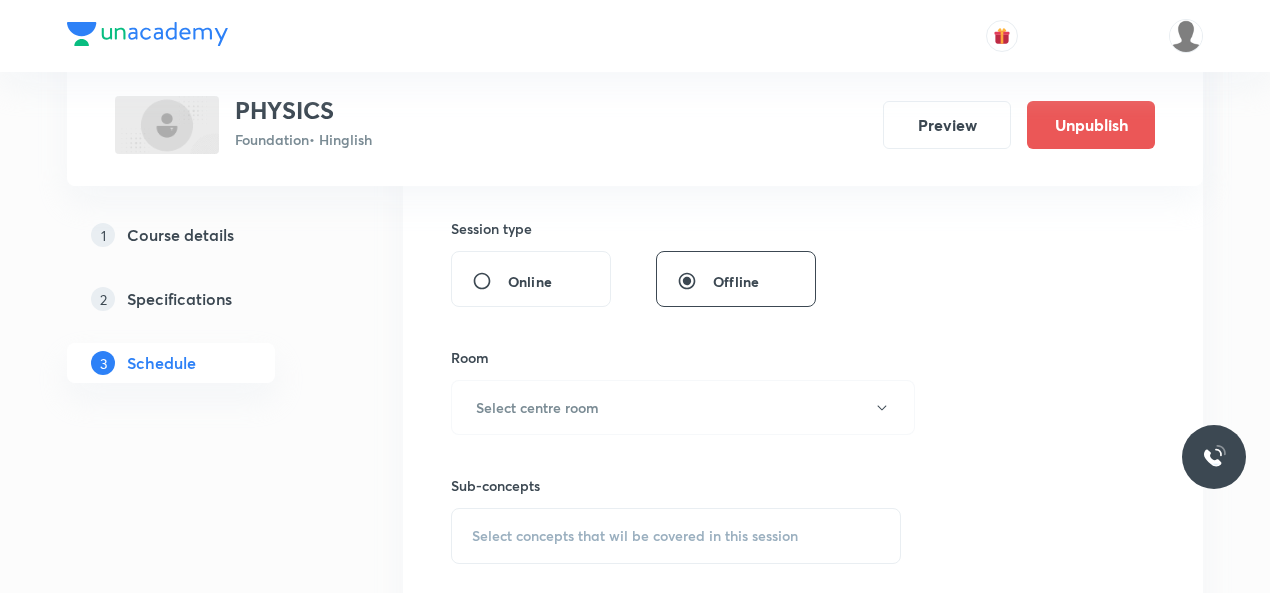 scroll, scrollTop: 728, scrollLeft: 0, axis: vertical 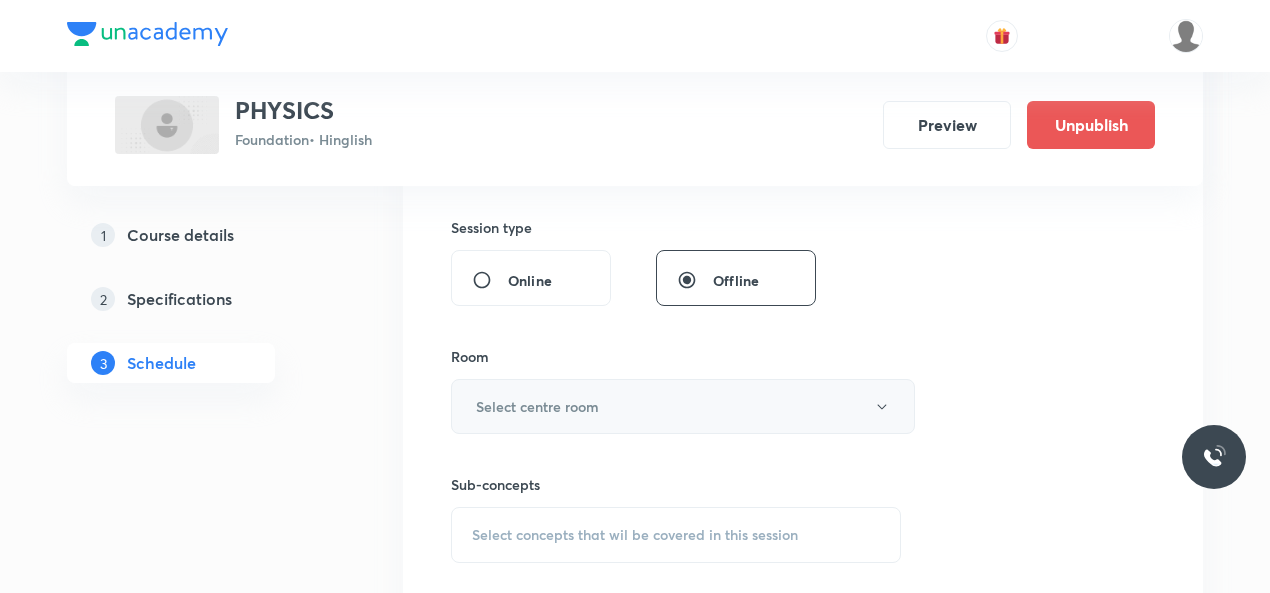 click on "Select centre room" at bounding box center [537, 406] 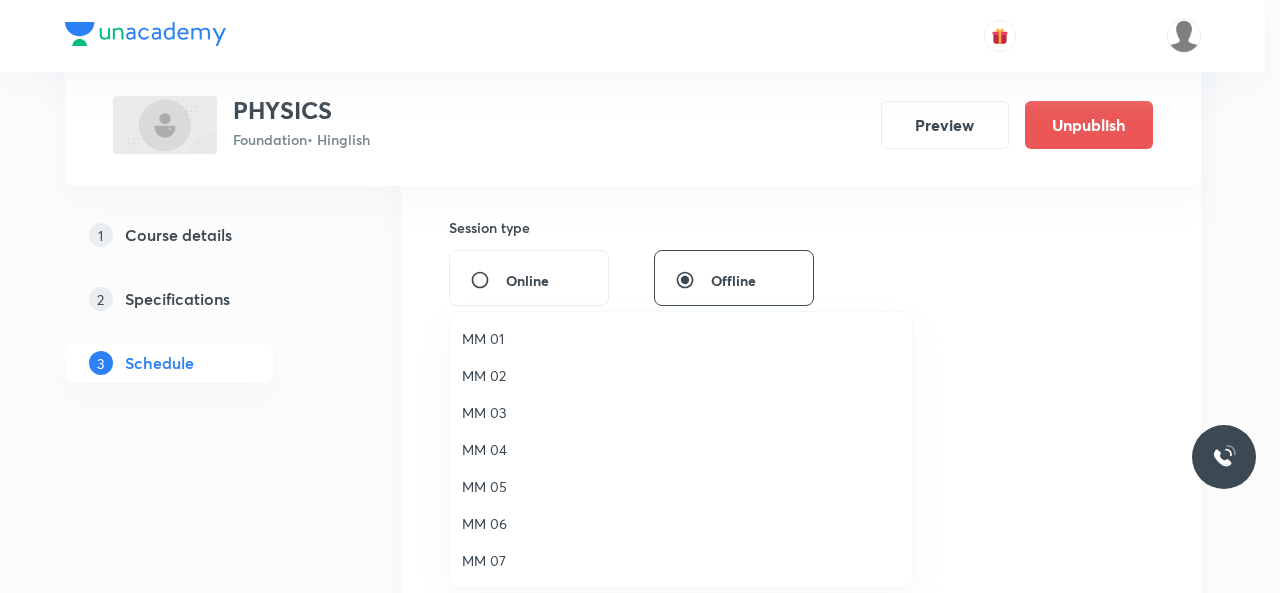 click on "MM 01" at bounding box center (681, 338) 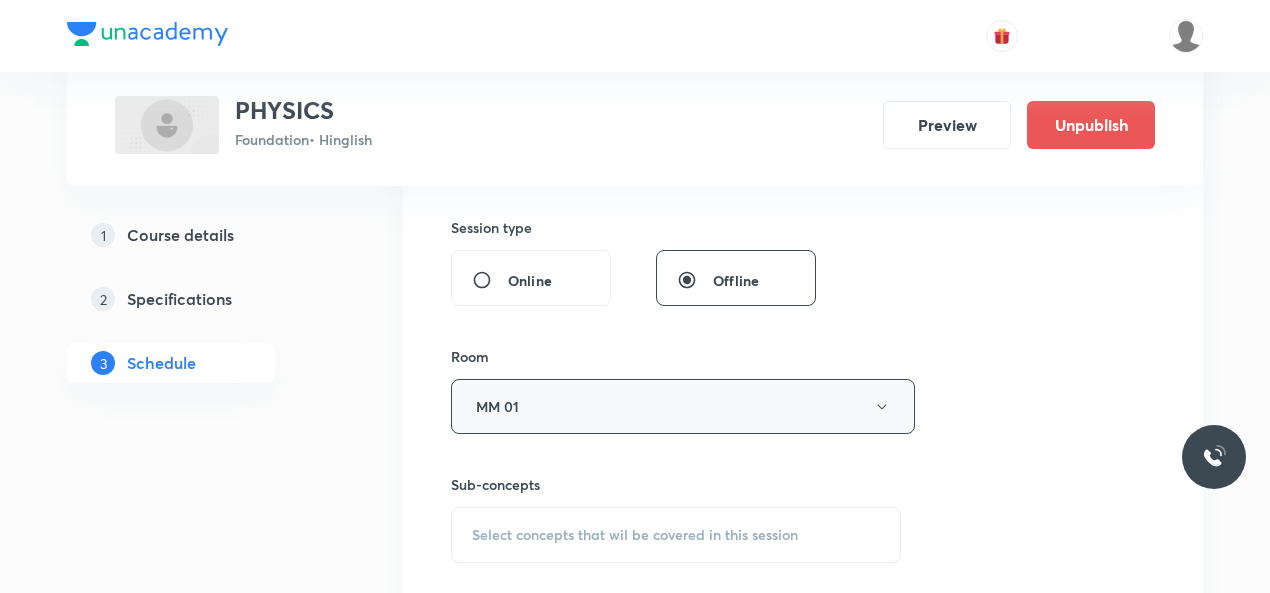 scroll, scrollTop: 837, scrollLeft: 0, axis: vertical 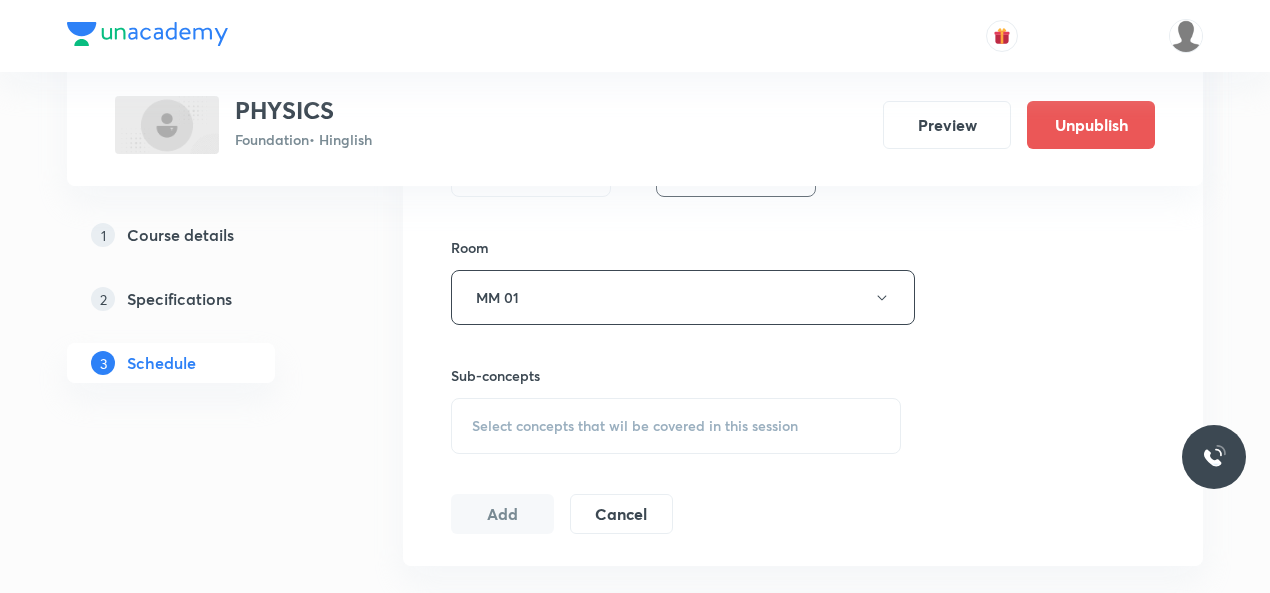 click on "Select concepts that wil be covered in this session" at bounding box center (635, 426) 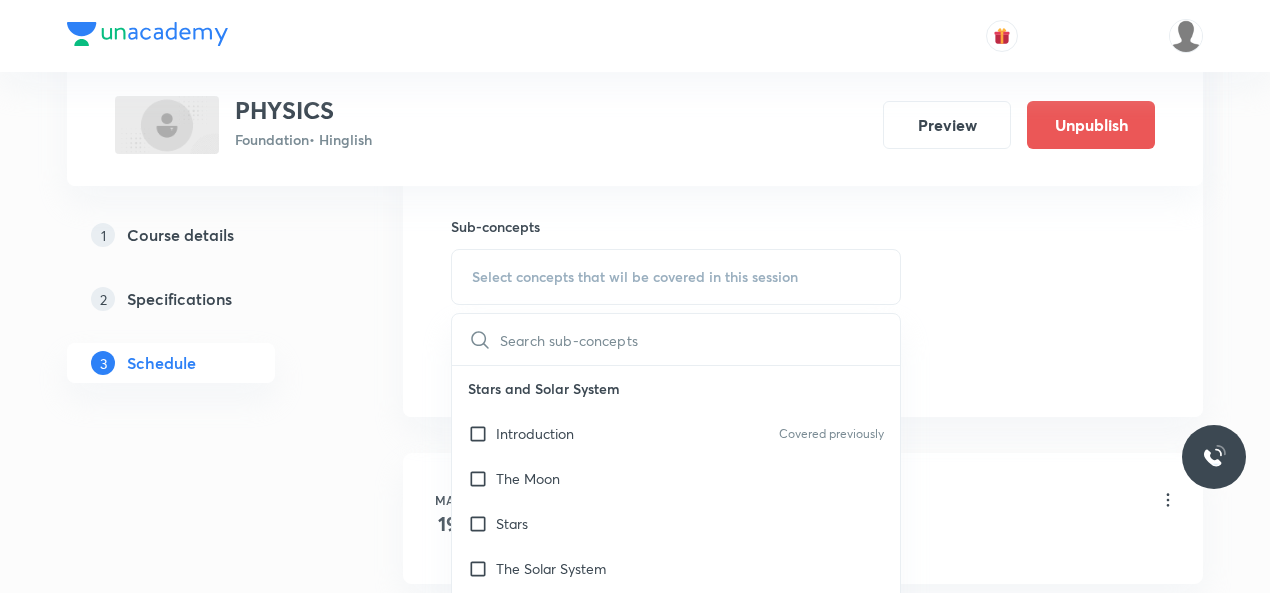 scroll, scrollTop: 989, scrollLeft: 0, axis: vertical 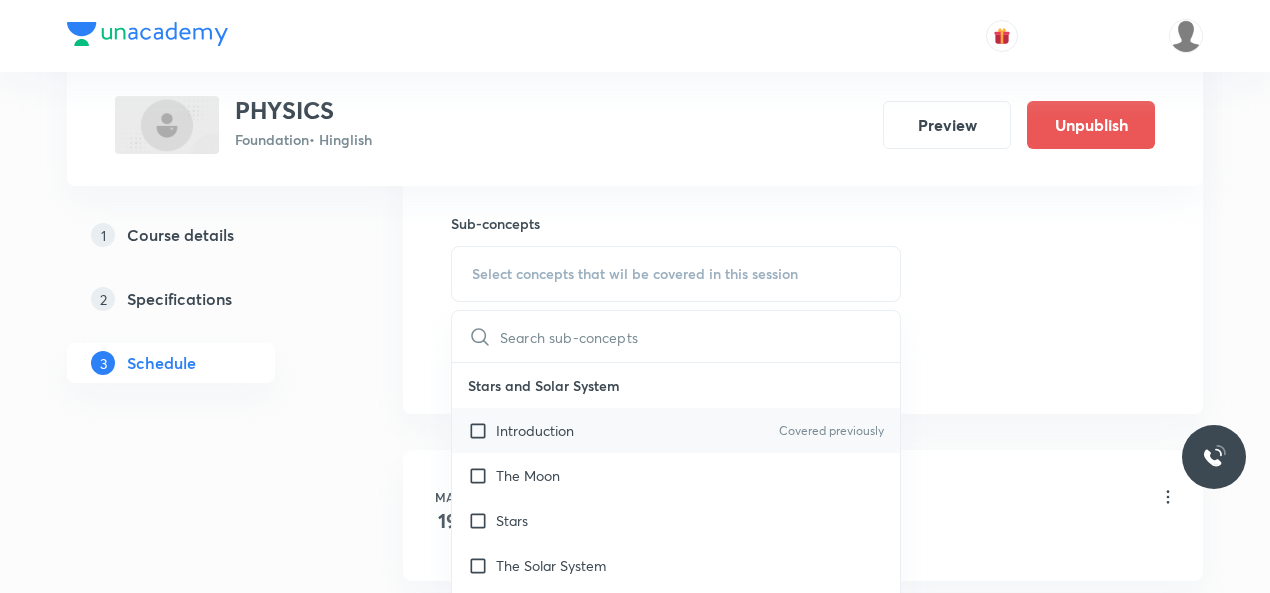 click on "Introduction" at bounding box center [535, 430] 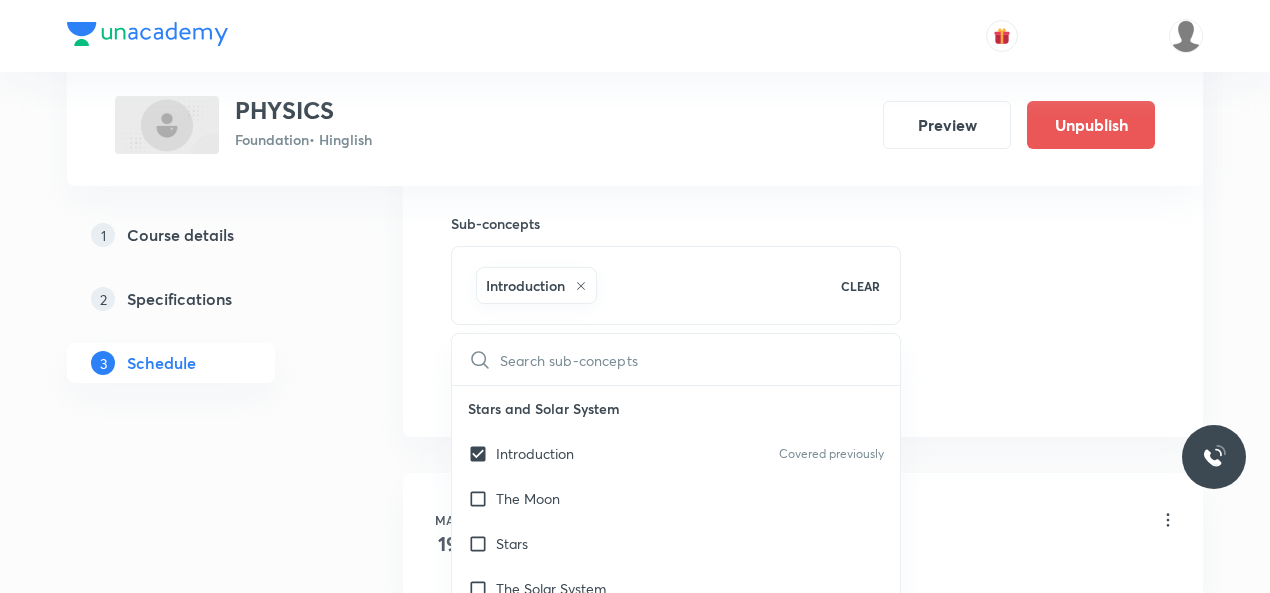 click on "Session  23 Live class Session title 35/99 floatation ( Thrust and pressure) 2 ​ Schedule for Aug 6, 2025, 7:26 PM ​ Duration (in minutes) 45 ​   Session type Online Offline Room MM 01 Sub-concepts Introduction CLEAR ​ Stars and Solar System Introduction Covered previously The Moon Stars The Solar System Light What Makes Things Visible Reflection from Plane Mirror Reflected Light Can Be Reflected Again Dispersion of Light Human Eye Some Natural Phenomenon Introduction to Lightning Charging by Rubbing Types of Charges and Their Interaction Transfer of Charge Leaf Electroscope The Story of Lightning Earthquakes Earthquake Waves Sound Introduction Different Types of Vibrations Sound Needs a Medium for Its Propagation Sound Produced by Humans The Human Ear Audible and Inaudible Sounds Characteristics of Audible Sounds Noise and Music Sound Friction Contact Forces Non Contact Forces Introduction Cause of Friction Types of Friction Friction:a Necessary Evil Increasing and Reducing Friction Friction Pressure" at bounding box center [803, -76] 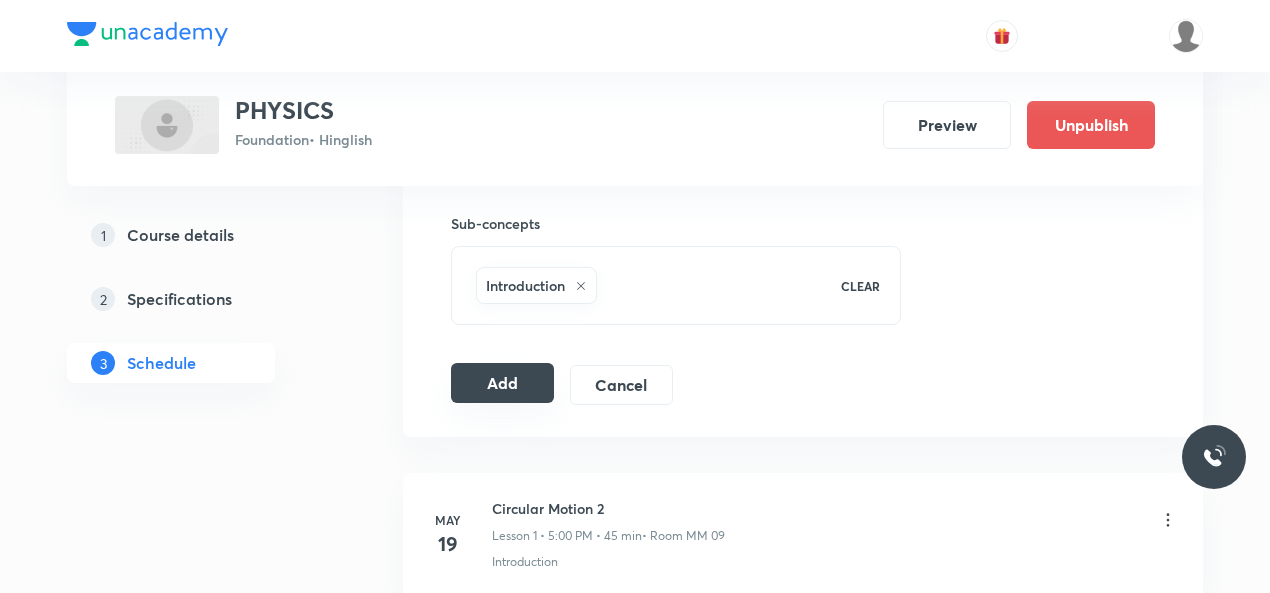 click on "Add" at bounding box center (502, 383) 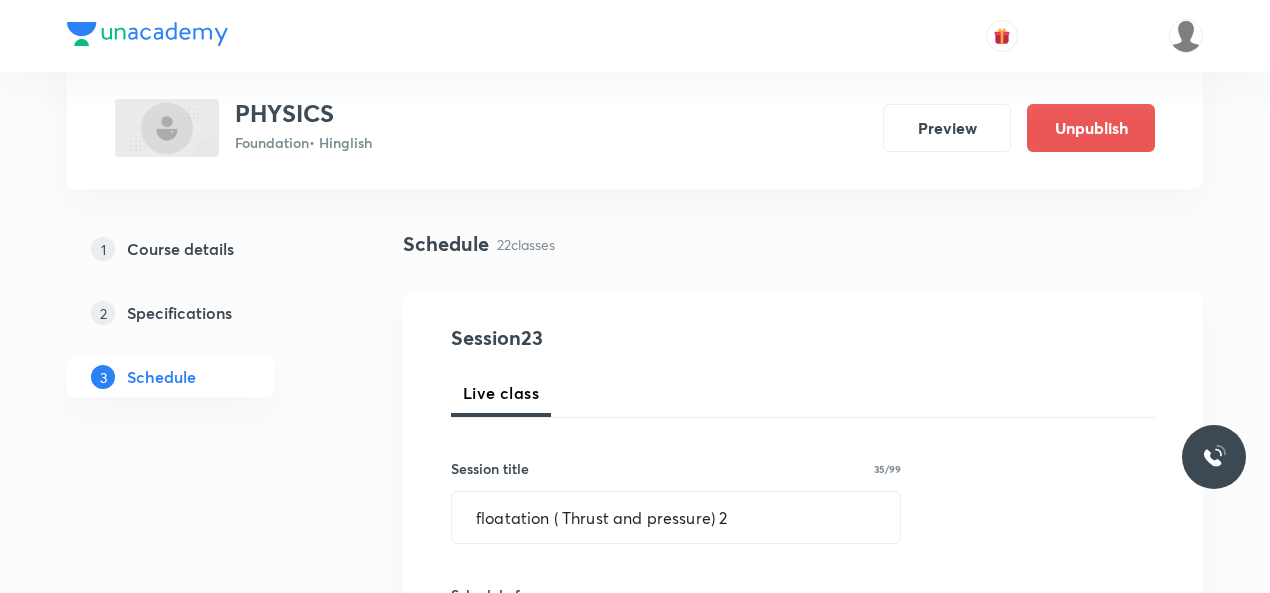 scroll, scrollTop: 107, scrollLeft: 0, axis: vertical 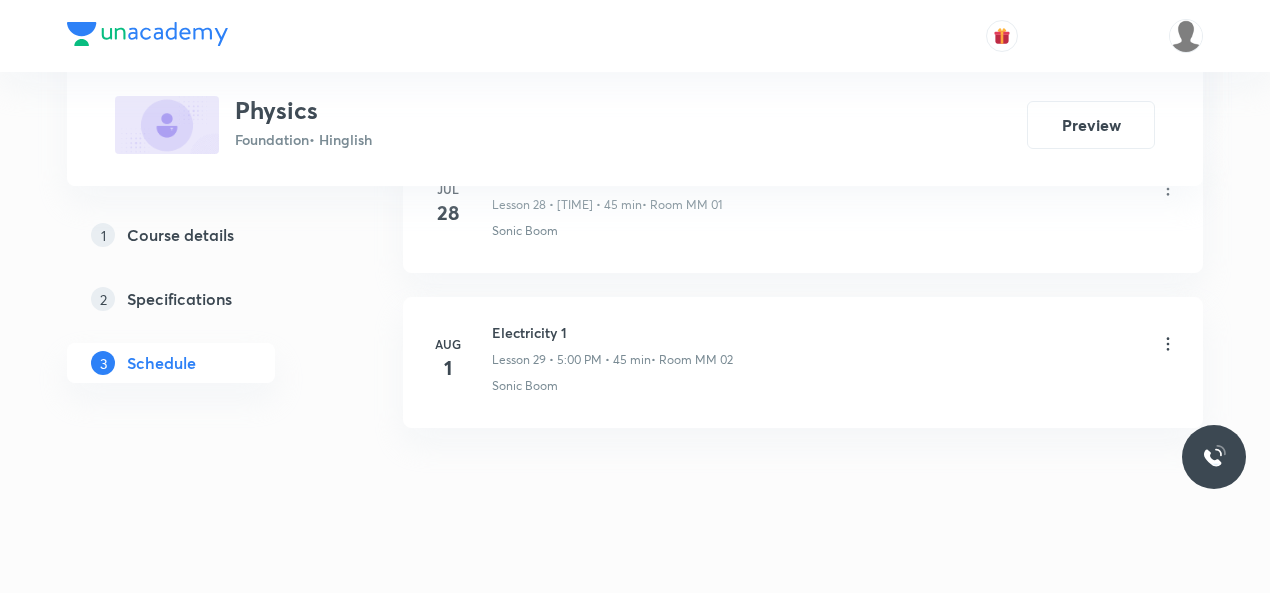 click on "Electricity 1" at bounding box center [612, 332] 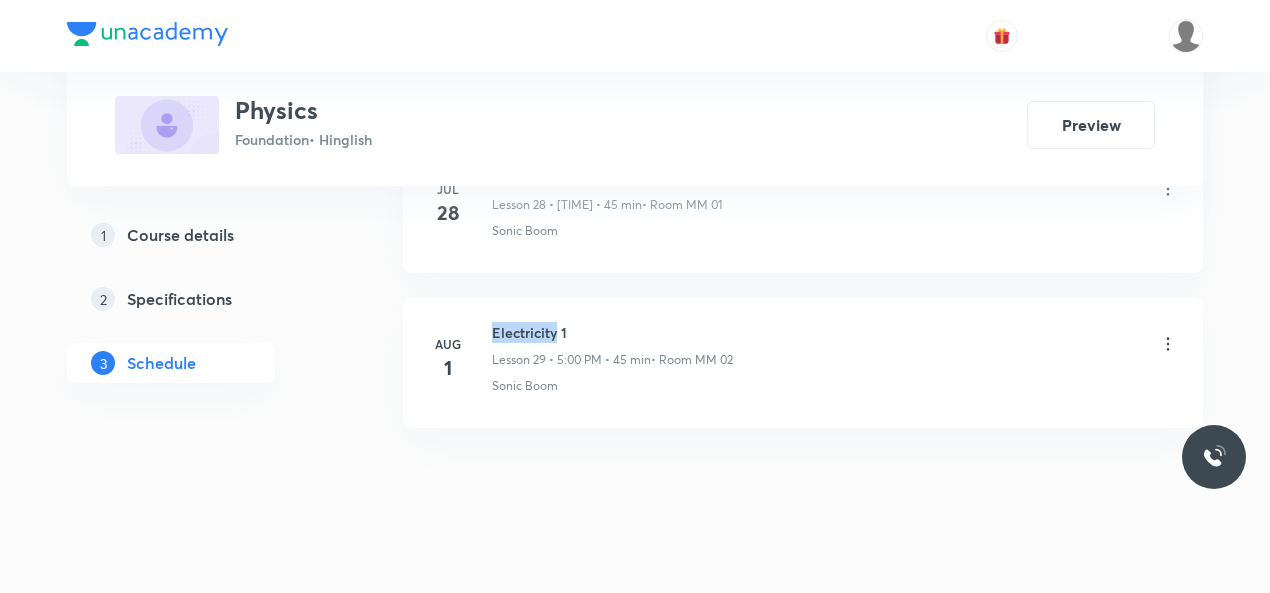 click on "Electricity 1" at bounding box center [612, 332] 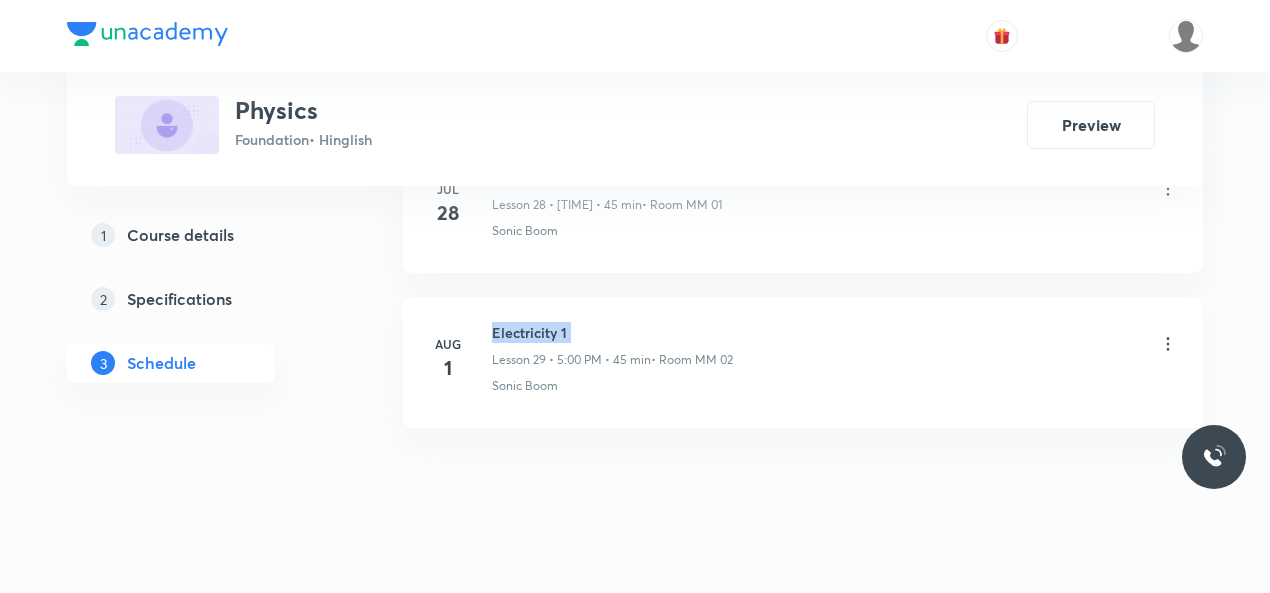 click on "Electricity 1" at bounding box center [612, 332] 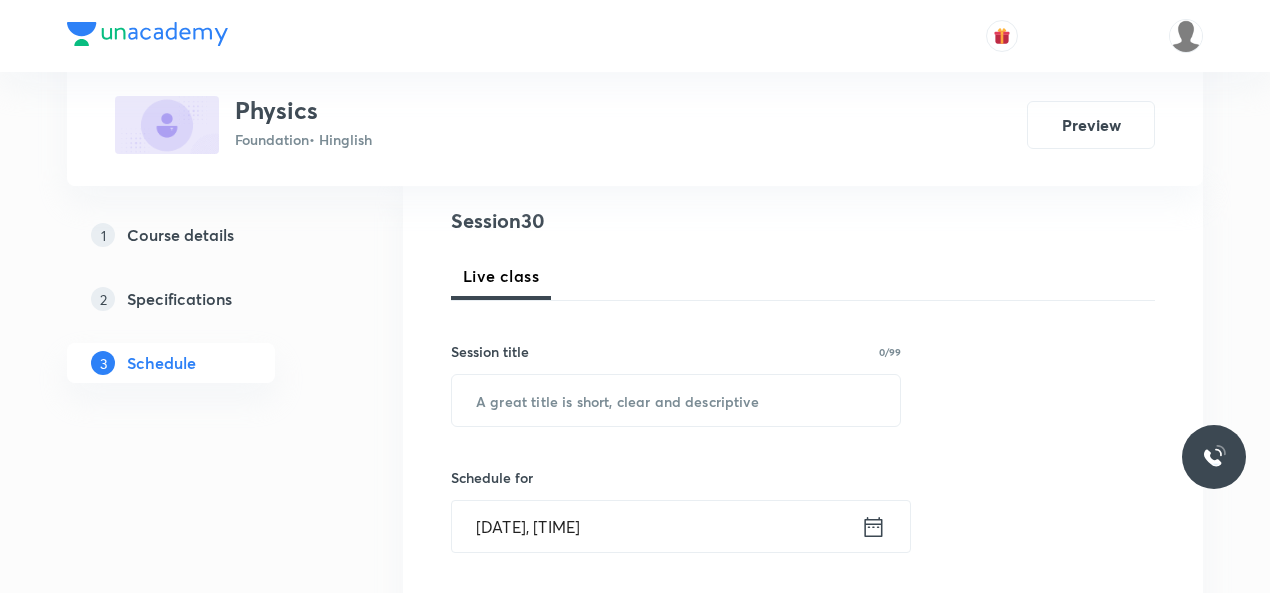 scroll, scrollTop: 235, scrollLeft: 0, axis: vertical 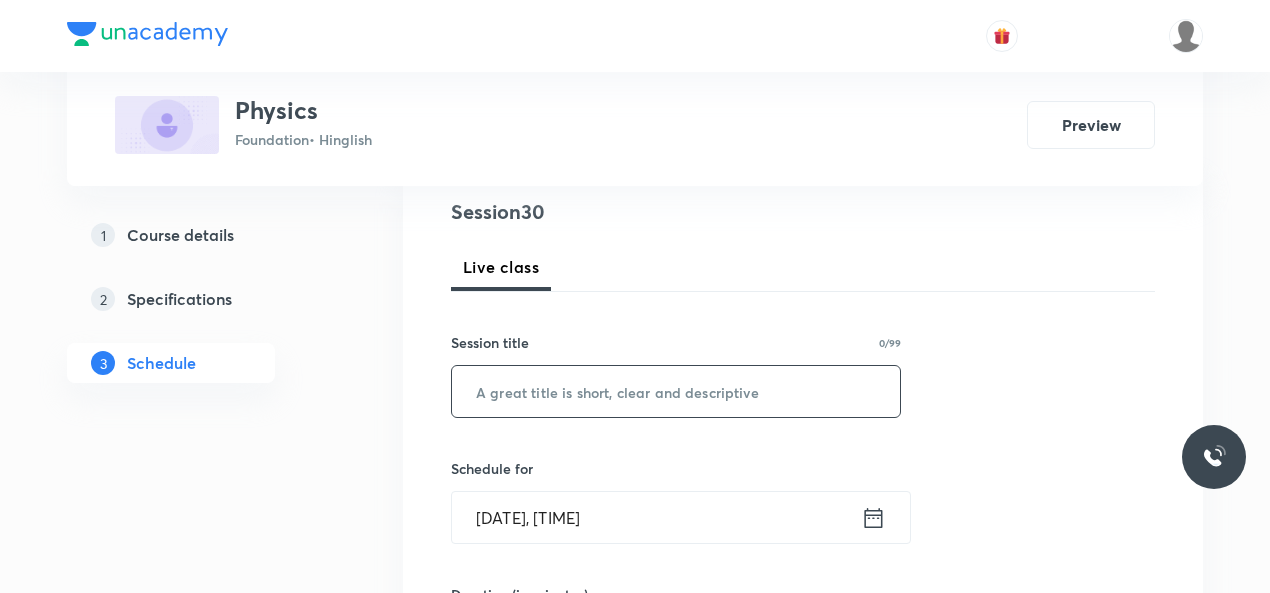 click at bounding box center (676, 391) 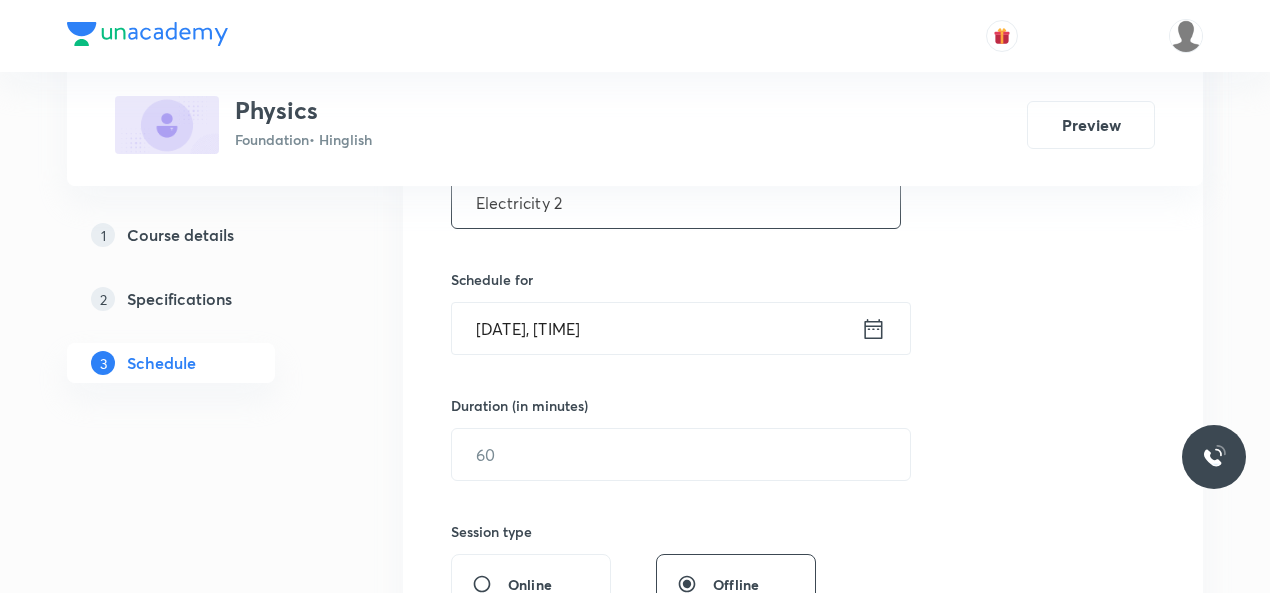 scroll, scrollTop: 425, scrollLeft: 0, axis: vertical 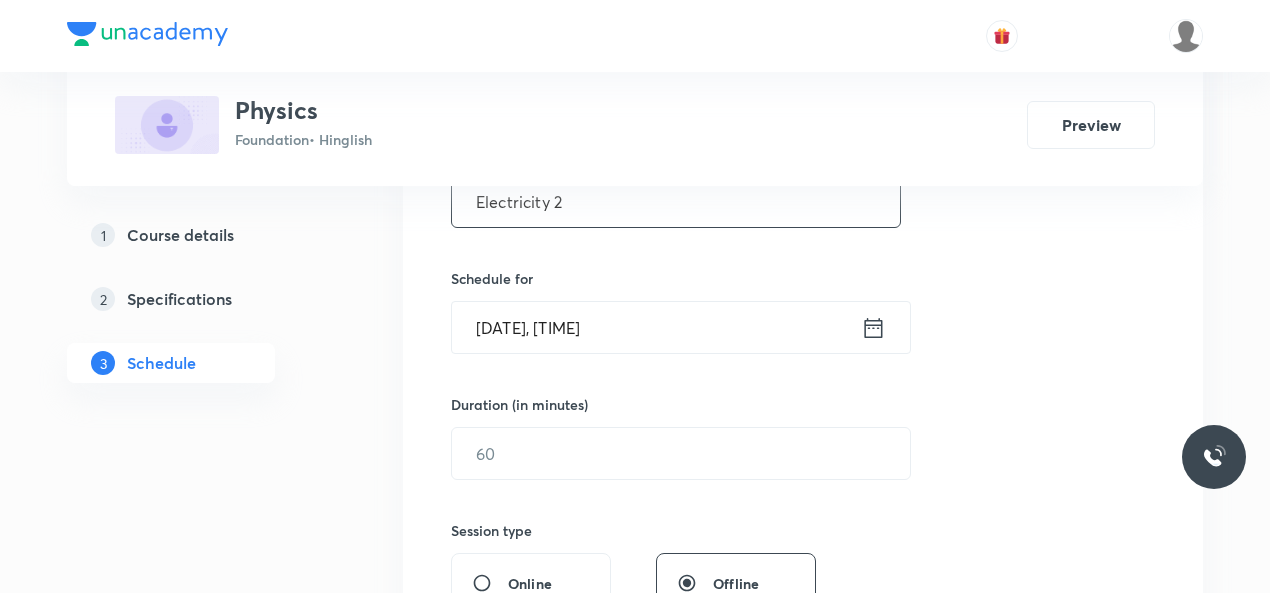 type on "Electricity 2" 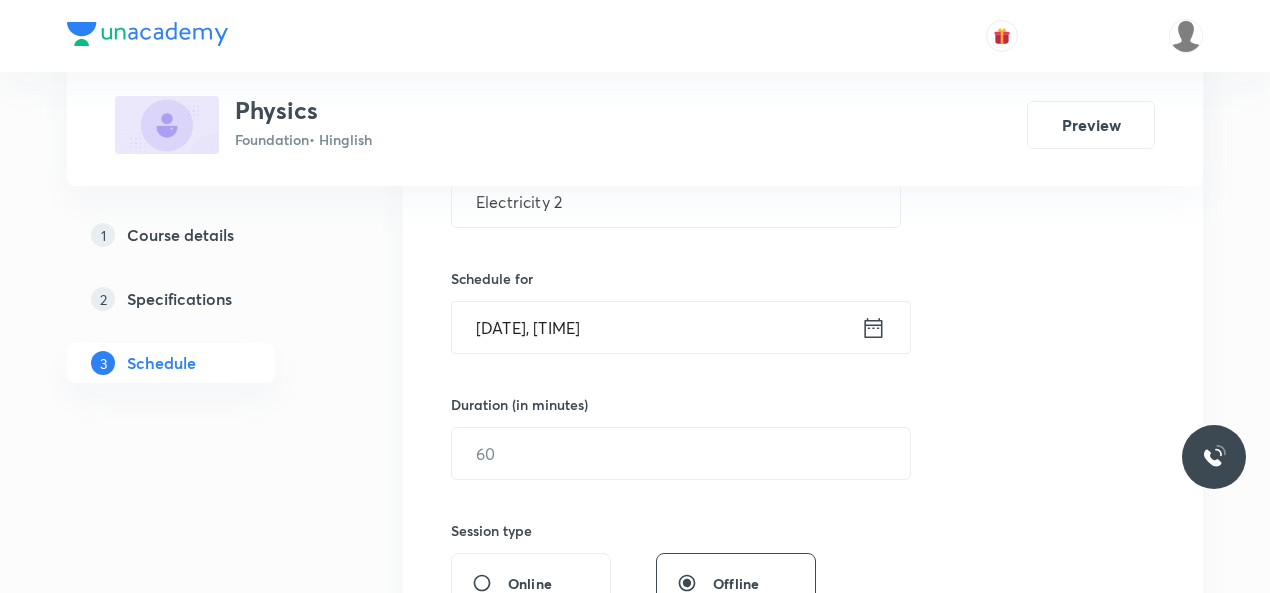 click on "[DATE], [TIME]" at bounding box center [656, 327] 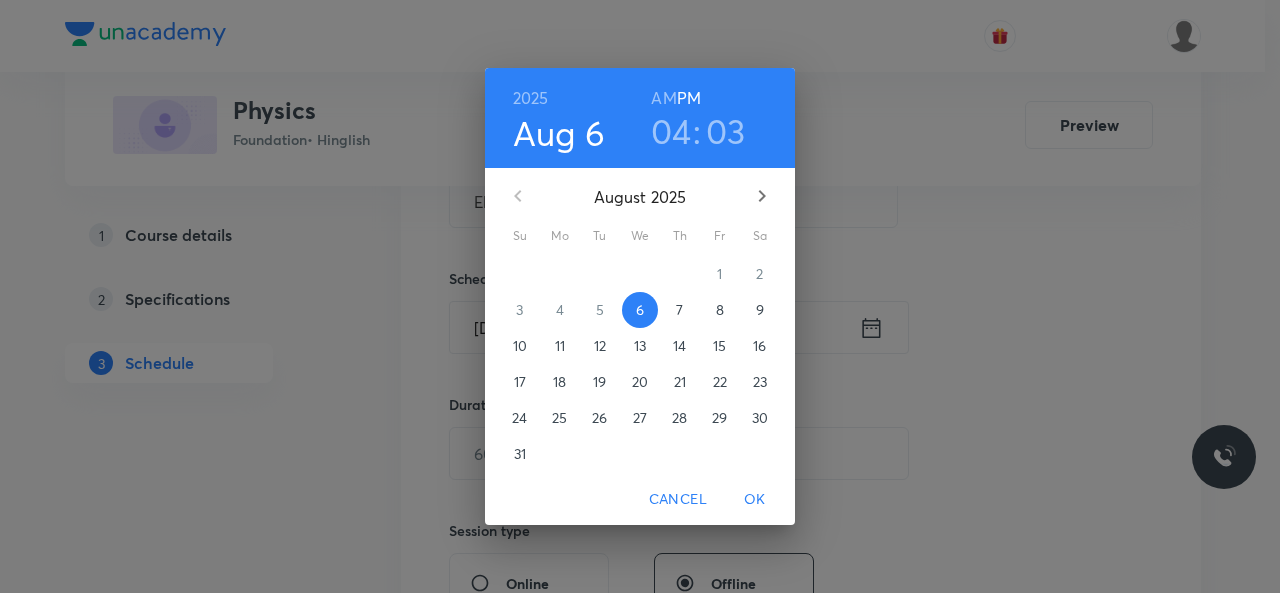 click on "04" at bounding box center [671, 131] 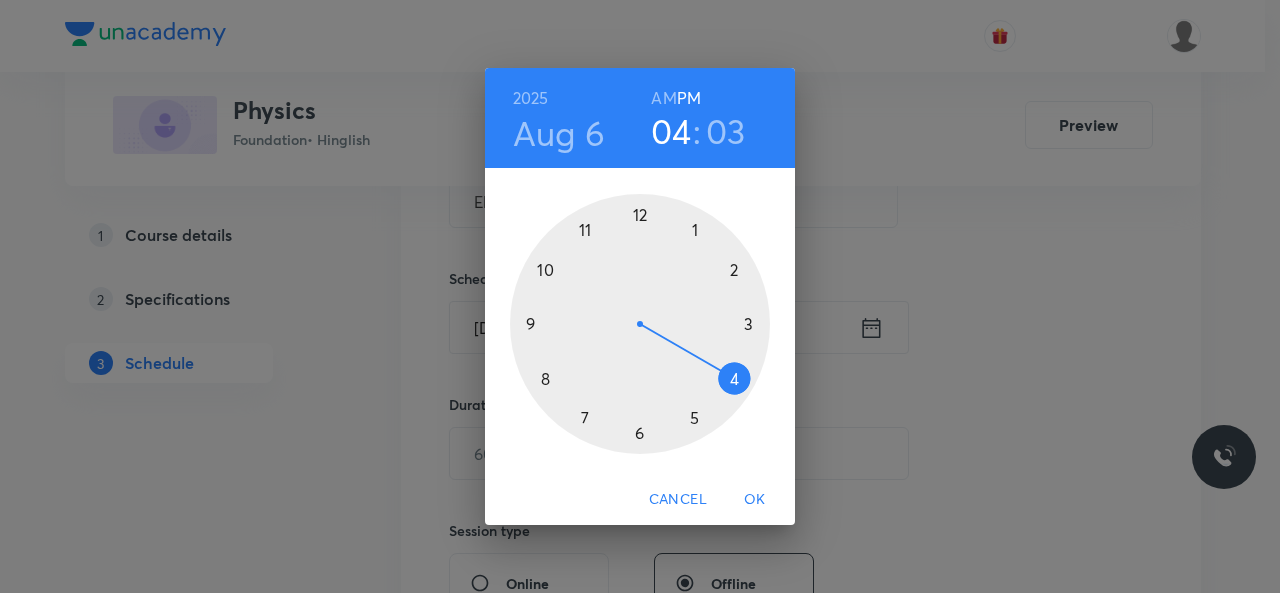 click at bounding box center [640, 324] 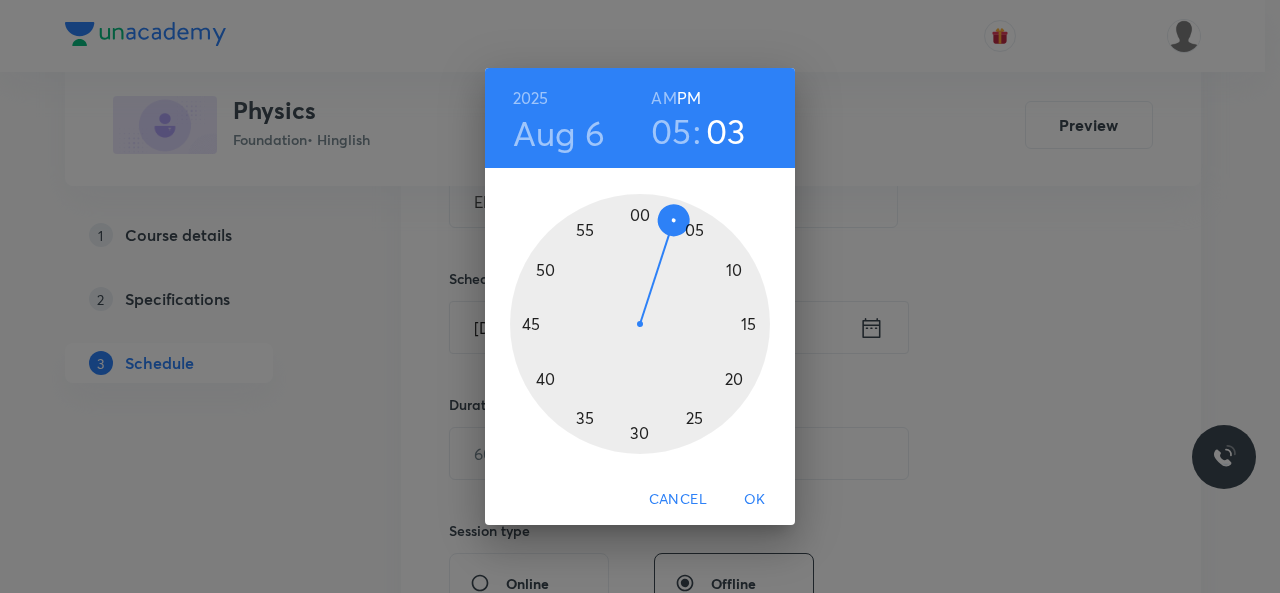 click at bounding box center [640, 324] 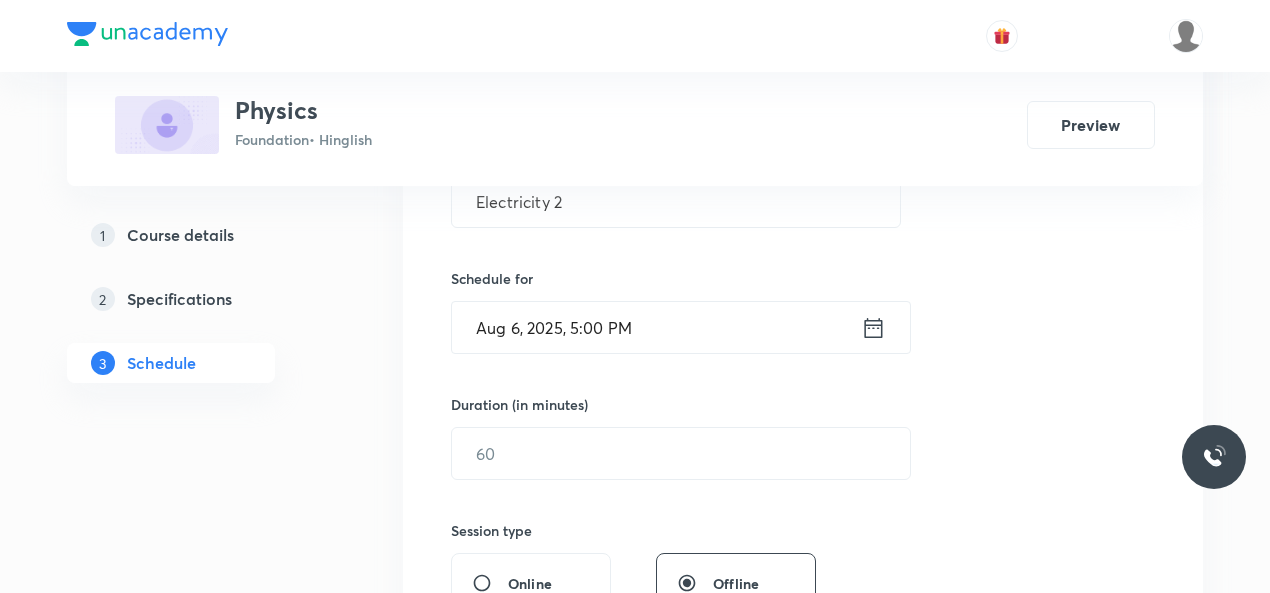 scroll, scrollTop: 492, scrollLeft: 0, axis: vertical 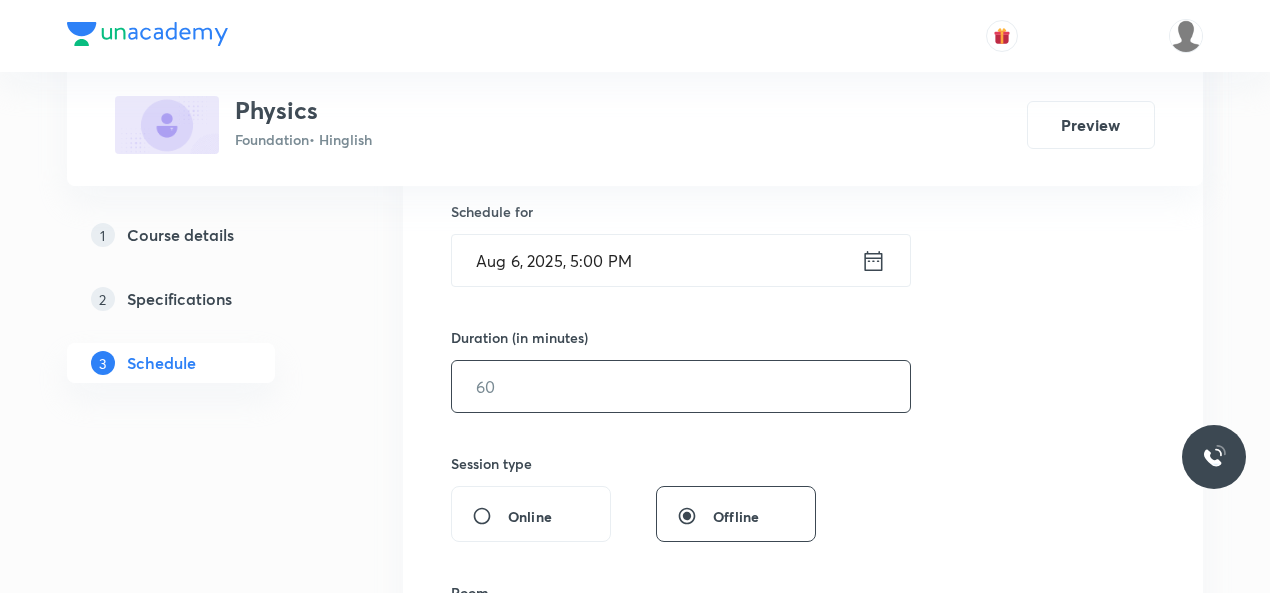 click at bounding box center [681, 386] 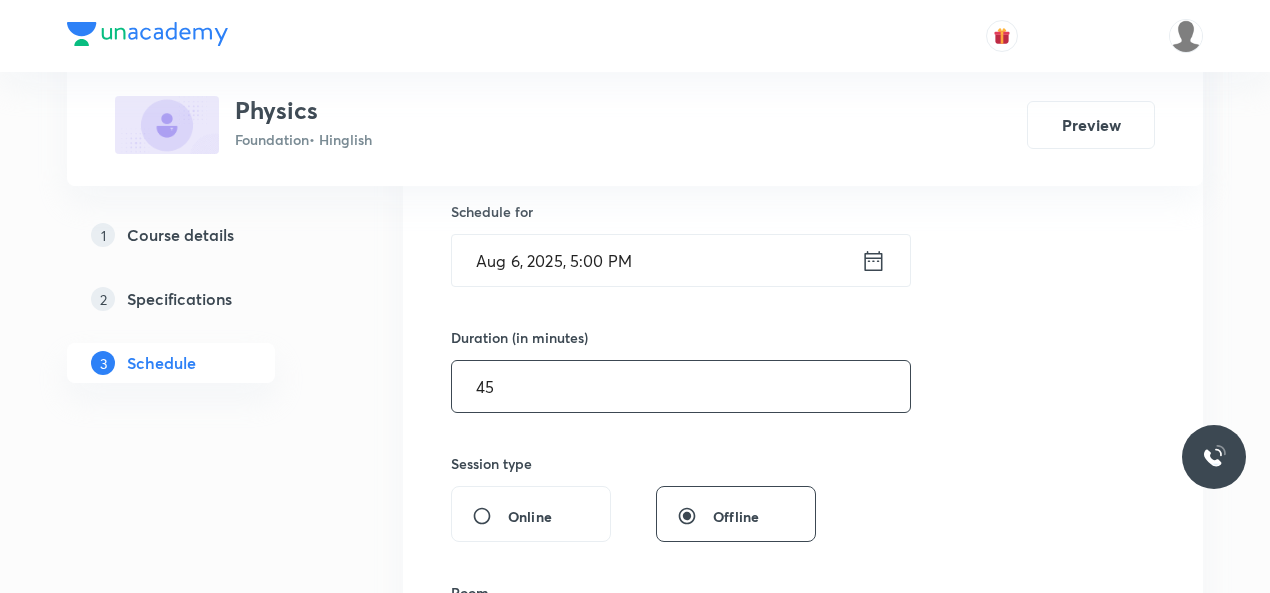 scroll, scrollTop: 723, scrollLeft: 0, axis: vertical 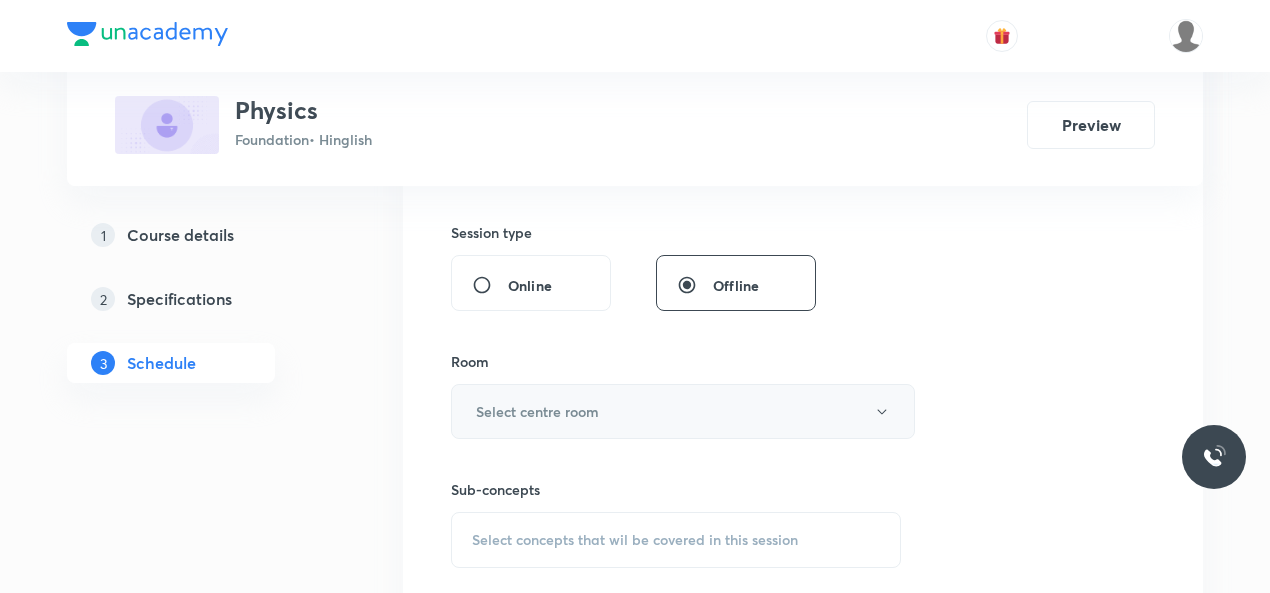 type on "45" 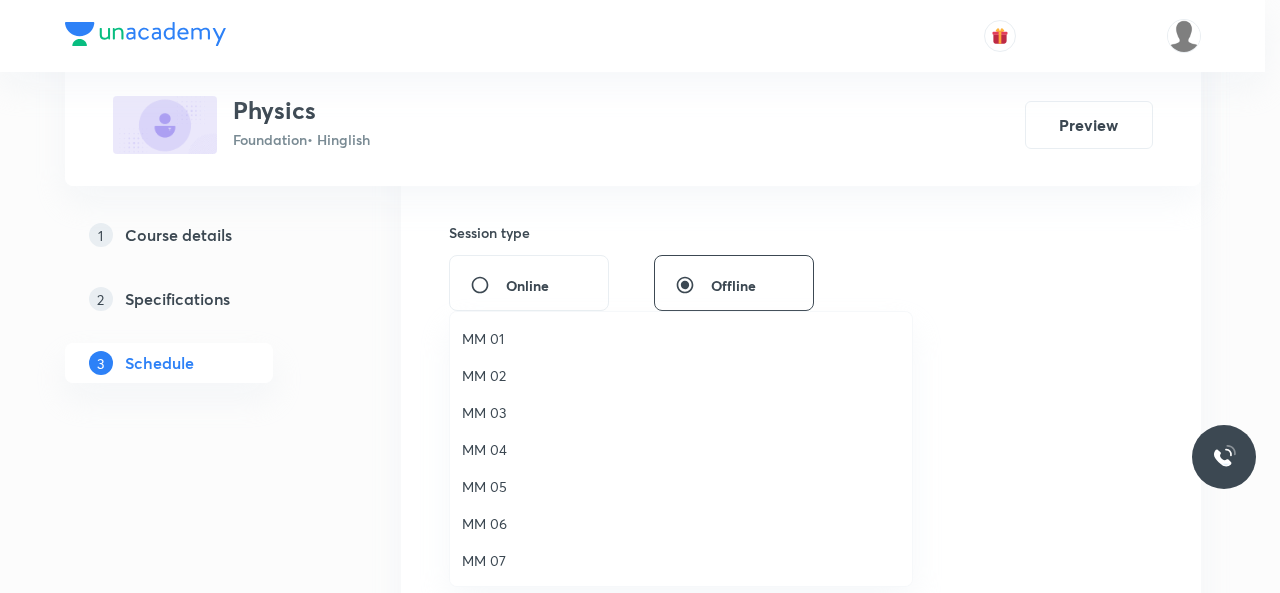 click on "MM 02" at bounding box center [681, 375] 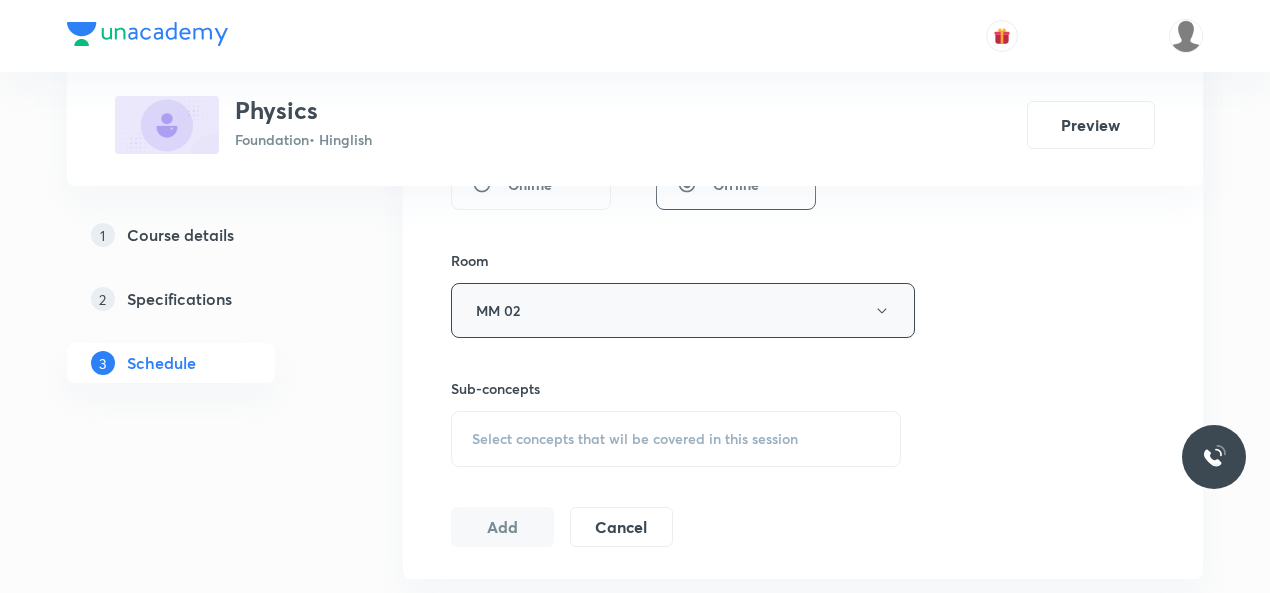 scroll, scrollTop: 838, scrollLeft: 0, axis: vertical 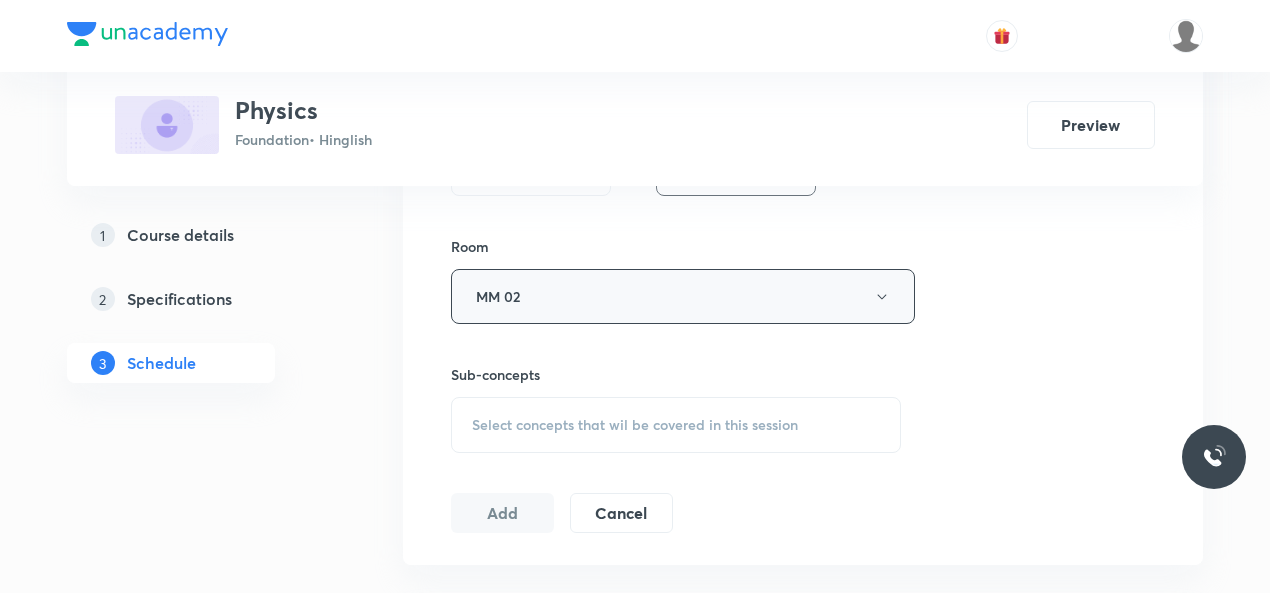 click on "Sub-concepts Select concepts that wil be covered in this session" at bounding box center [676, 408] 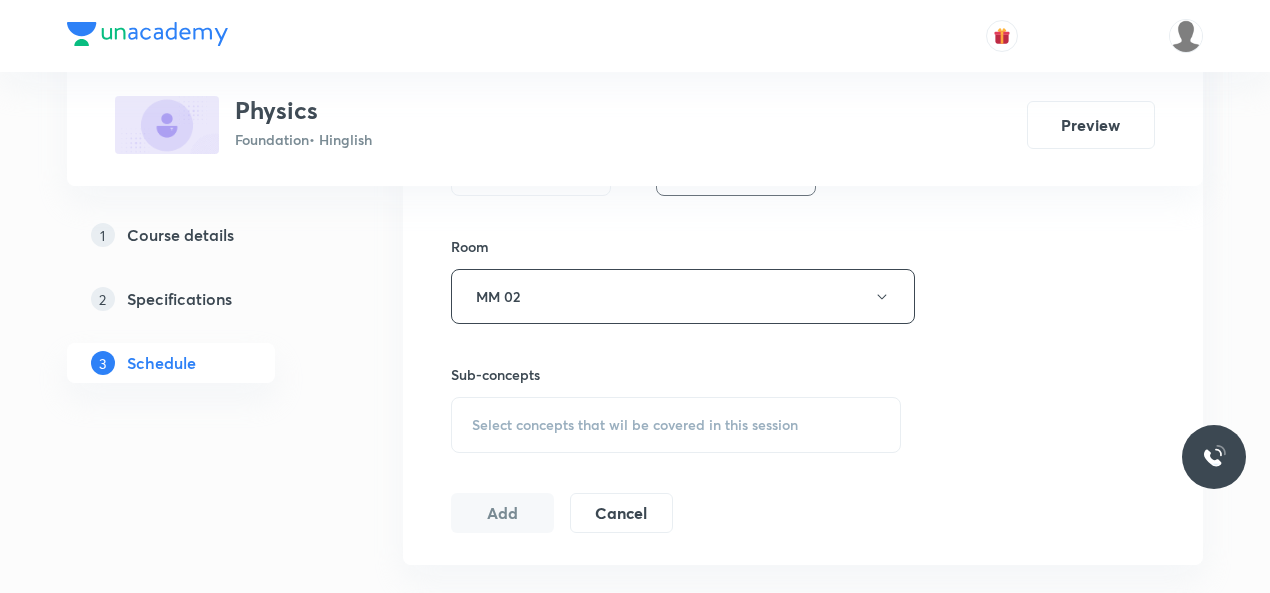 click on "Select concepts that wil be covered in this session" at bounding box center [635, 425] 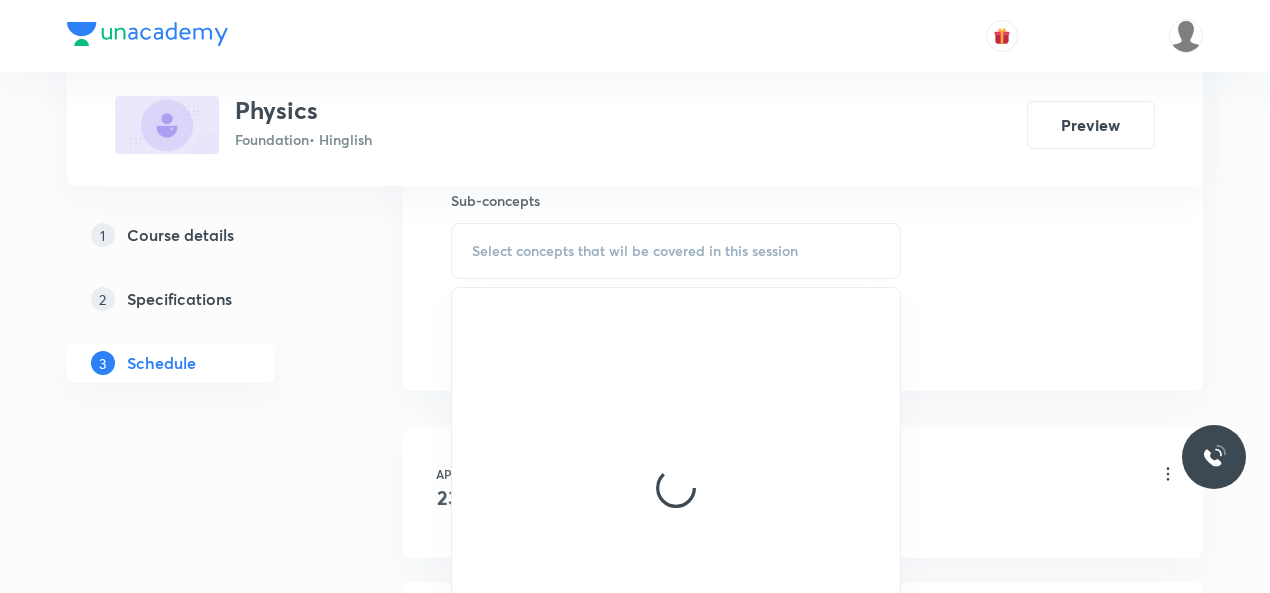 scroll, scrollTop: 1013, scrollLeft: 0, axis: vertical 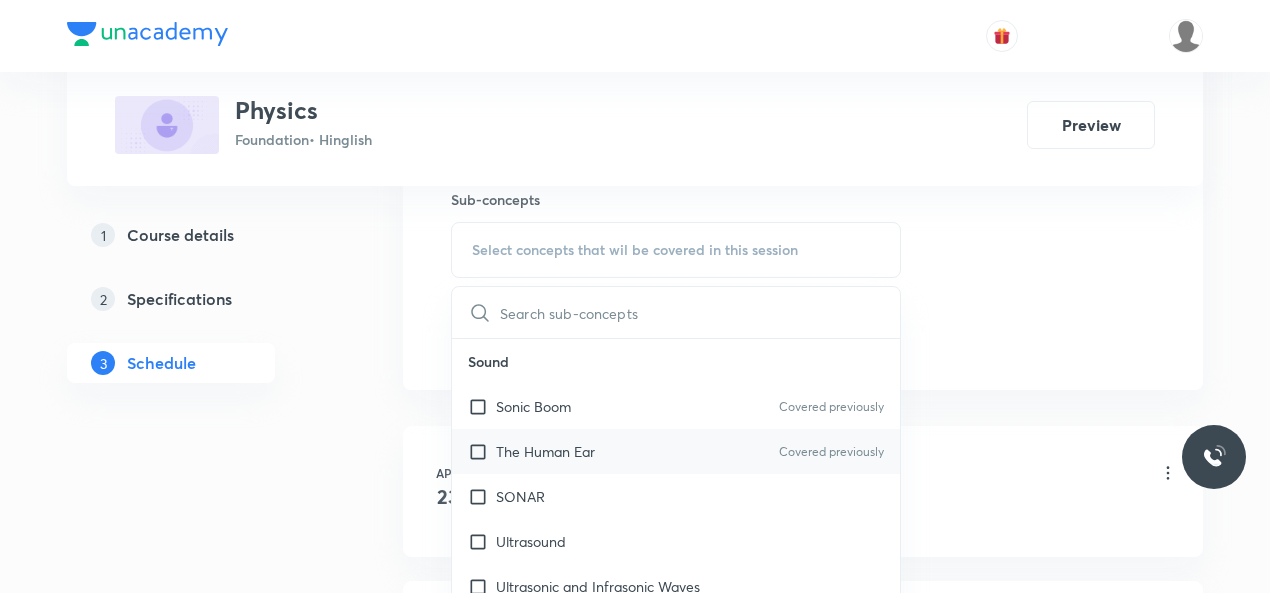 click on "The Human Ear Covered previously" at bounding box center (676, 451) 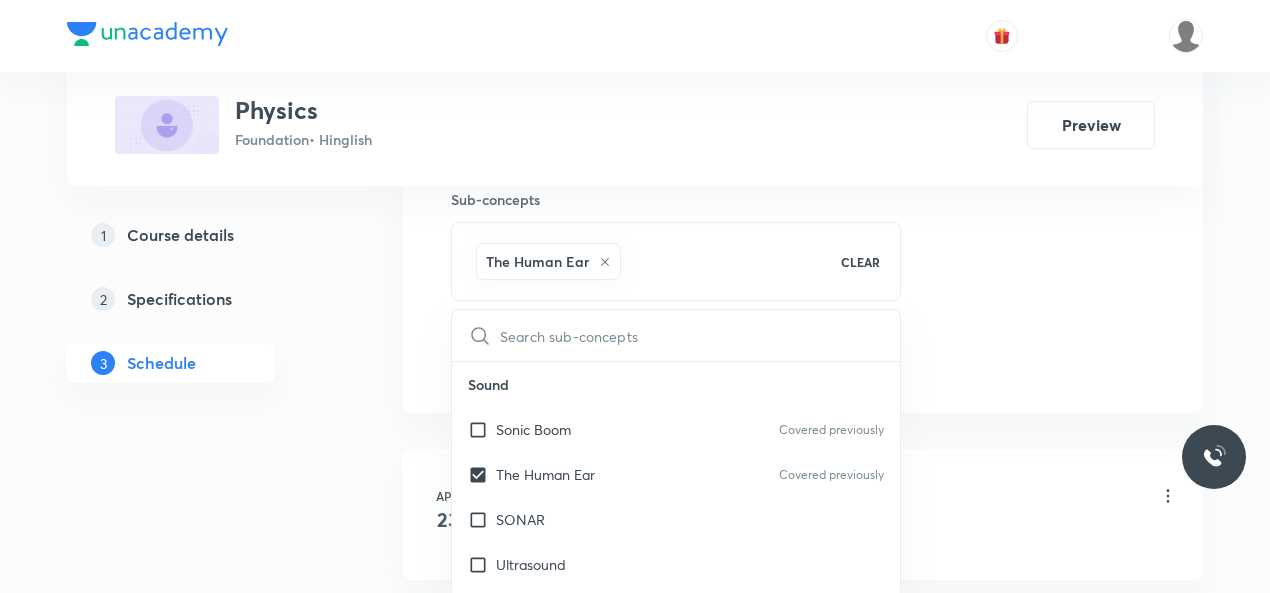 click on "Session  30 Live class Session title 13/99 Electricity 2 ​ Schedule for Aug 6, 2025, 5:00 PM ​ Duration (in minutes) 45 ​   Session type Online Offline Room MM 02 Sub-concepts The Human Ear CLEAR ​ Sound Sonic Boom Covered previously The Human Ear Covered previously SONAR Ultrasound Ultrasonic and Infrasonic Waves Audible Reverberation Echo Effect of Temperature on the Speed of Sound Speed of Sound in Different Medium Reflection of Sound Wave Motion Range of Hearing Characteristics of Sound Sound Needs a Material Medium for Its Propagation Propagation of Sound Production of Sound Waves Sound Wave Relation Between Frequency and Time Period Wave Terminology Classification of Waves Electricity Static and Current Electricity Colour Coding of Wires Covered previously Earthing Hazards of Electricity Ring System Tree System Household Electrical Circuits Electric Fuse Applications of Heating Effect of Current Power - Voltage Rating of Electrical Appliances Electric Power Electric Energy Electrical Resistance" at bounding box center [803, -100] 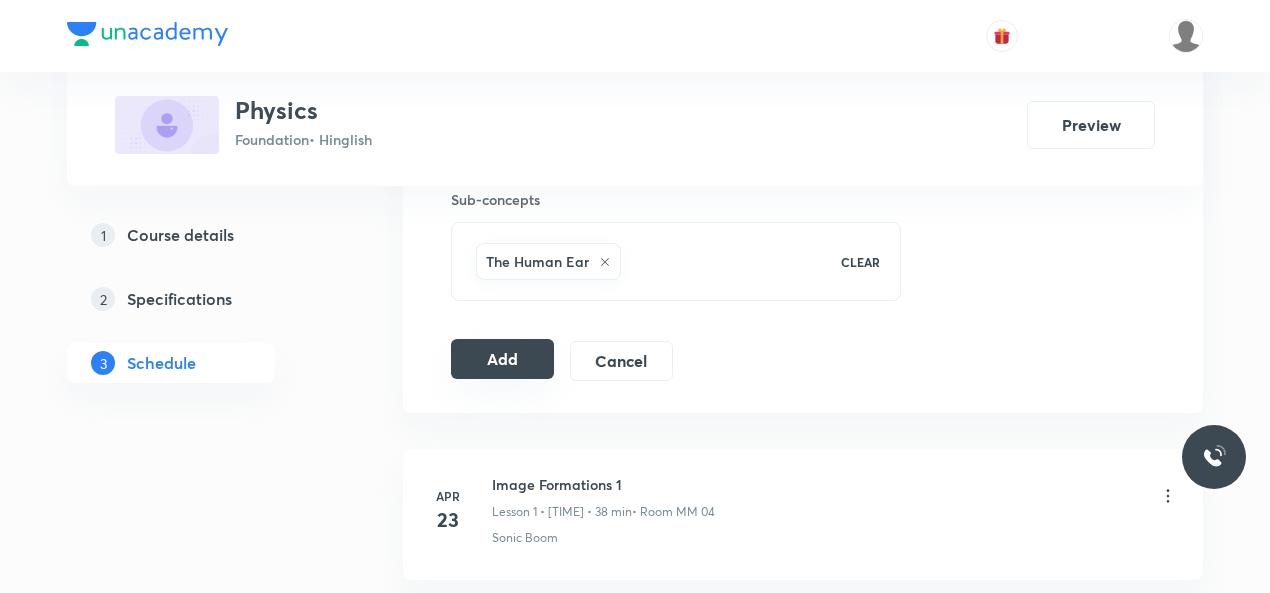 click on "Add" at bounding box center (502, 359) 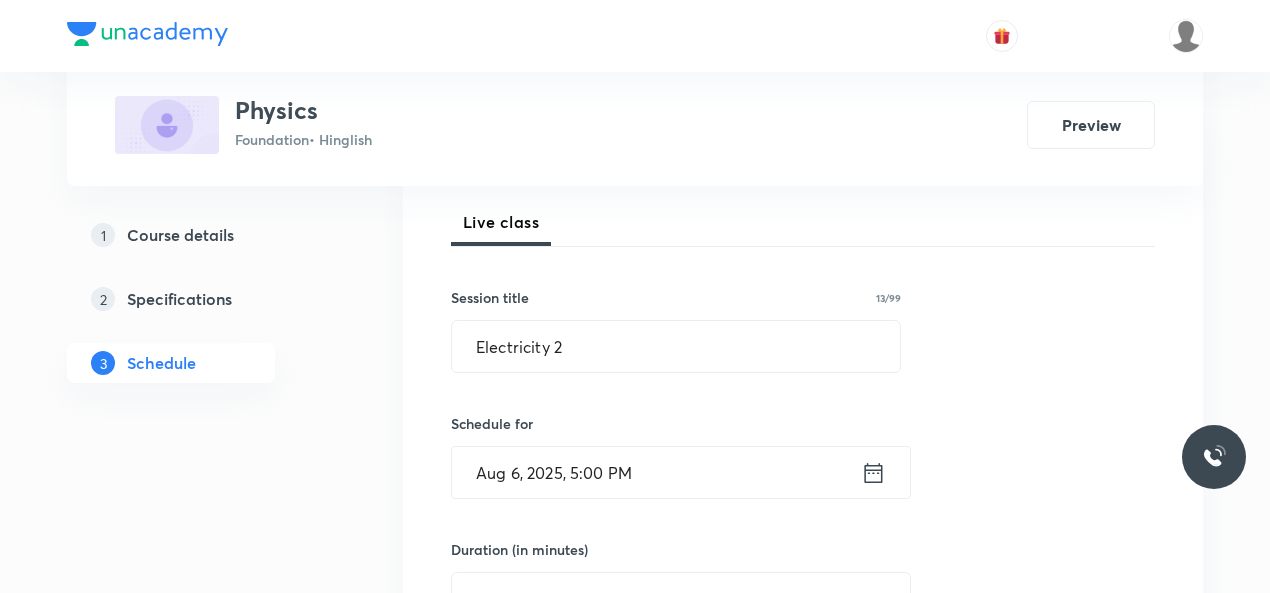 scroll, scrollTop: 279, scrollLeft: 0, axis: vertical 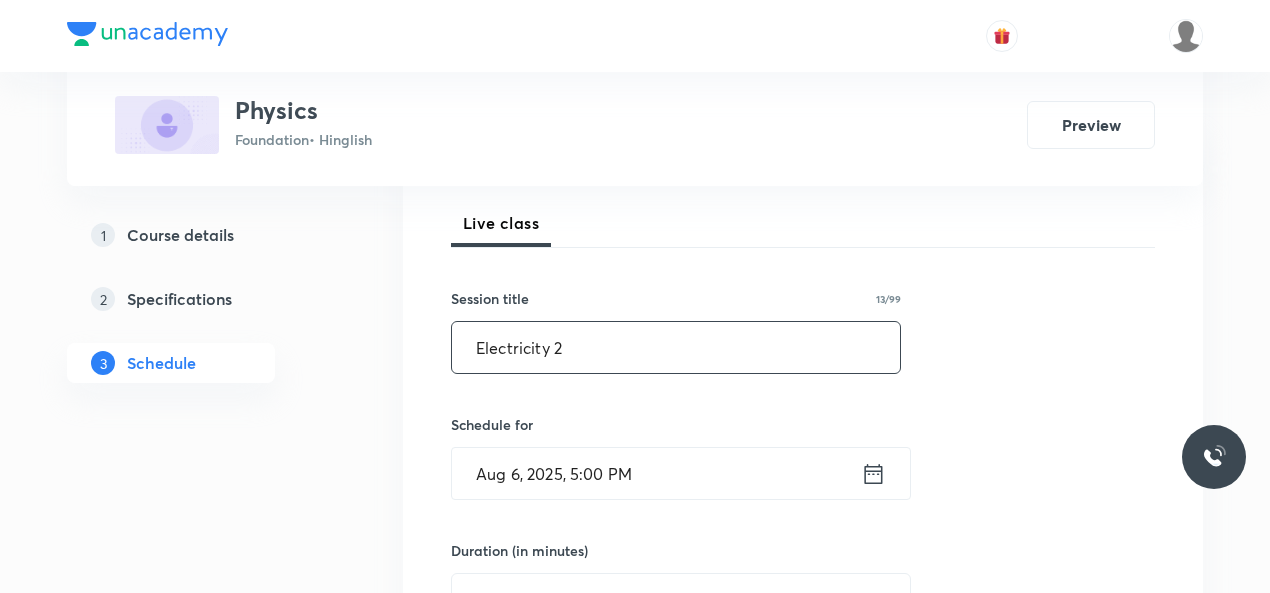 click on "Electricity 2" at bounding box center [676, 347] 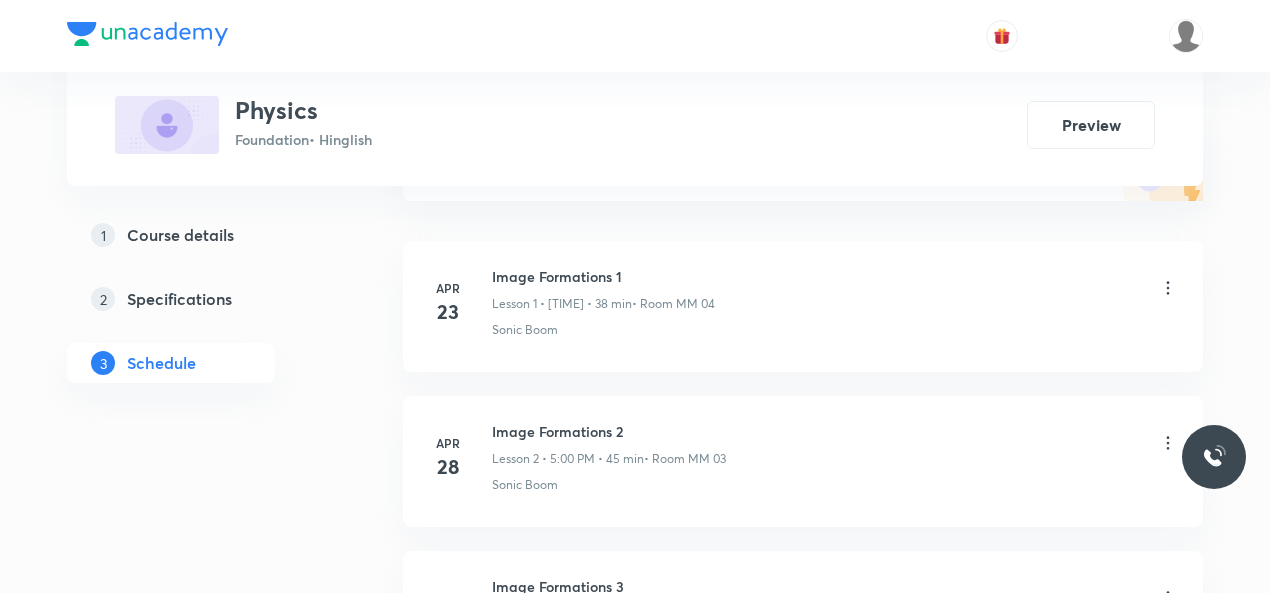 scroll, scrollTop: 0, scrollLeft: 0, axis: both 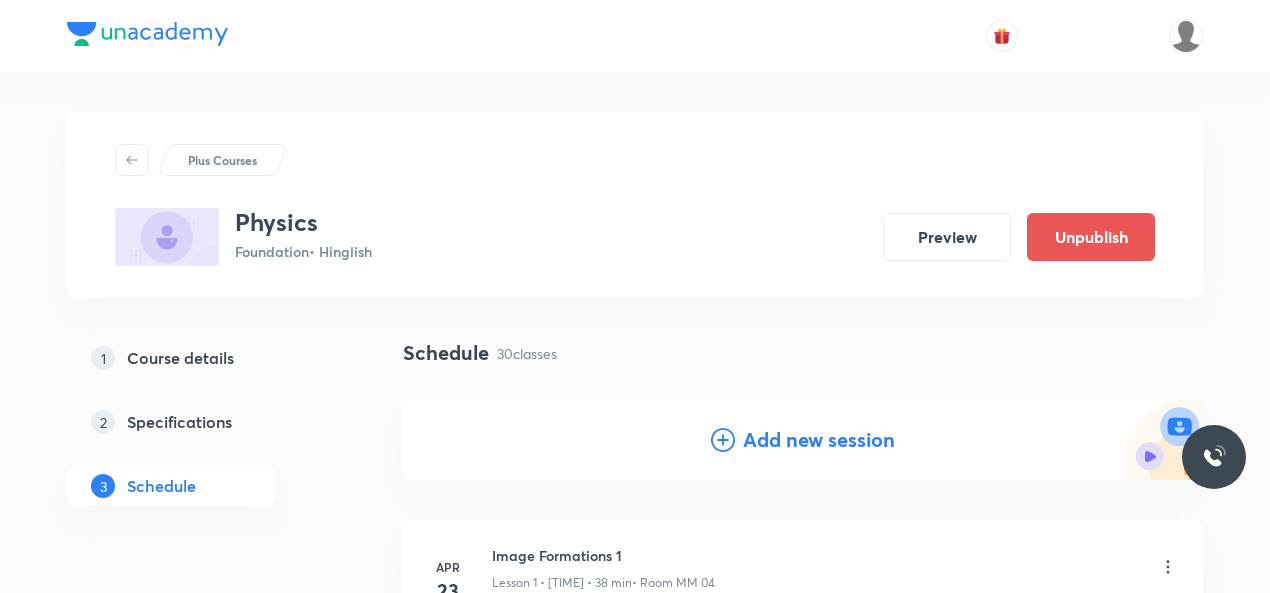click 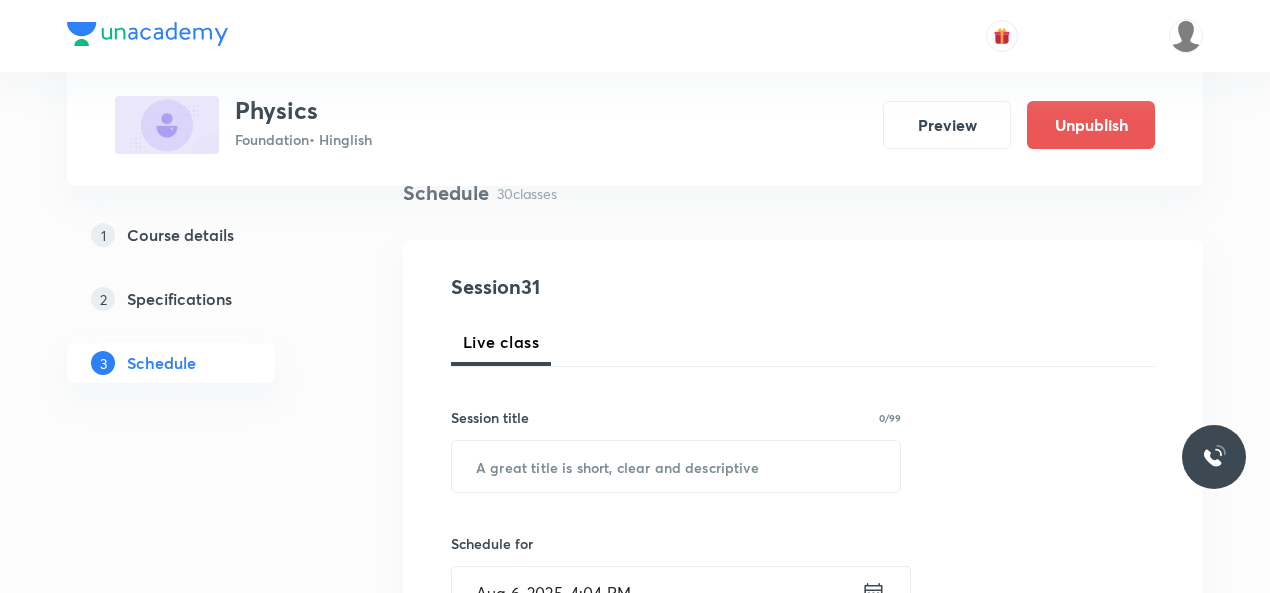 scroll, scrollTop: 153, scrollLeft: 0, axis: vertical 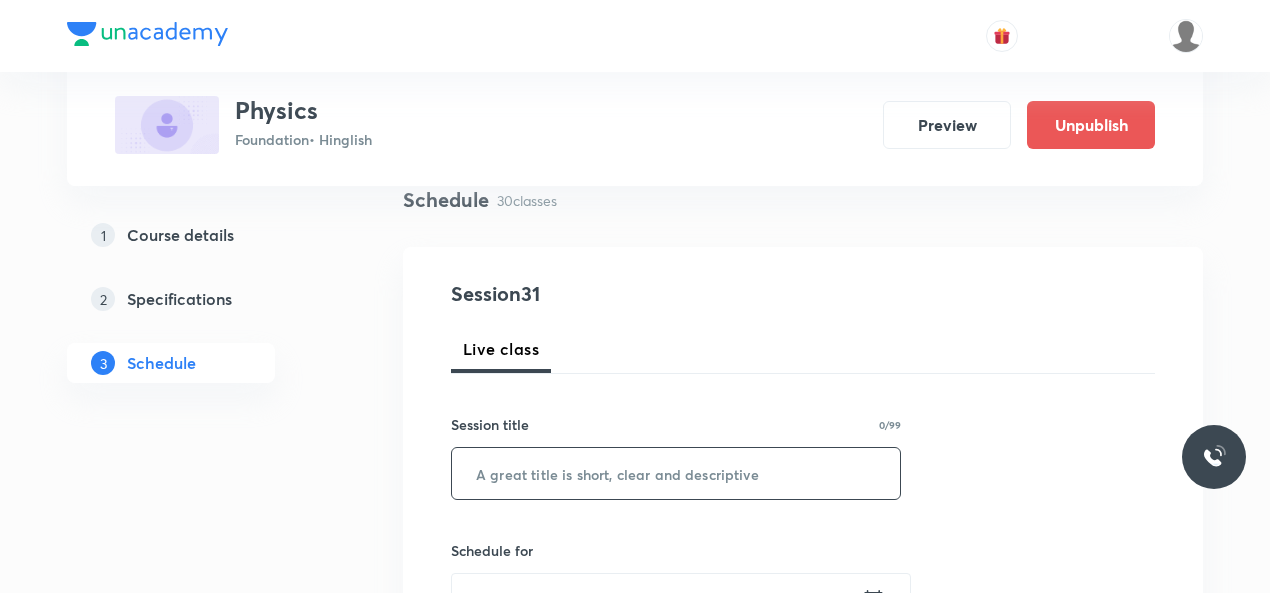 click at bounding box center [676, 473] 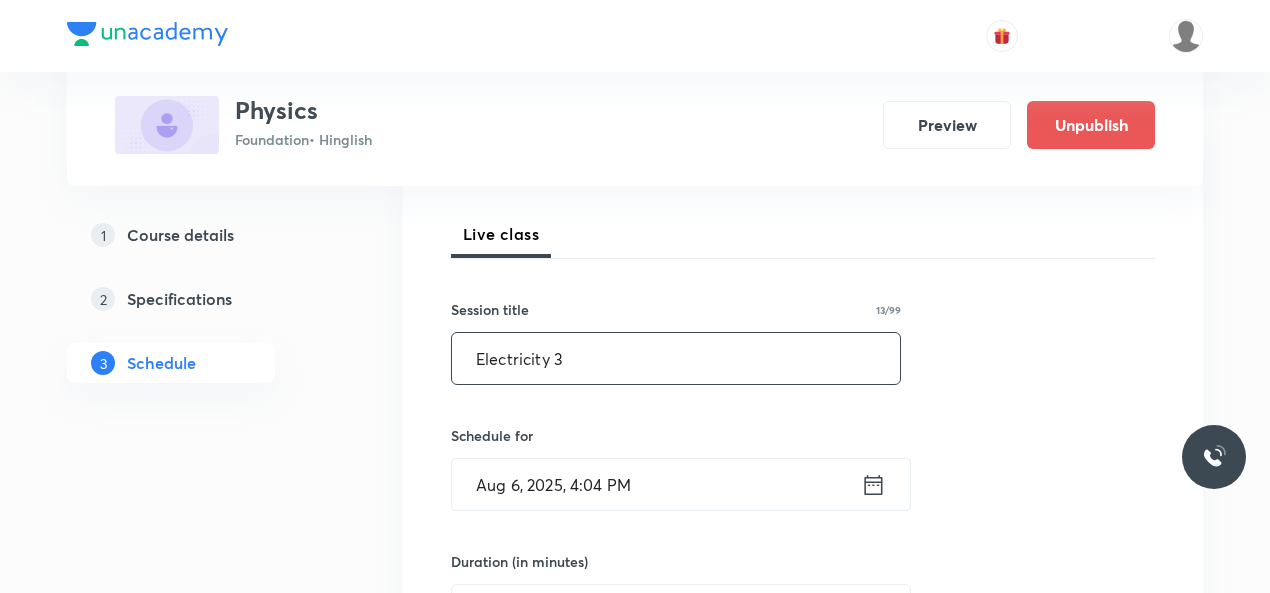scroll, scrollTop: 318, scrollLeft: 0, axis: vertical 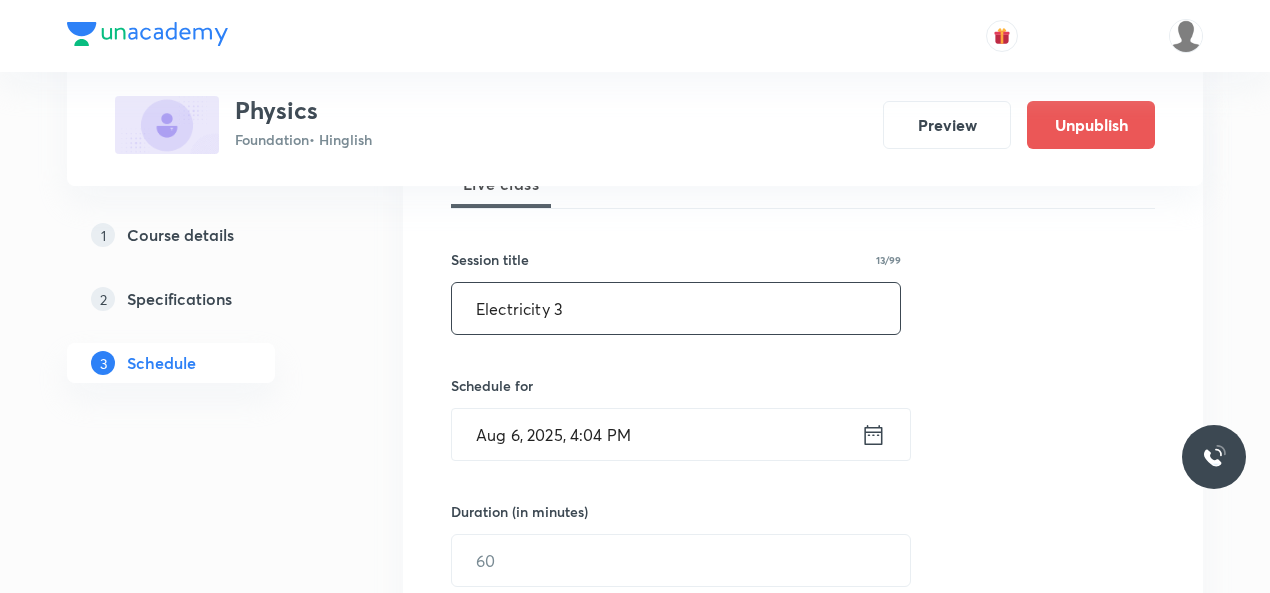 type on "Electricity 3" 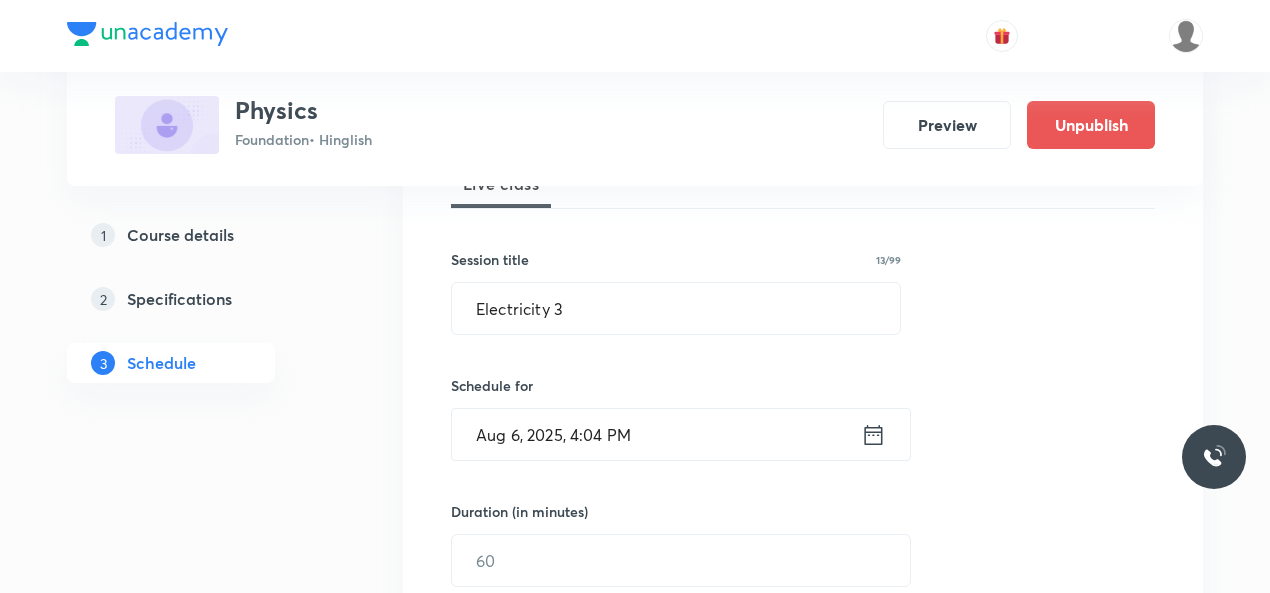 click on "Aug 6, 2025, 4:04 PM" at bounding box center [656, 434] 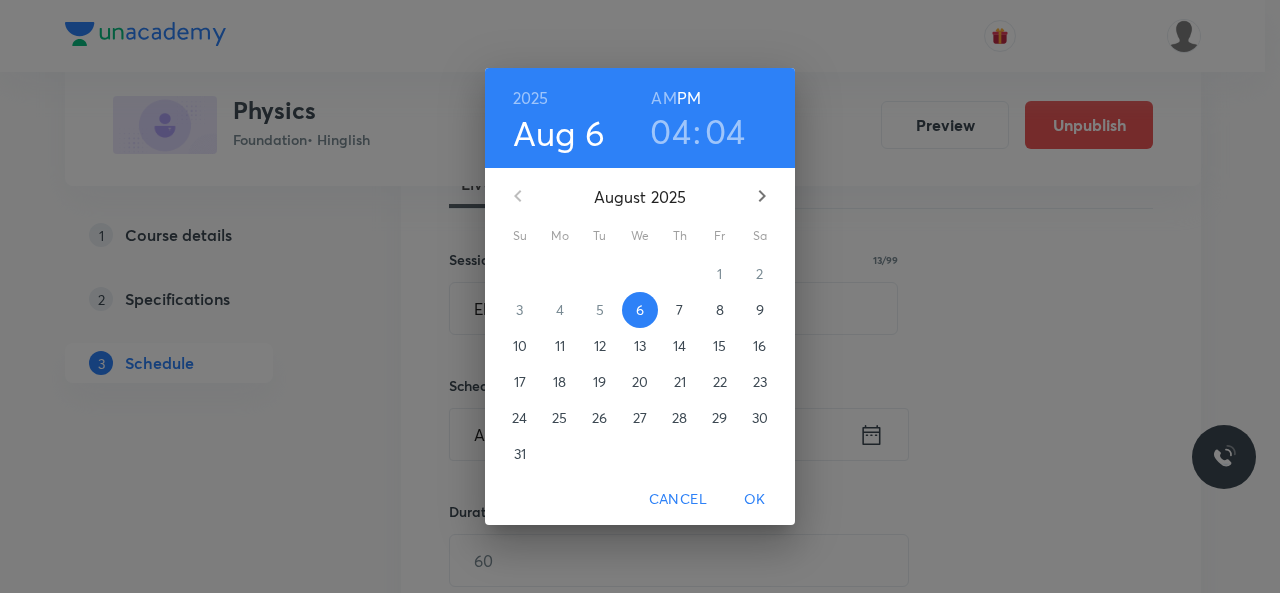 click on "04" at bounding box center (670, 131) 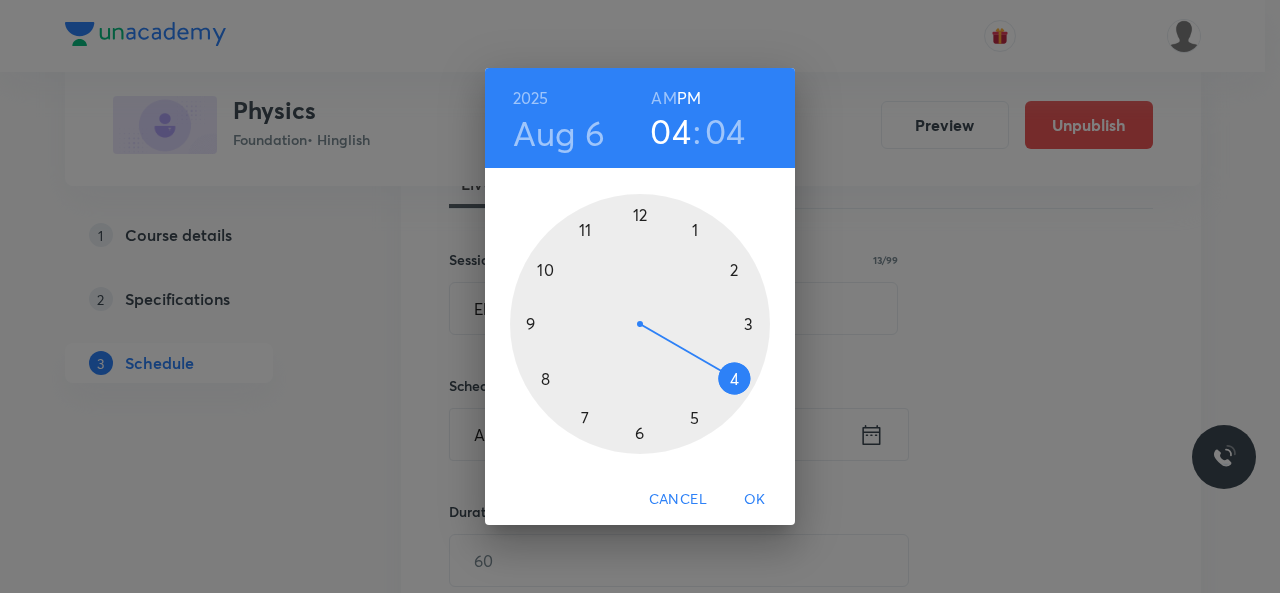 click at bounding box center (640, 324) 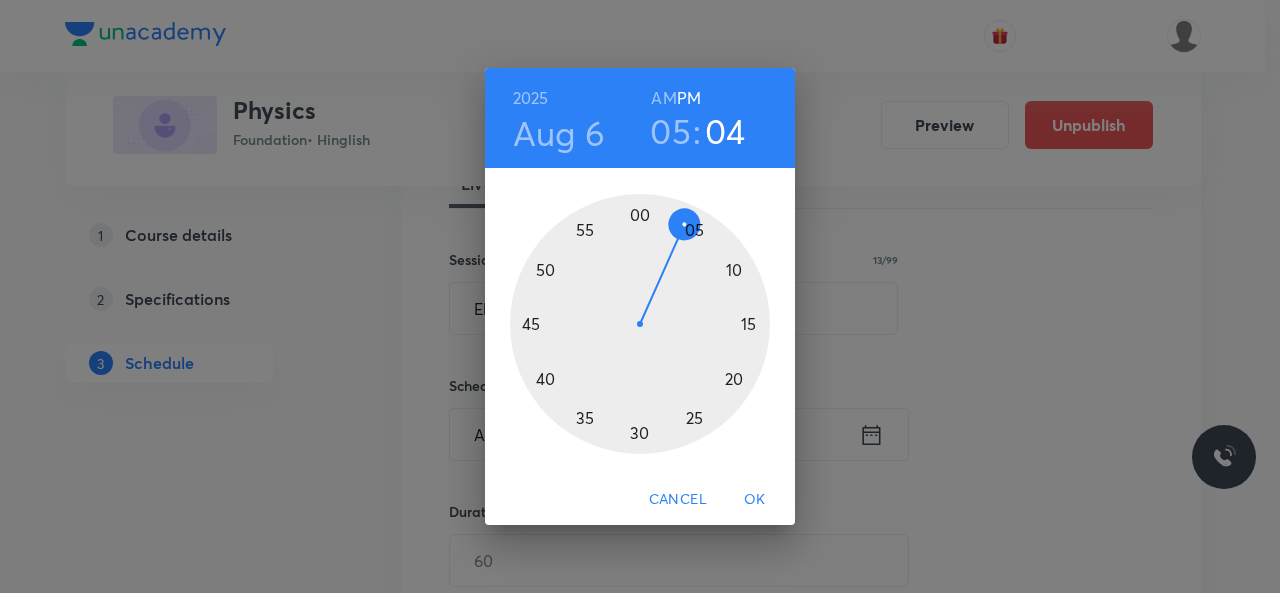 click at bounding box center (640, 324) 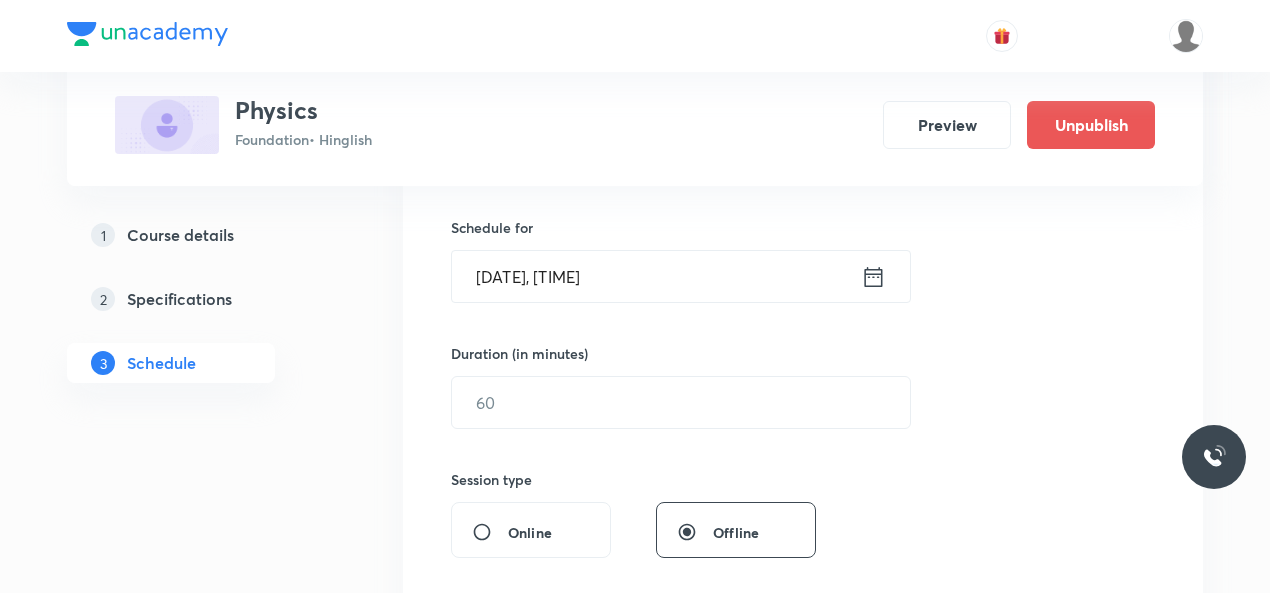 scroll, scrollTop: 478, scrollLeft: 0, axis: vertical 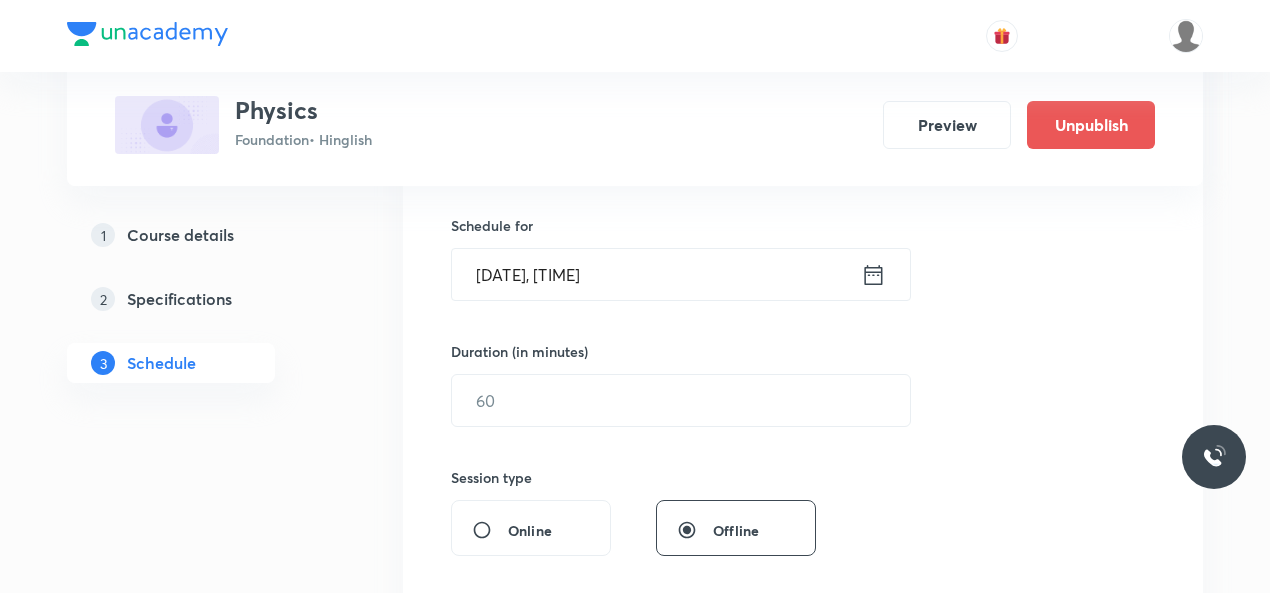 click at bounding box center [681, 400] 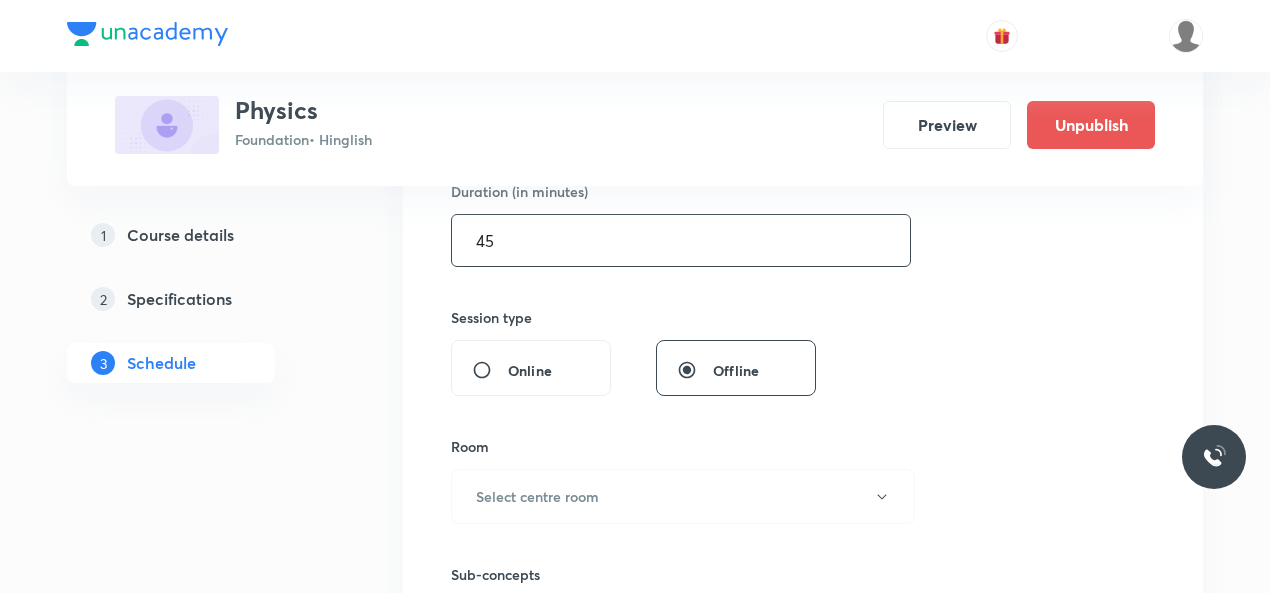 scroll, scrollTop: 702, scrollLeft: 0, axis: vertical 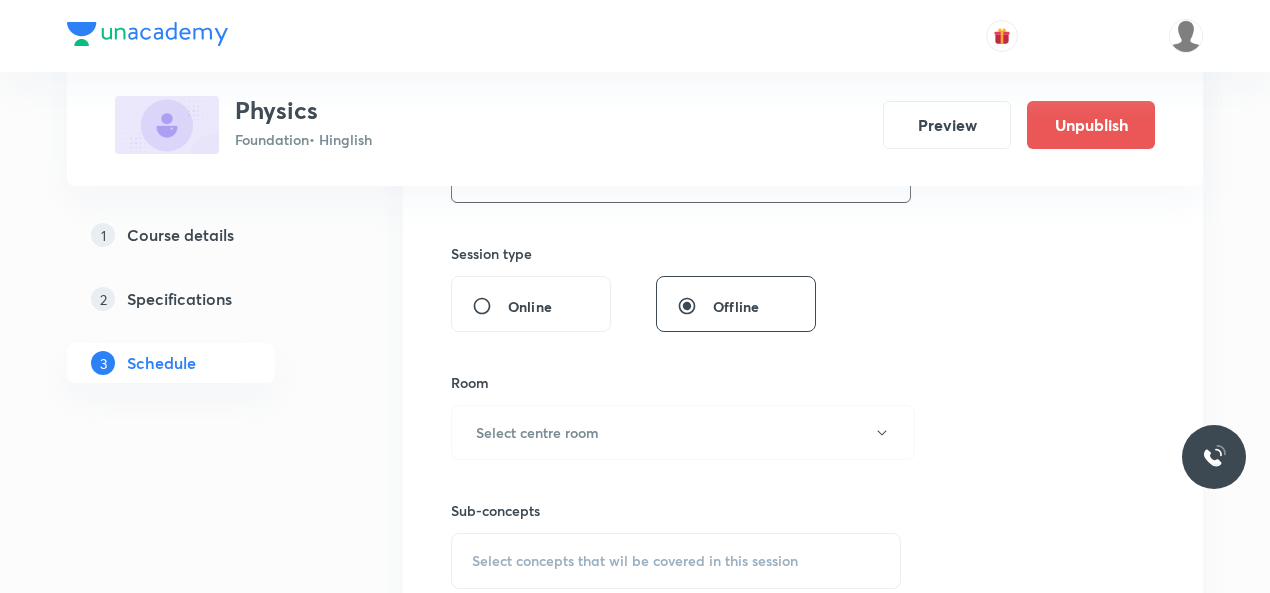 type on "45" 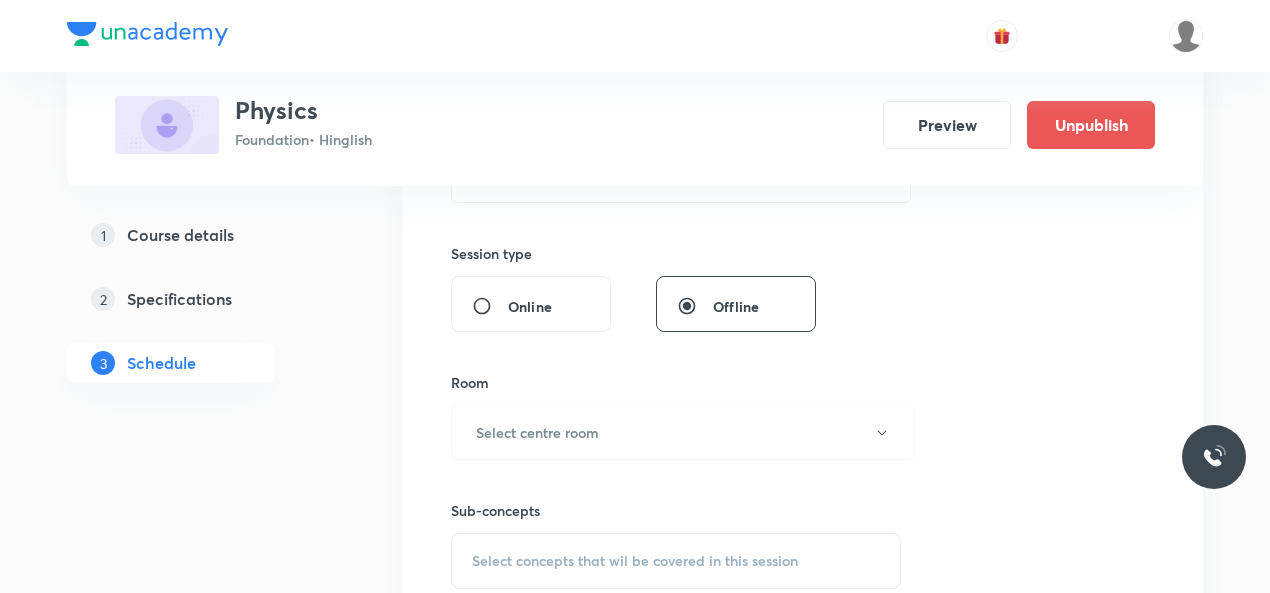 click on "Select centre room" at bounding box center [683, 432] 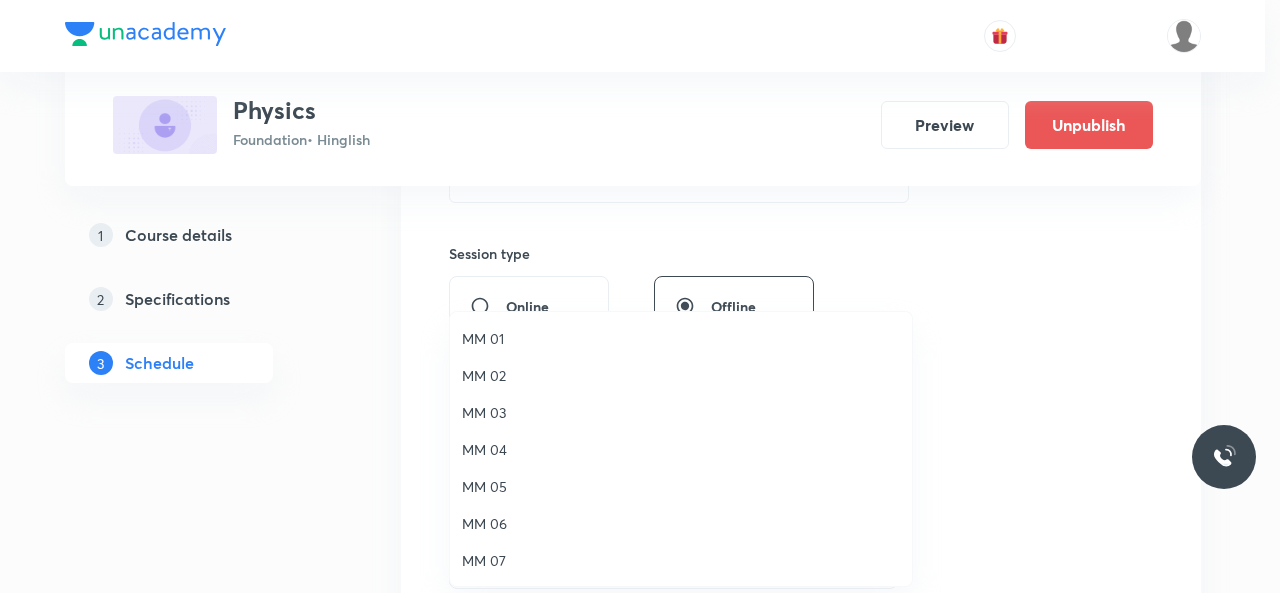 click on "MM 02" at bounding box center [681, 375] 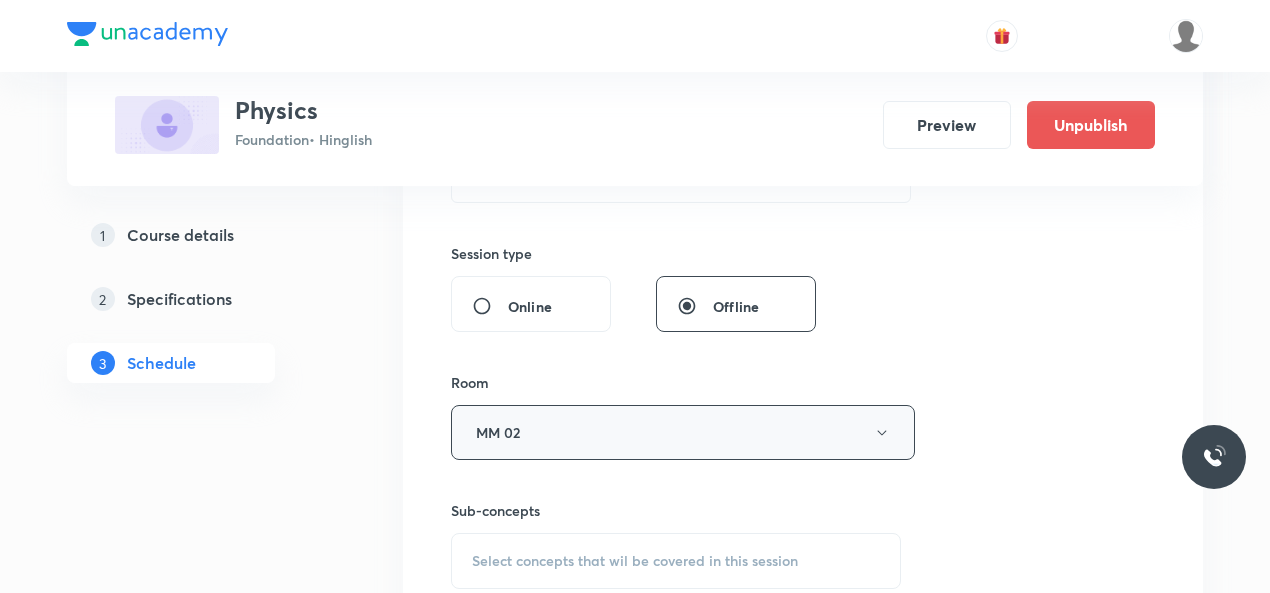 scroll, scrollTop: 828, scrollLeft: 0, axis: vertical 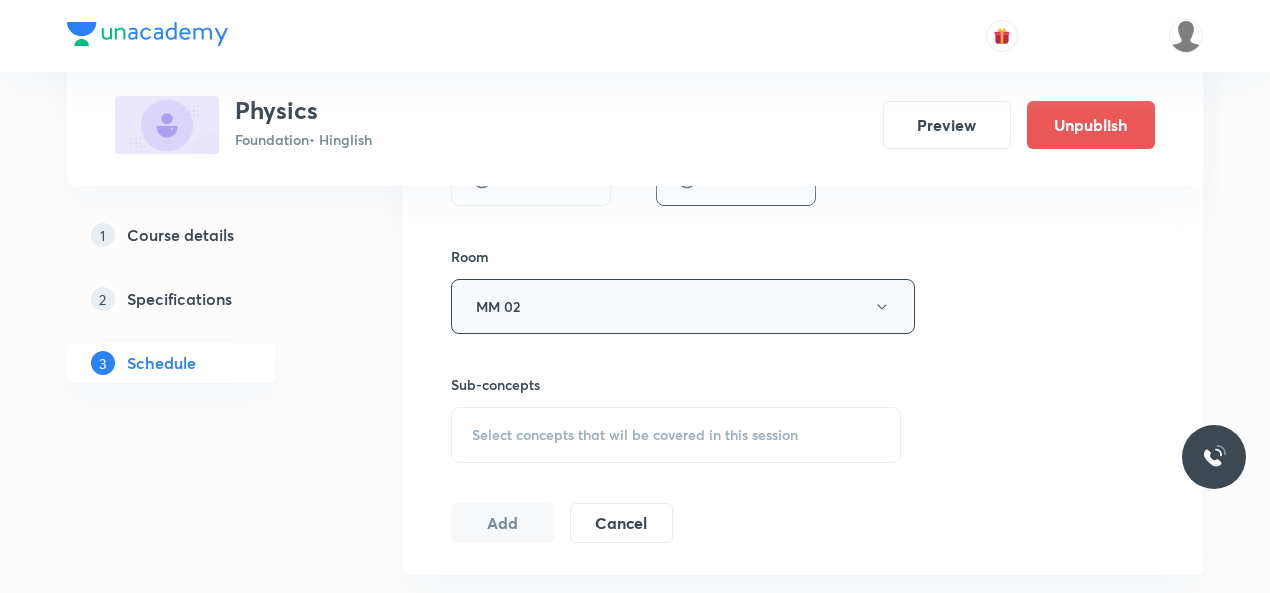 click on "Select concepts that wil be covered in this session" at bounding box center [635, 435] 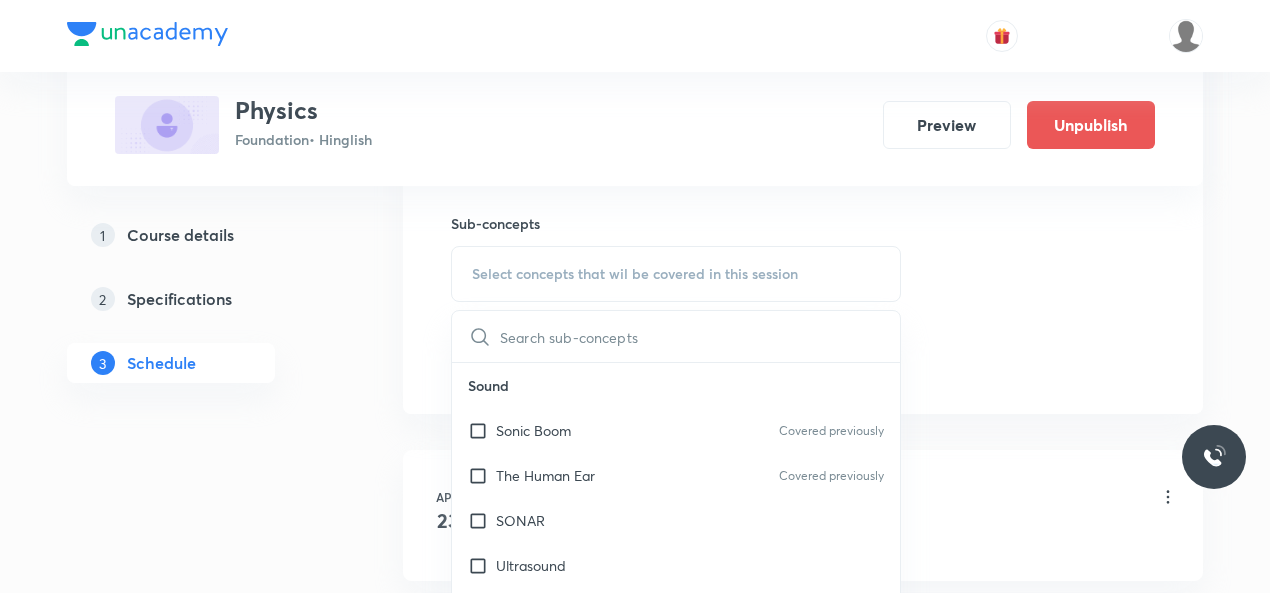 scroll, scrollTop: 990, scrollLeft: 0, axis: vertical 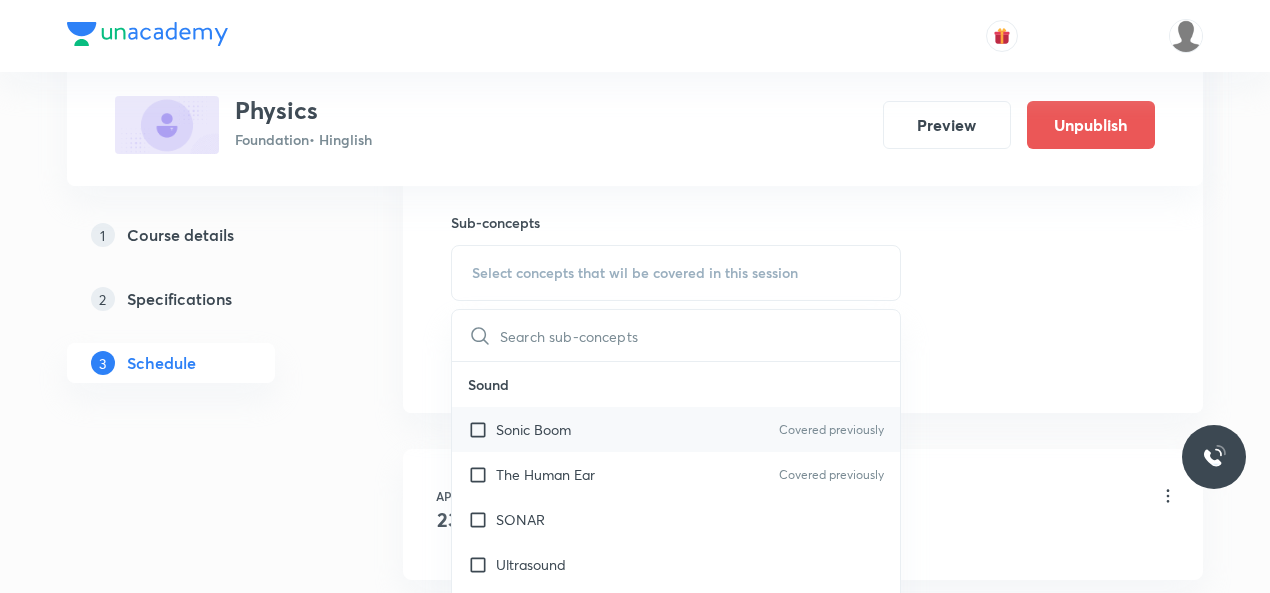 click on "Sonic Boom" at bounding box center (533, 429) 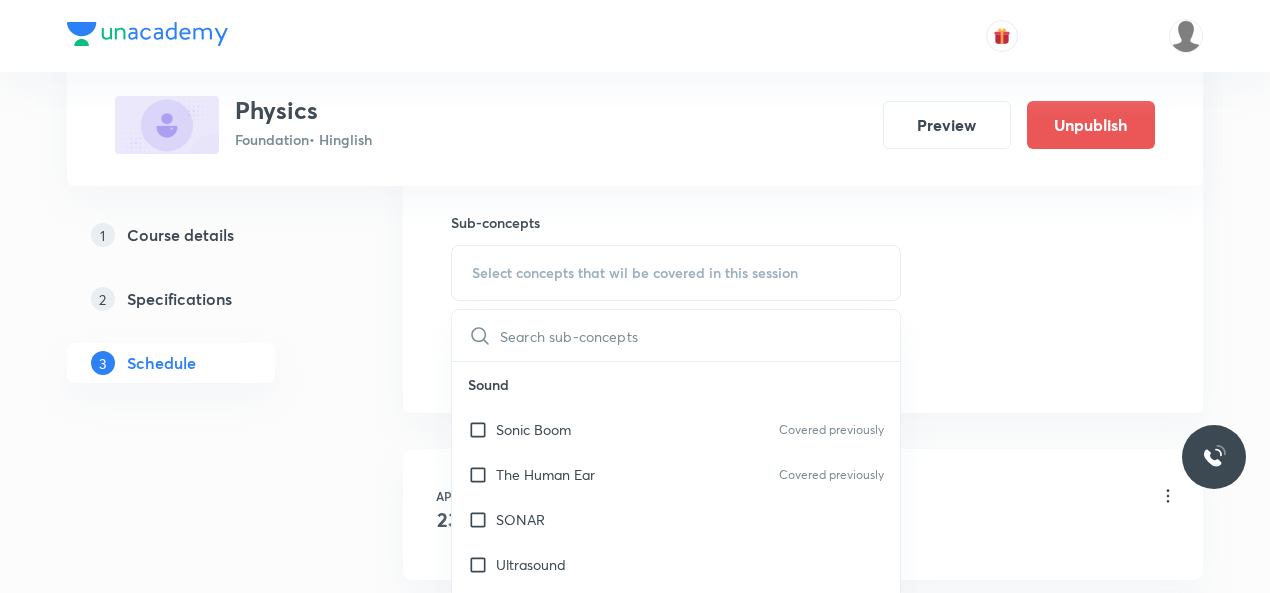checkbox on "true" 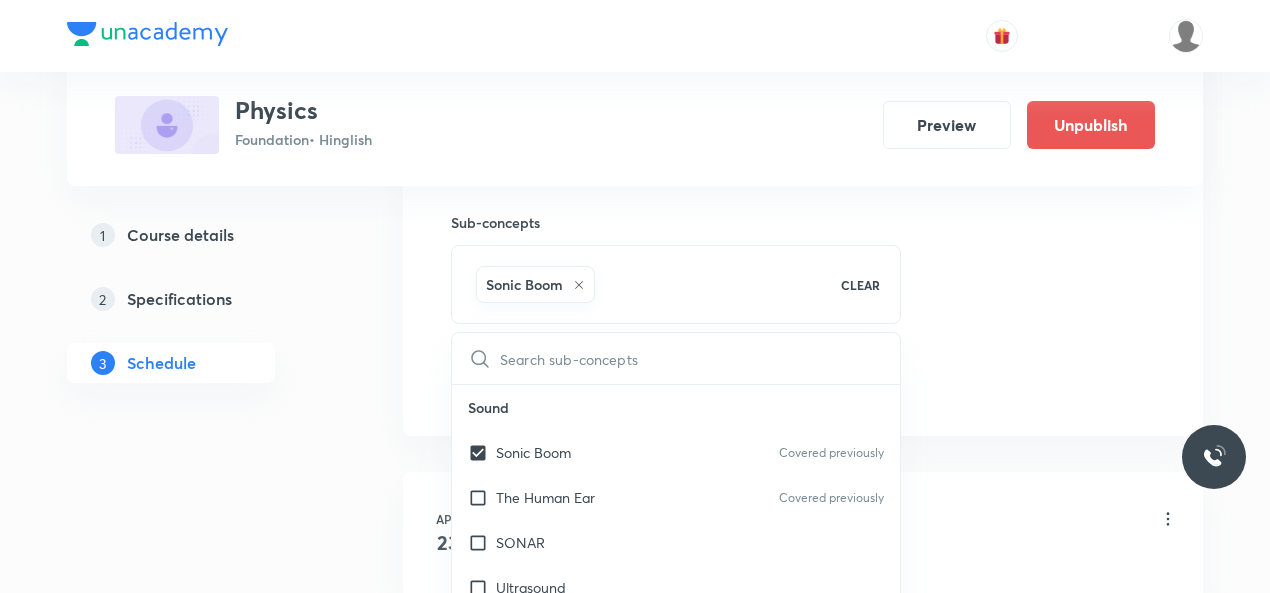 click on "Session  31 Live class Session title 13/99 Electricity 3 ​ Schedule for Aug 6, 2025, 5:46 PM ​ Duration (in minutes) 45 ​   Session type Online Offline Room MM 02 Sub-concepts Sonic Boom CLEAR ​ Sound Sonic Boom Covered previously The Human Ear Covered previously SONAR Ultrasound Ultrasonic and Infrasonic Waves Audible Reverberation Echo Effect of Temperature on the Speed of Sound Speed of Sound in Different Medium Reflection of Sound Wave Motion Range of Hearing Characteristics of Sound Sound Needs a Material Medium for Its Propagation Propagation of Sound Production of Sound Waves Sound Wave Relation Between Frequency and Time Period Wave Terminology Classification of Waves Electricity Static and Current Electricity Colour Coding of Wires Covered previously Earthing Hazards of Electricity Ring System Tree System Household Electrical Circuits Electric Fuse Applications of Heating Effect of Current Power - Voltage Rating of Electrical Appliances Electric Power Electric Energy Heating Effect of Current" at bounding box center [803, -77] 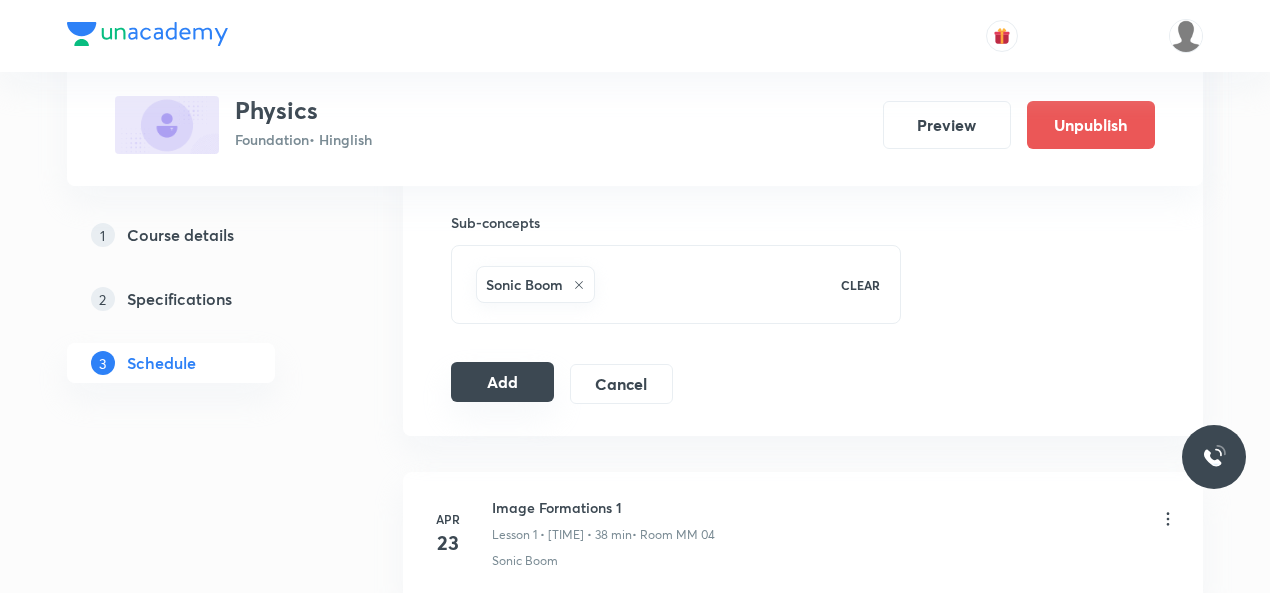 click on "Add" at bounding box center (502, 382) 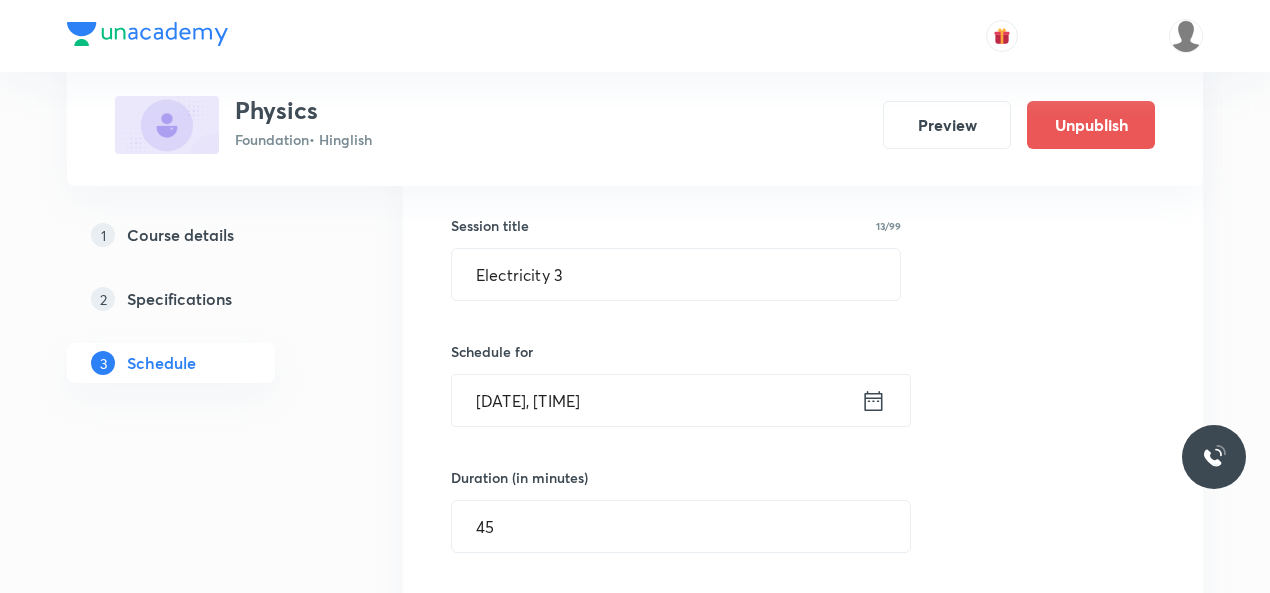 scroll, scrollTop: 351, scrollLeft: 0, axis: vertical 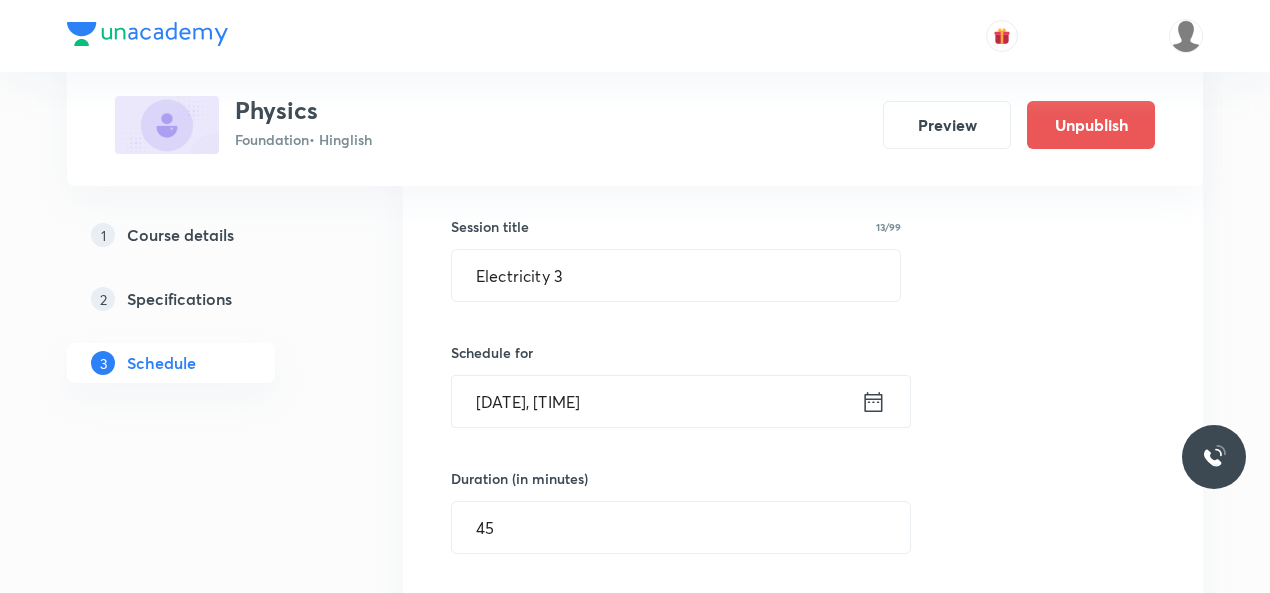 type 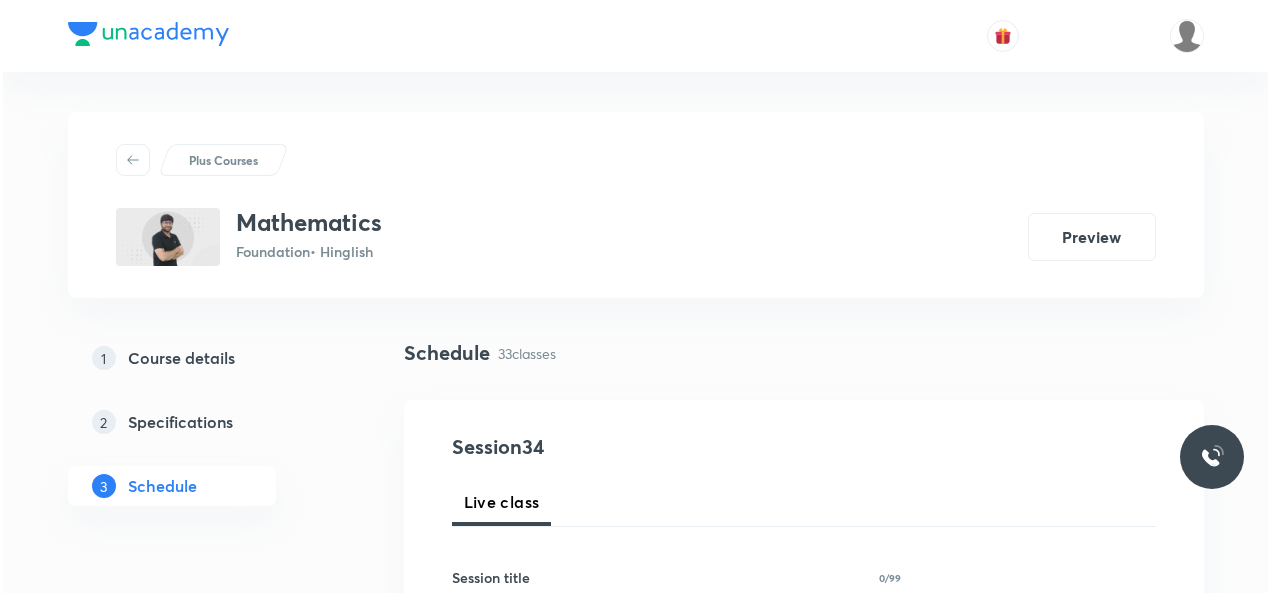 scroll, scrollTop: 3933, scrollLeft: 0, axis: vertical 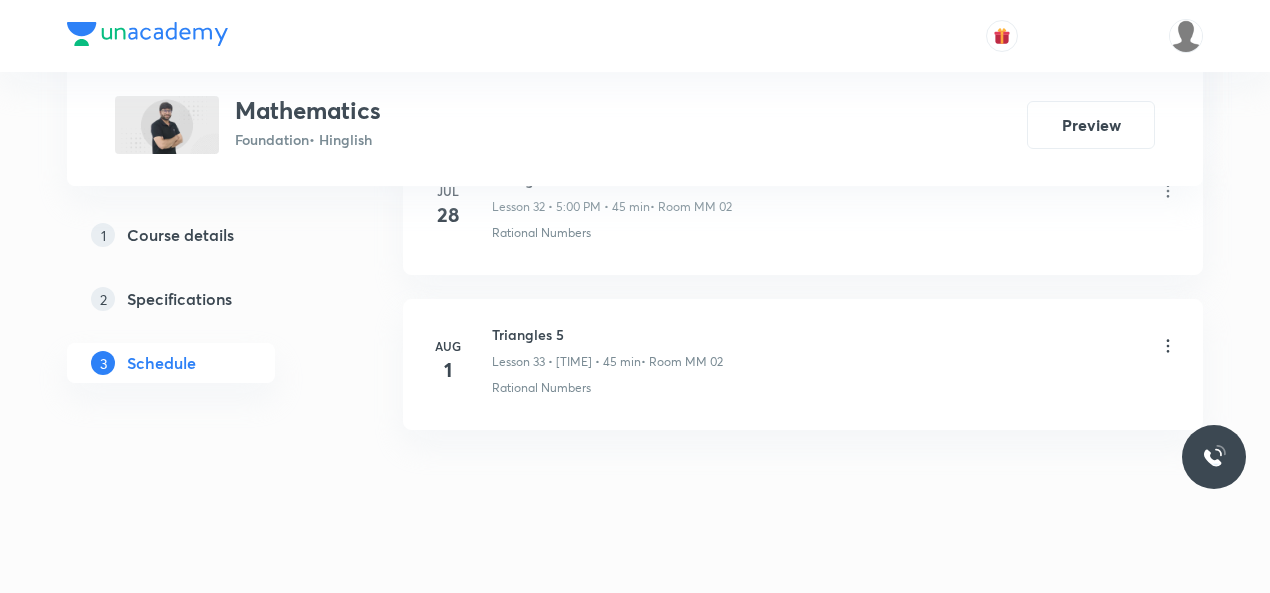 click on "Triangles 5" at bounding box center (607, 334) 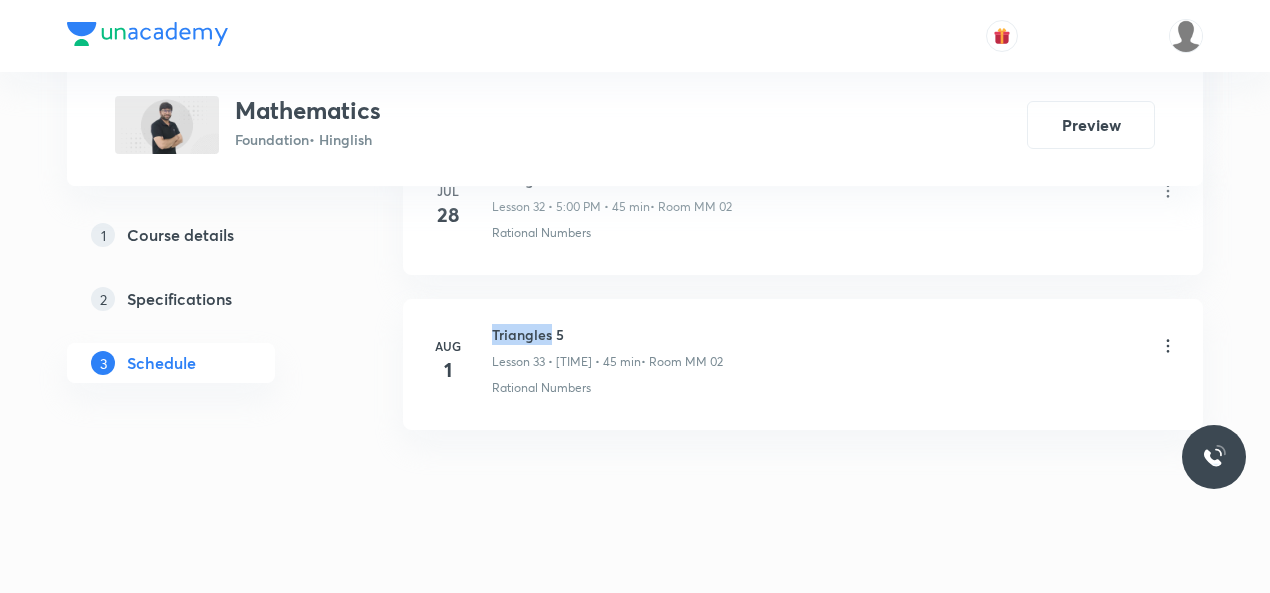 click on "Triangles 5" at bounding box center (607, 334) 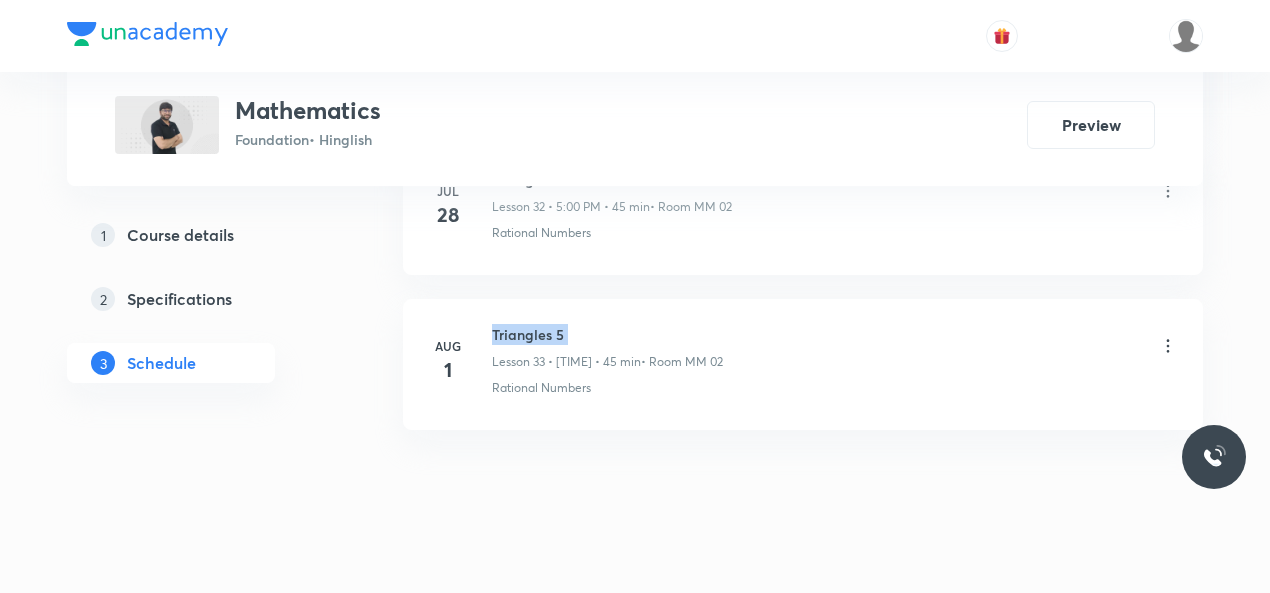 click on "Triangles 5" at bounding box center (607, 334) 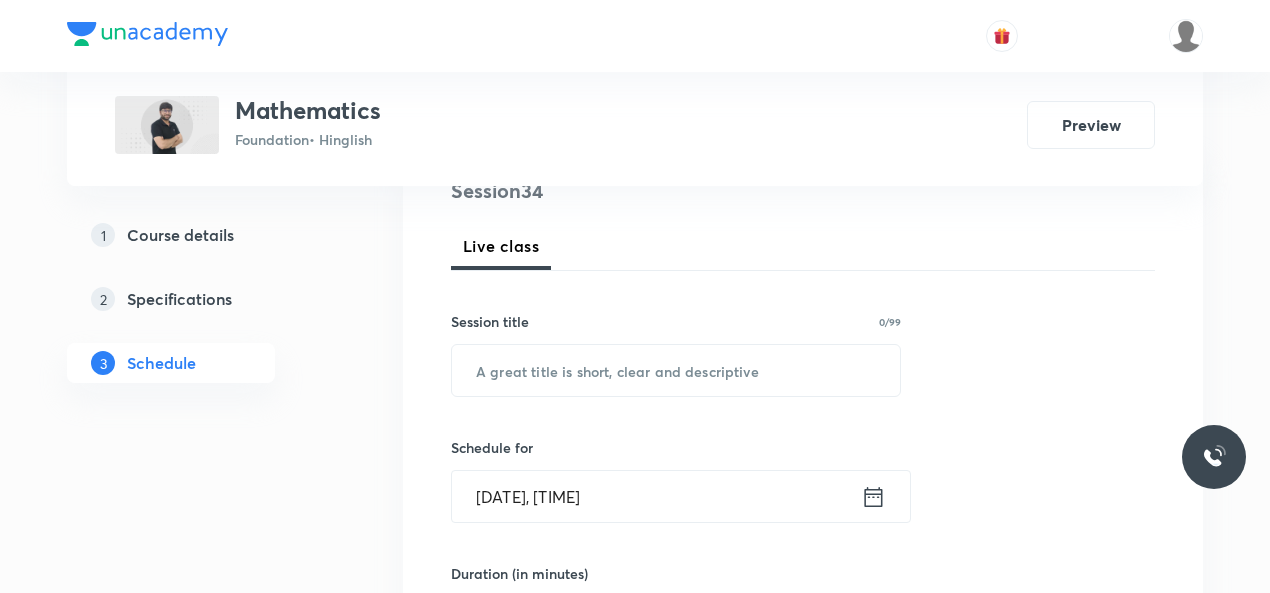 scroll, scrollTop: 261, scrollLeft: 0, axis: vertical 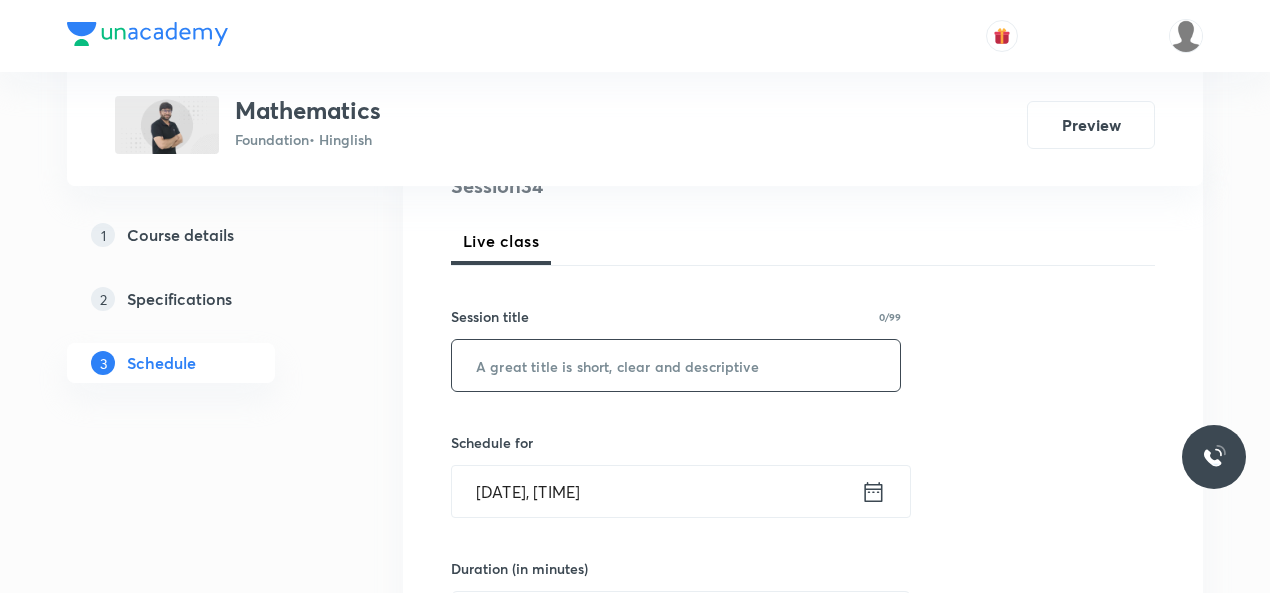 click at bounding box center (676, 365) 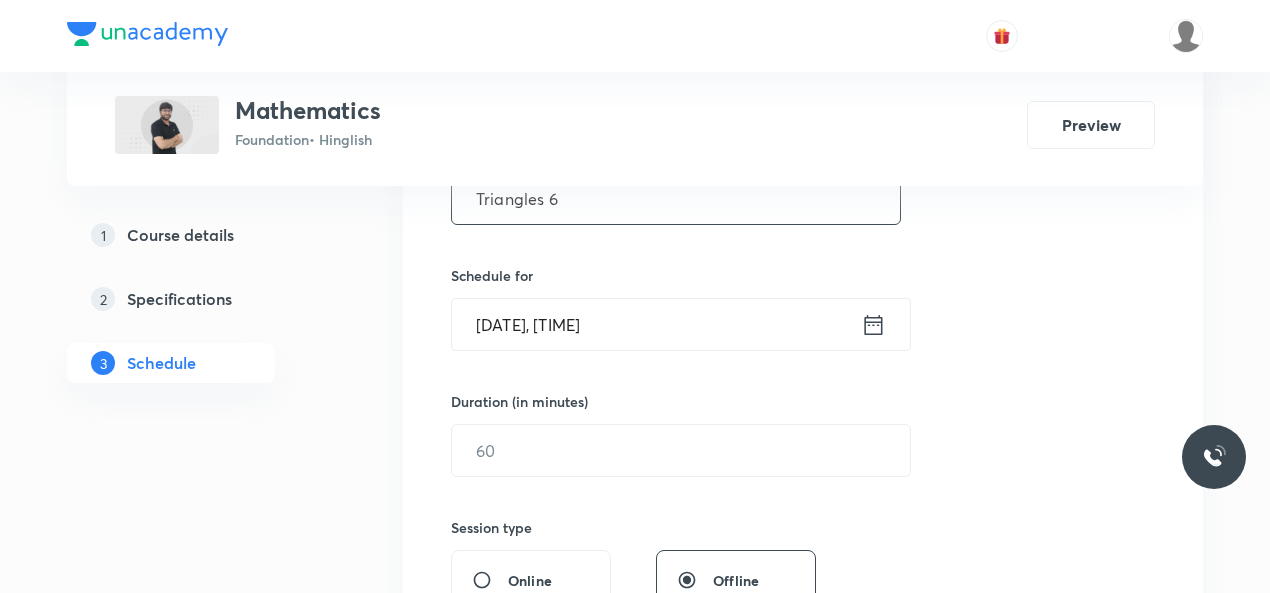 scroll, scrollTop: 429, scrollLeft: 0, axis: vertical 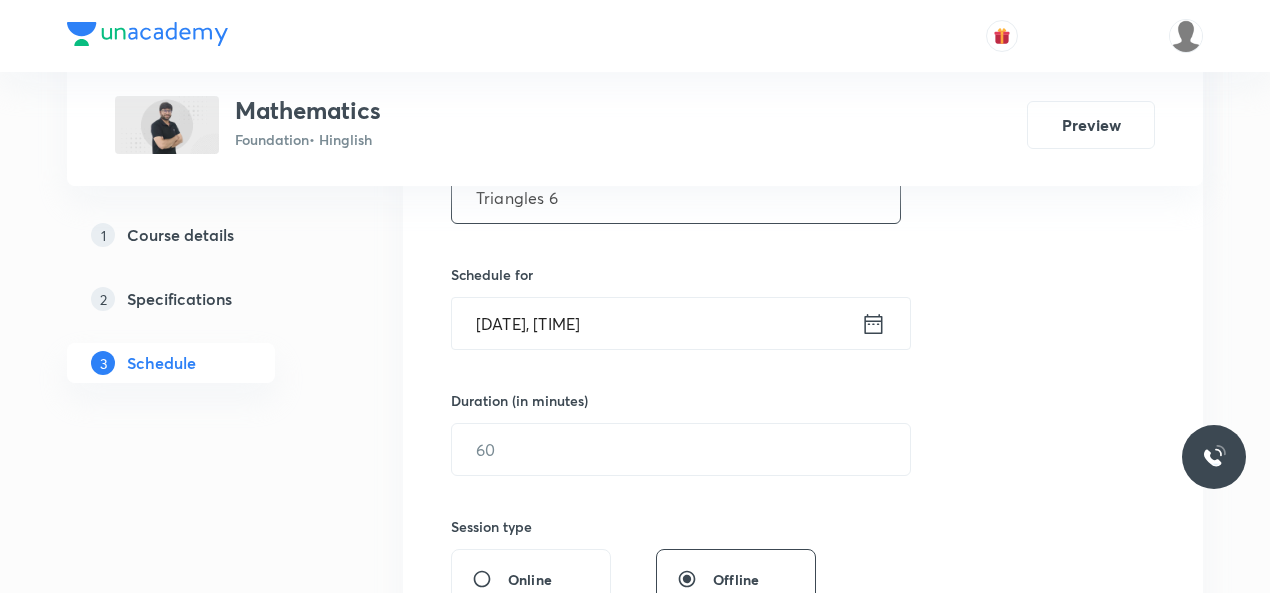 type on "Triangles 6" 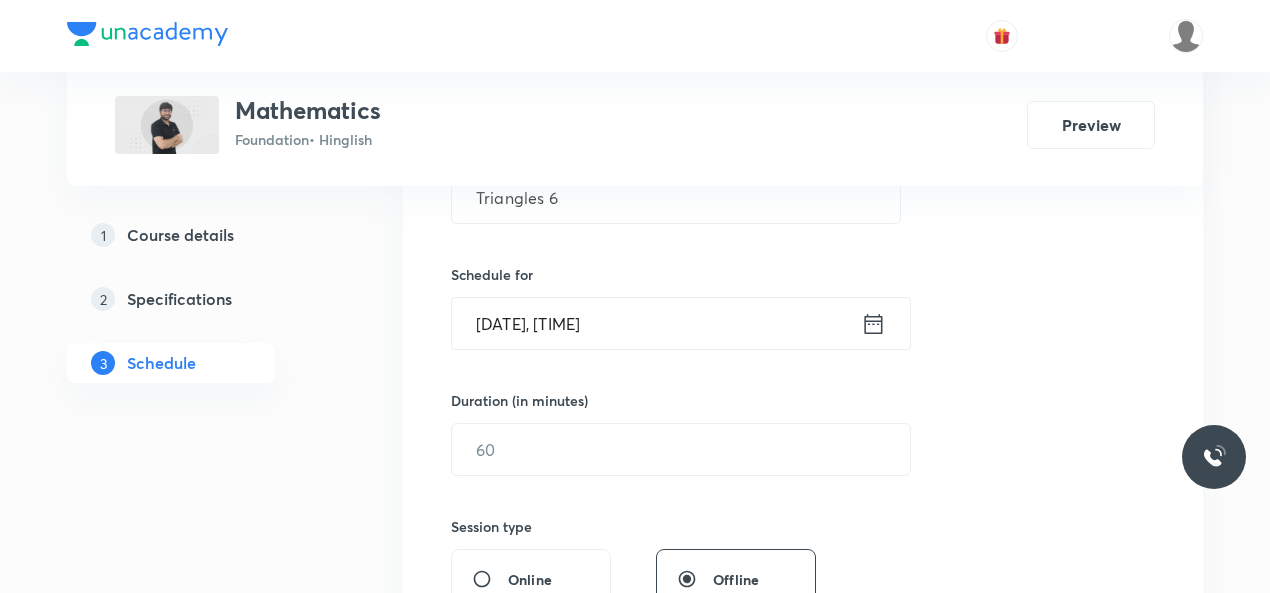 click on "[DATE], [TIME]" at bounding box center [656, 323] 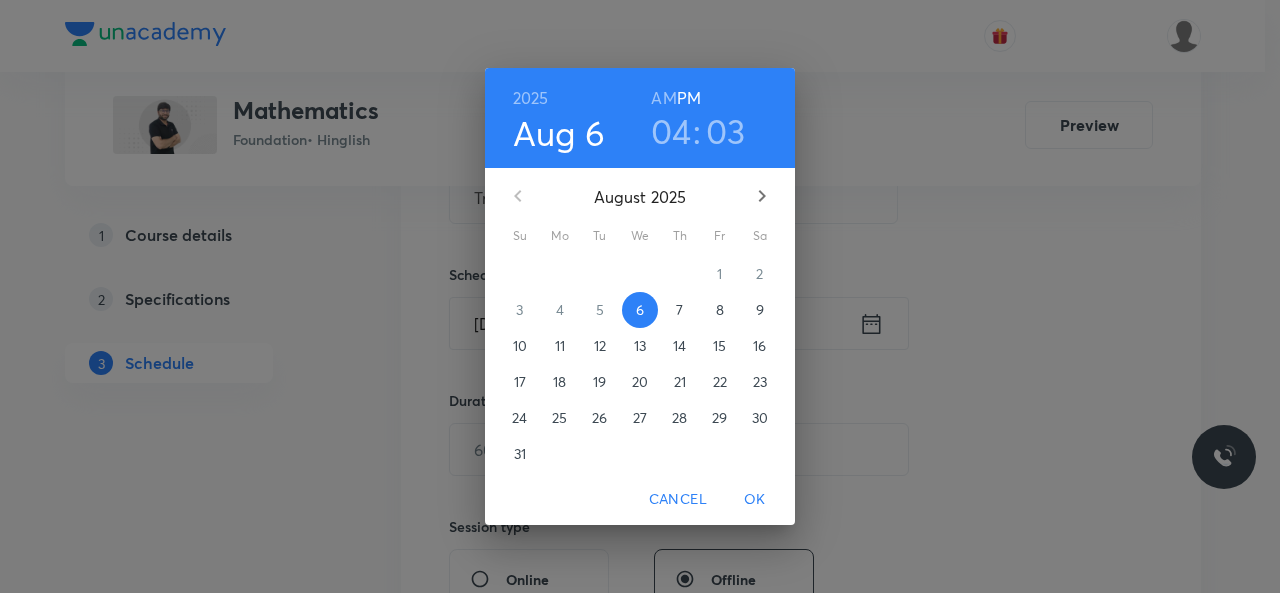 click on "04" at bounding box center (671, 131) 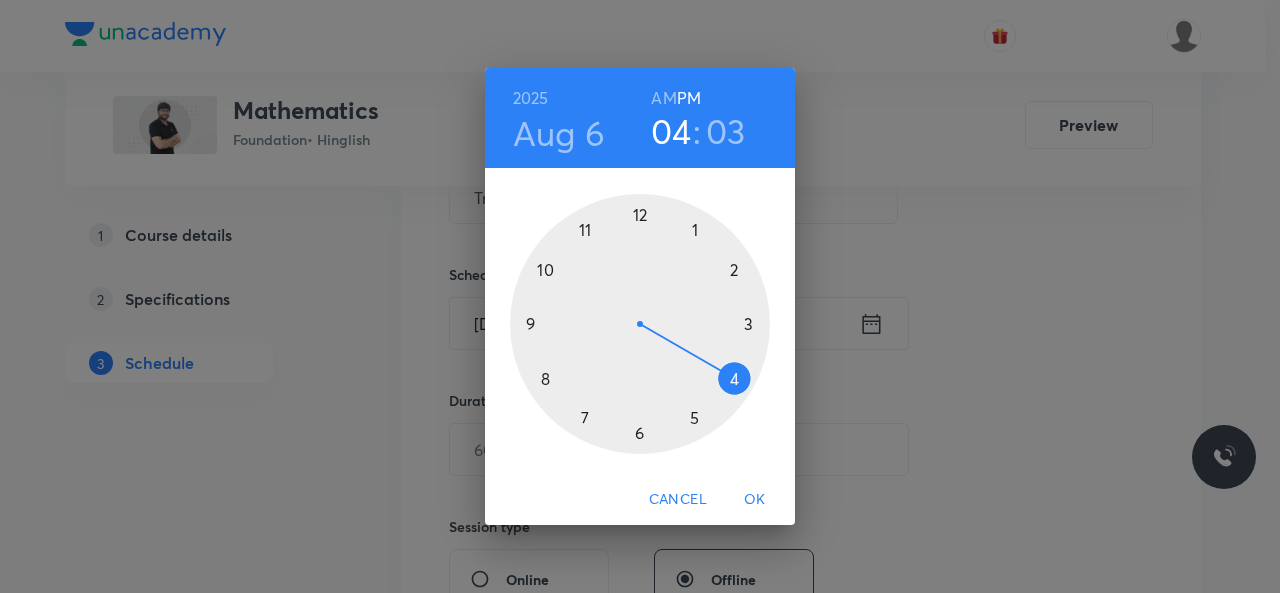 click at bounding box center [640, 324] 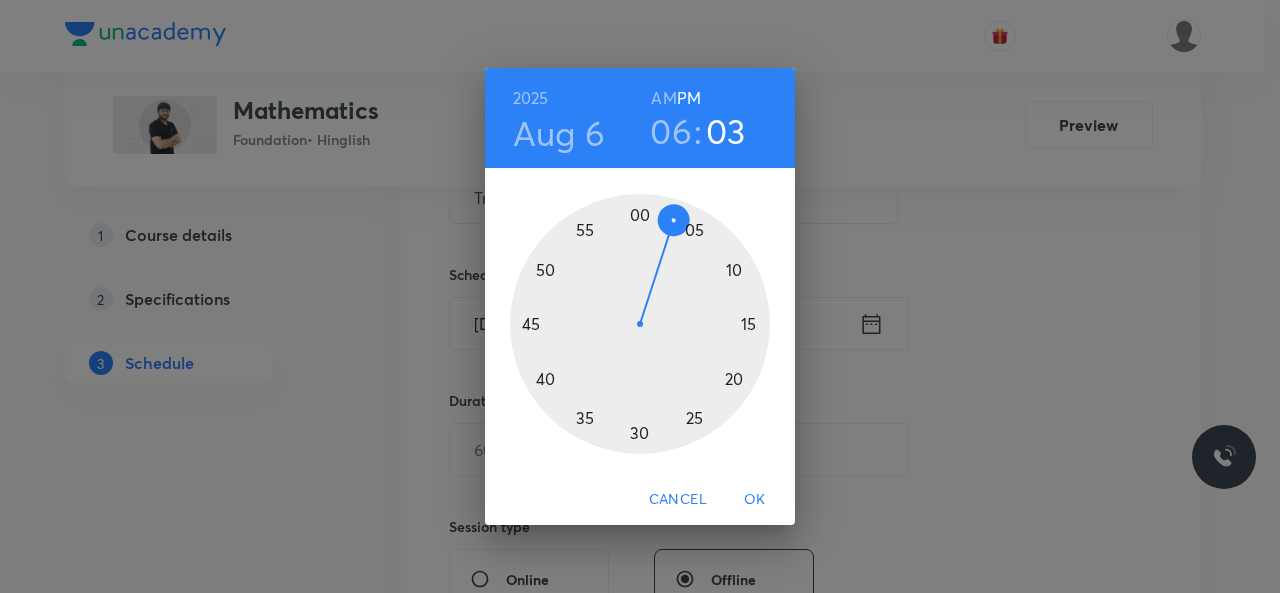 click at bounding box center [640, 324] 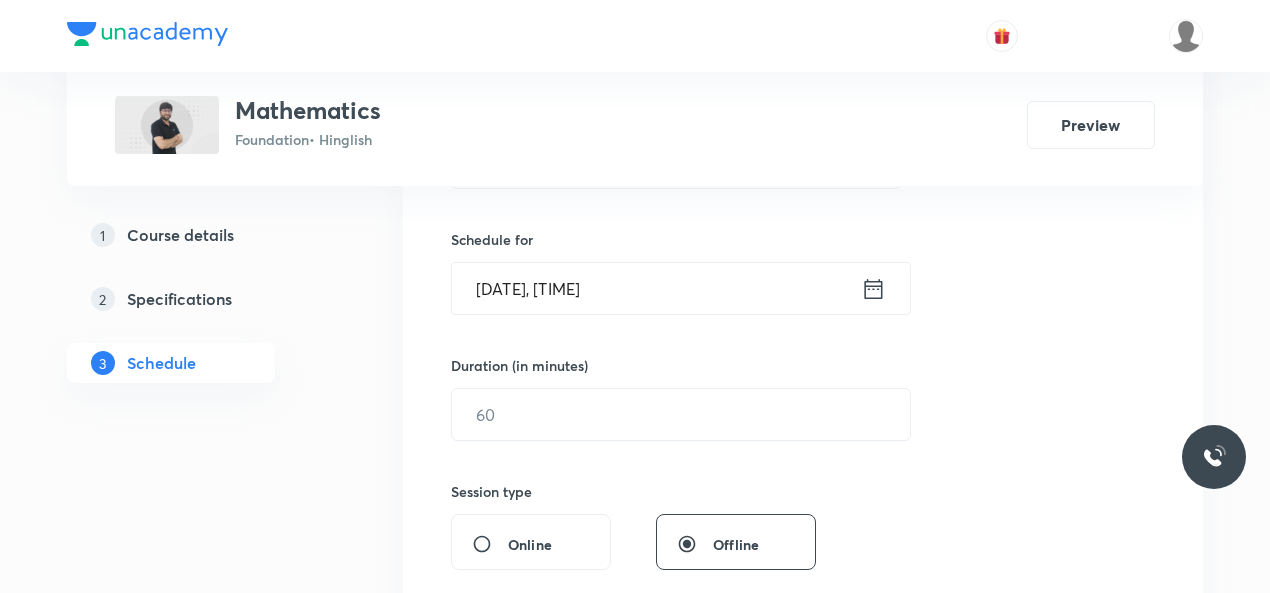 scroll, scrollTop: 465, scrollLeft: 0, axis: vertical 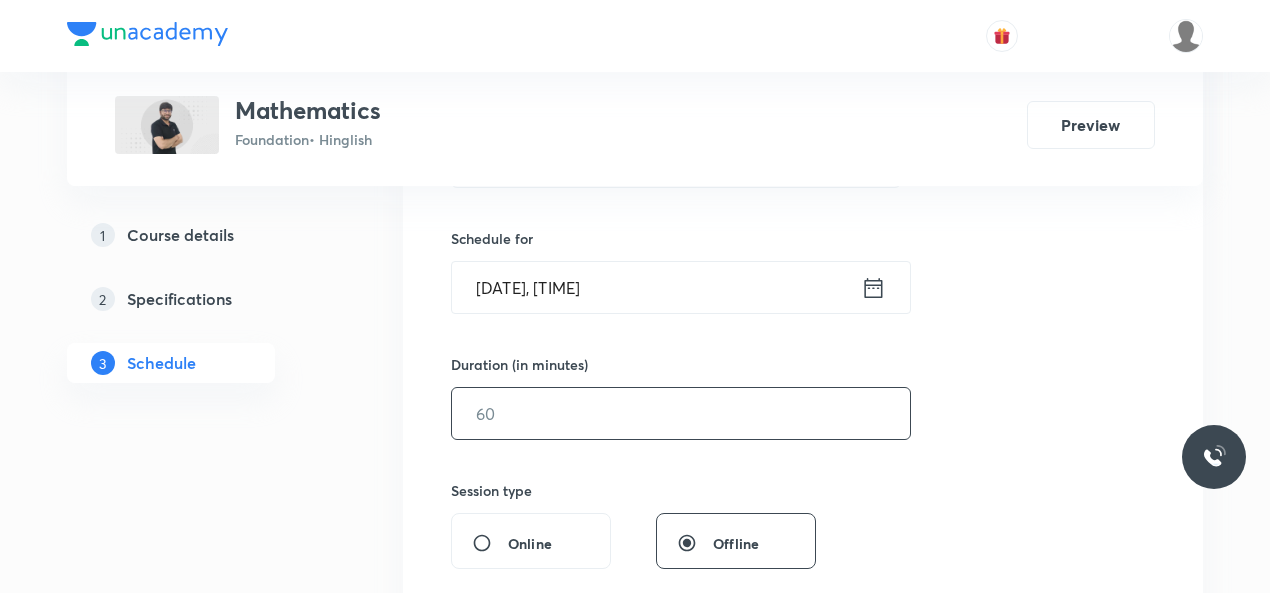 click at bounding box center [681, 413] 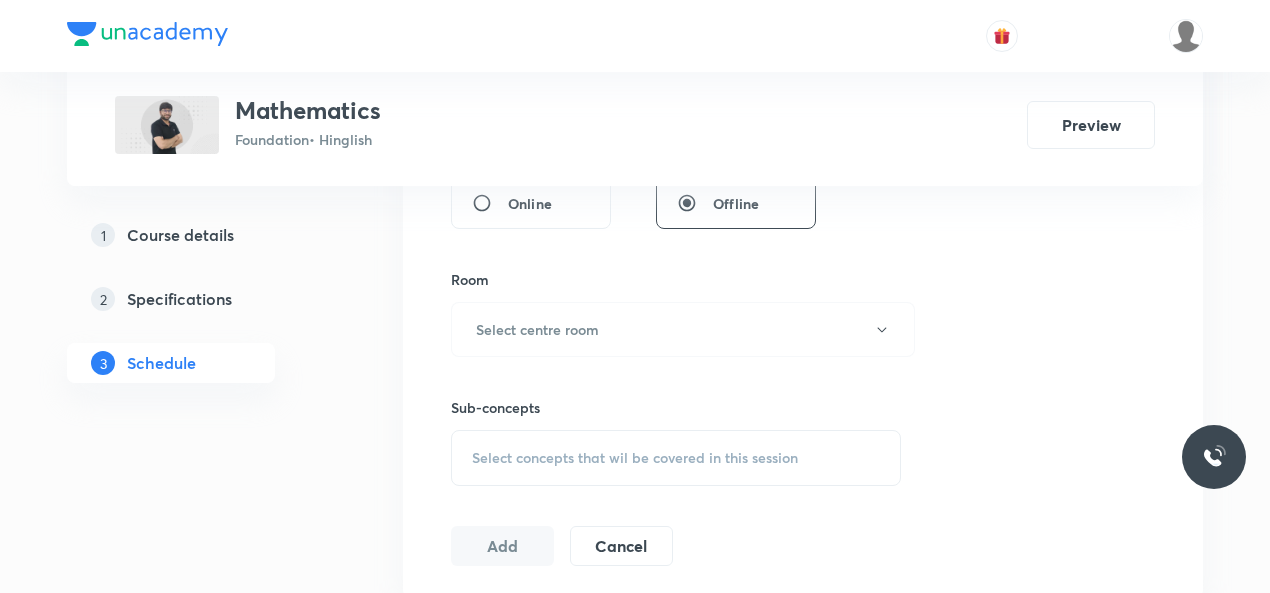 scroll, scrollTop: 813, scrollLeft: 0, axis: vertical 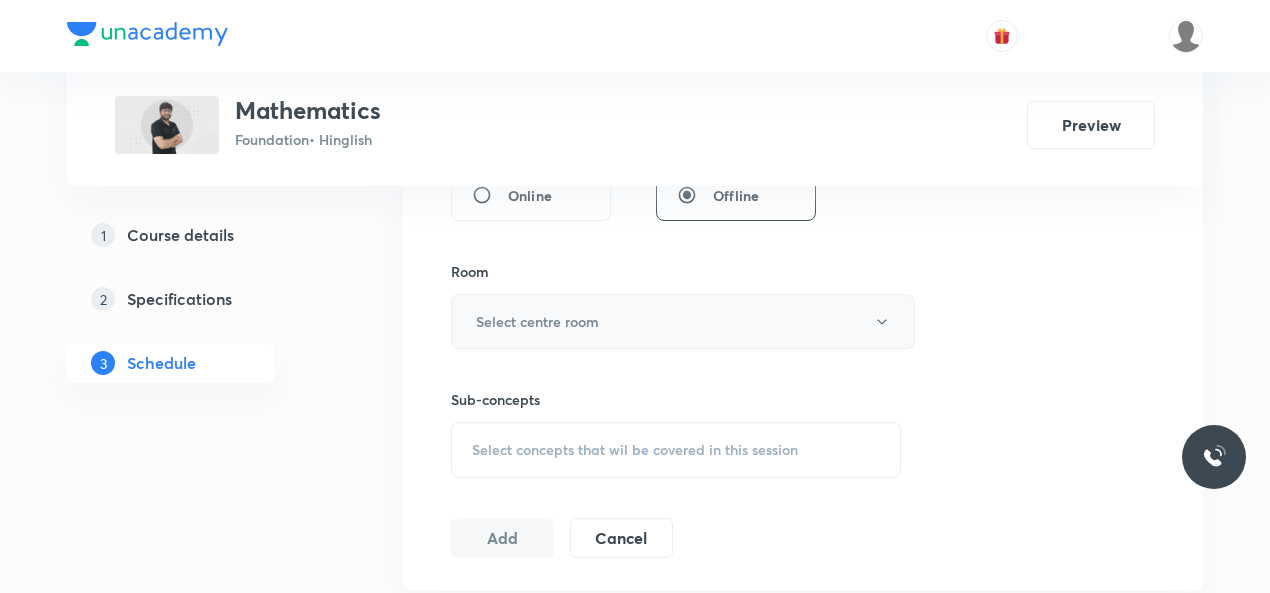 type on "45" 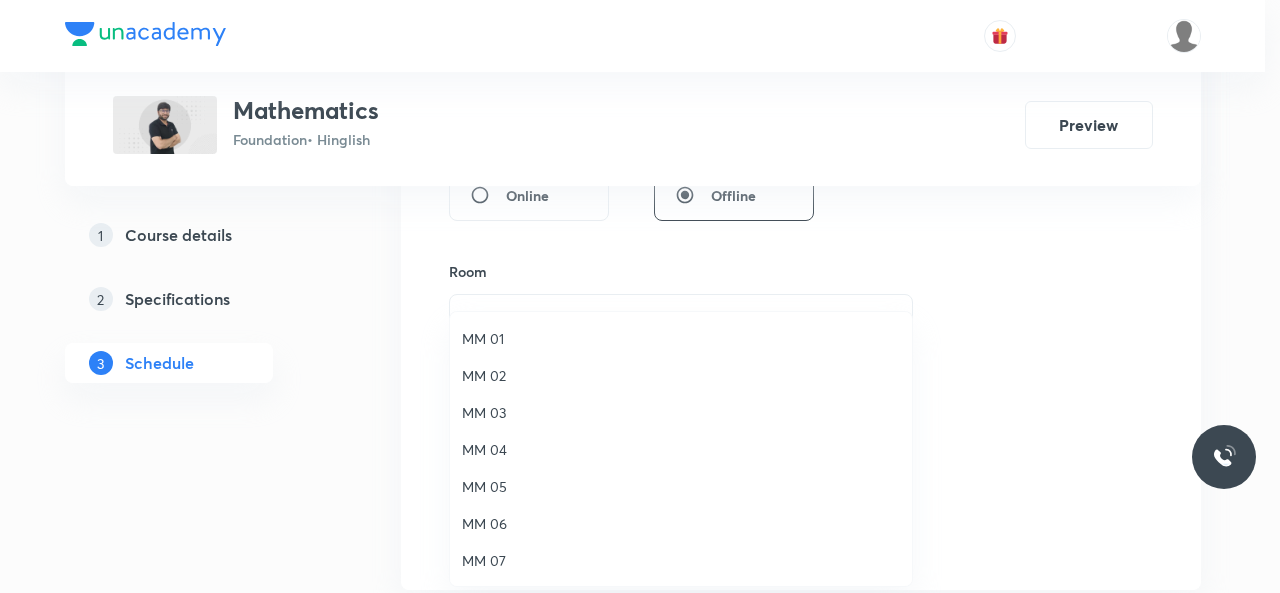 click on "MM 02" at bounding box center (681, 375) 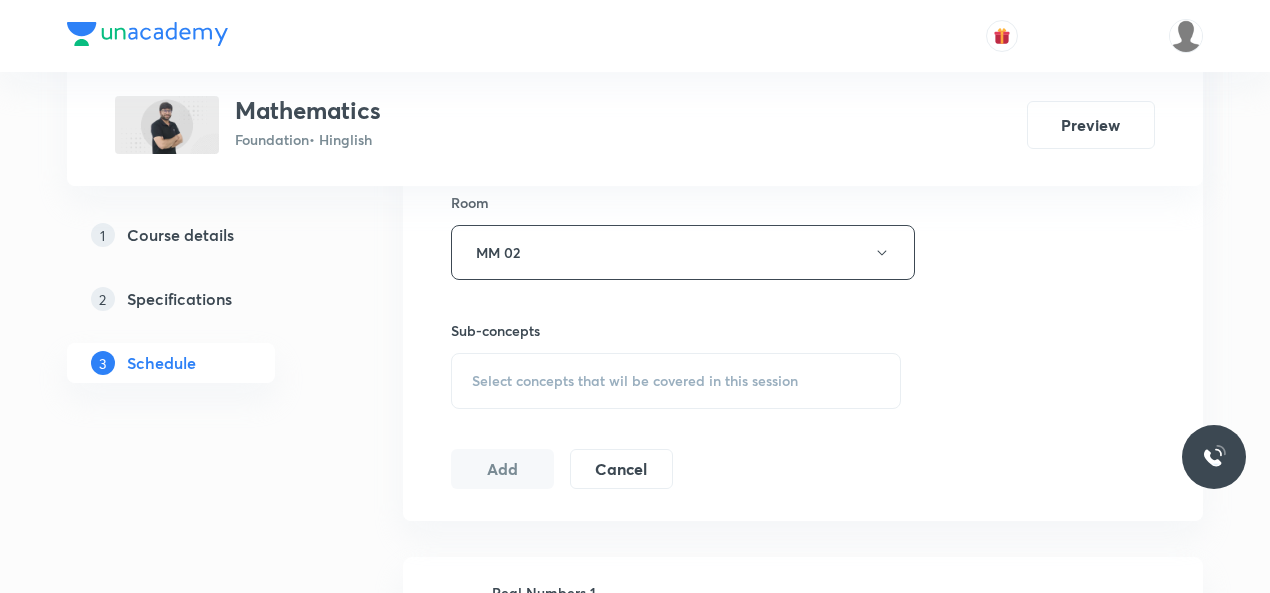 click on "Select concepts that wil be covered in this session" at bounding box center (676, 381) 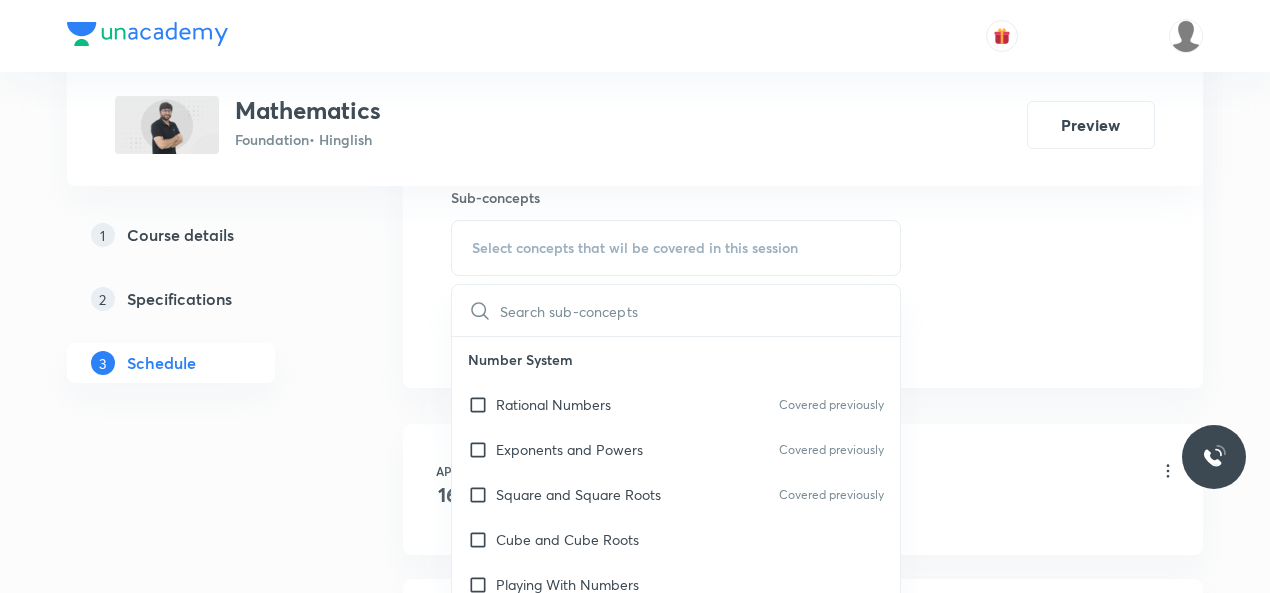 scroll, scrollTop: 1017, scrollLeft: 0, axis: vertical 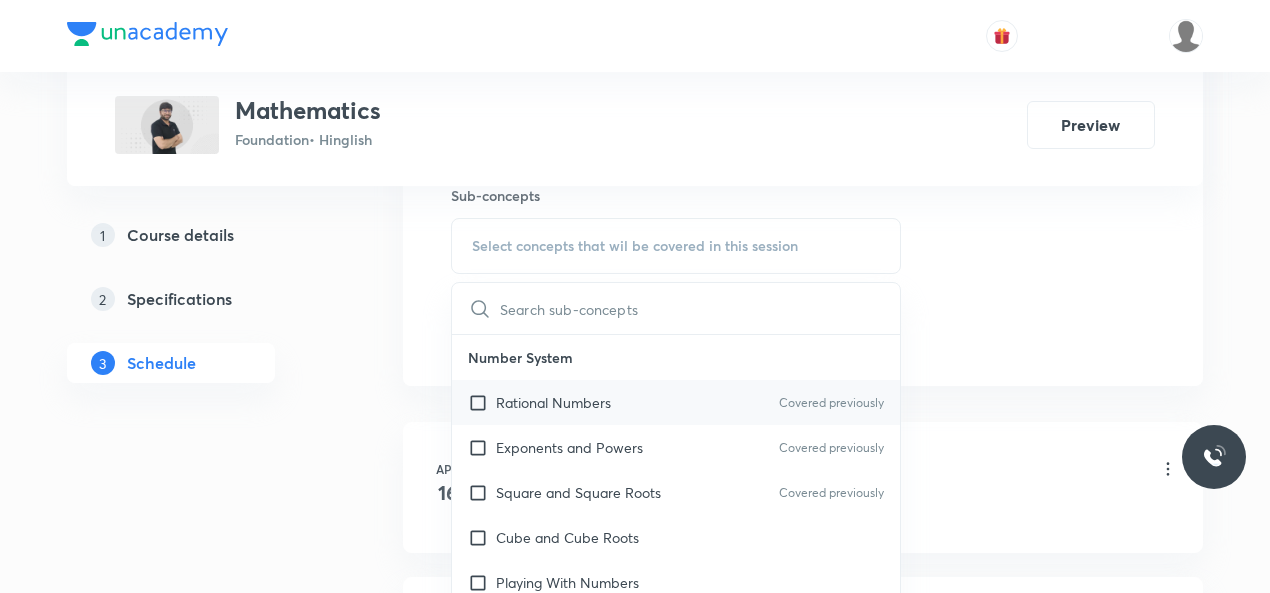 click on "Rational Numbers Covered previously" at bounding box center (676, 402) 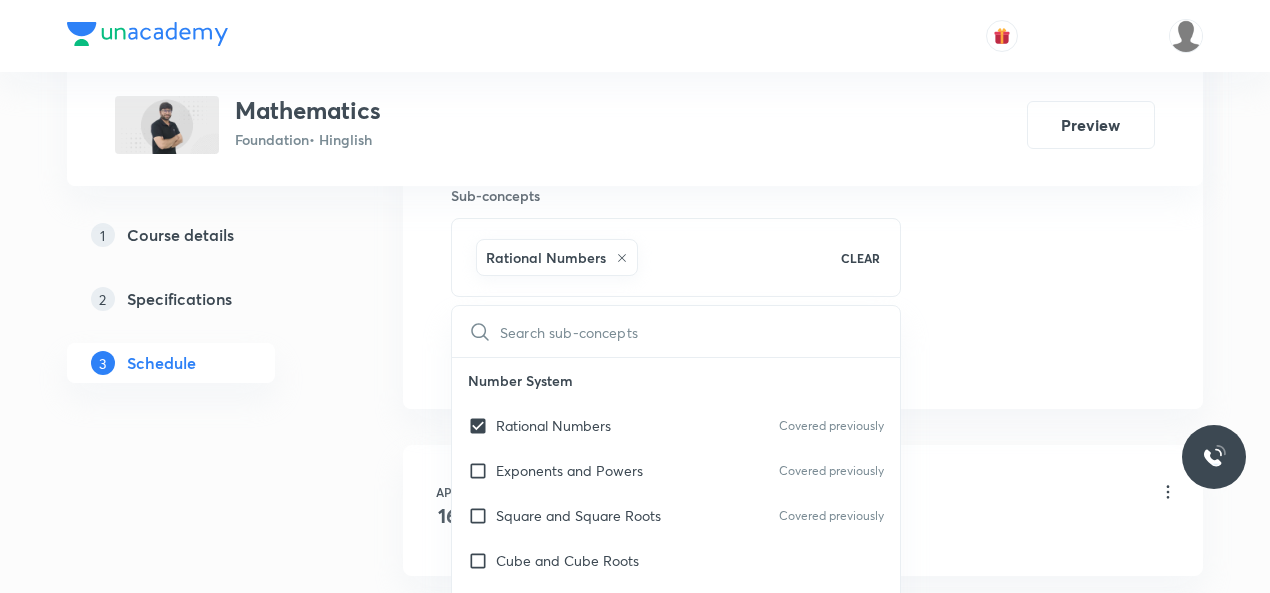 drag, startPoint x: 1052, startPoint y: 288, endPoint x: 1022, endPoint y: 276, distance: 32.31099 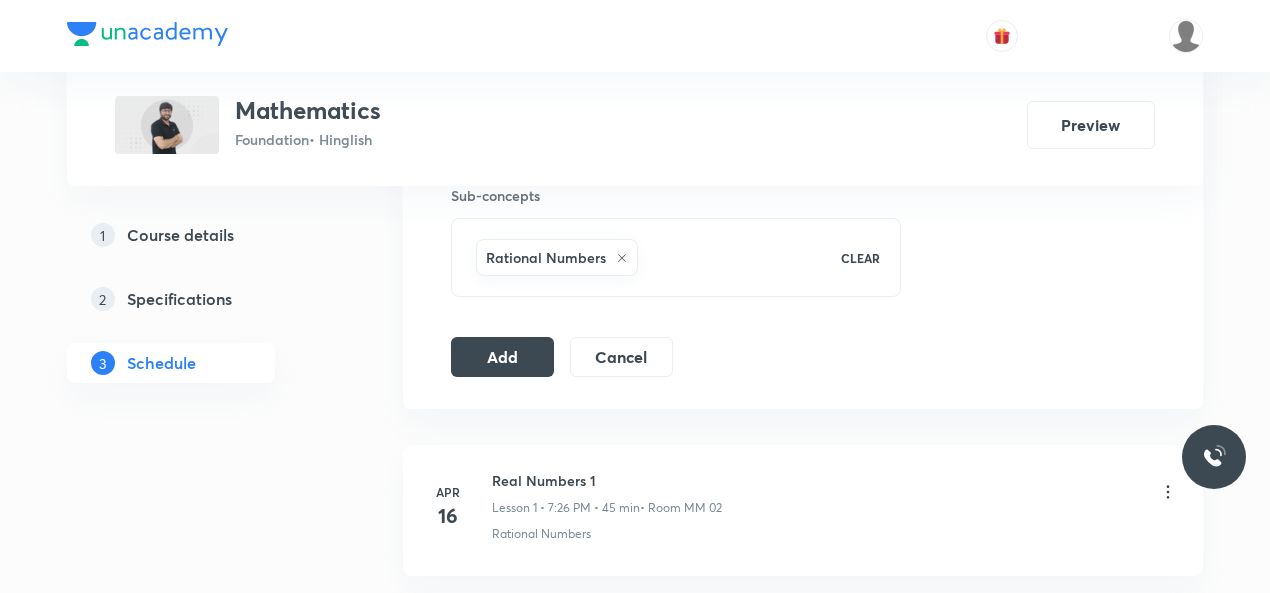 click on "Session  34 Live class Session title 11/99 Triangles 6 ​ Schedule for Aug 6, 2025, 6:40 PM ​ Duration (in minutes) 45 ​   Session type Online Offline Room MM 02 Sub-concepts Rational Numbers CLEAR Add Cancel" at bounding box center [803, -104] 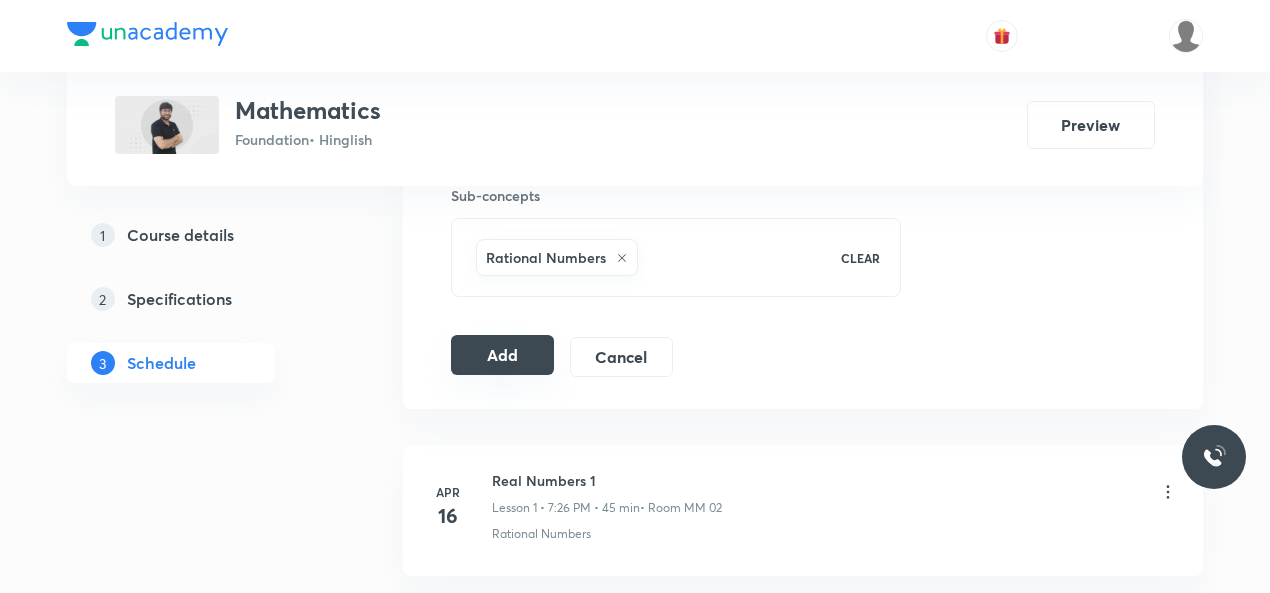 click on "Add" at bounding box center (502, 355) 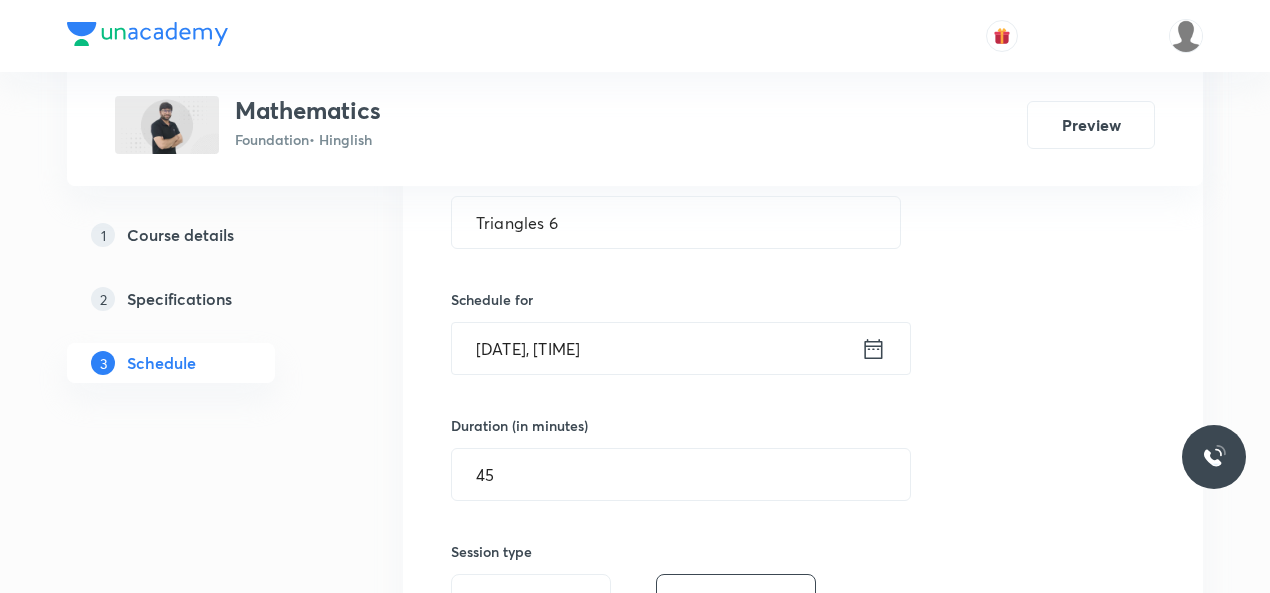 scroll, scrollTop: 276, scrollLeft: 0, axis: vertical 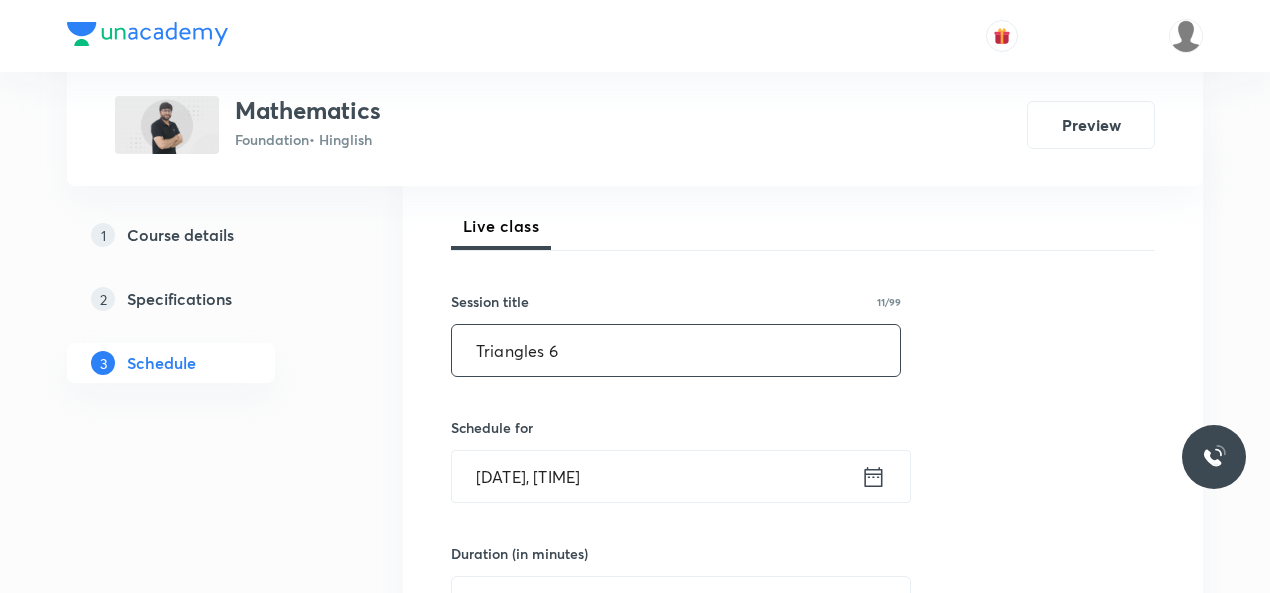 click on "Triangles 6" at bounding box center [676, 350] 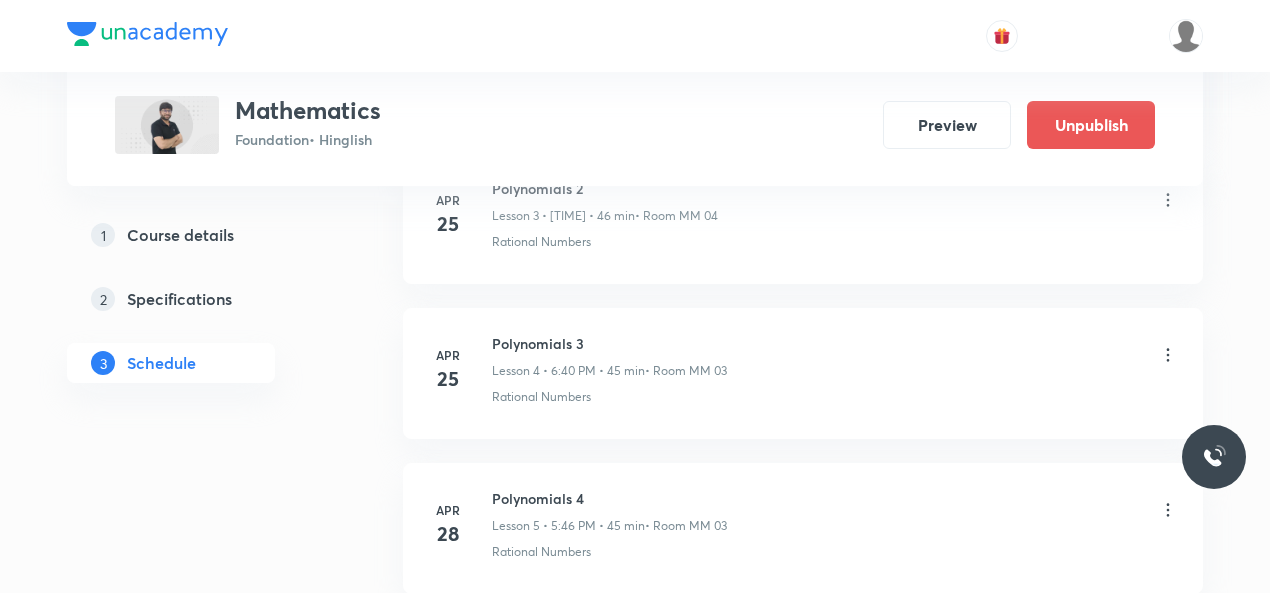scroll, scrollTop: 0, scrollLeft: 0, axis: both 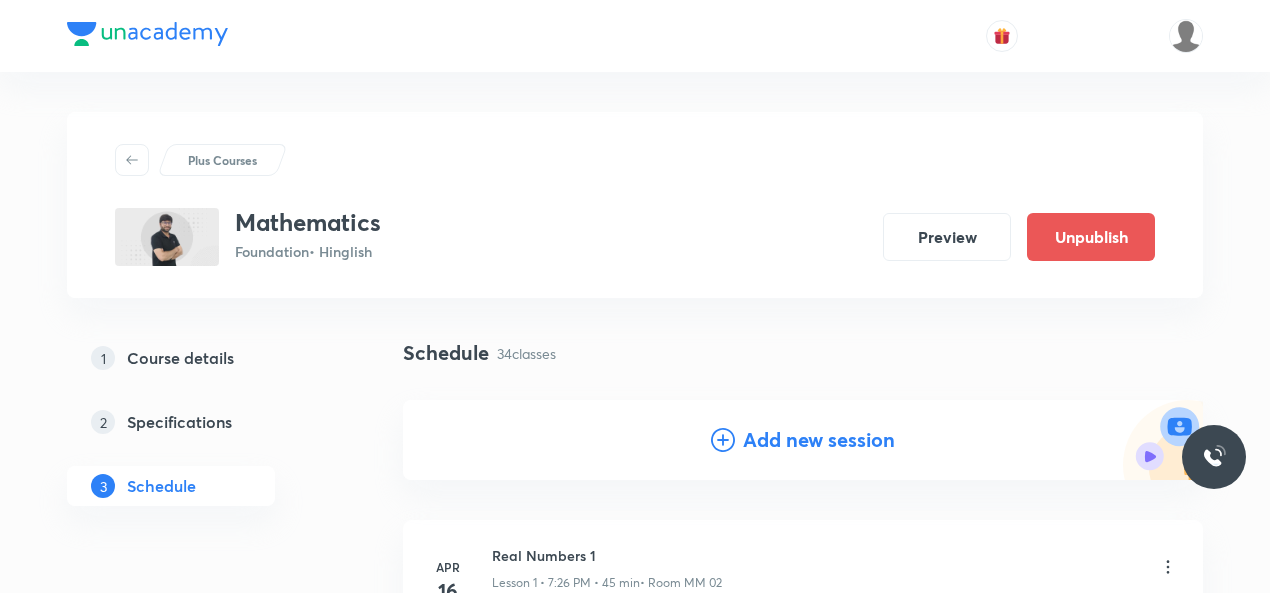 click 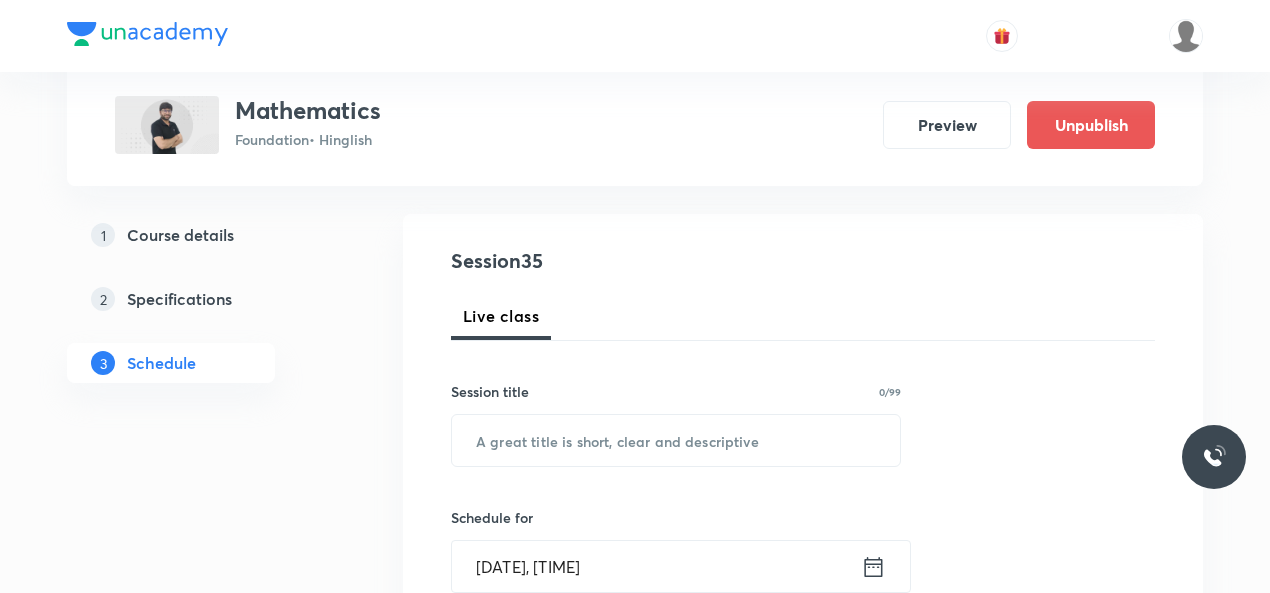 scroll, scrollTop: 198, scrollLeft: 0, axis: vertical 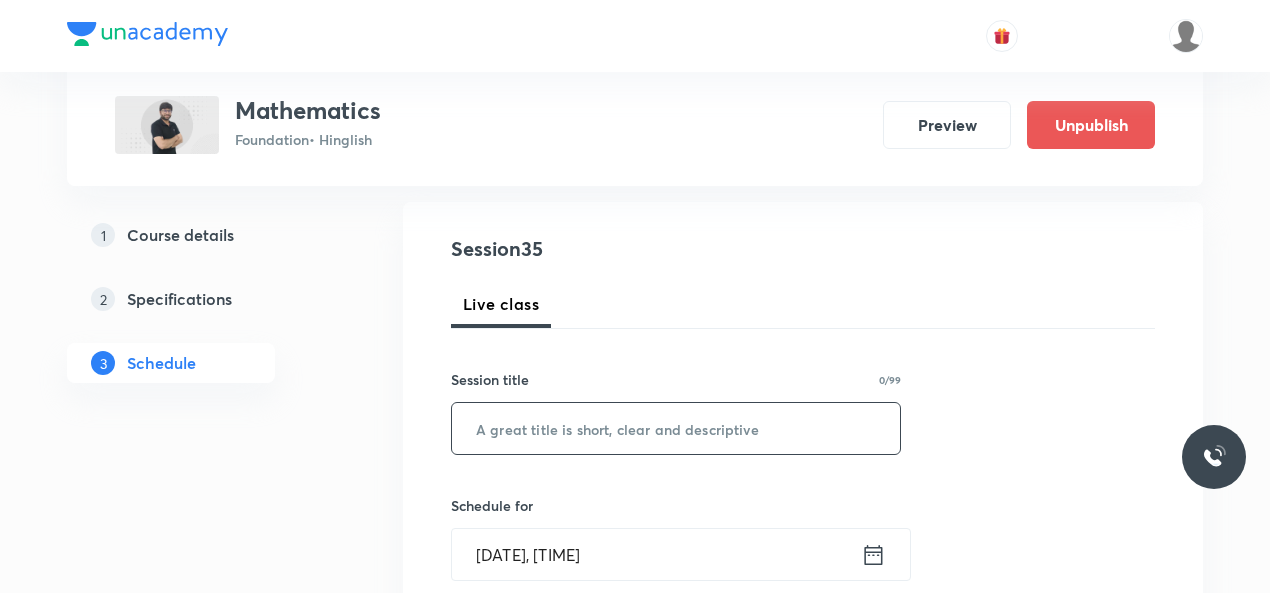 click at bounding box center (676, 428) 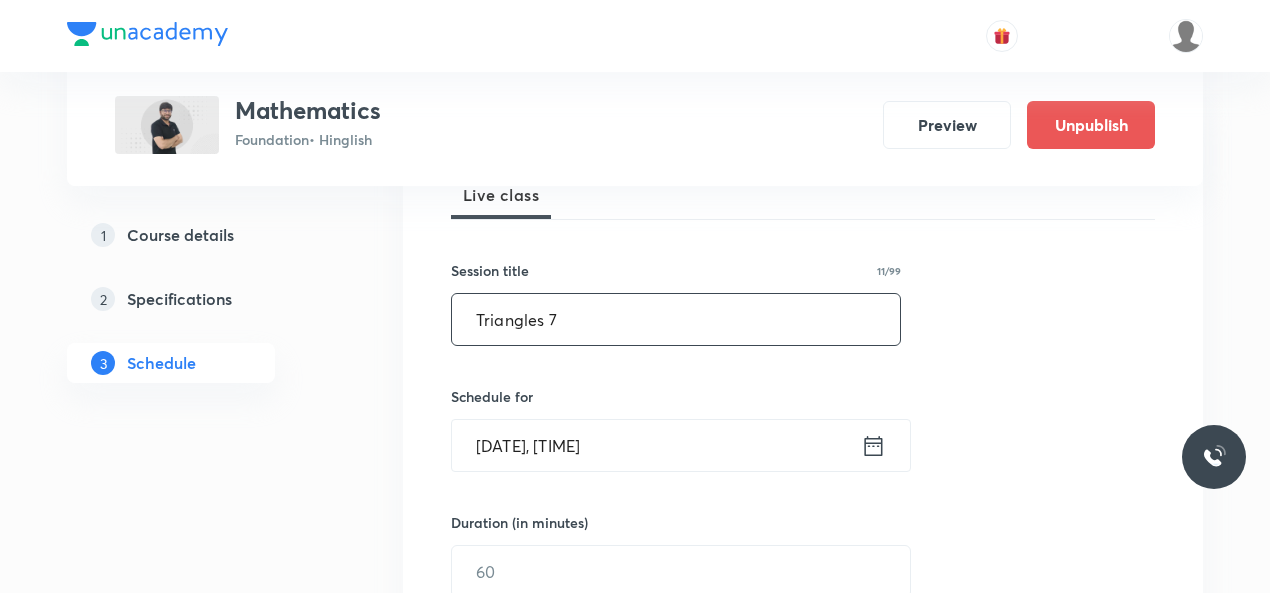 scroll, scrollTop: 308, scrollLeft: 0, axis: vertical 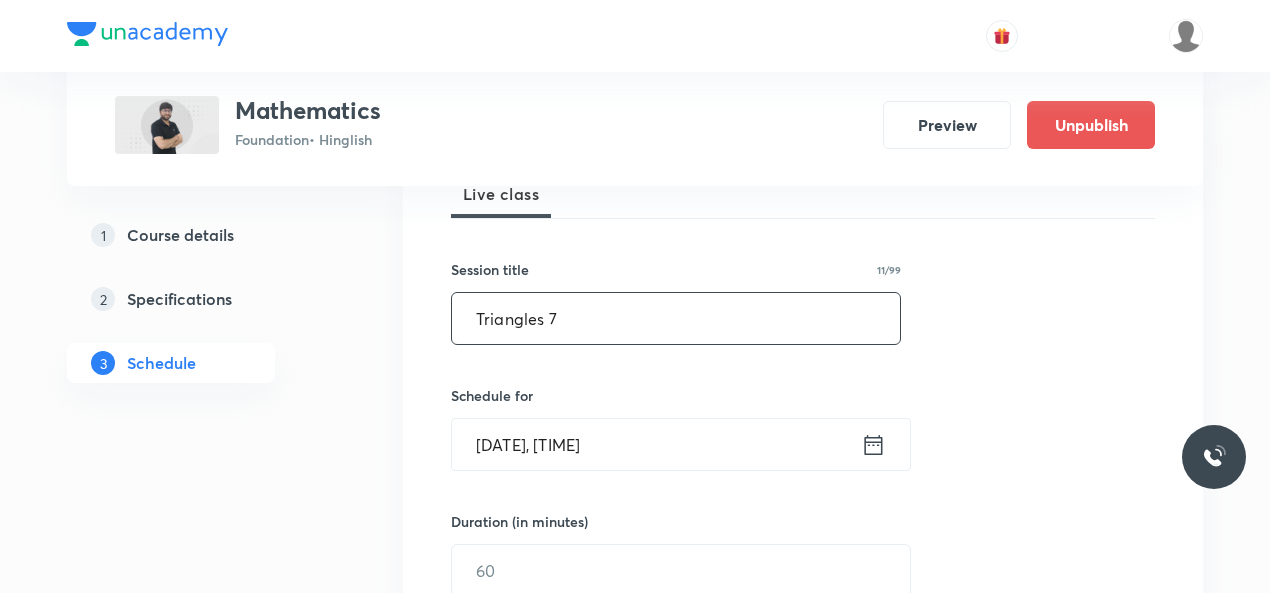 type on "Triangles 7" 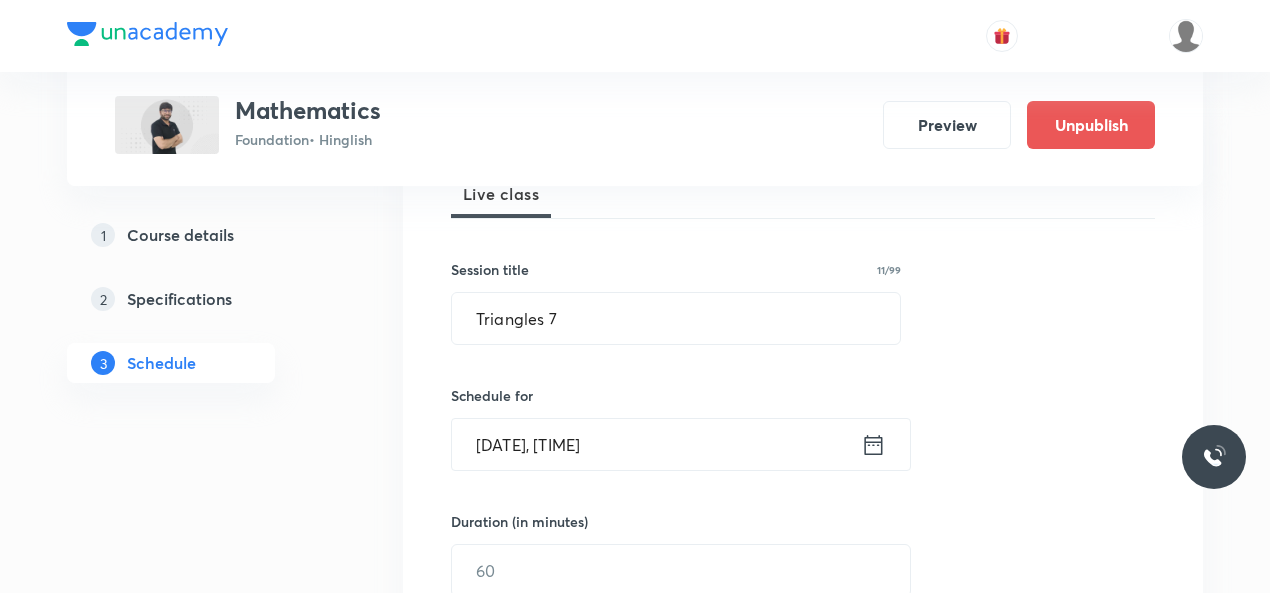 click on "Aug 6, 2025, 4:05 PM" at bounding box center [656, 444] 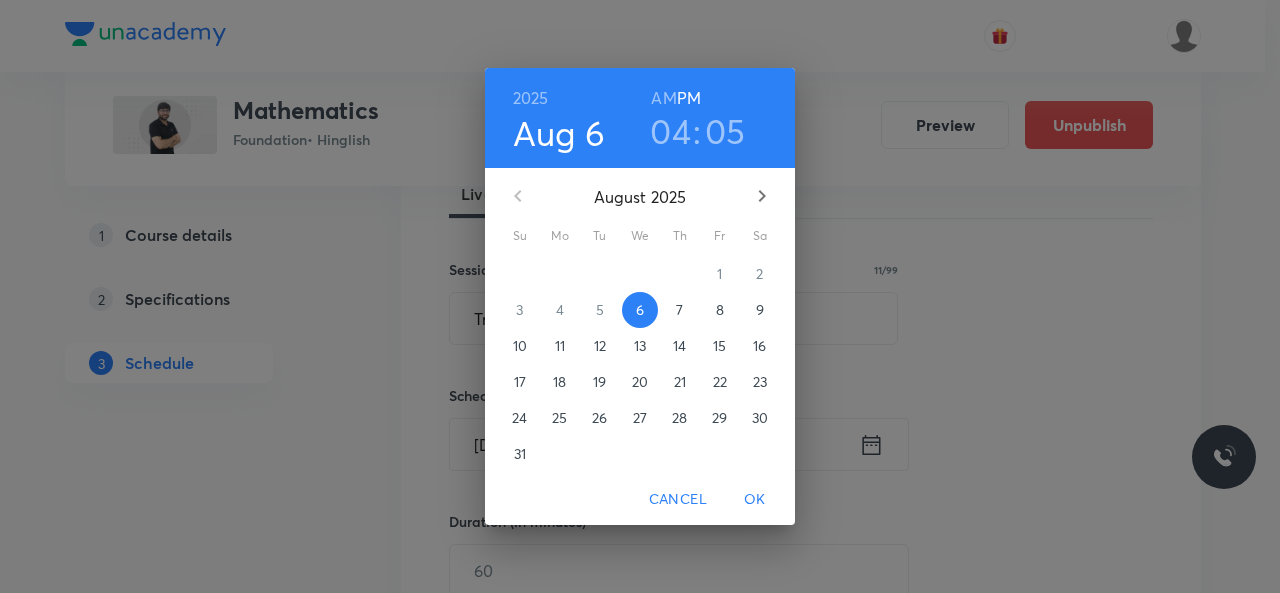 click on "04" at bounding box center (670, 131) 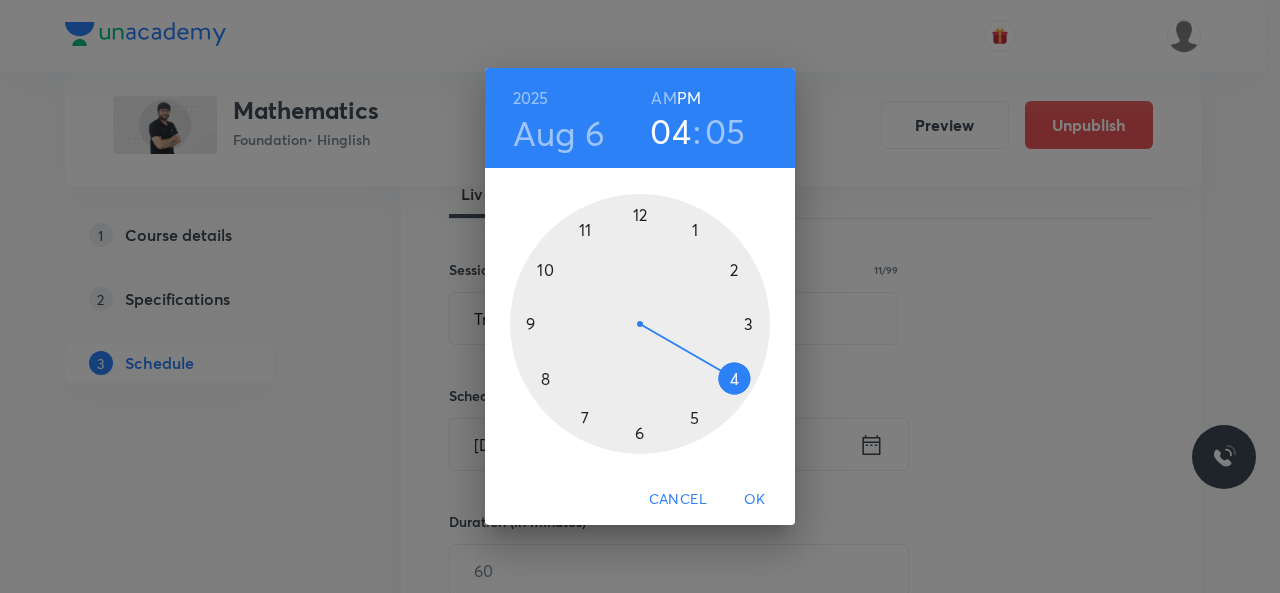 click at bounding box center [640, 324] 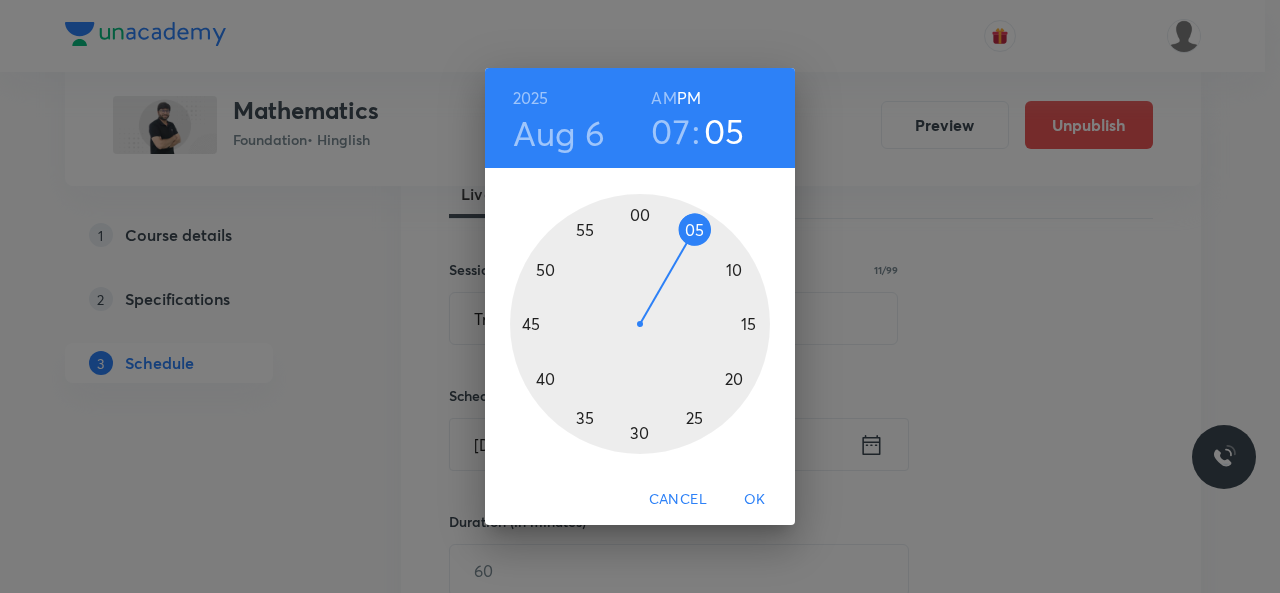 click at bounding box center [640, 324] 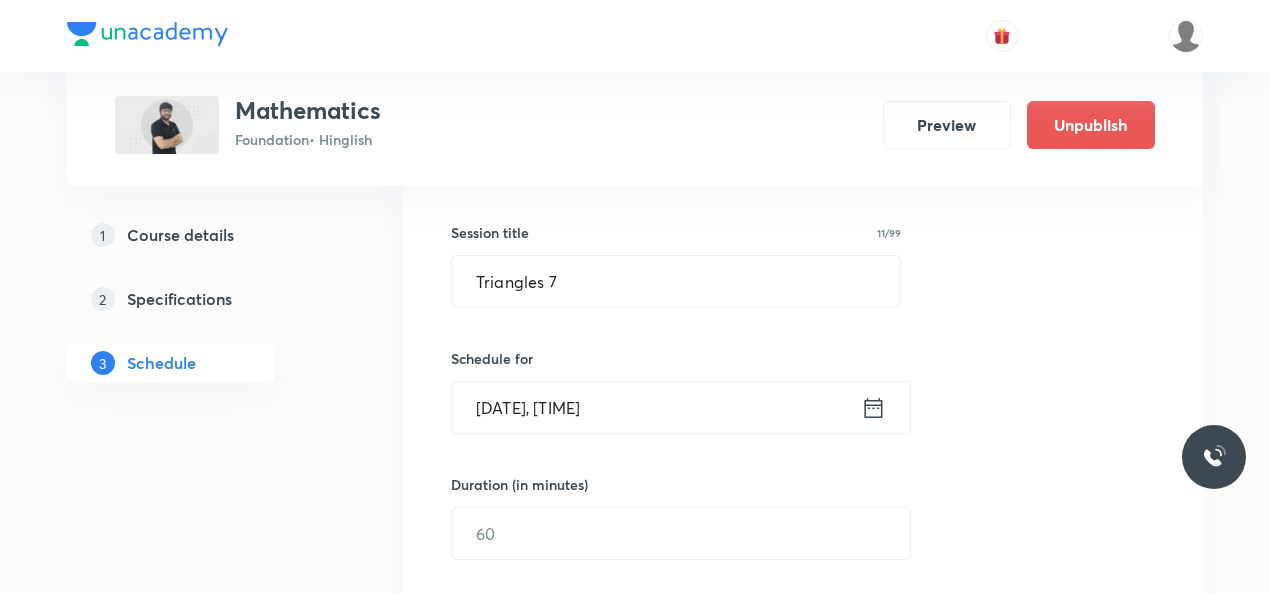 scroll, scrollTop: 346, scrollLeft: 0, axis: vertical 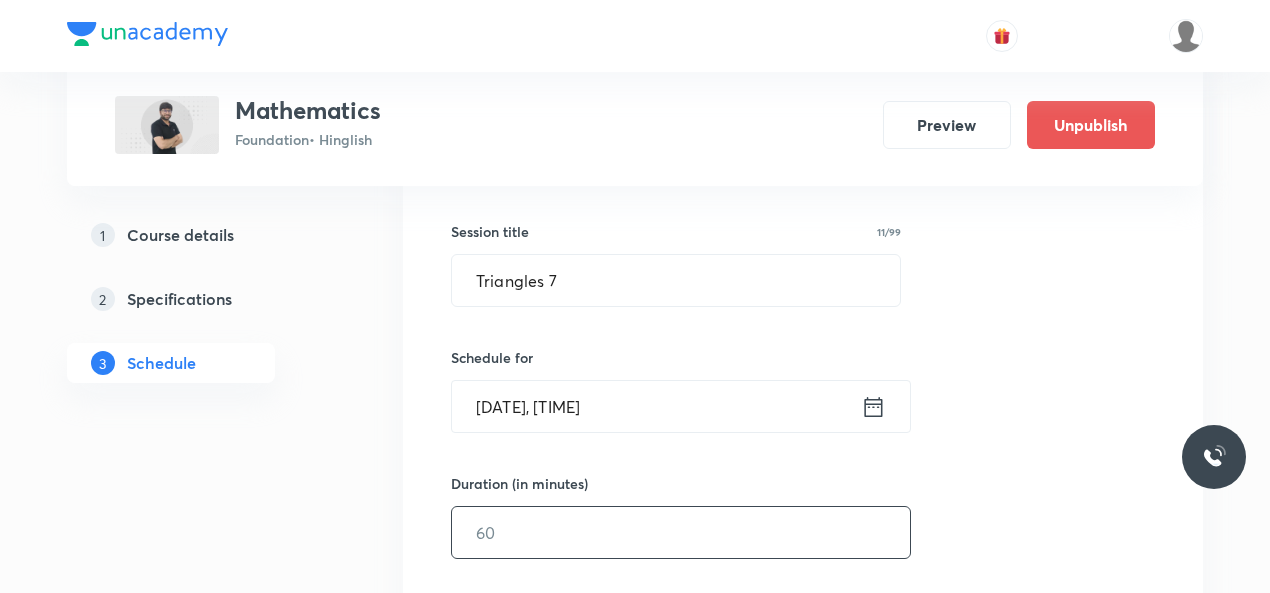 click at bounding box center [681, 532] 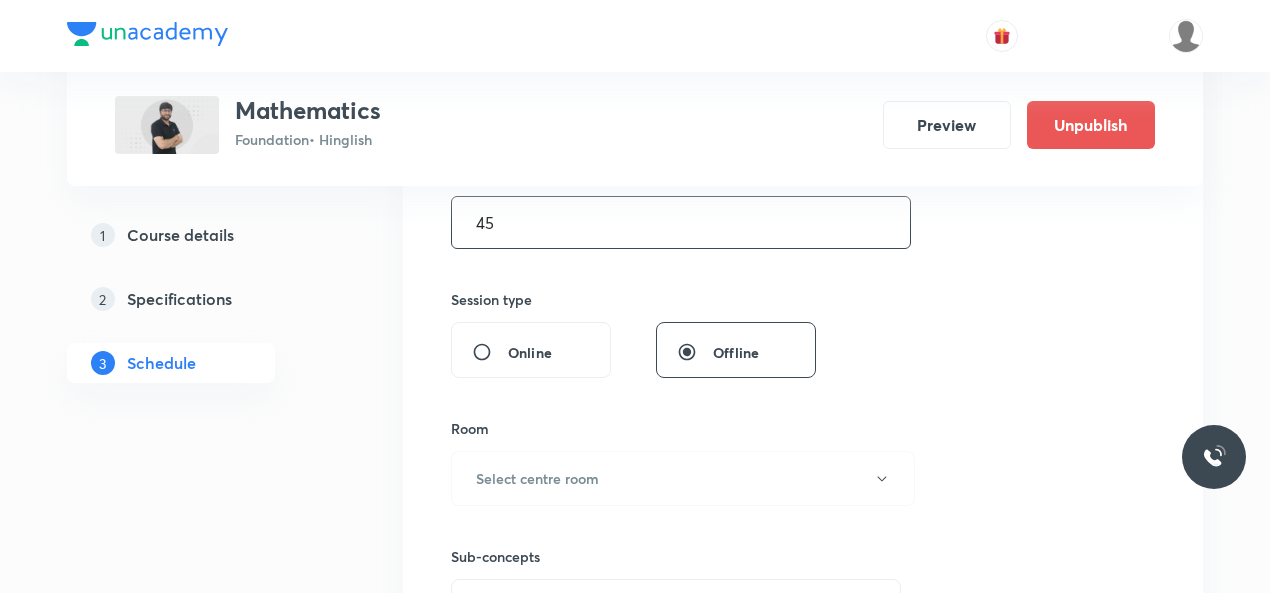 scroll, scrollTop: 658, scrollLeft: 0, axis: vertical 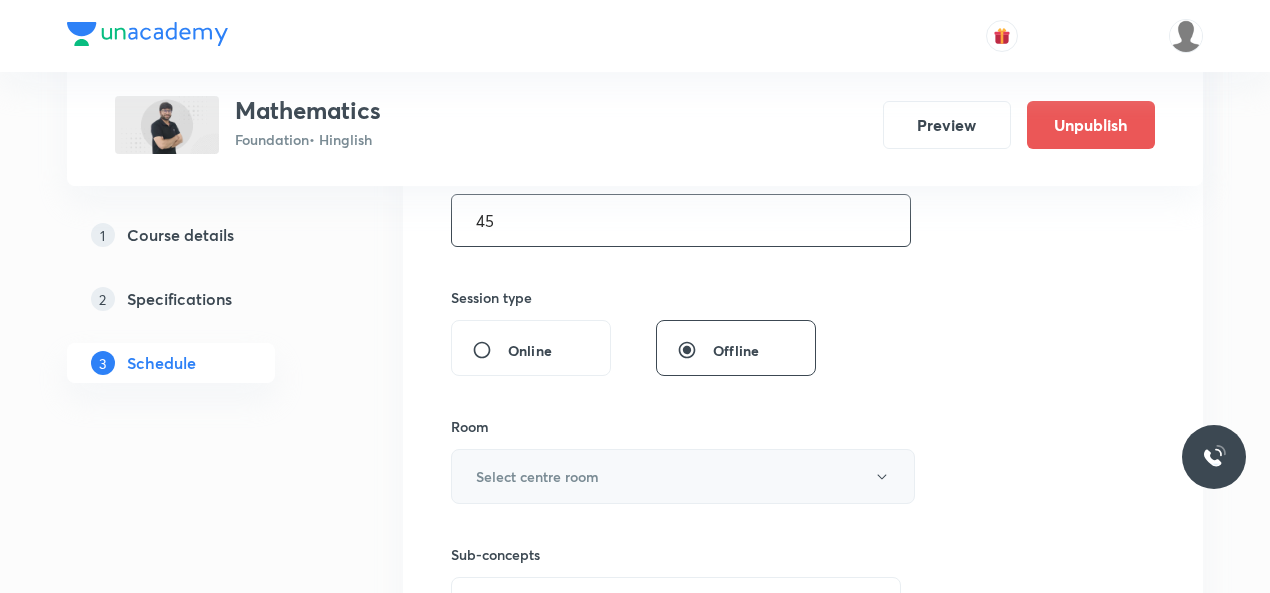 type on "45" 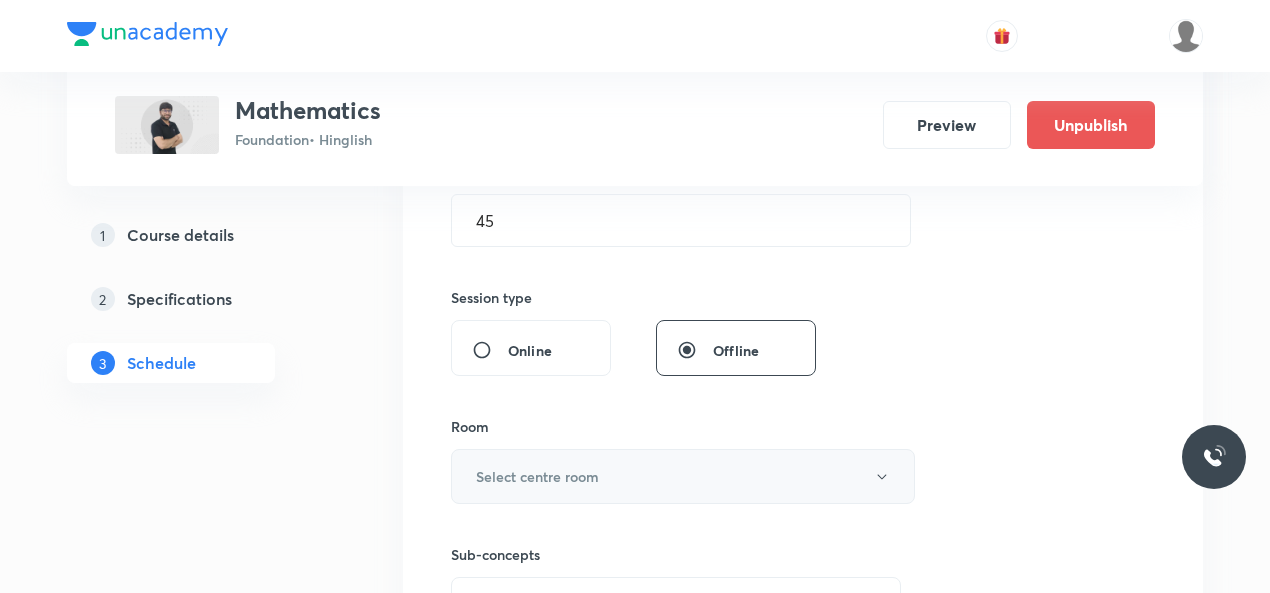click on "Select centre room" at bounding box center (683, 476) 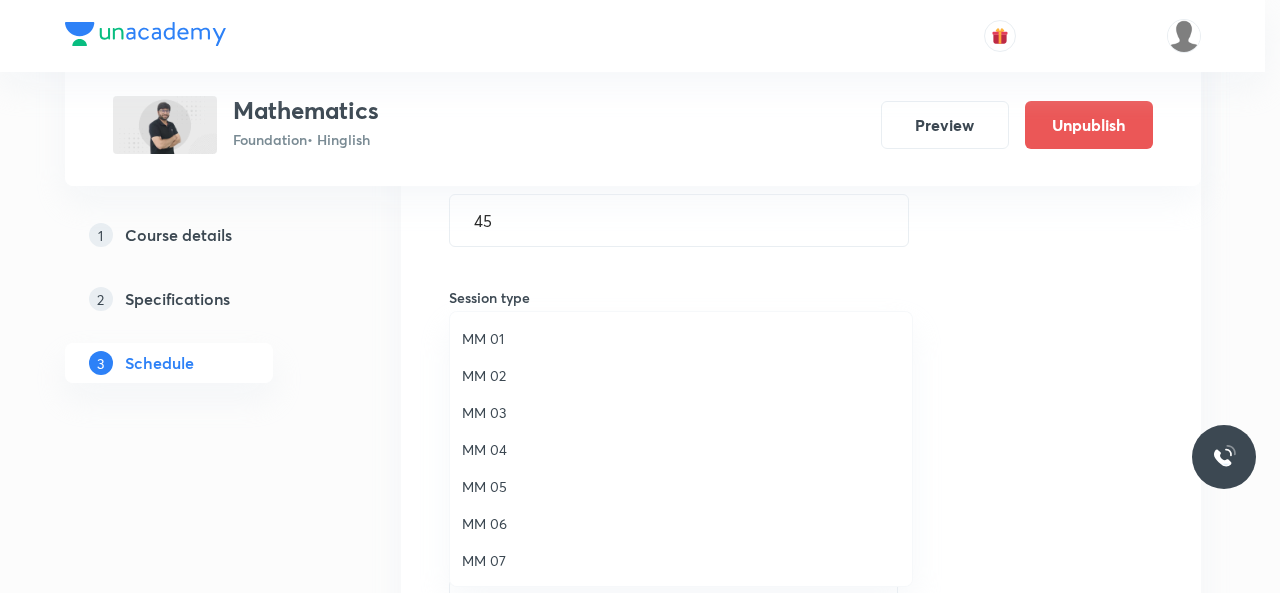click on "MM 02" at bounding box center [681, 375] 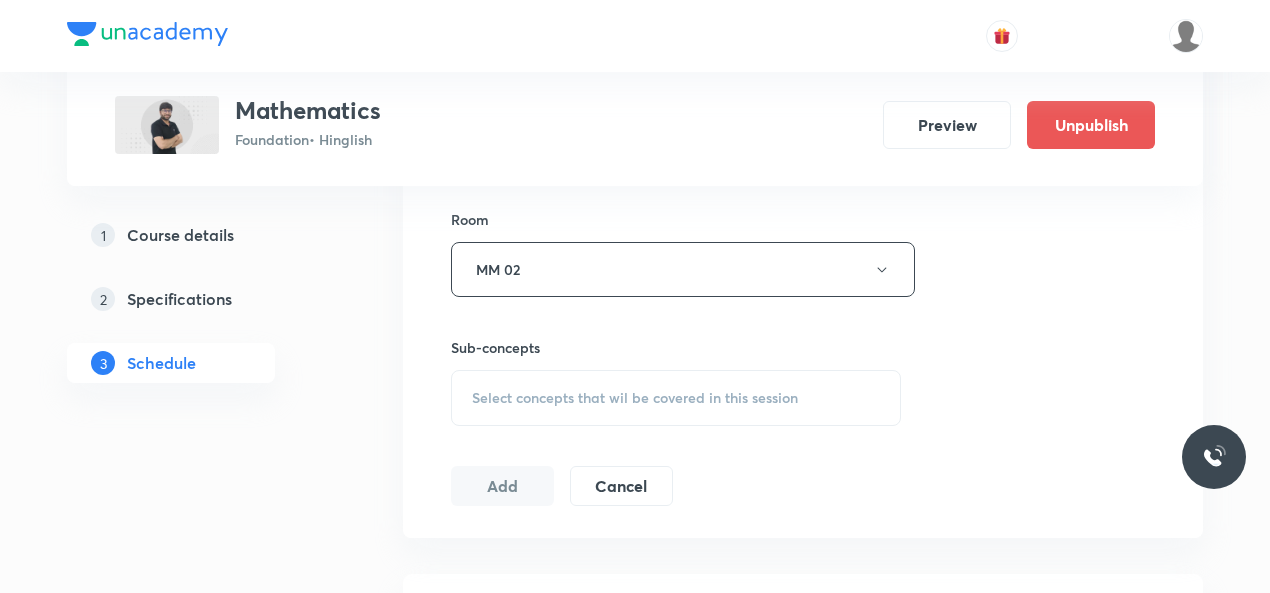 click on "Select concepts that wil be covered in this session" at bounding box center (676, 398) 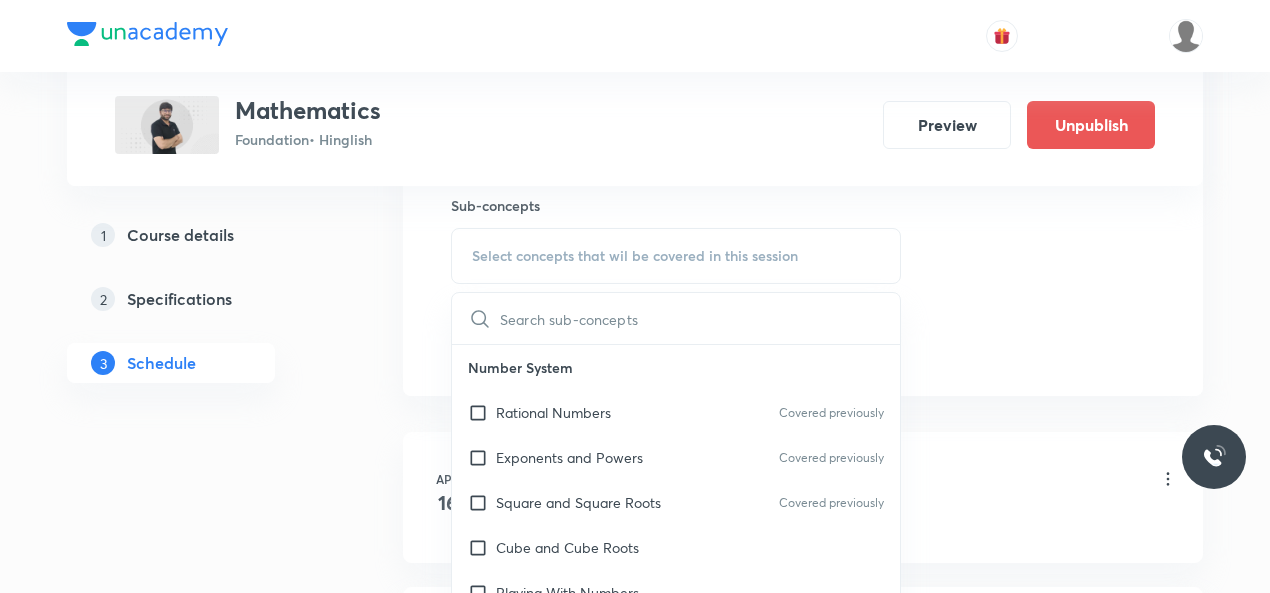 scroll, scrollTop: 1008, scrollLeft: 0, axis: vertical 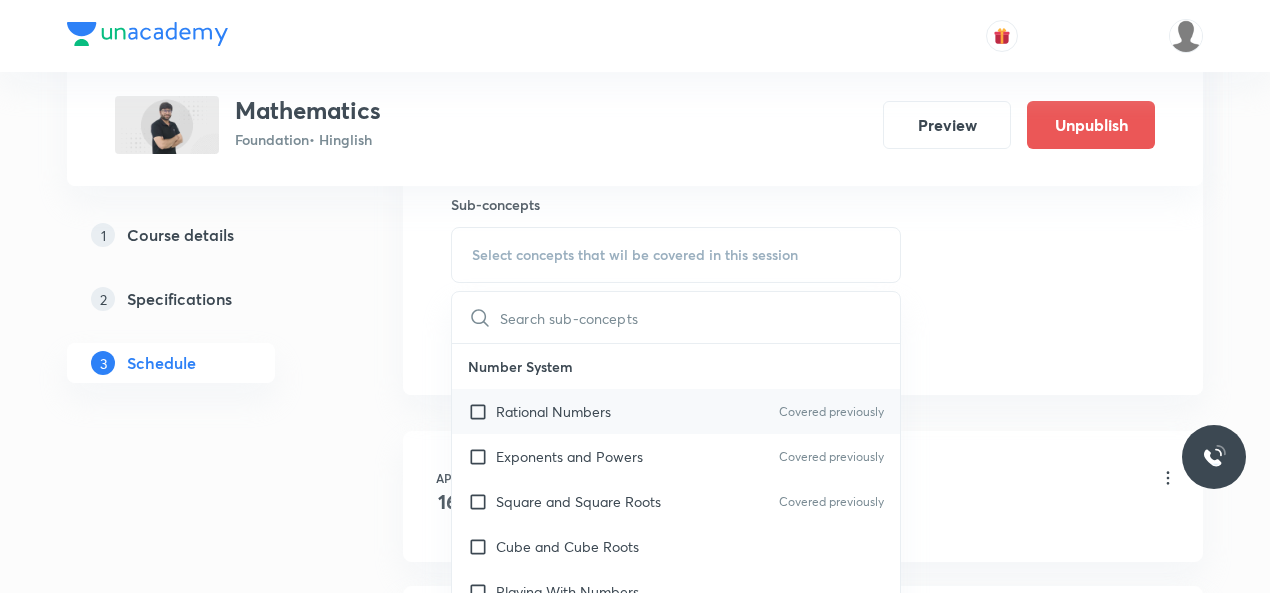 click on "Rational Numbers Covered previously" at bounding box center [676, 411] 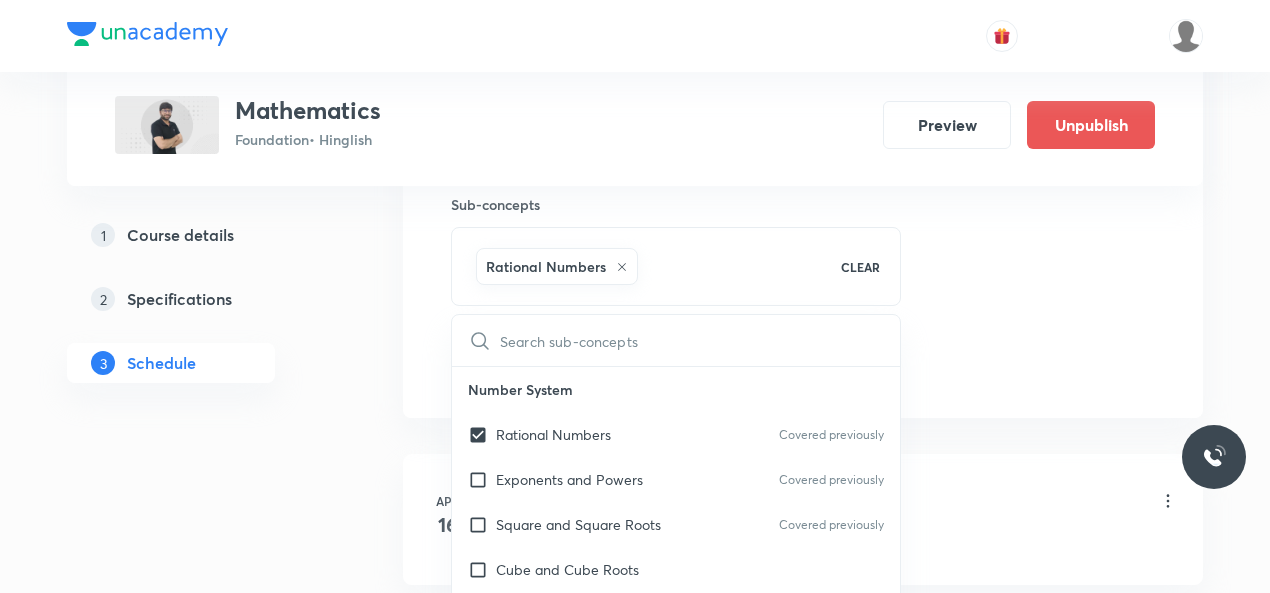 click on "Session  35 Live class Session title 11/99 Triangles 7 ​ Schedule for Aug 6, 2025, 7:26 PM ​ Duration (in minutes) 45 ​   Session type Online Offline Room MM 02 Sub-concepts Rational Numbers CLEAR ​ Number System Rational Numbers Covered previously Exponents and Powers Covered previously Square and Square Roots Covered previously Cube and Cube Roots Playing With Numbers Number System Algebra Linear Equation in One Variables Algebraic Expression Factorization Direct and Inverse Proportion Direct Proportion Inverse Proportion Proportional Increase or Decrease of Given Quantities Geometry Understanding Quadrilaterals Practical Geometry Visualizing Solid Shapes Volume and Surface Area Area of Trapezium and Polygon Concept of Surface Area Concept of Volume Commercial Mathematics Ratio Proportion Percentage Sale Tax/Value added Tax Unitary Method Profit and Loss Data Handling What Is Data Presentation of Data Visual Representation of Various Data Reading Learning Probability Introduction to Graph Axis Add" at bounding box center (803, -95) 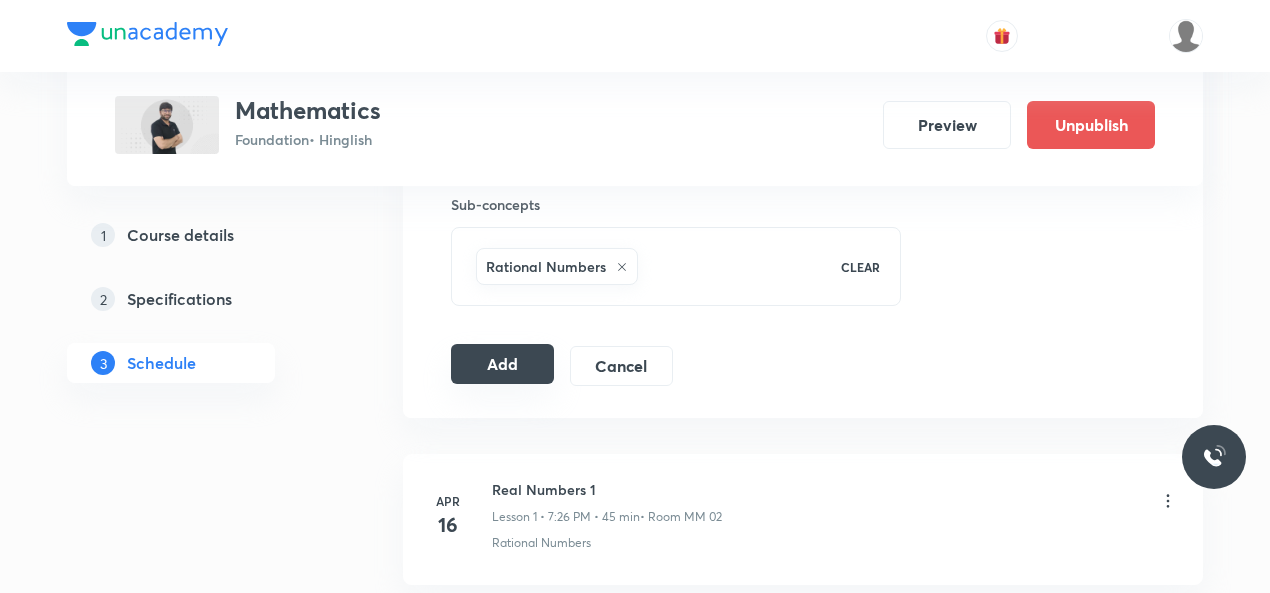 click on "Add" at bounding box center [502, 364] 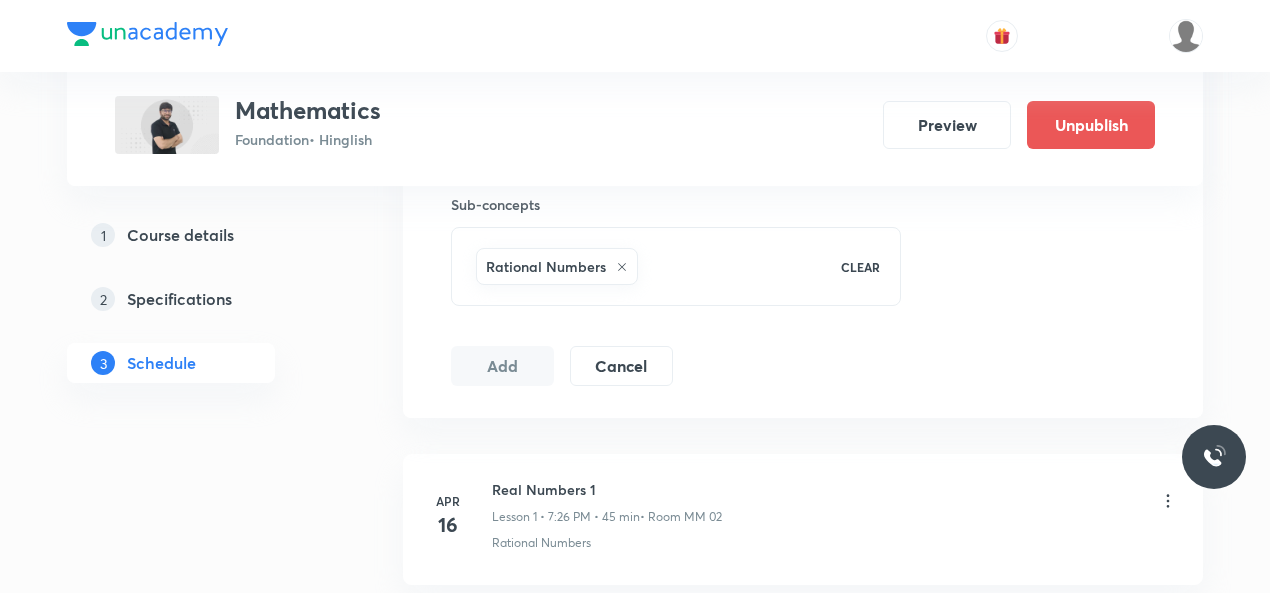type 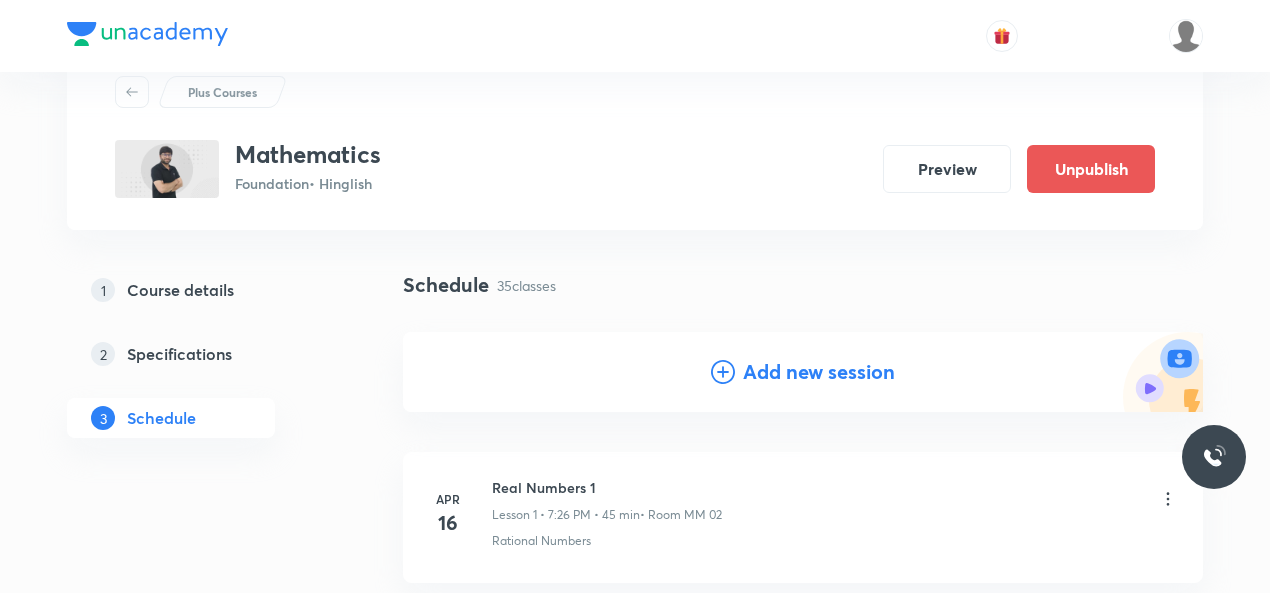 scroll, scrollTop: 0, scrollLeft: 0, axis: both 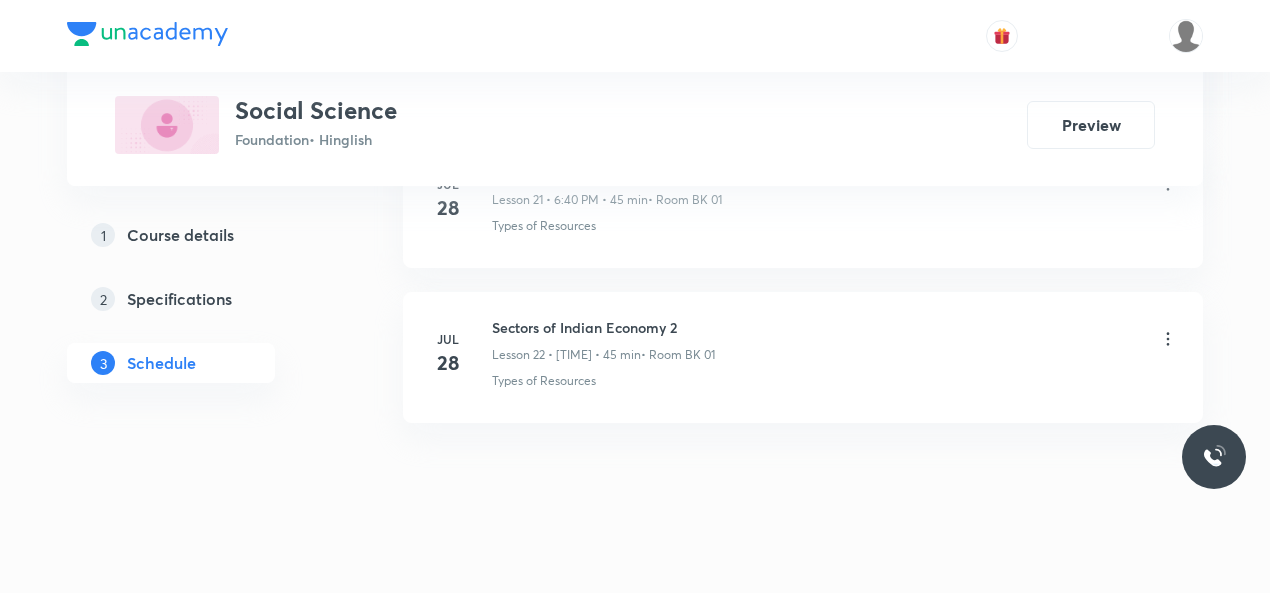 click on "Sectors of Indian Economy 2" at bounding box center (603, 327) 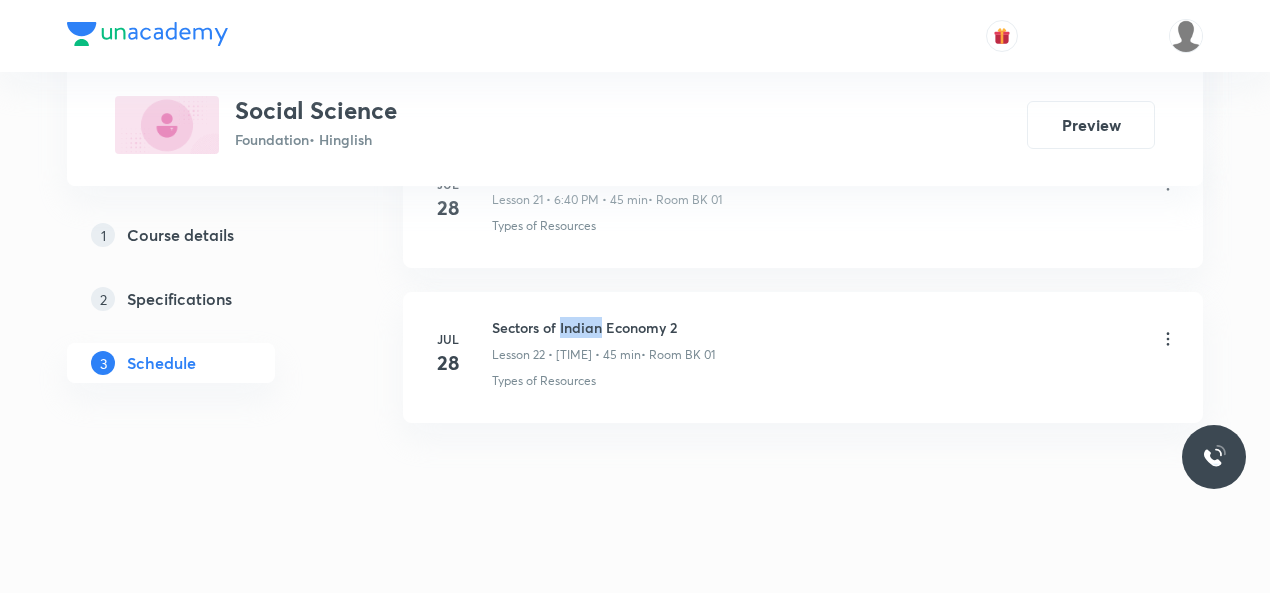 click on "Sectors of Indian Economy 2" at bounding box center [603, 327] 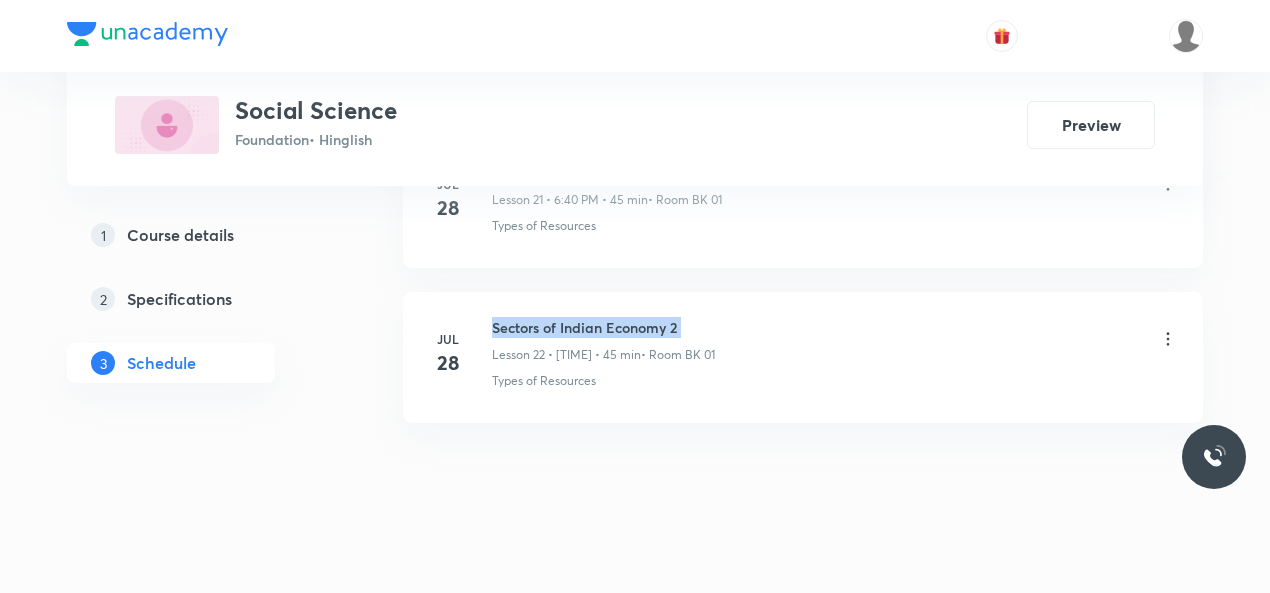 click on "Sectors of Indian Economy 2" at bounding box center [603, 327] 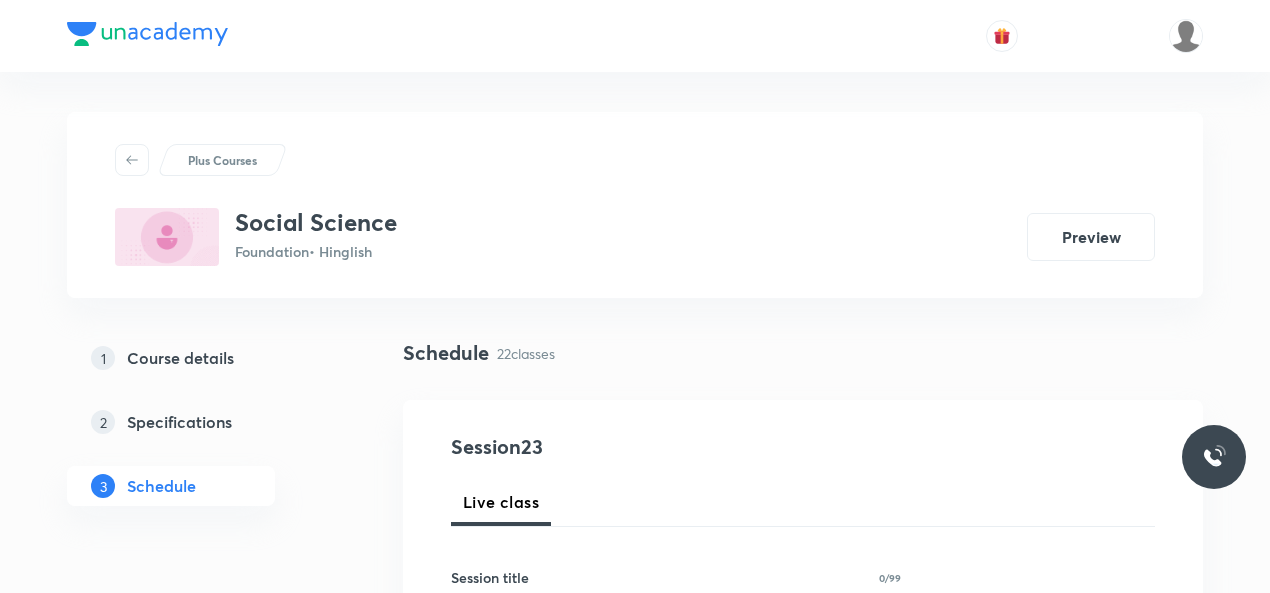 scroll, scrollTop: 172, scrollLeft: 0, axis: vertical 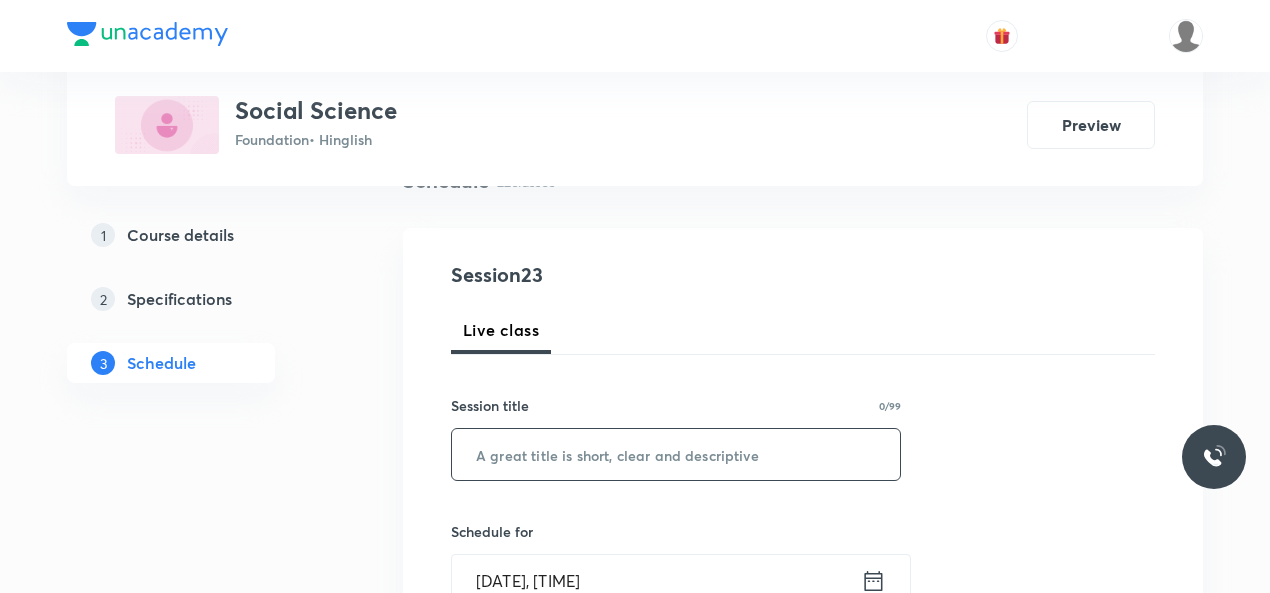 click at bounding box center (676, 454) 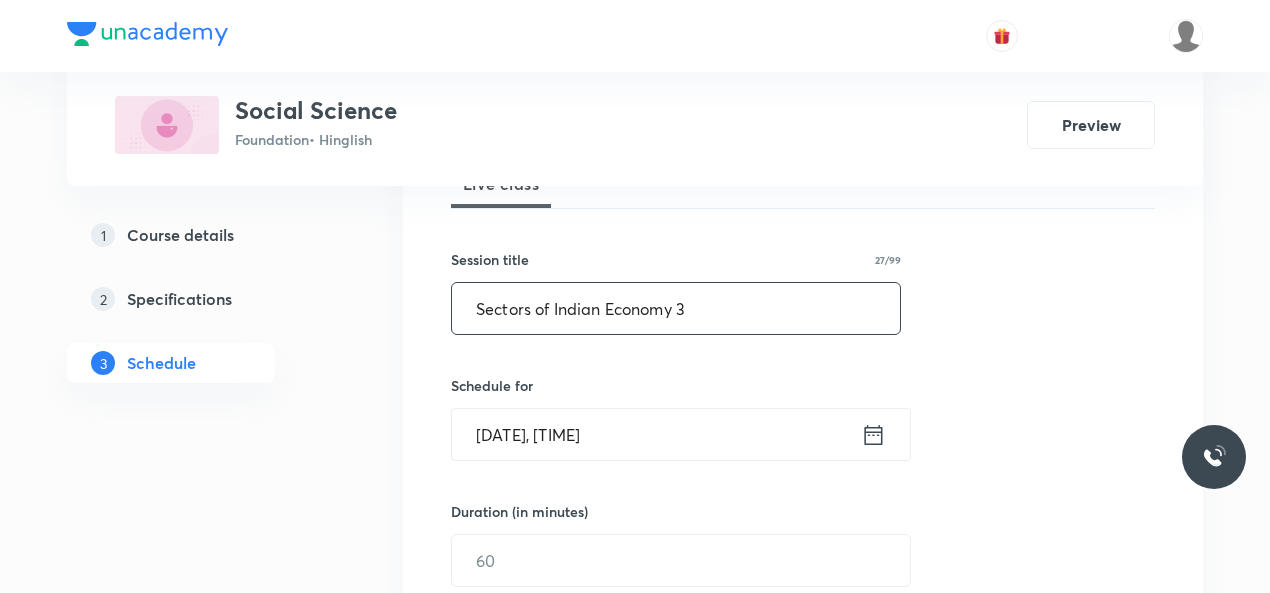 scroll, scrollTop: 321, scrollLeft: 0, axis: vertical 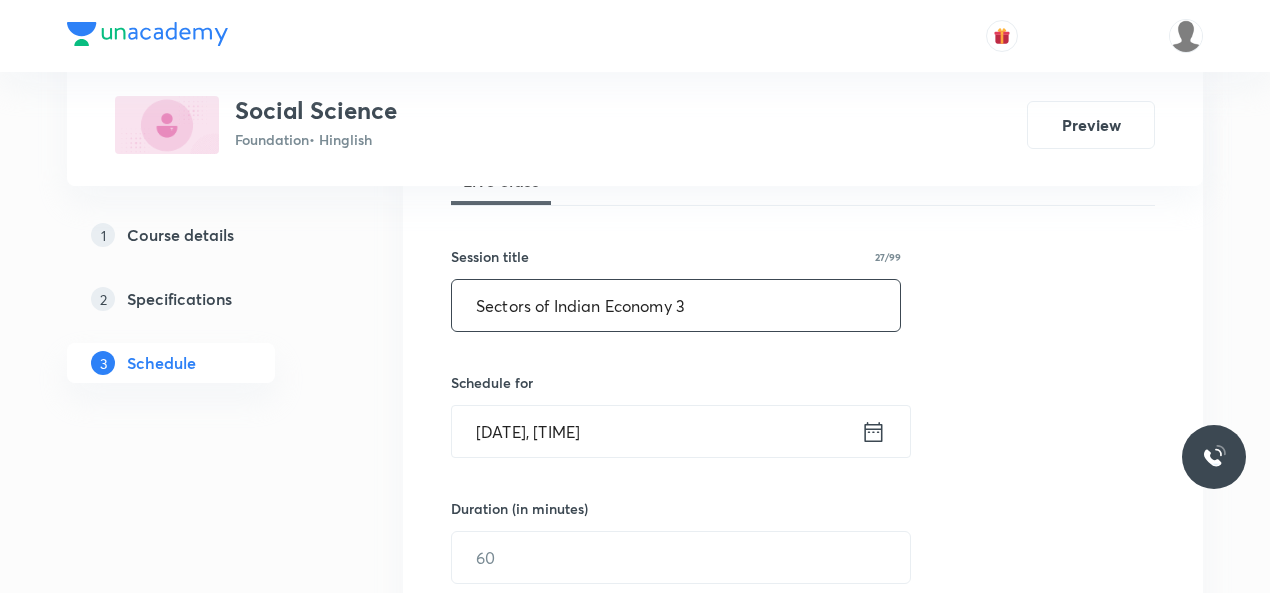 type on "Sectors of Indian Economy 3" 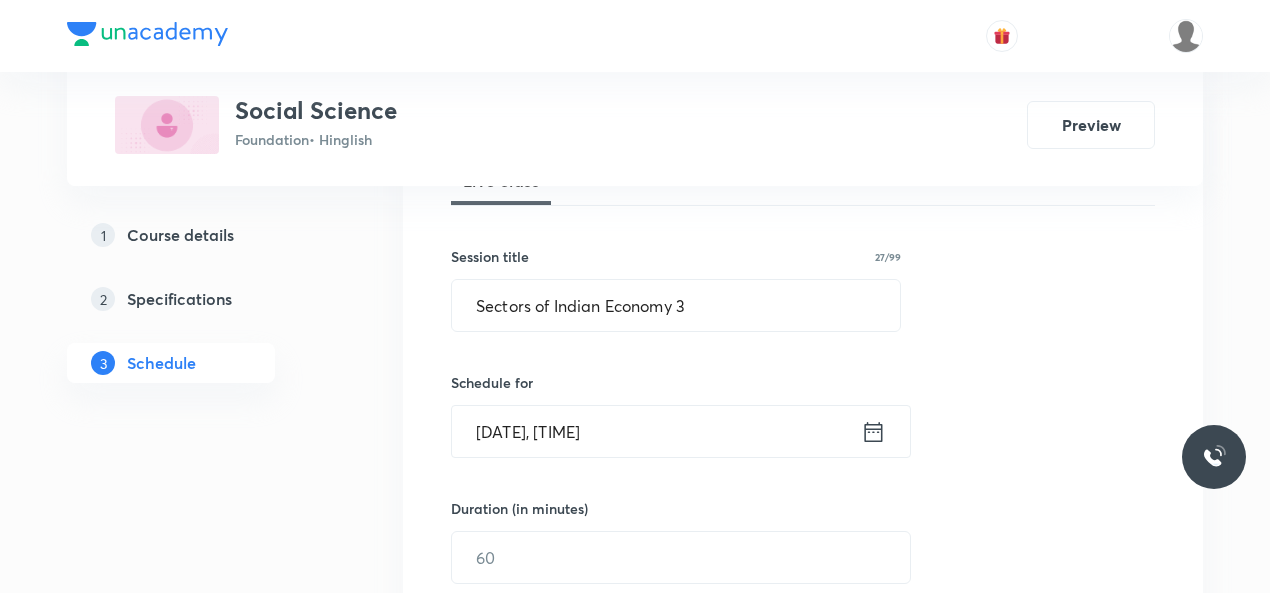 click on "[DATE], [TIME]" at bounding box center [656, 431] 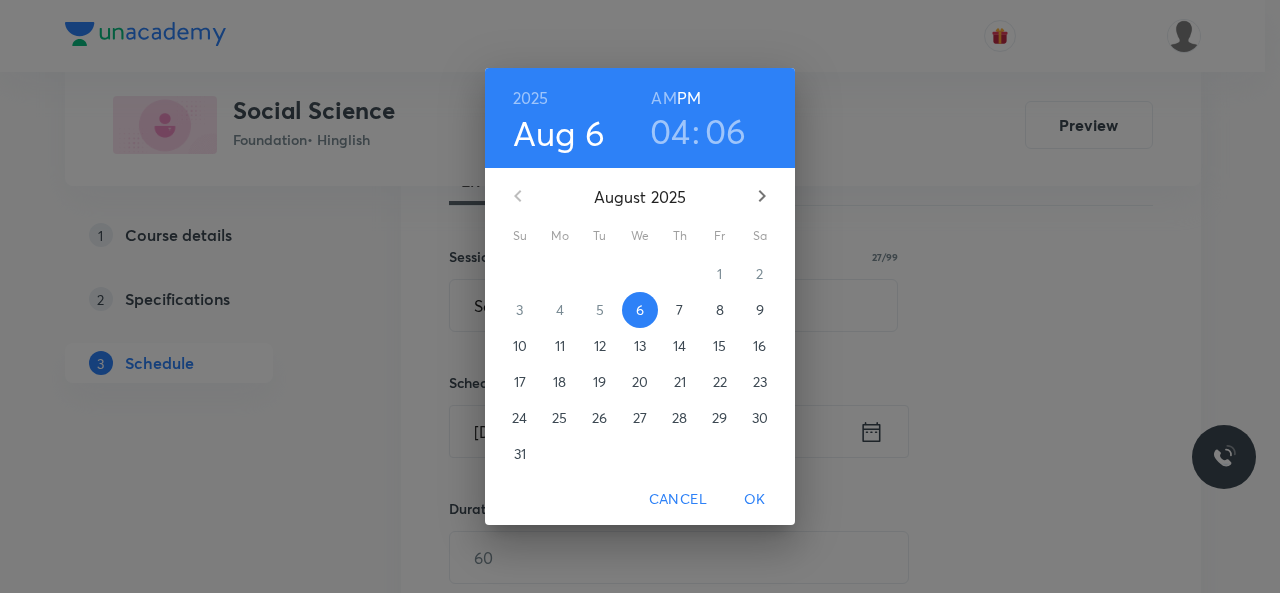 click on "04" at bounding box center (670, 131) 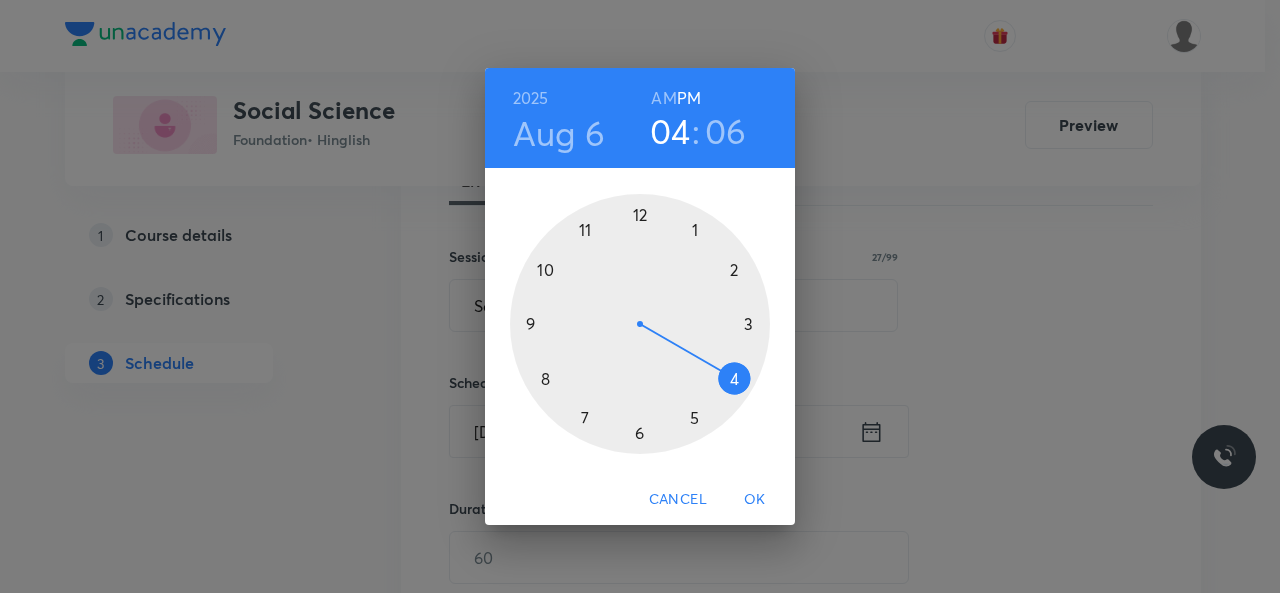 click at bounding box center (640, 324) 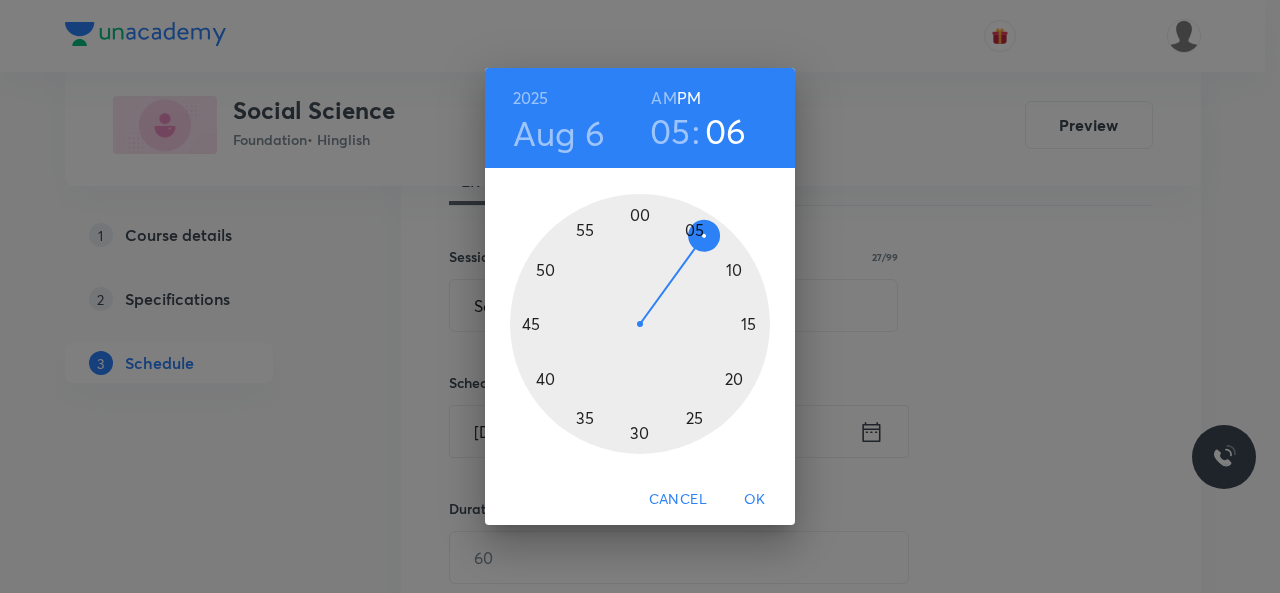 click at bounding box center (640, 324) 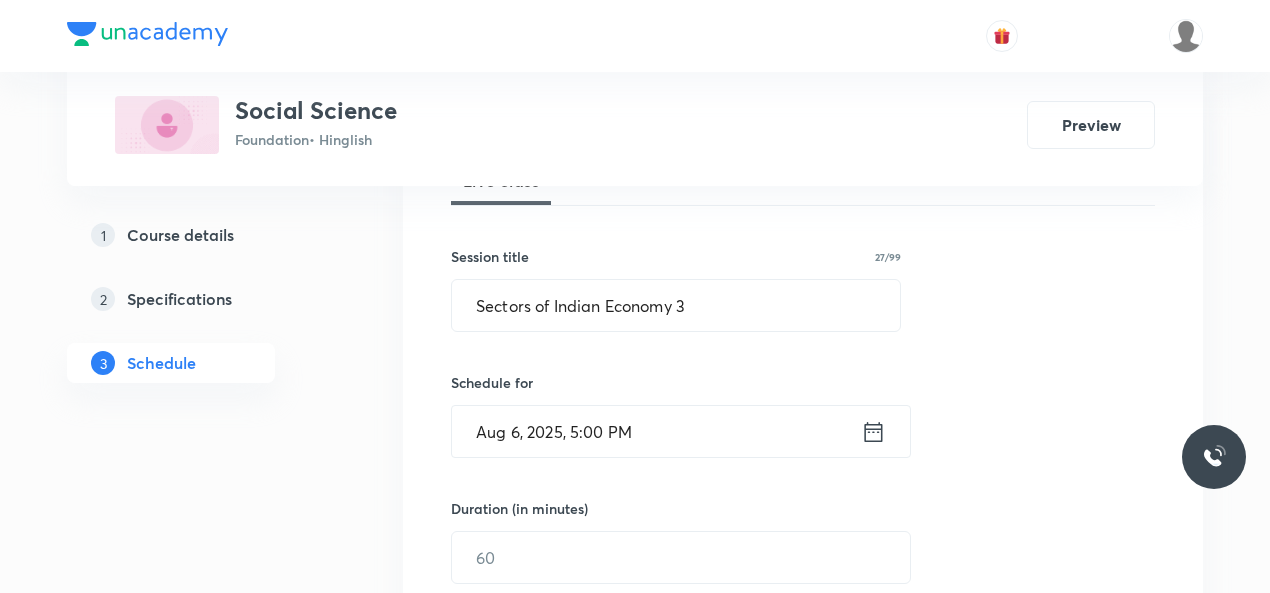 scroll, scrollTop: 435, scrollLeft: 0, axis: vertical 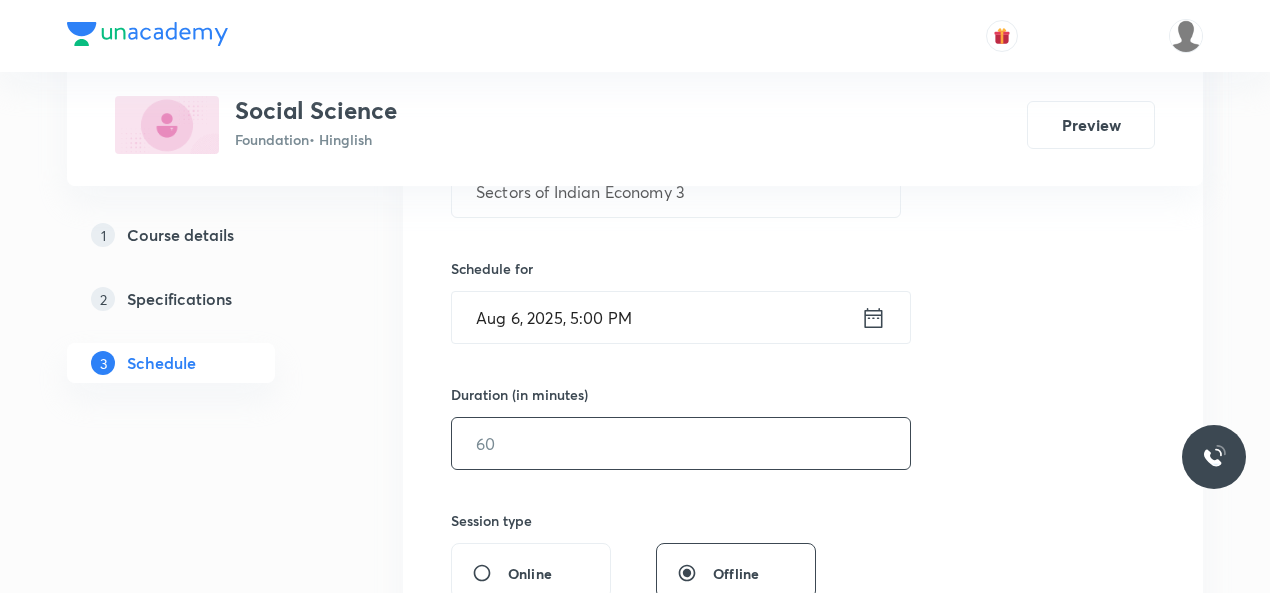 click at bounding box center (681, 443) 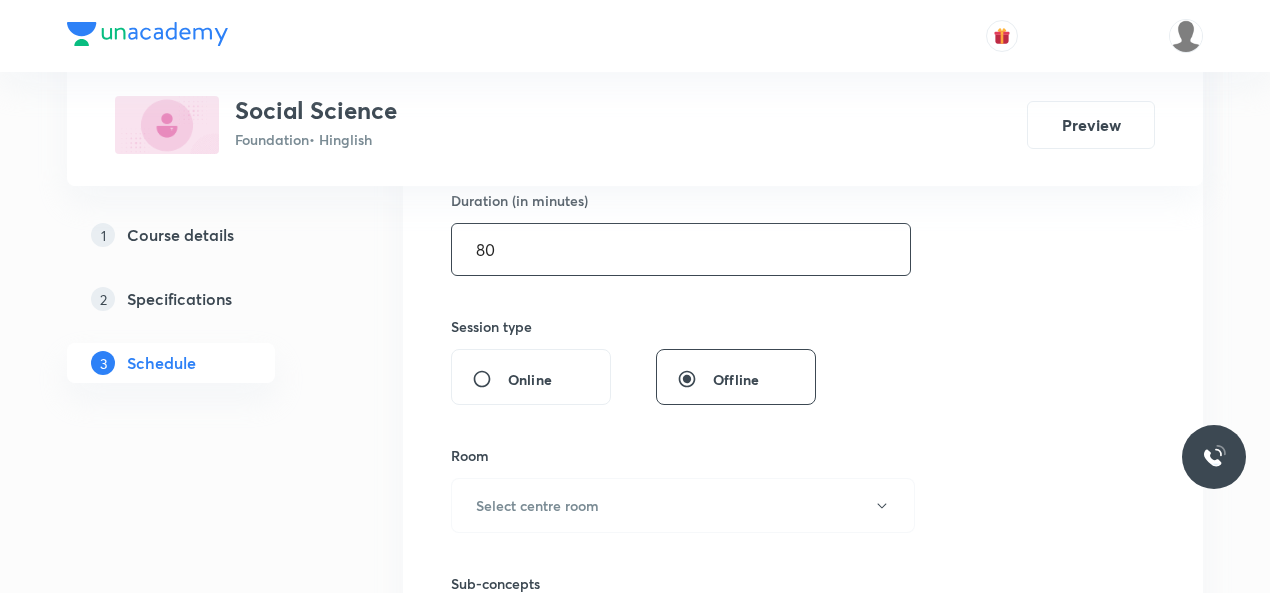 scroll, scrollTop: 633, scrollLeft: 0, axis: vertical 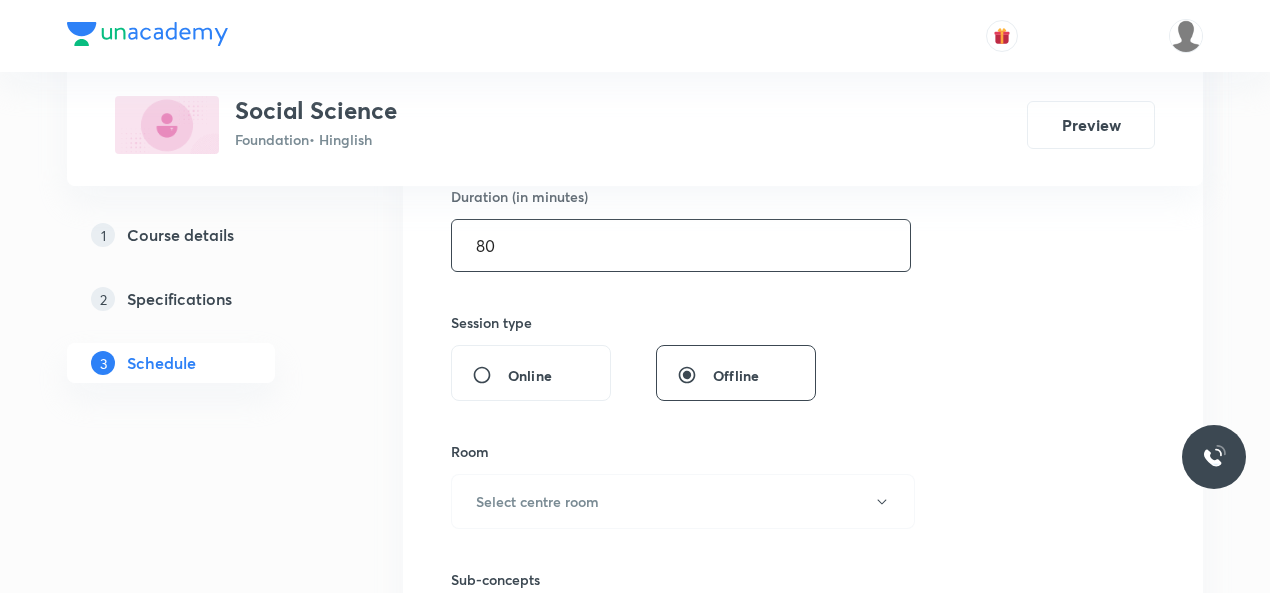 type on "8" 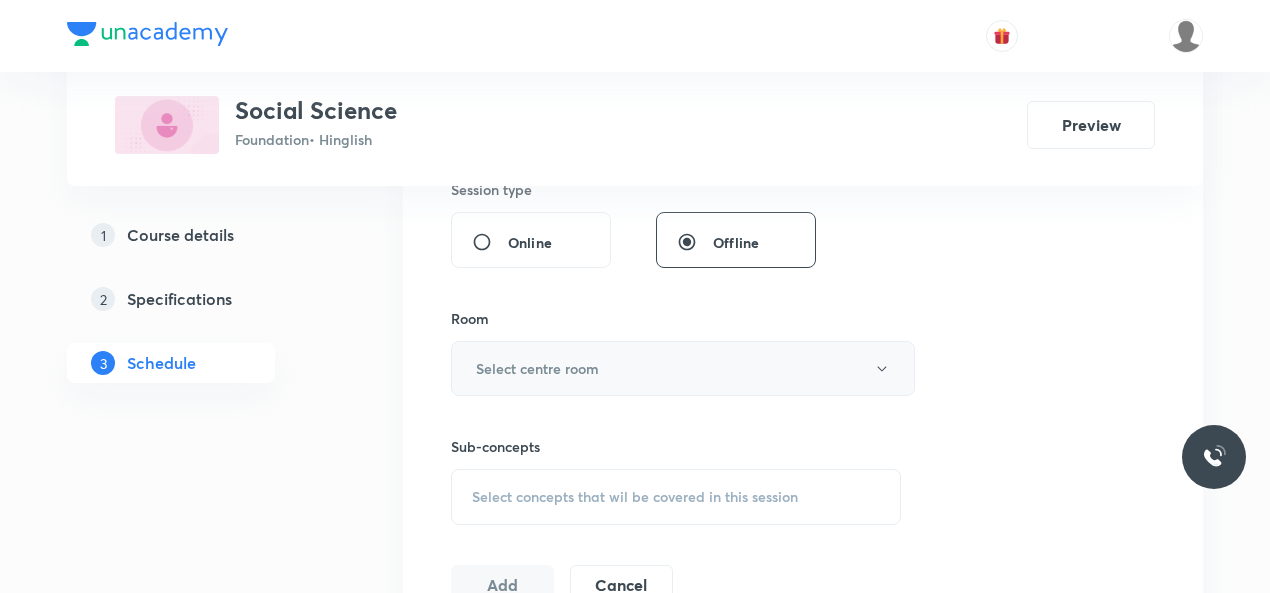 scroll, scrollTop: 767, scrollLeft: 0, axis: vertical 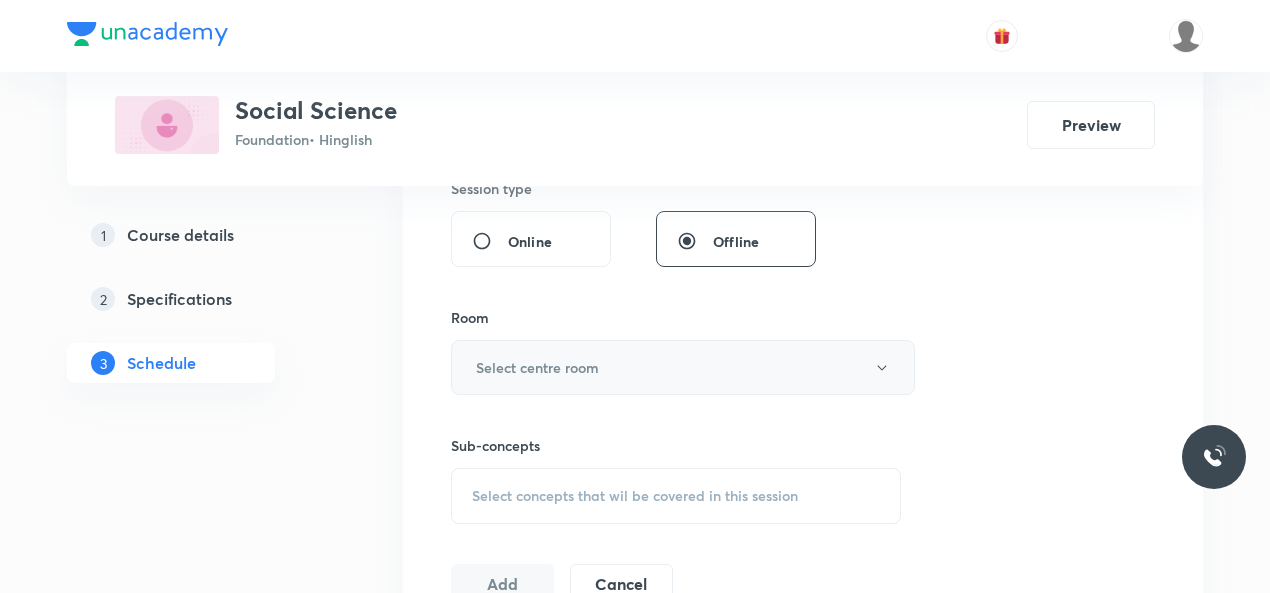 type on "45" 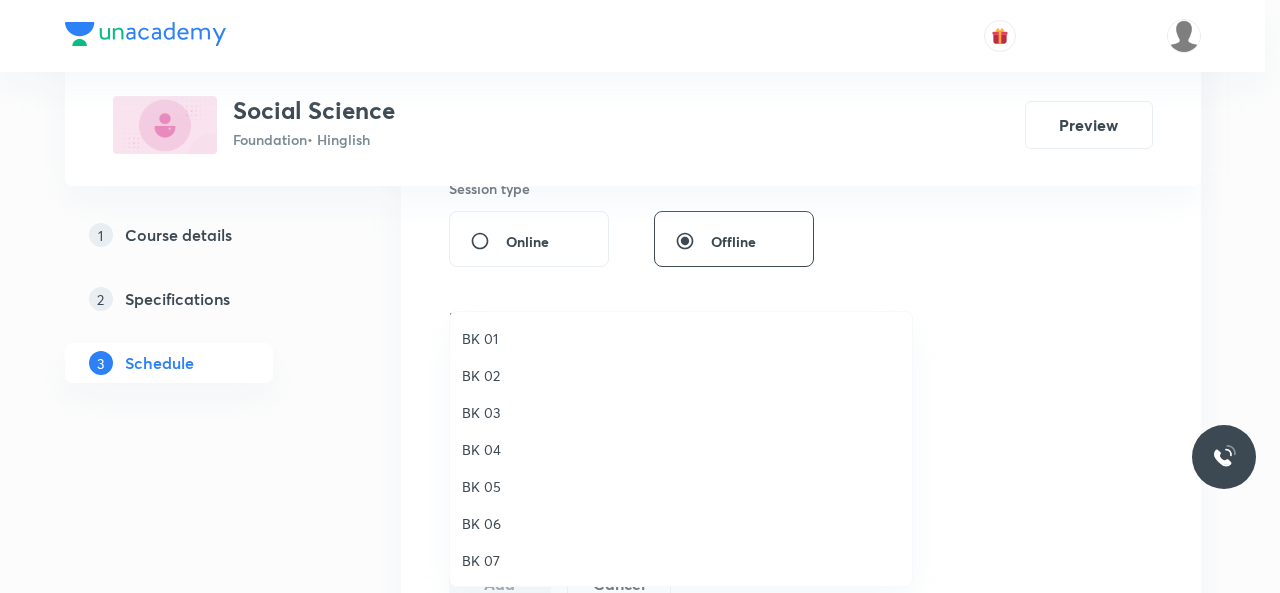 click on "BK 01" at bounding box center (681, 338) 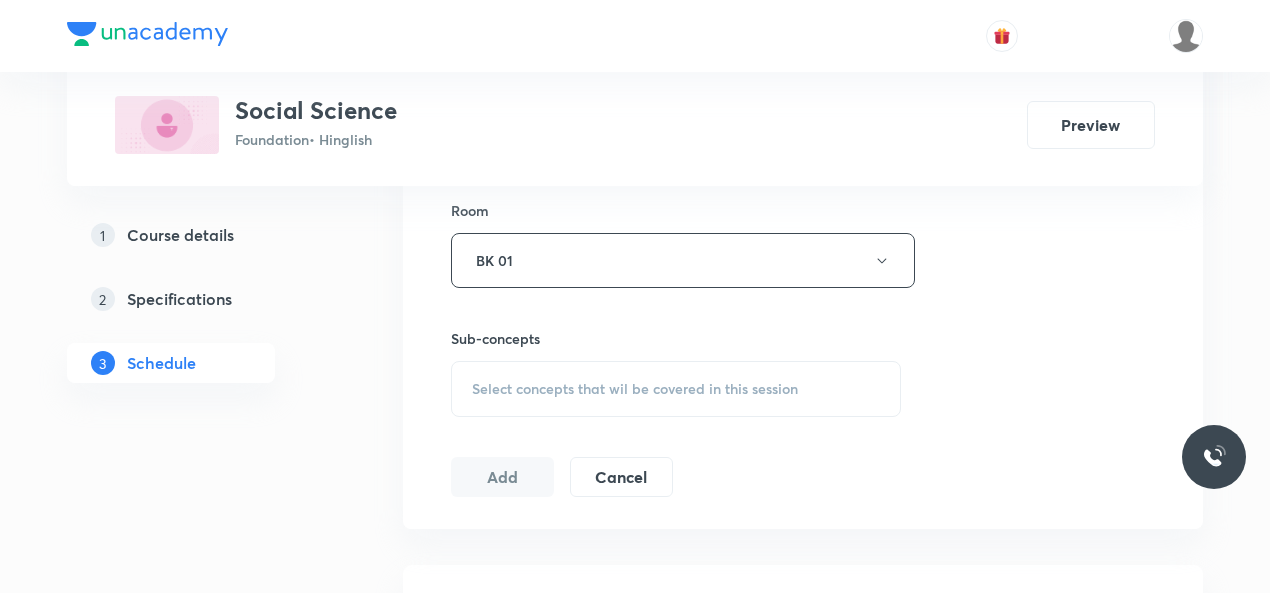 scroll, scrollTop: 892, scrollLeft: 0, axis: vertical 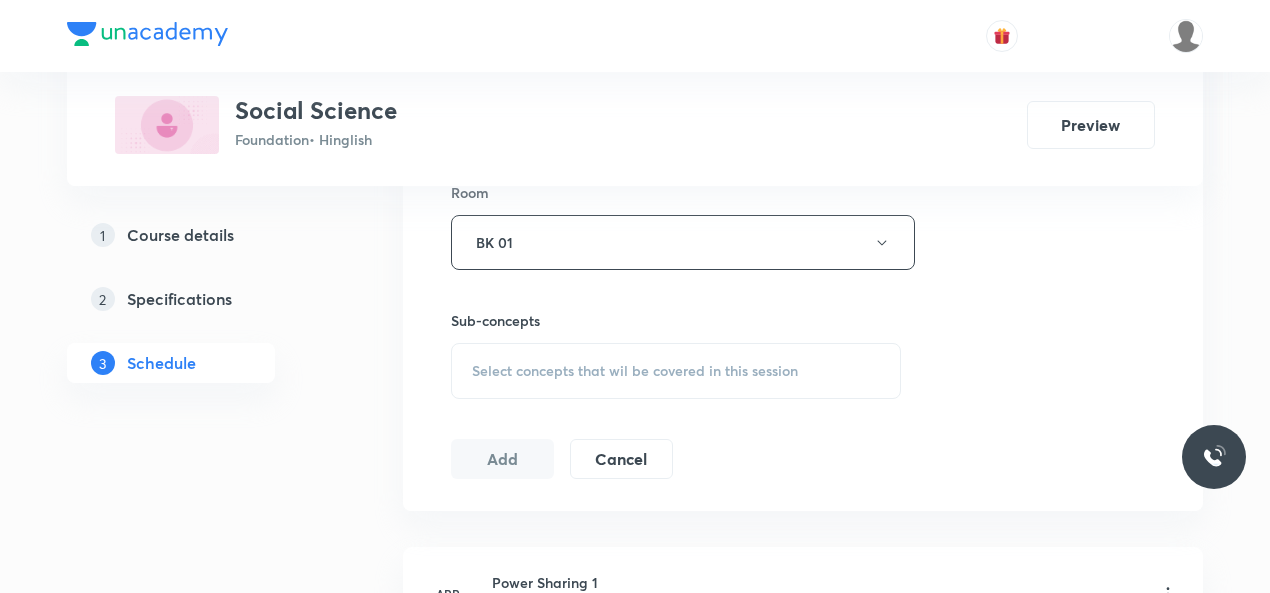 click on "Select concepts that wil be covered in this session" at bounding box center (676, 371) 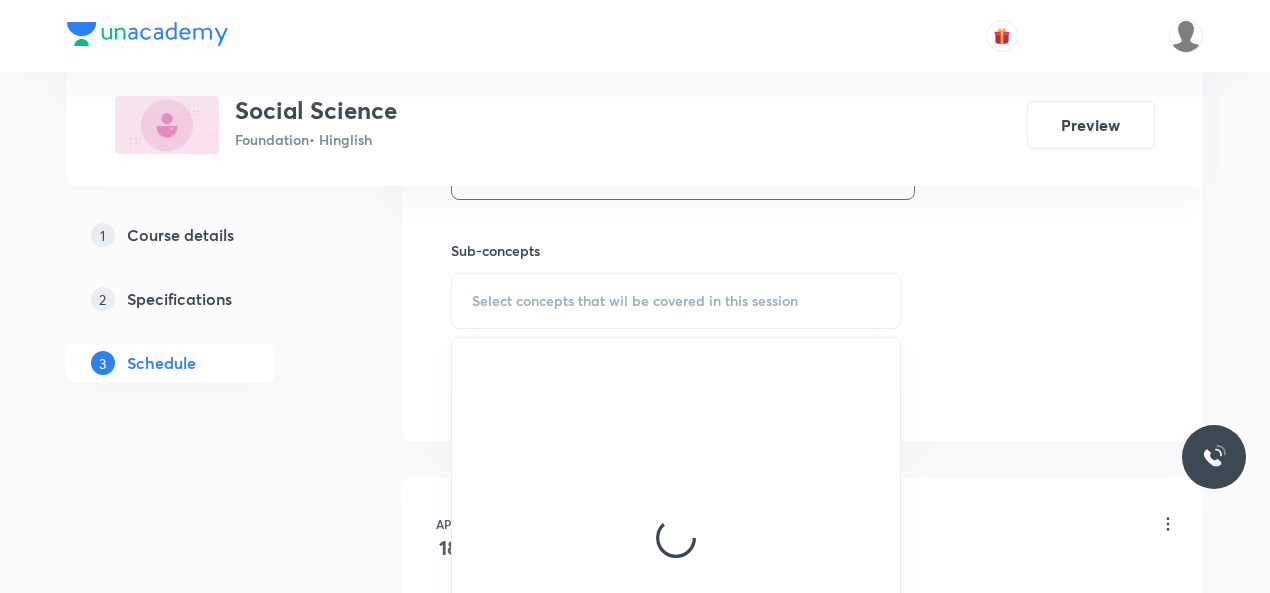 scroll, scrollTop: 964, scrollLeft: 0, axis: vertical 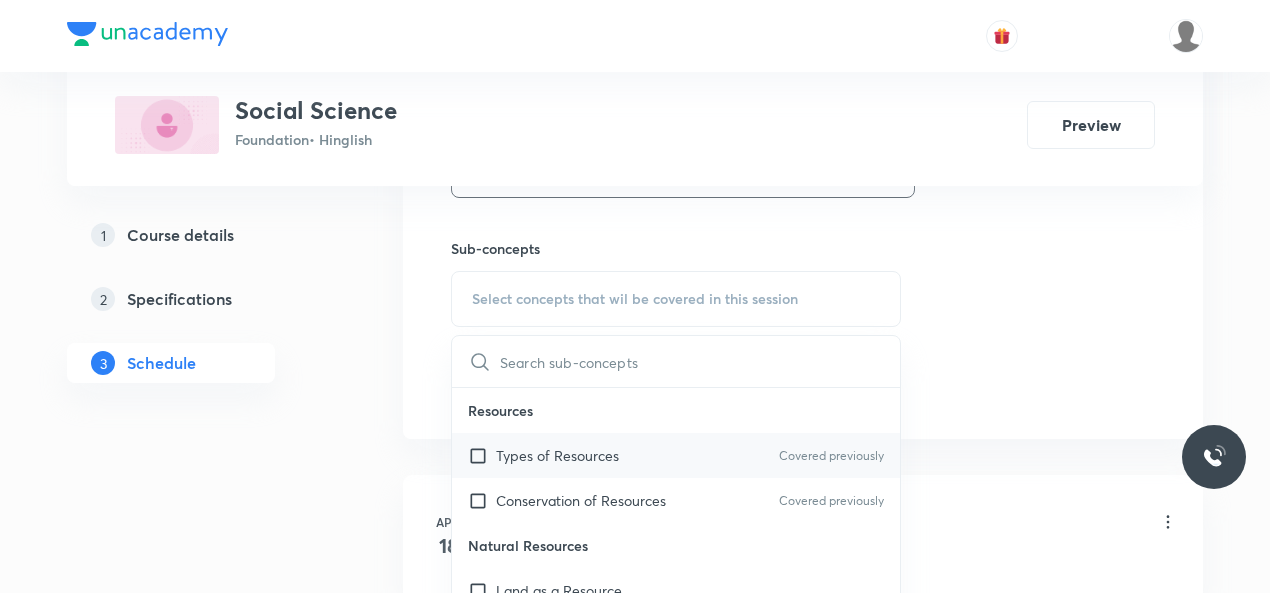 click on "Types of Resources" at bounding box center [557, 455] 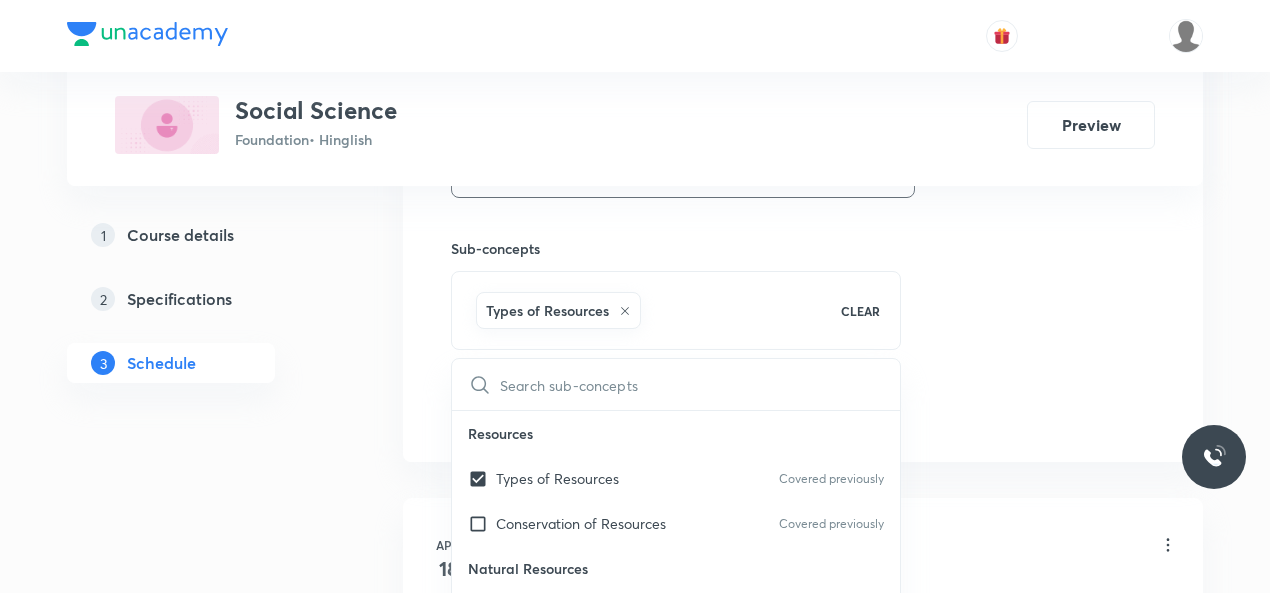 click on "Session  23 Live class Session title 27/99 Sectors of Indian Economy 3 ​ Schedule for Aug 6, 2025, 5:00 PM ​ Duration (in minutes) 45 ​   Session type Online Offline Room BK 01 Sub-concepts Types of Resources CLEAR ​ Resources Types of Resources Covered previously Conservation of Resources Covered previously Natural Resources Land as a Resource Soil as a Resource Water as a Resource Covered previously Natural Vegetation and Wildlife Resource Mineral and Power Resources Mineral Resources and Their Types Distribution of Minerals in All Continents Distribution of Minerals in India Uses and Conservation of Minerals Power Resources Agriculture Farm System Major Crops Agricultural Development Industries Types of Economic Activities Classification of Industries Factors Affecting Location of Industries Industrial System Human Resources Human Resources Population Change The Indian Constitution Need for Constitution Features of Constitution Secularism Indian Secularism Judiciary Role of Judiciary Criminal Court" at bounding box center (803, -51) 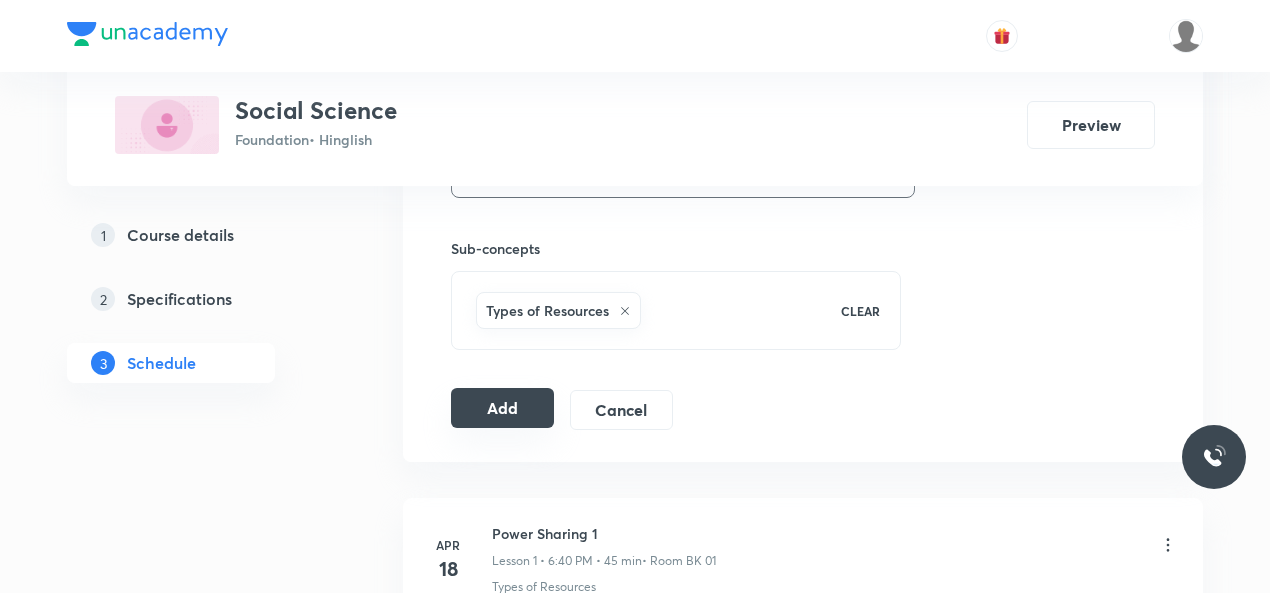 click on "Add" at bounding box center (502, 408) 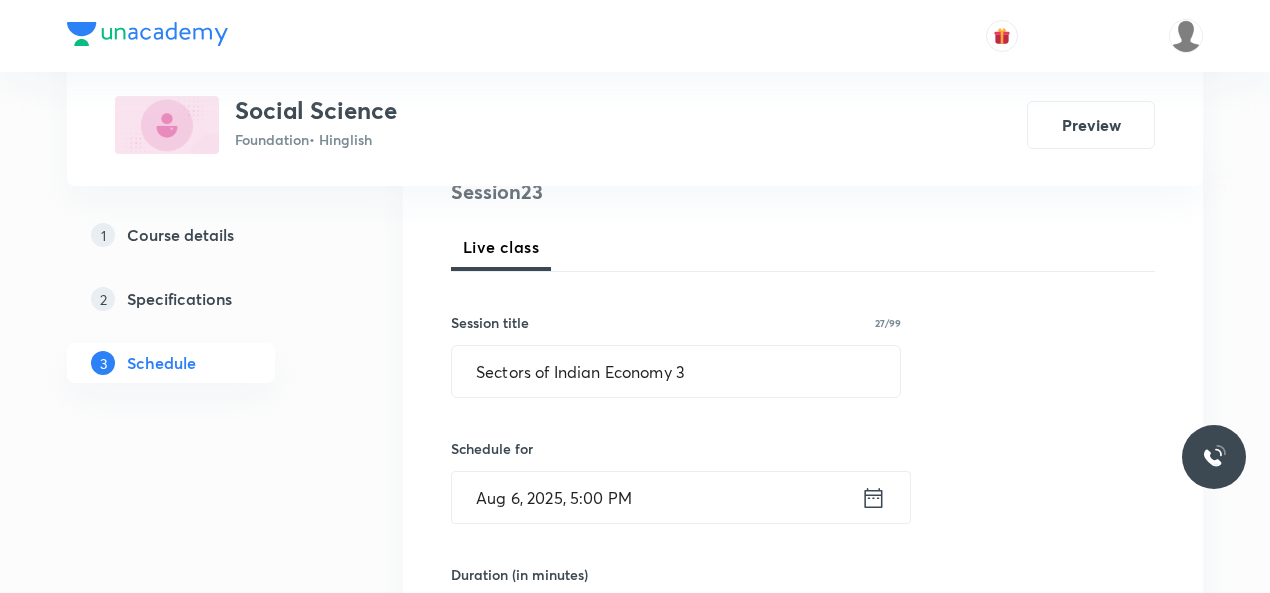 scroll, scrollTop: 253, scrollLeft: 0, axis: vertical 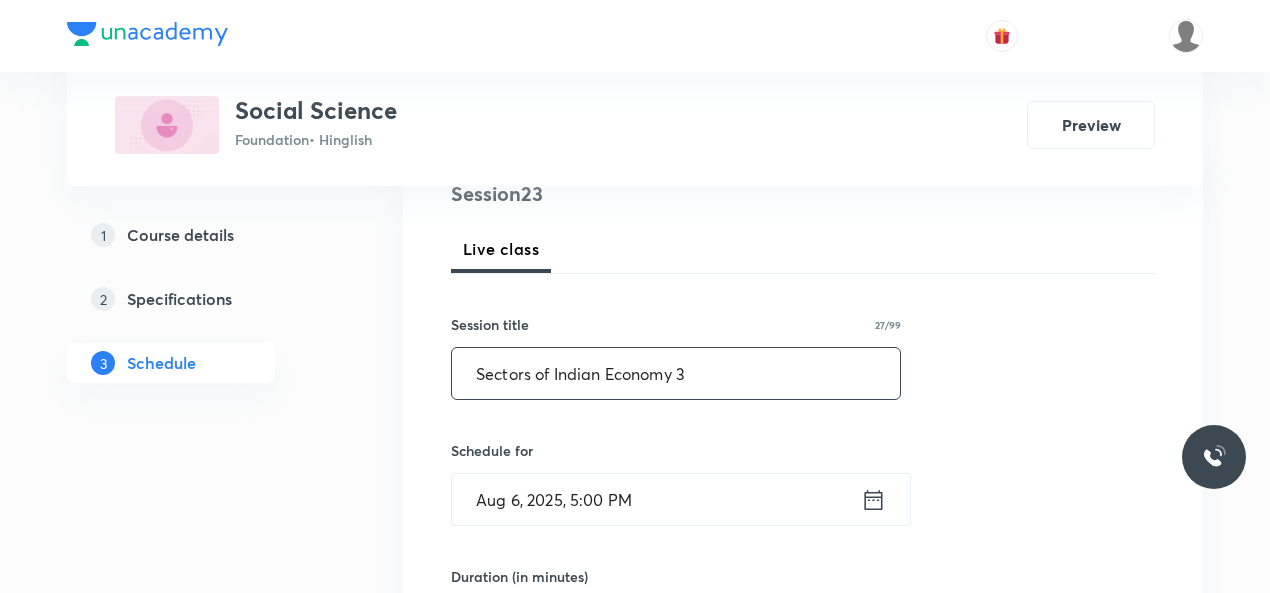 click on "Sectors of Indian Economy 3" at bounding box center (676, 373) 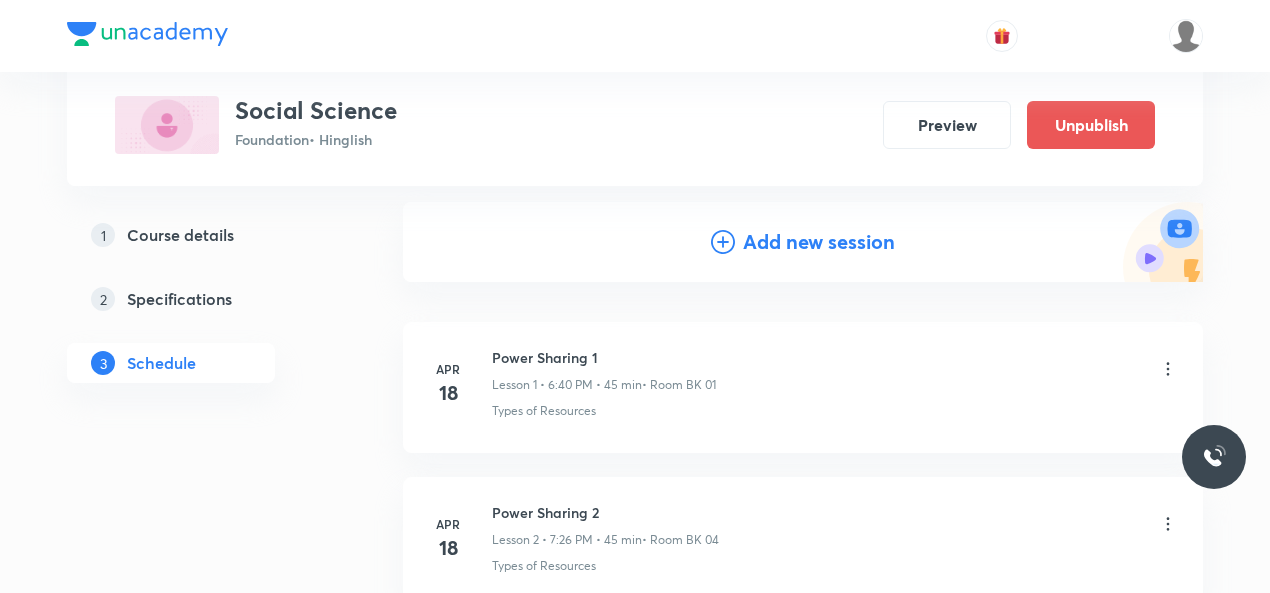 scroll, scrollTop: 0, scrollLeft: 0, axis: both 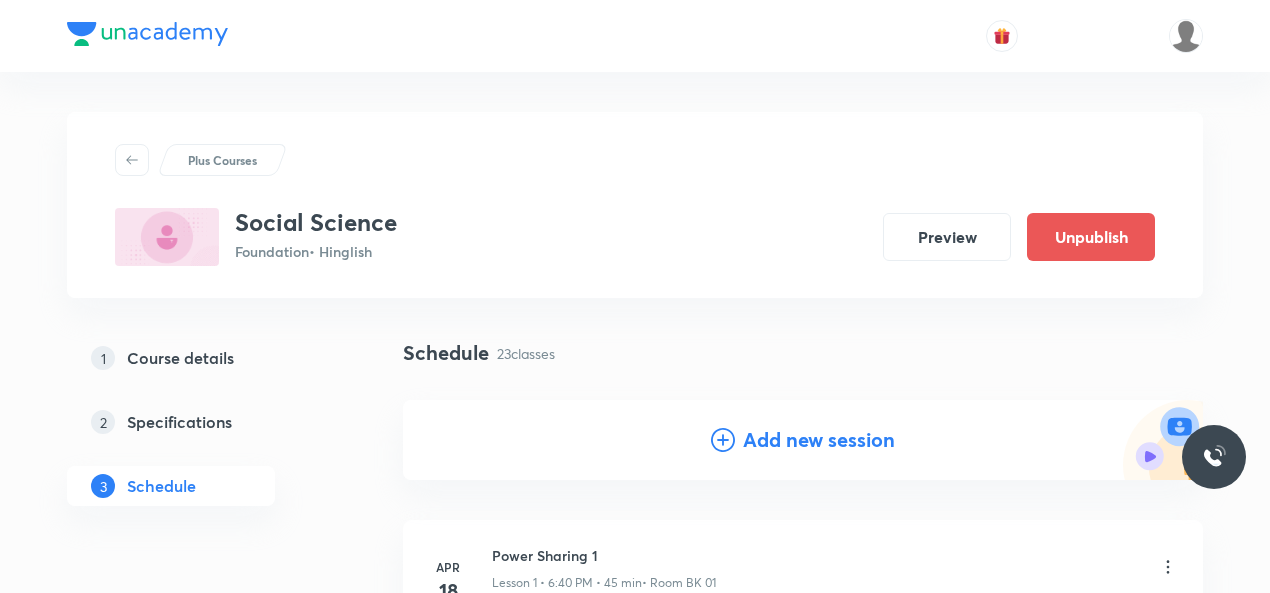 click 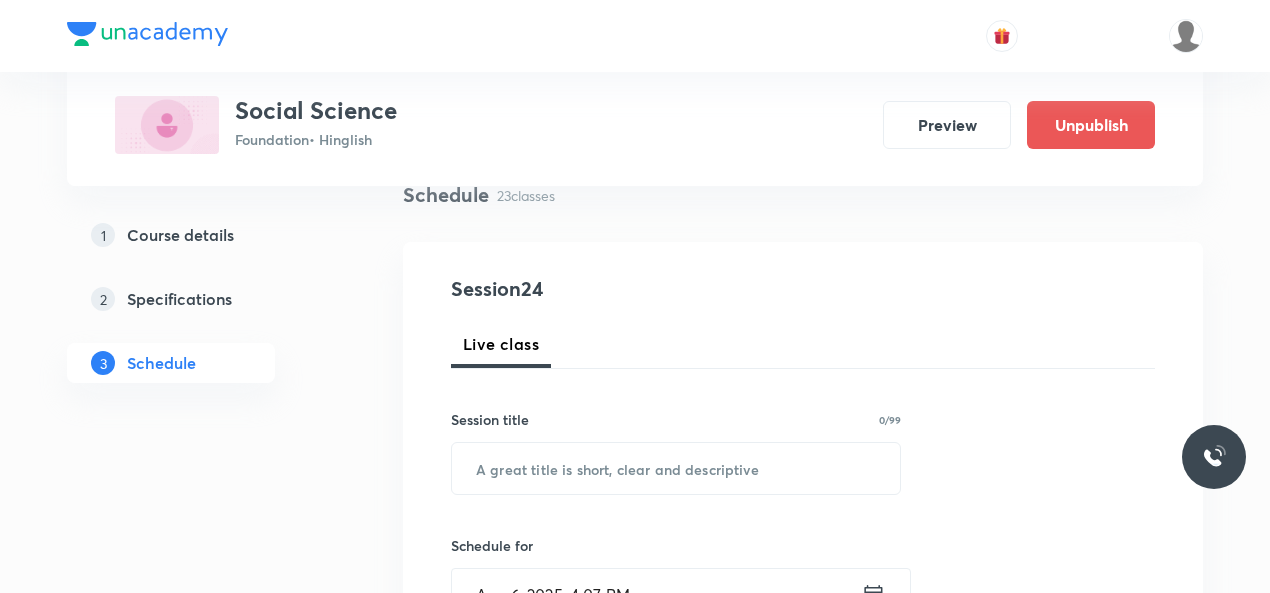 scroll, scrollTop: 160, scrollLeft: 0, axis: vertical 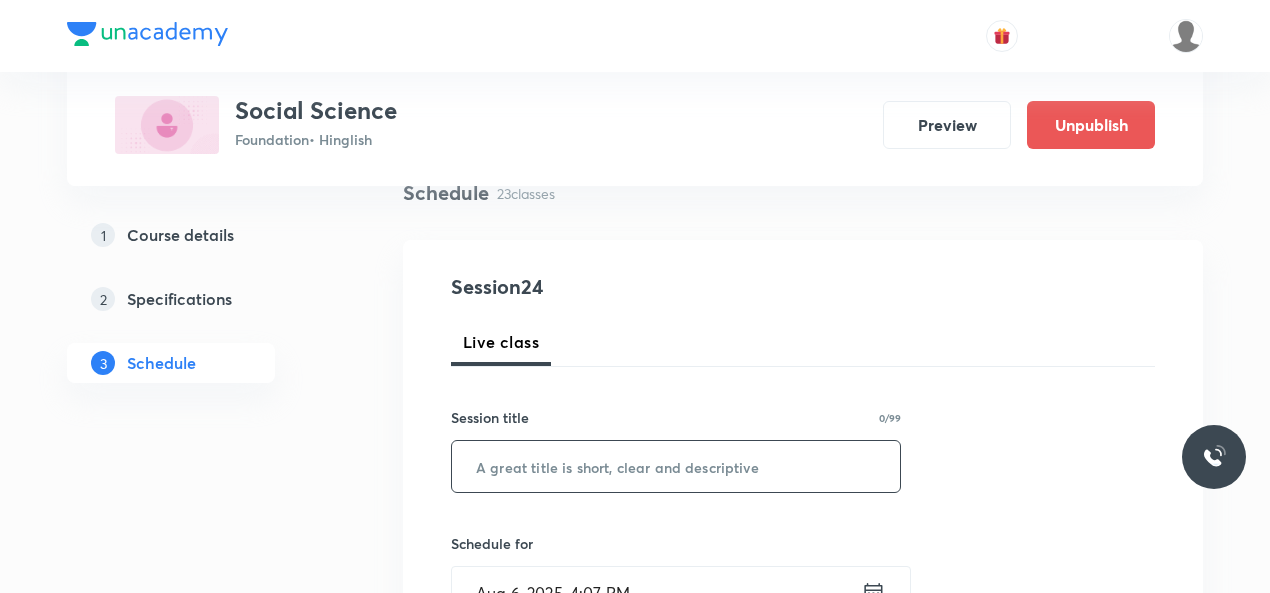 click at bounding box center (676, 466) 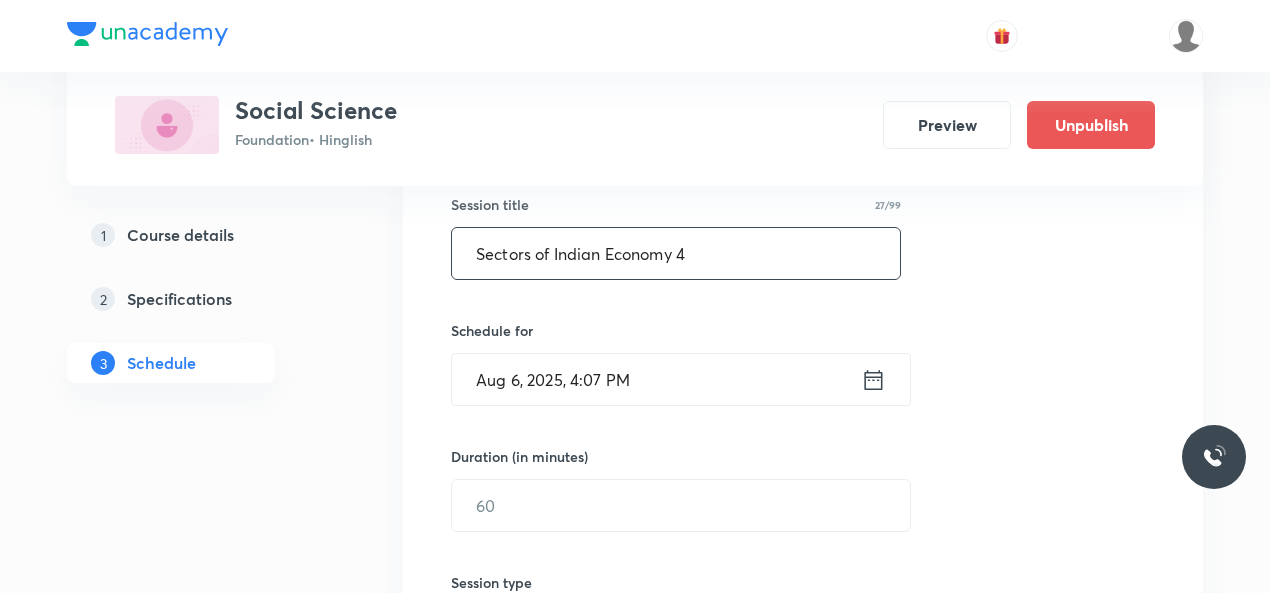 scroll, scrollTop: 384, scrollLeft: 0, axis: vertical 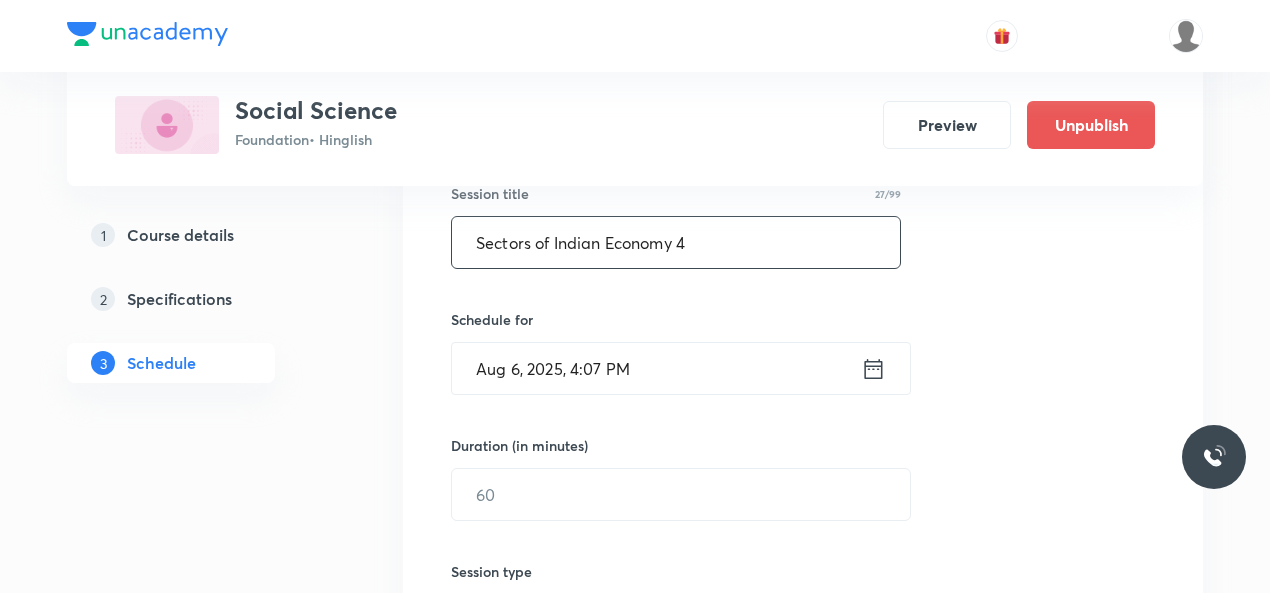 type on "Sectors of Indian Economy 4" 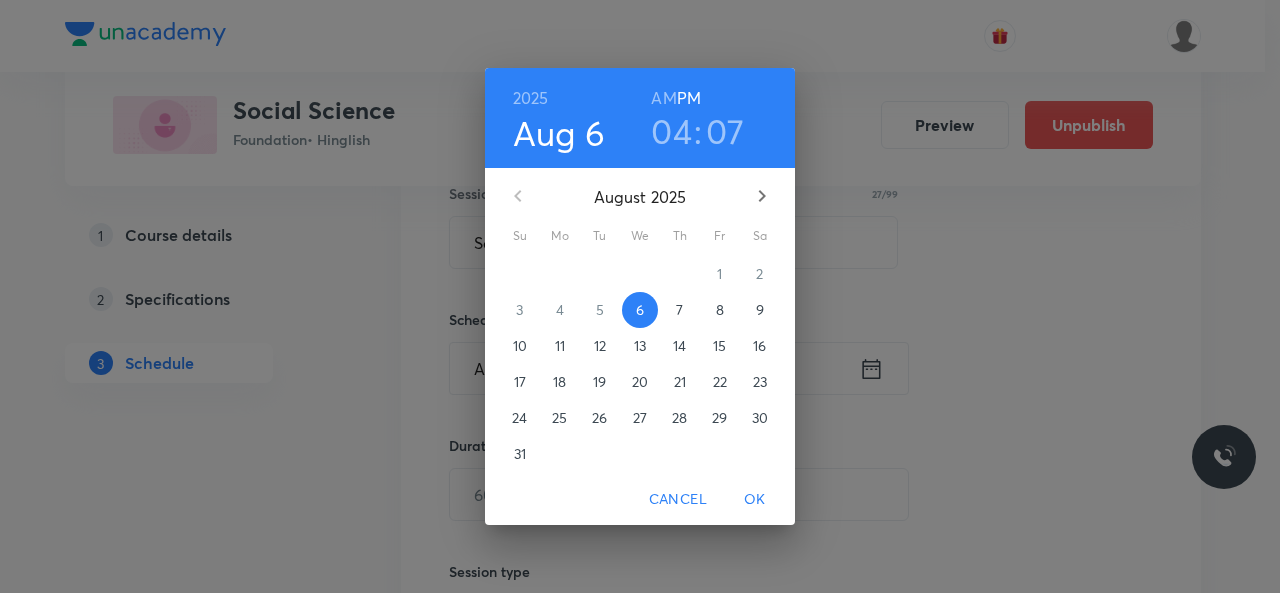 click on "04" at bounding box center [671, 131] 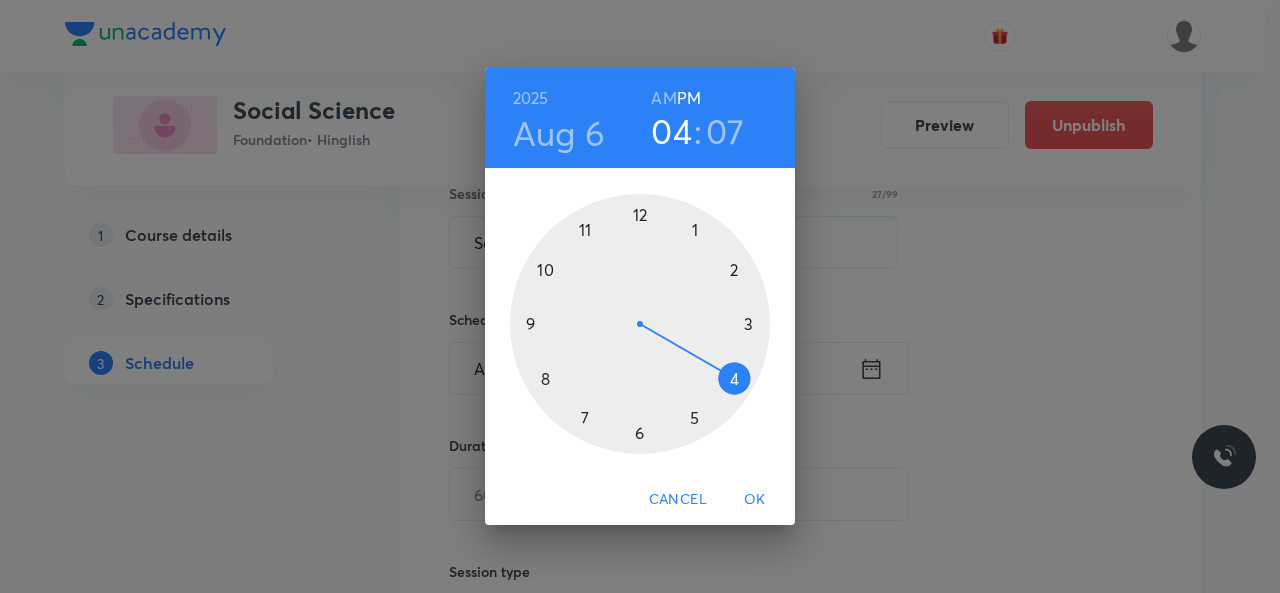 click at bounding box center [640, 324] 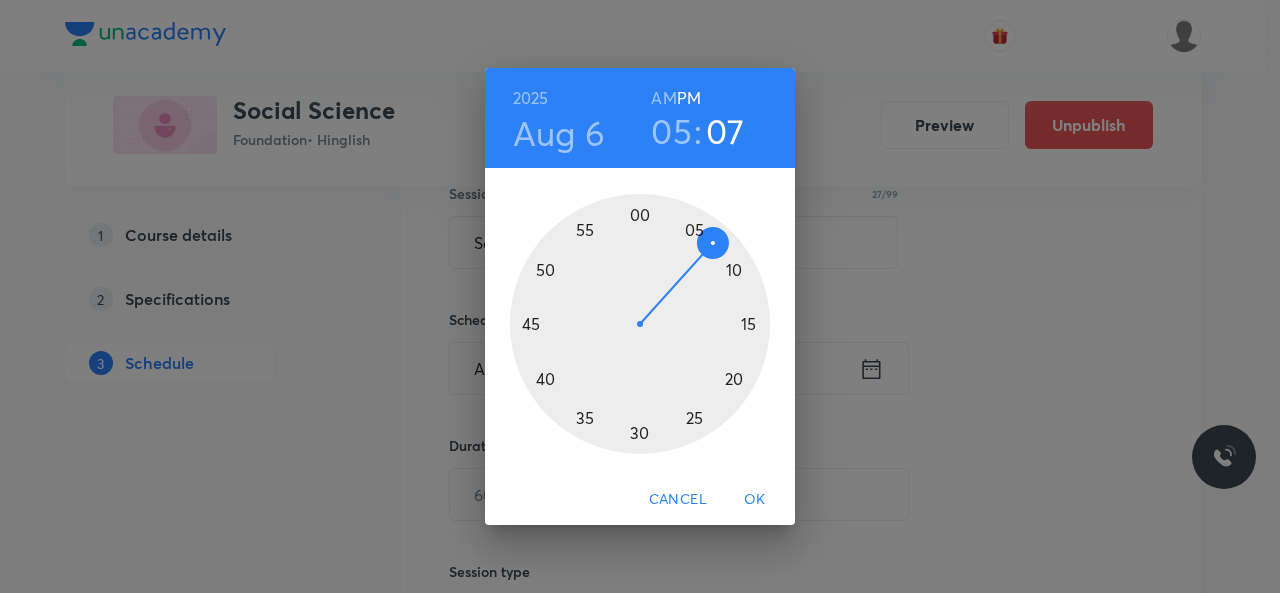 click at bounding box center [640, 324] 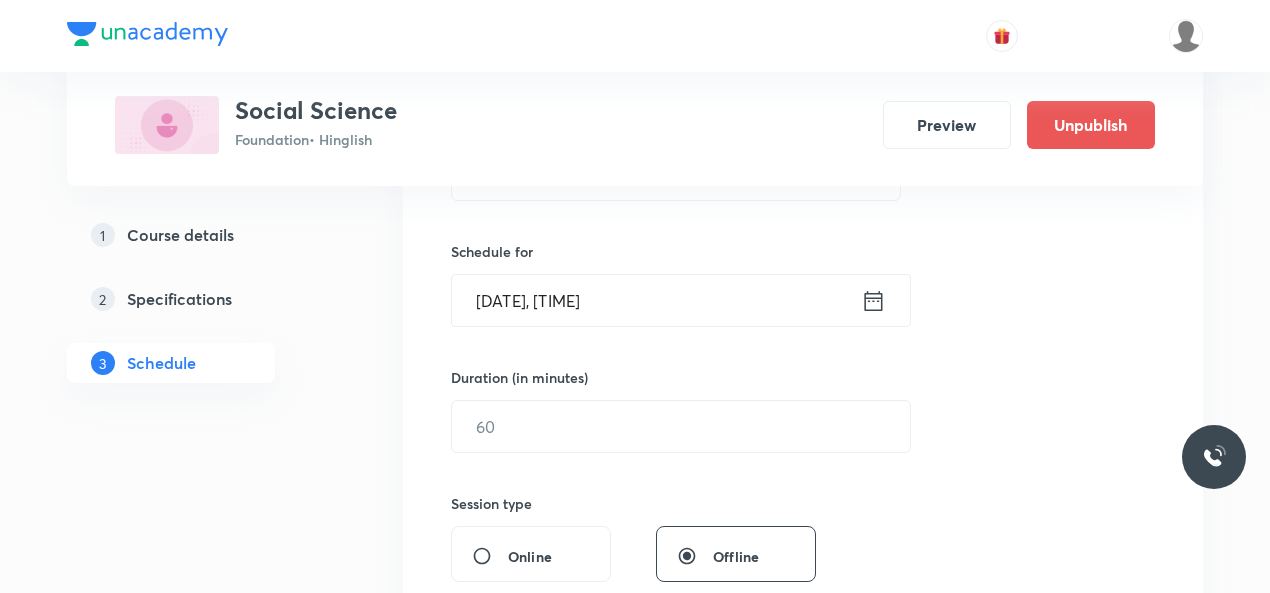 scroll, scrollTop: 457, scrollLeft: 0, axis: vertical 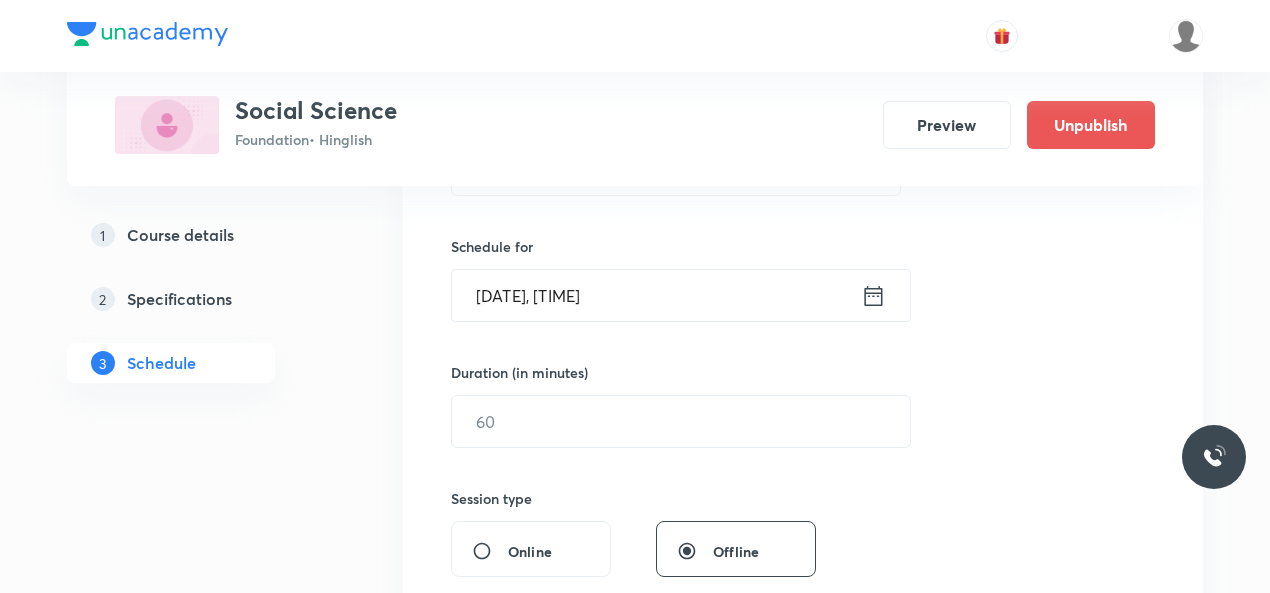 click on "Duration (in minutes) ​" at bounding box center (633, 405) 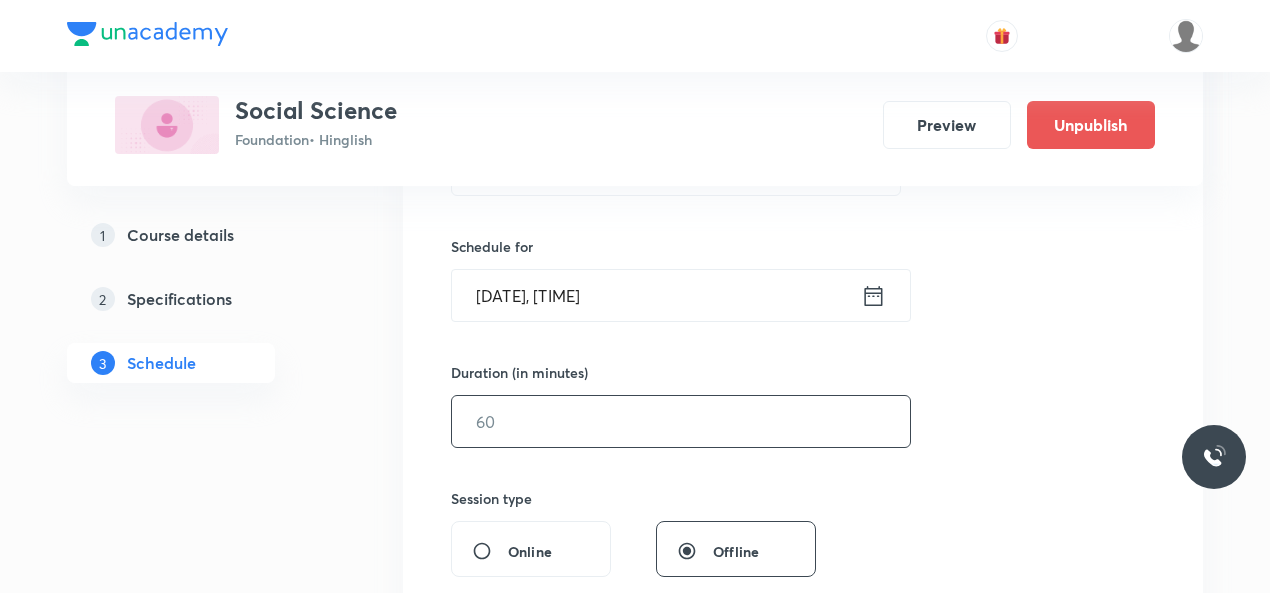 click at bounding box center [681, 421] 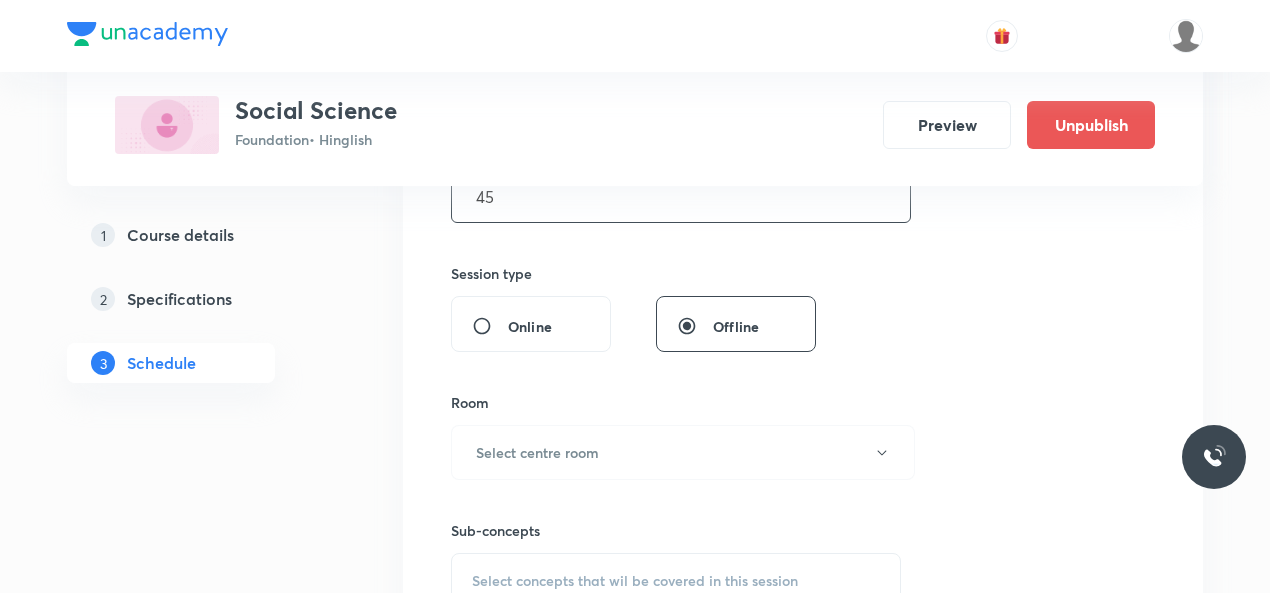 scroll, scrollTop: 683, scrollLeft: 0, axis: vertical 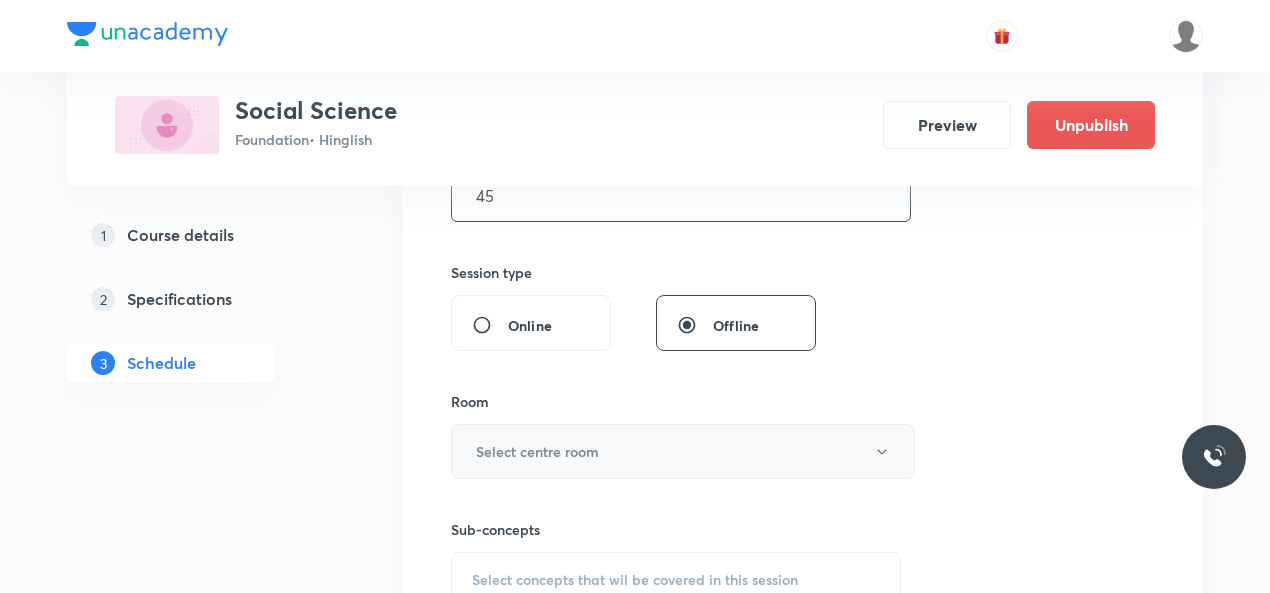 type on "45" 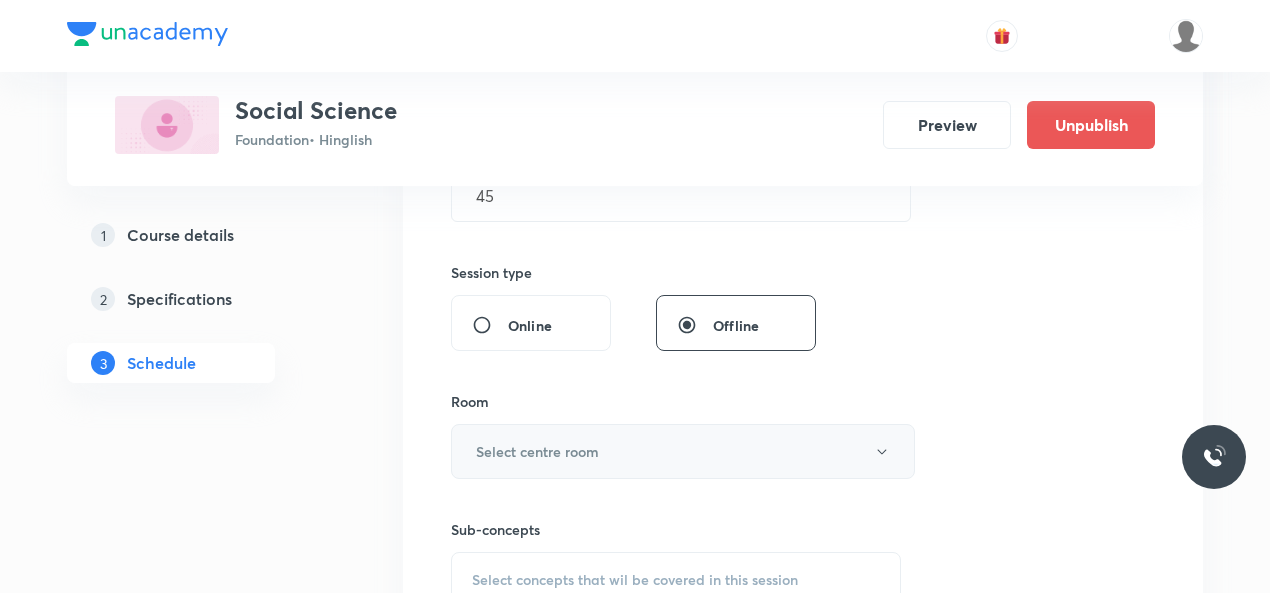 click on "Select centre room" at bounding box center (537, 451) 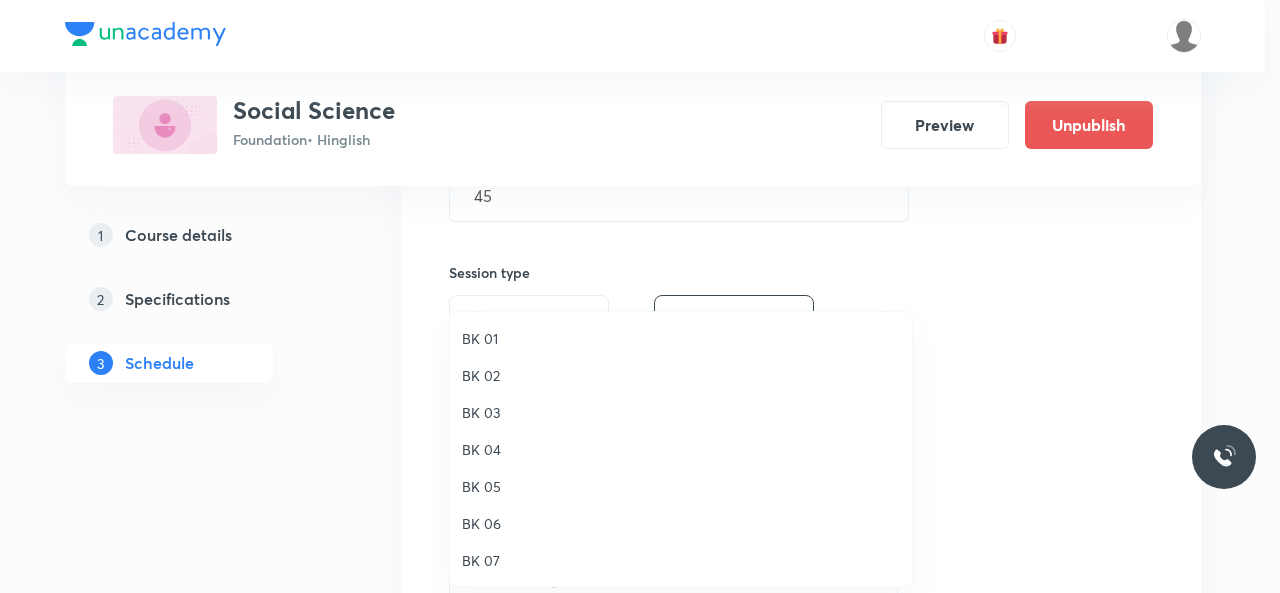 click on "BK 01" at bounding box center (681, 338) 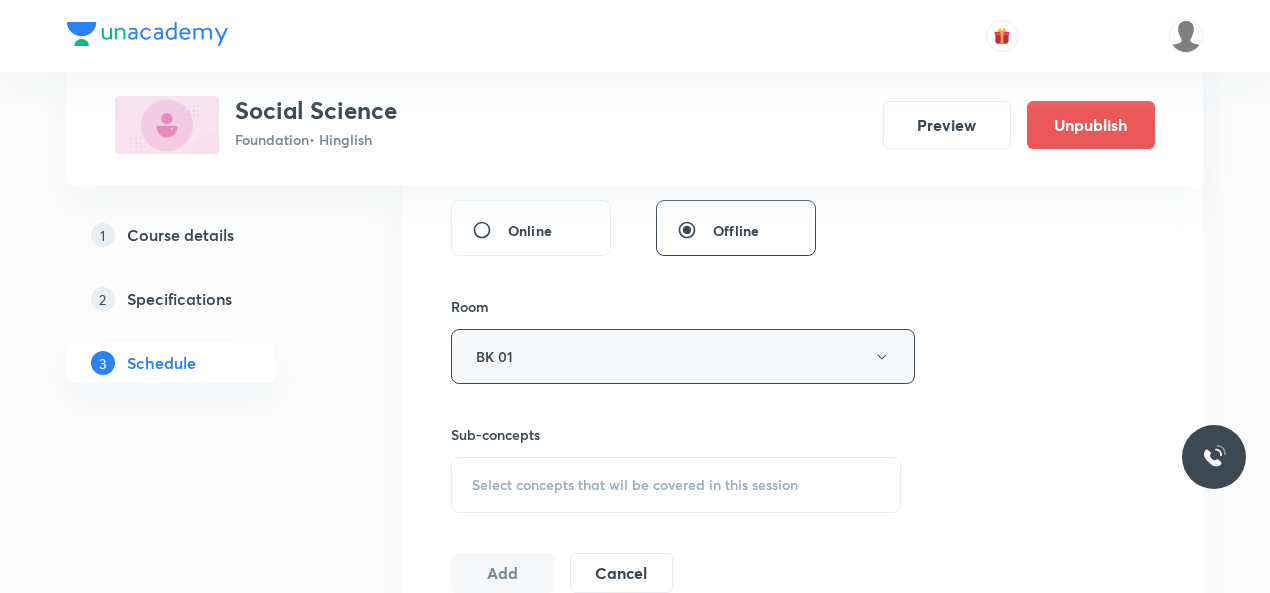 scroll, scrollTop: 841, scrollLeft: 0, axis: vertical 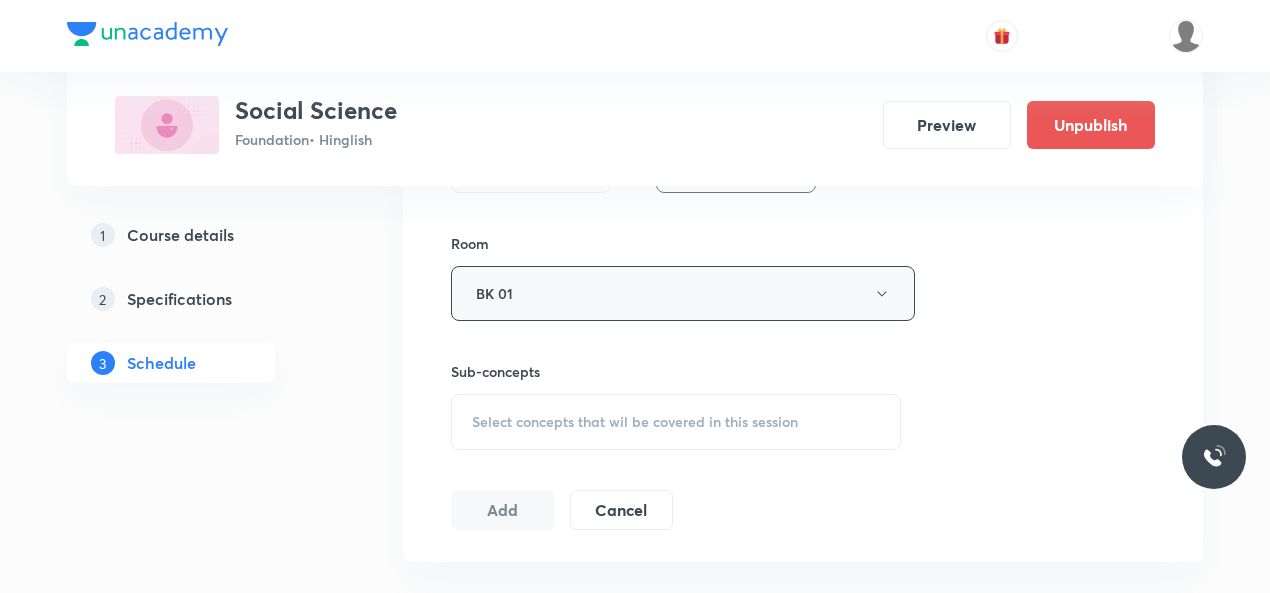 click on "Select concepts that wil be covered in this session" at bounding box center (676, 422) 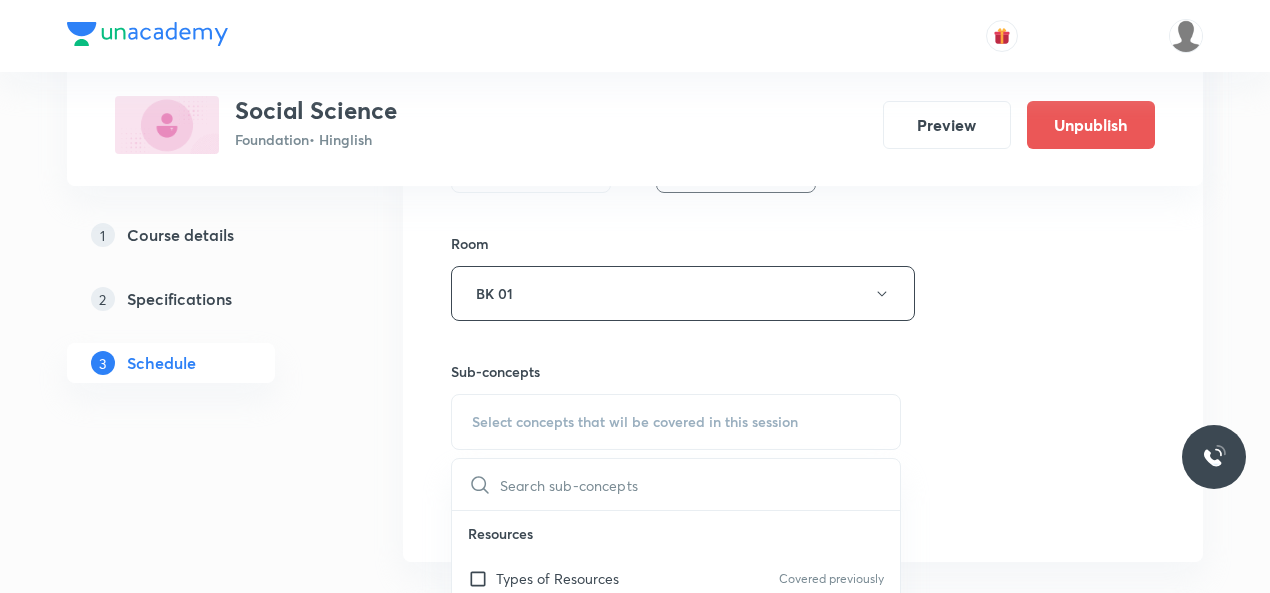 scroll, scrollTop: 959, scrollLeft: 0, axis: vertical 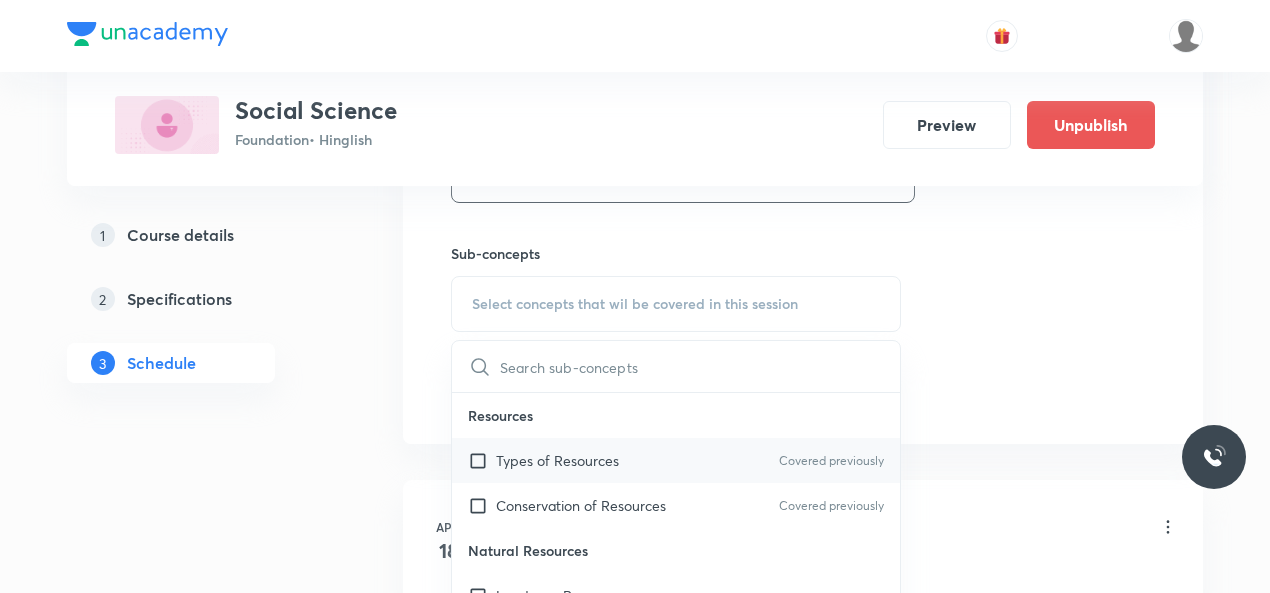 click on "Types of Resources" at bounding box center (557, 460) 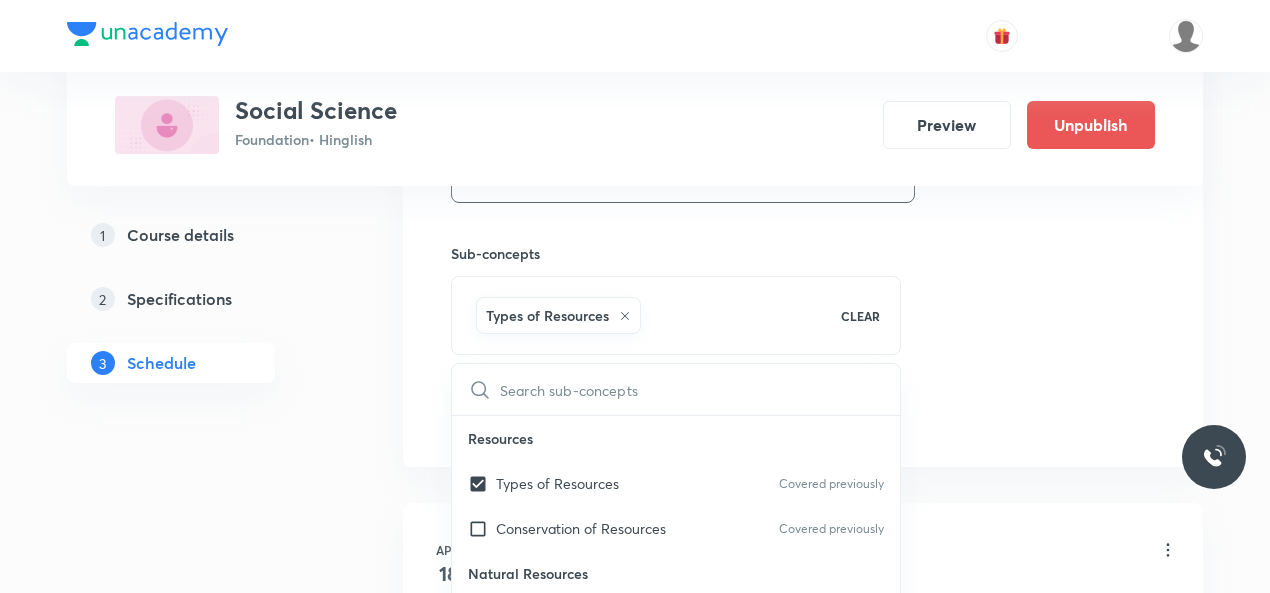 checkbox on "true" 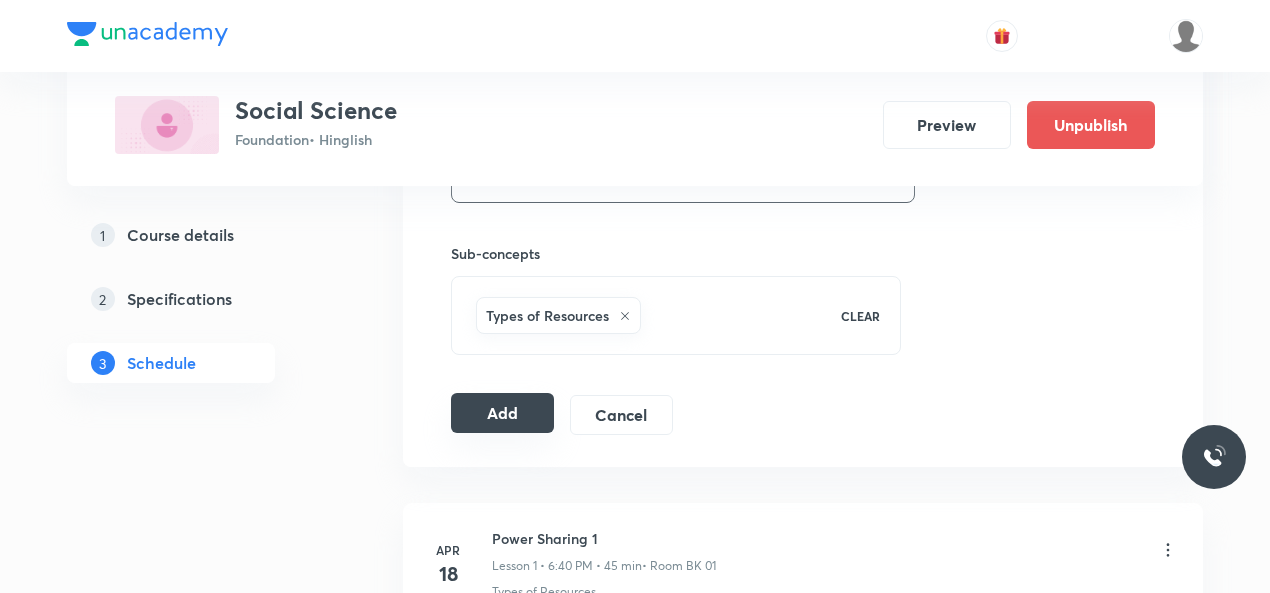 click on "Add" at bounding box center (502, 413) 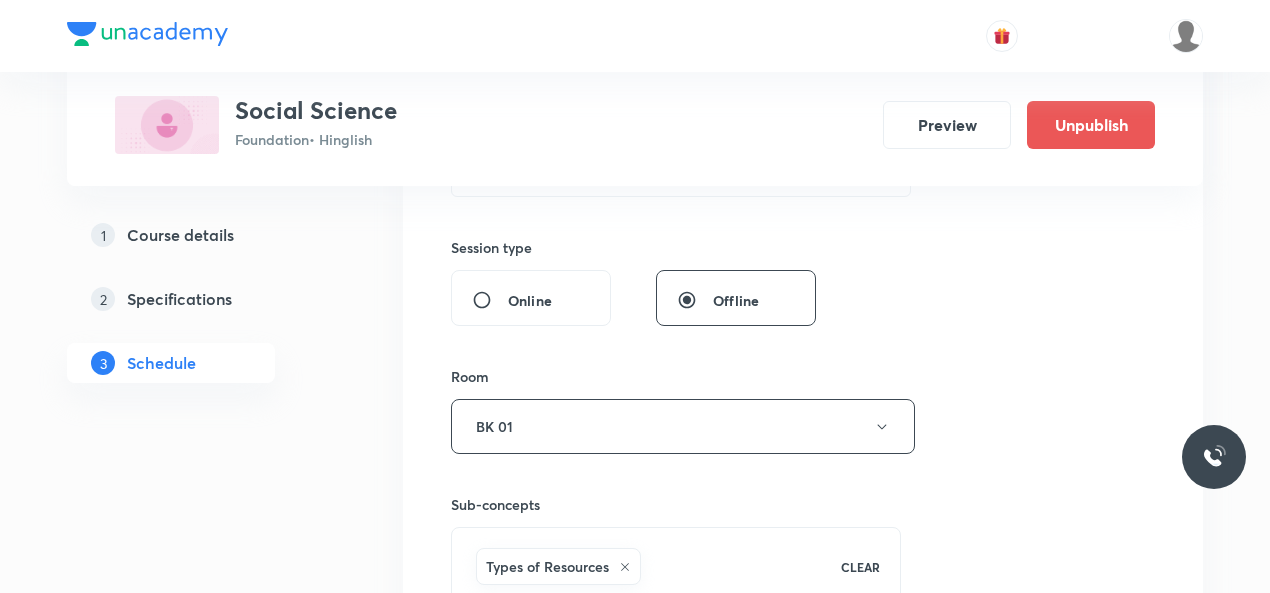 scroll, scrollTop: 703, scrollLeft: 0, axis: vertical 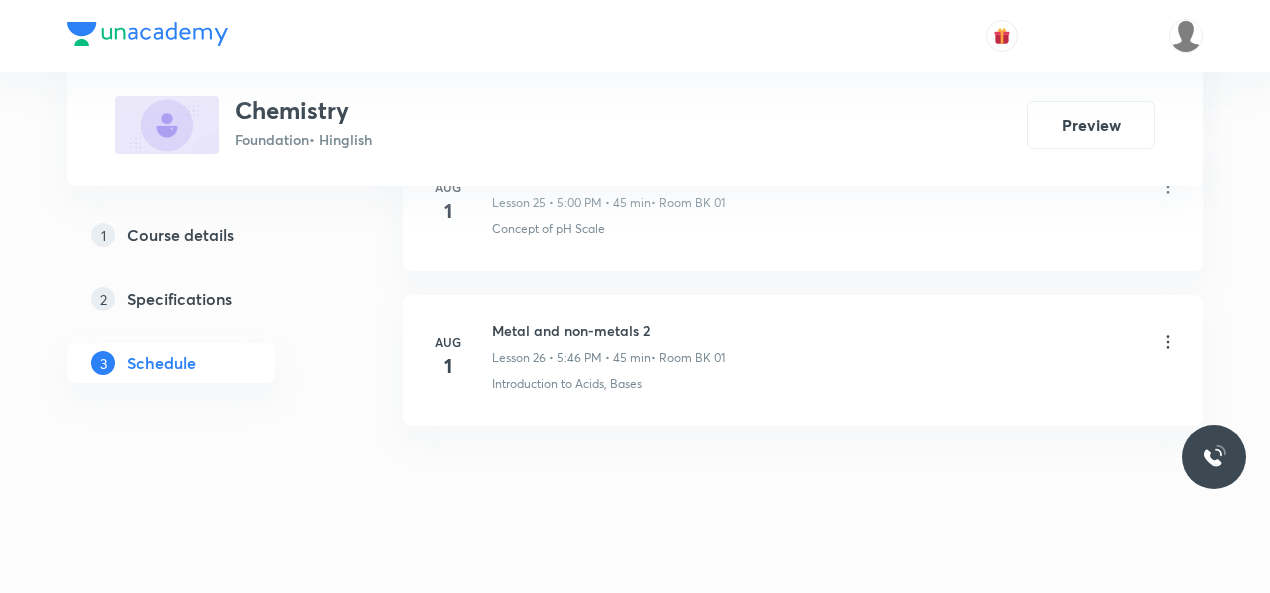 click on "Metal and non-metals 2" at bounding box center (608, 330) 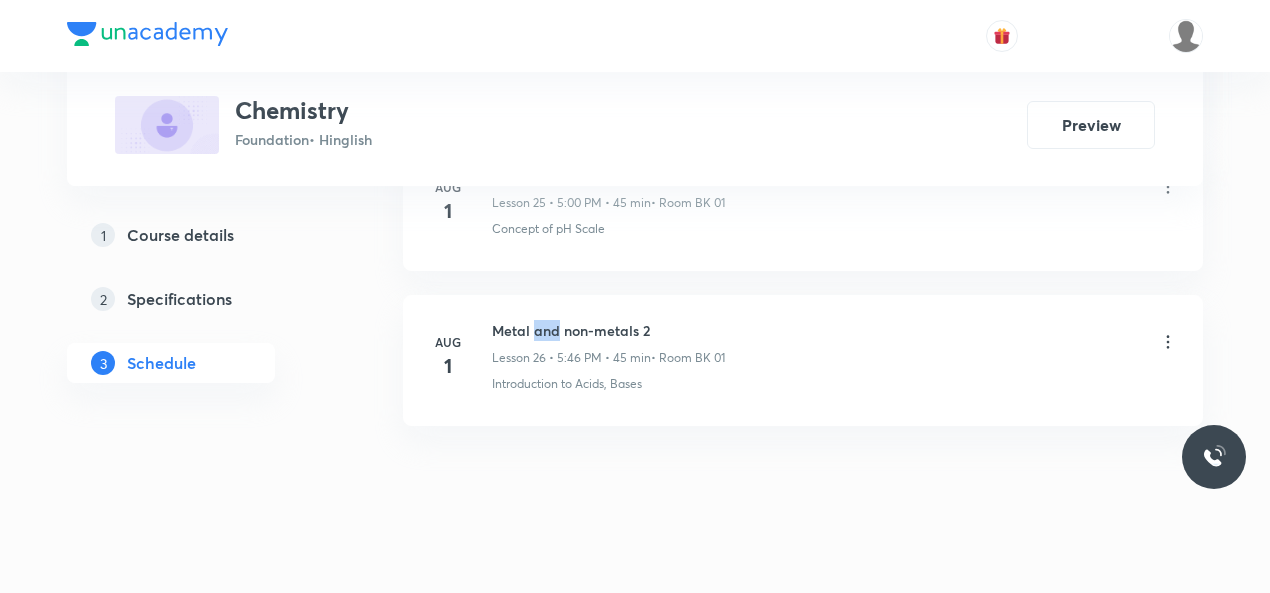 click on "Metal and non-metals 2" at bounding box center [608, 330] 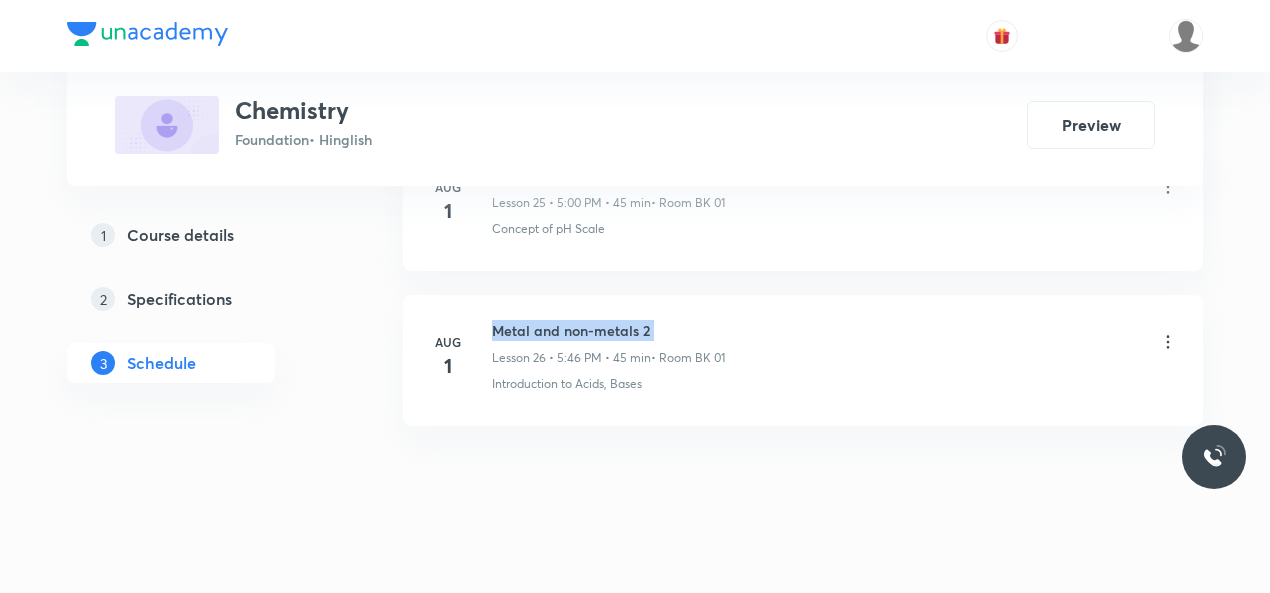click on "Metal and non-metals 2" at bounding box center [608, 330] 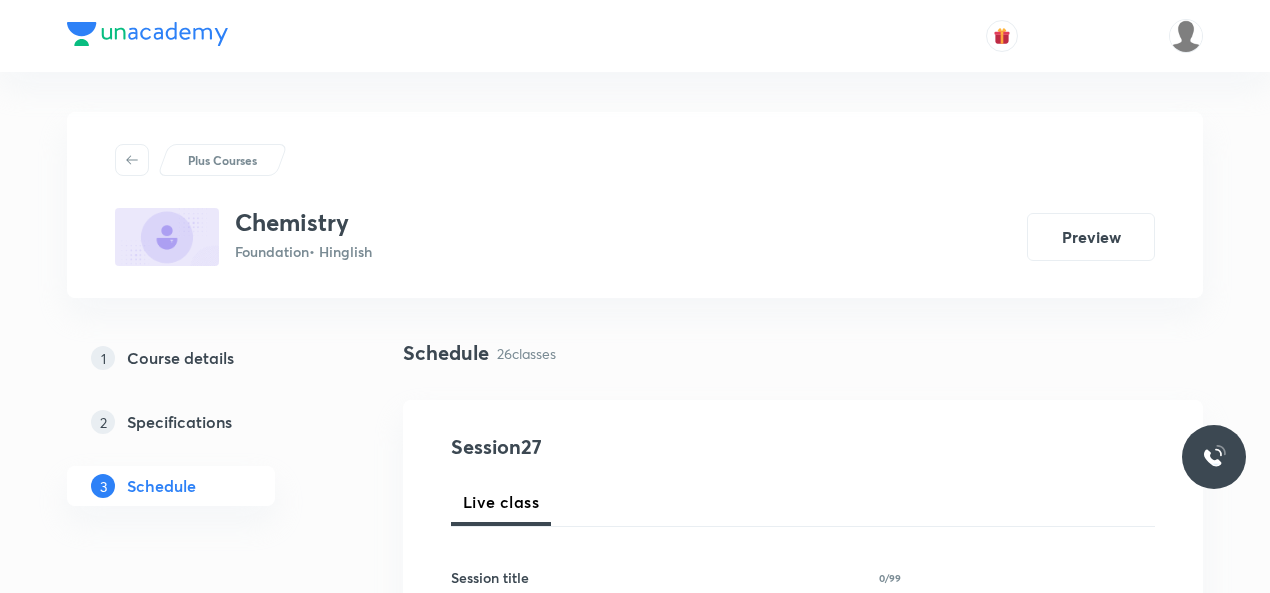 scroll, scrollTop: 265, scrollLeft: 0, axis: vertical 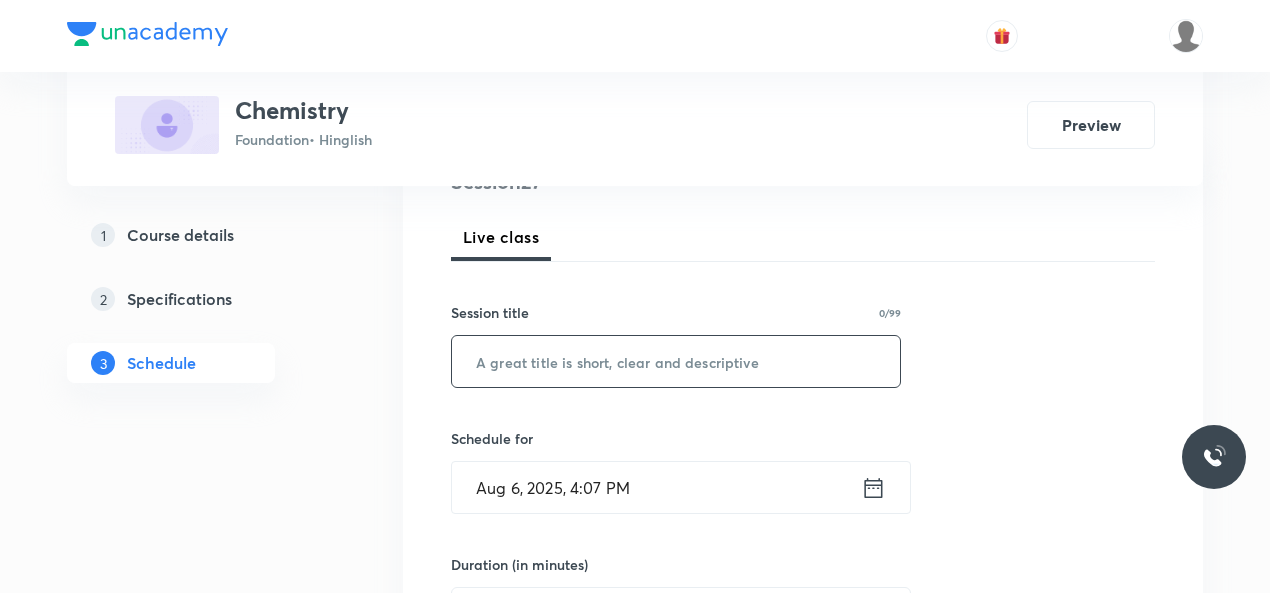 click at bounding box center [676, 361] 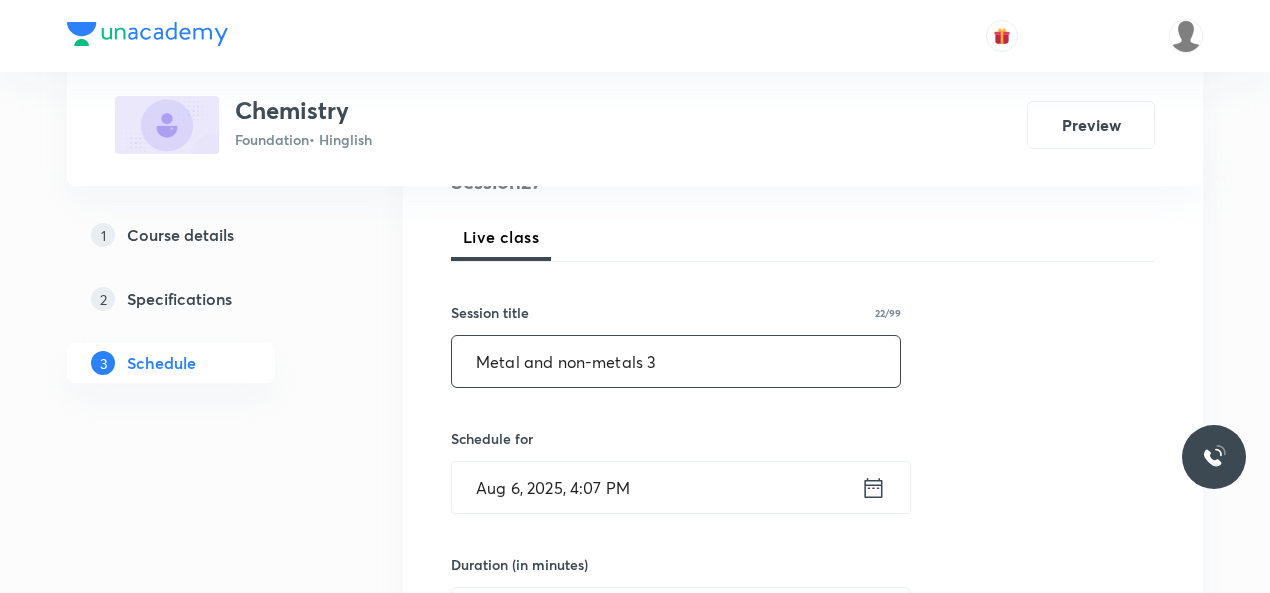 scroll, scrollTop: 373, scrollLeft: 0, axis: vertical 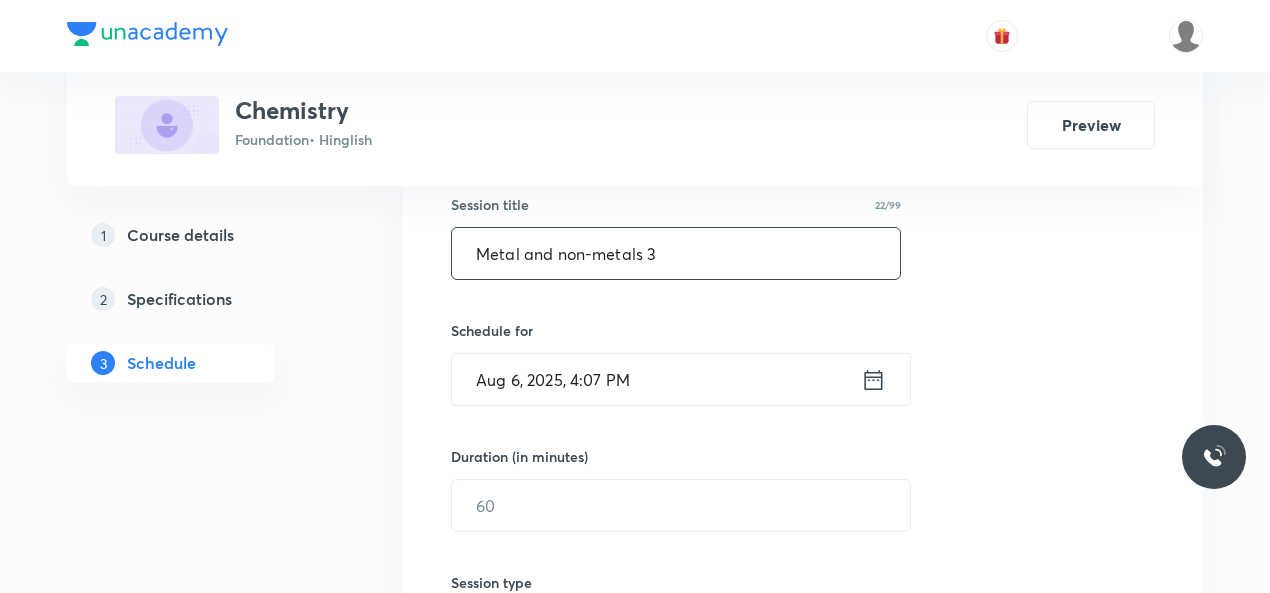 type on "Metal and non-metals 3" 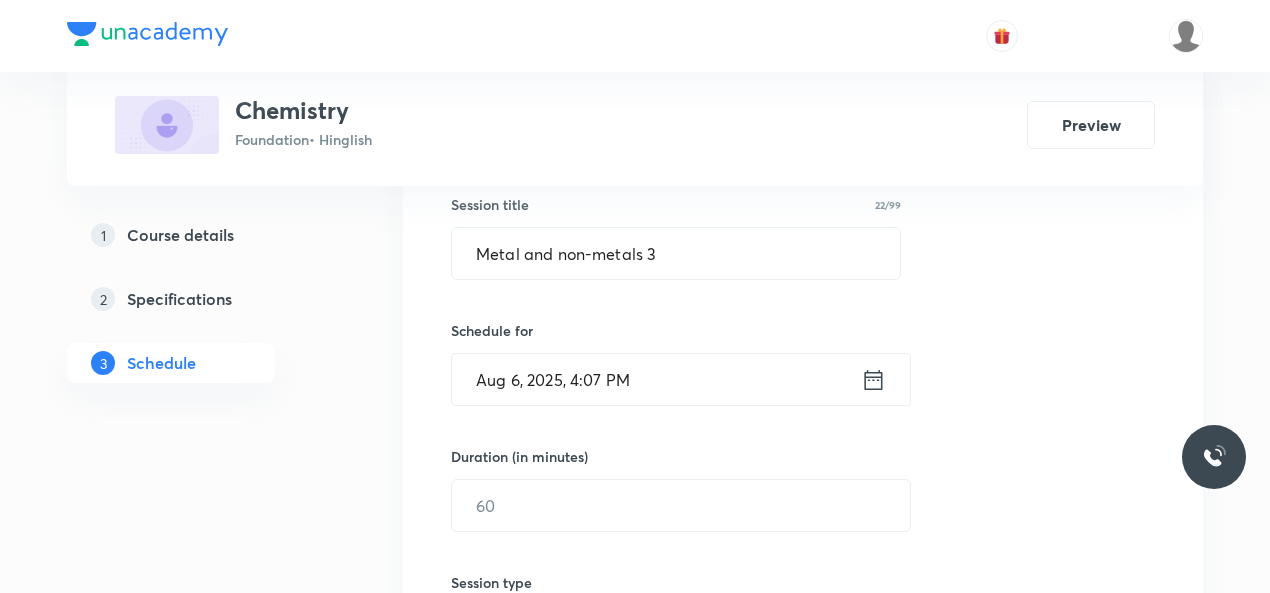click on "Aug 6, 2025, 4:07 PM" at bounding box center [656, 379] 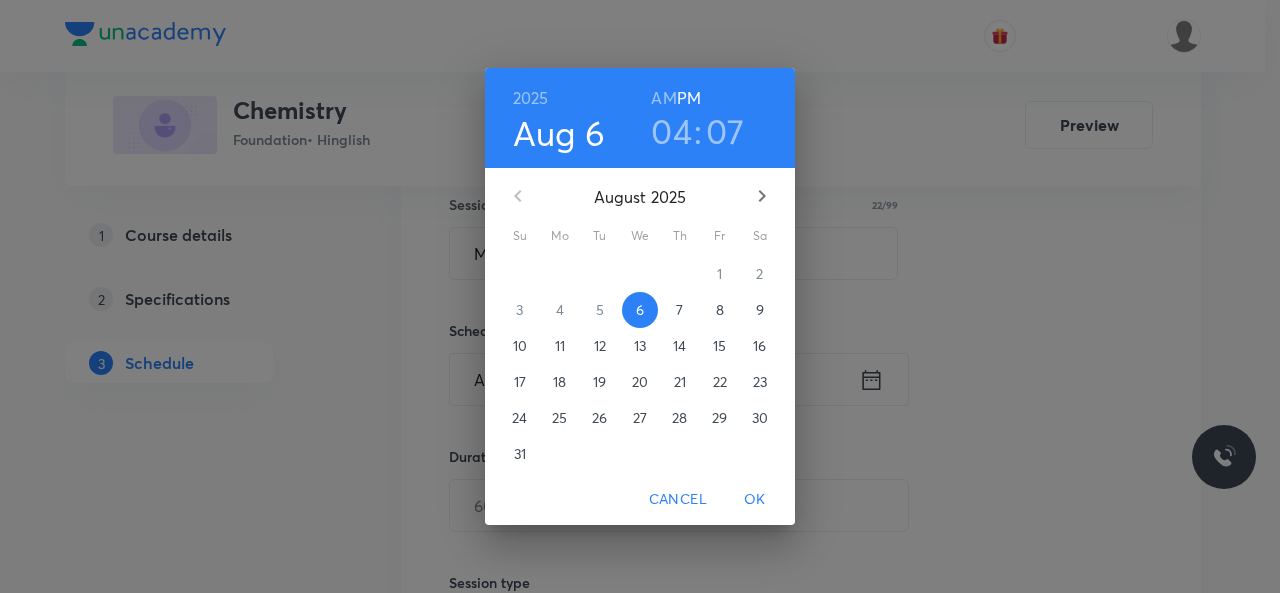 click on "04" at bounding box center (671, 131) 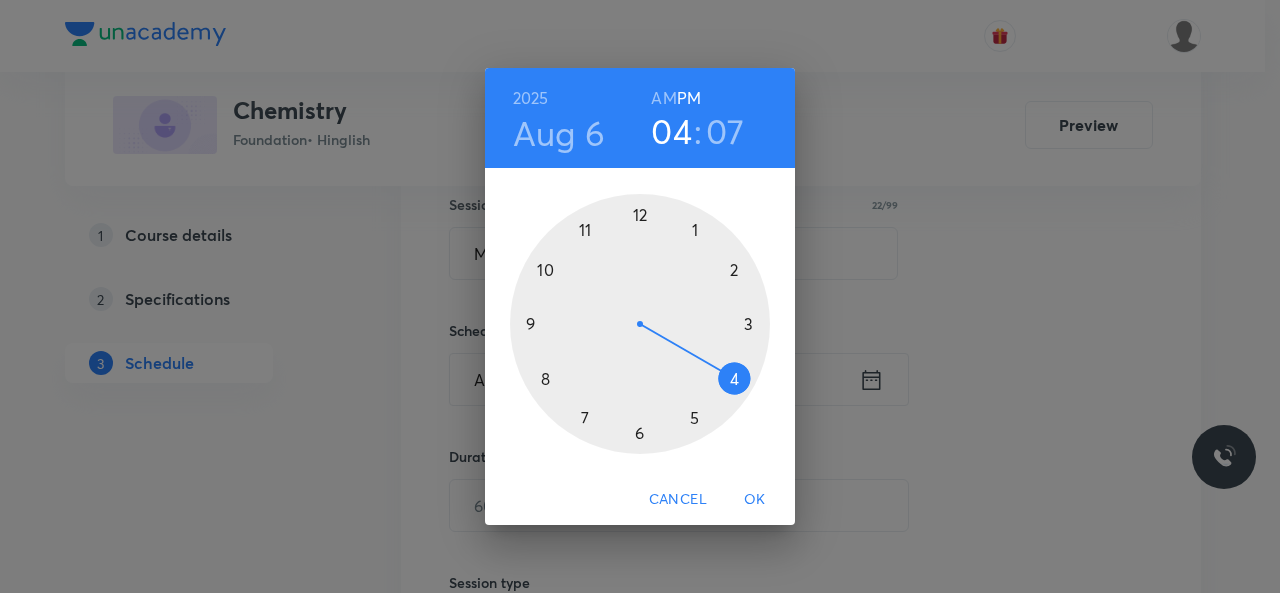 click at bounding box center [640, 324] 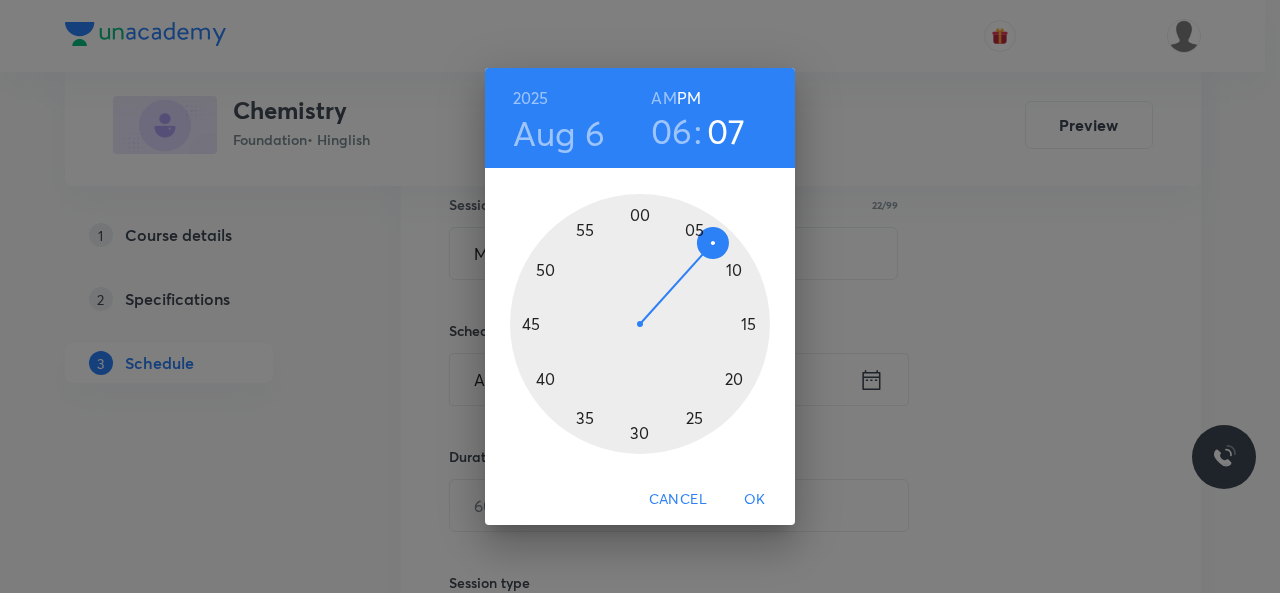 click at bounding box center [640, 324] 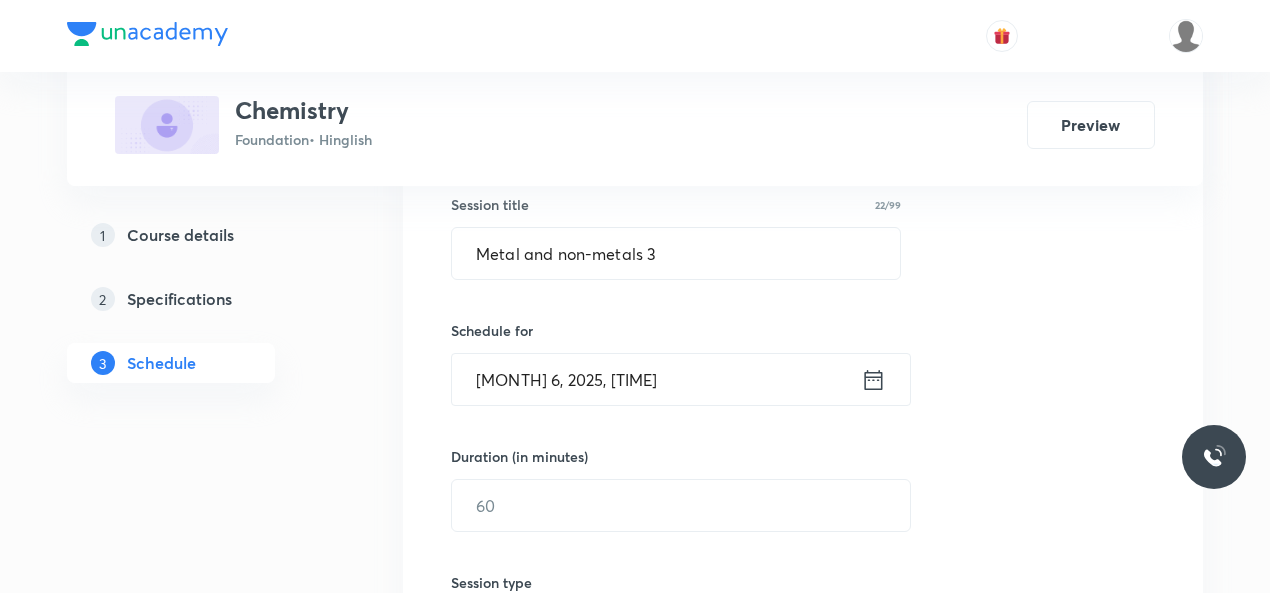 scroll, scrollTop: 467, scrollLeft: 0, axis: vertical 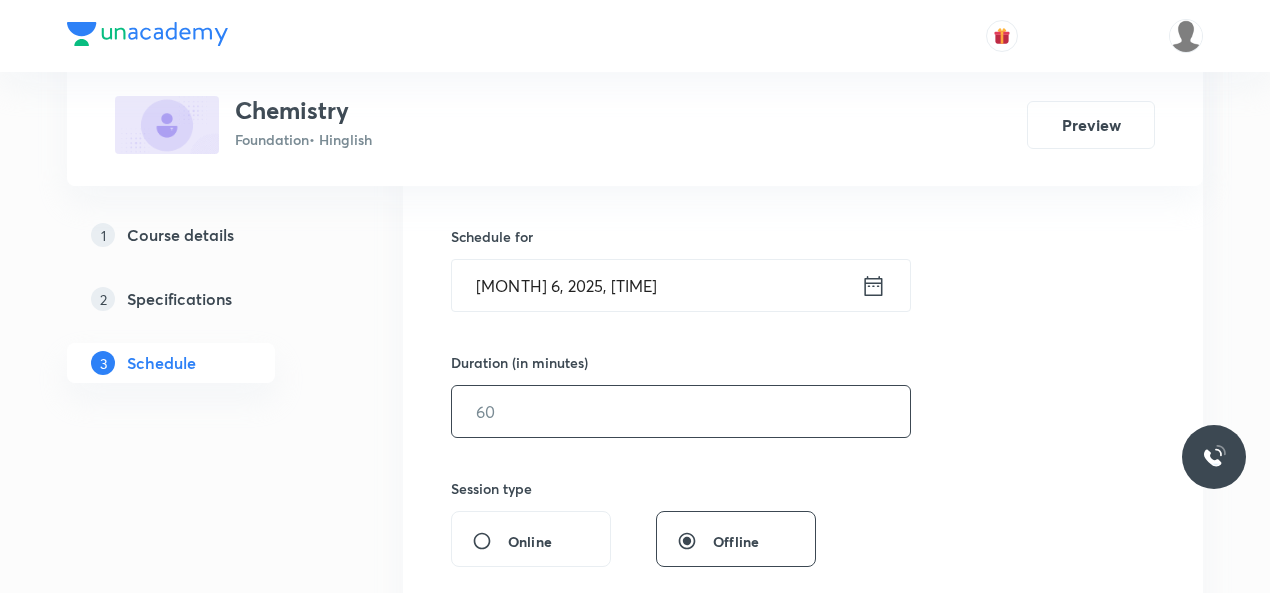 click at bounding box center [681, 411] 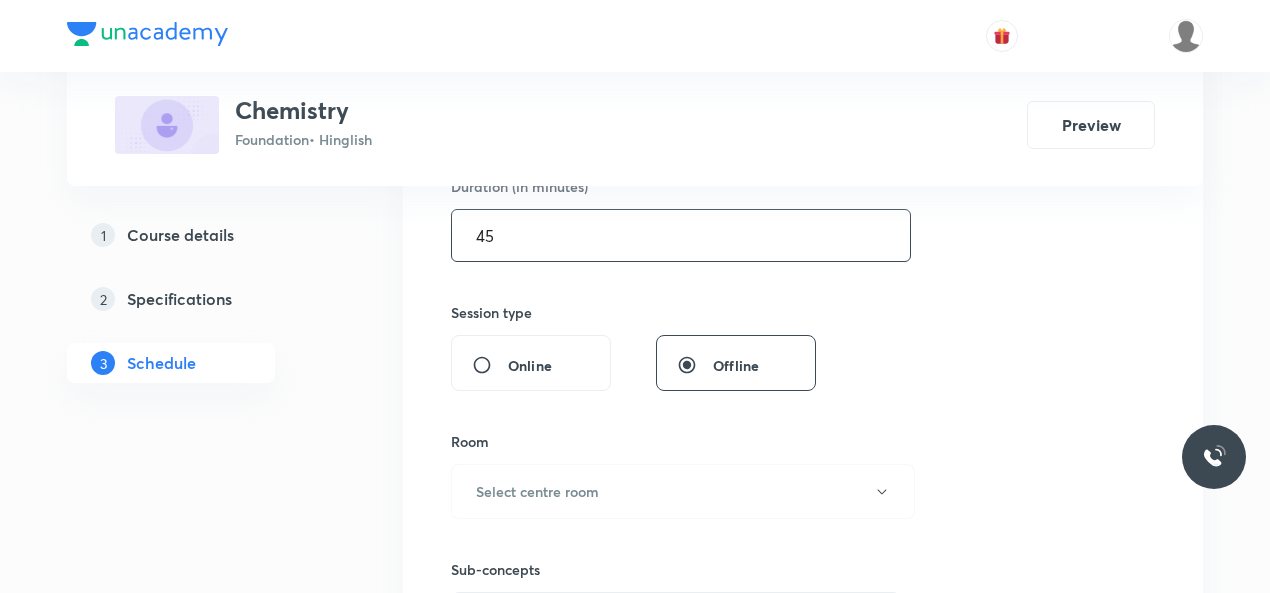 scroll, scrollTop: 652, scrollLeft: 0, axis: vertical 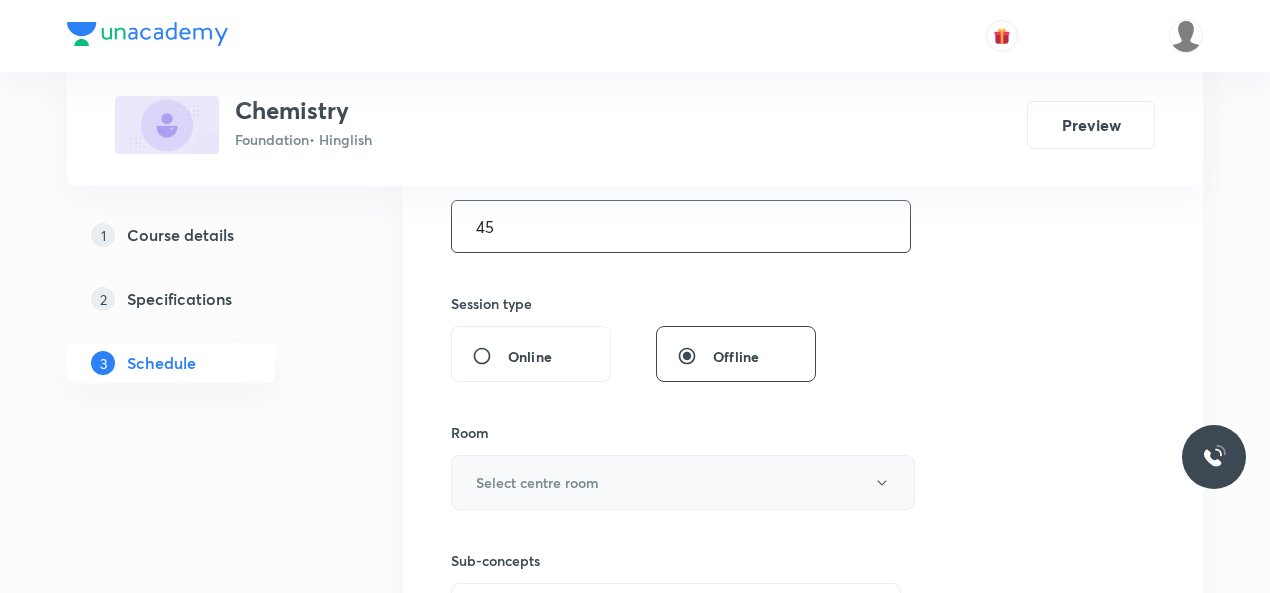 type on "45" 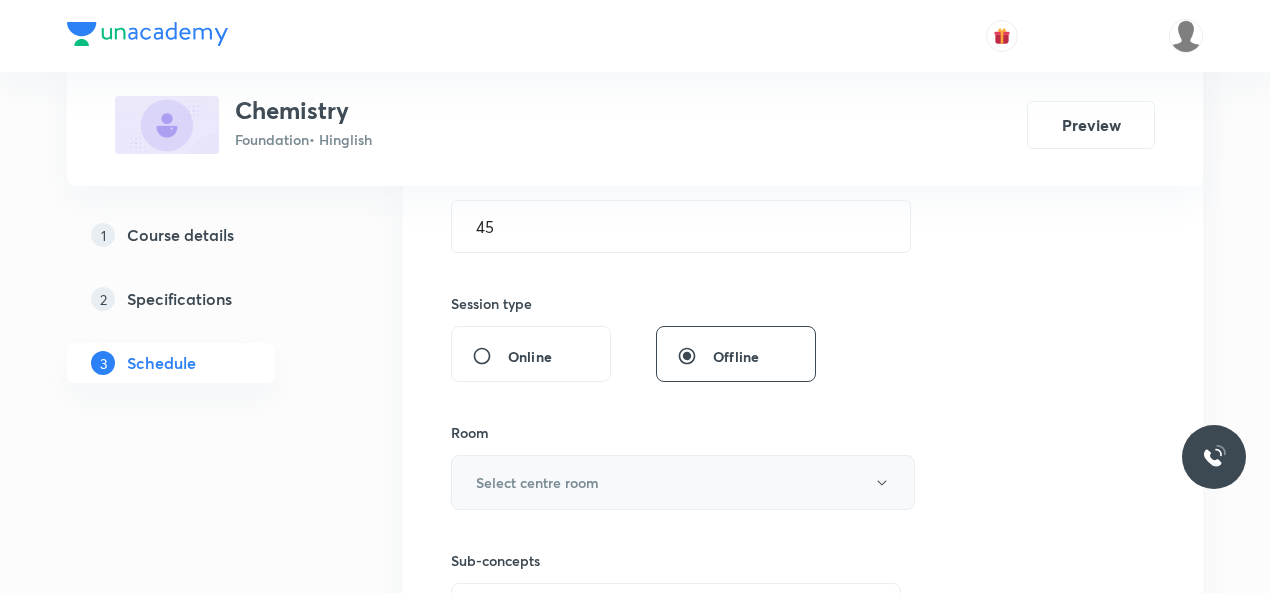 click on "Select centre room" at bounding box center (537, 482) 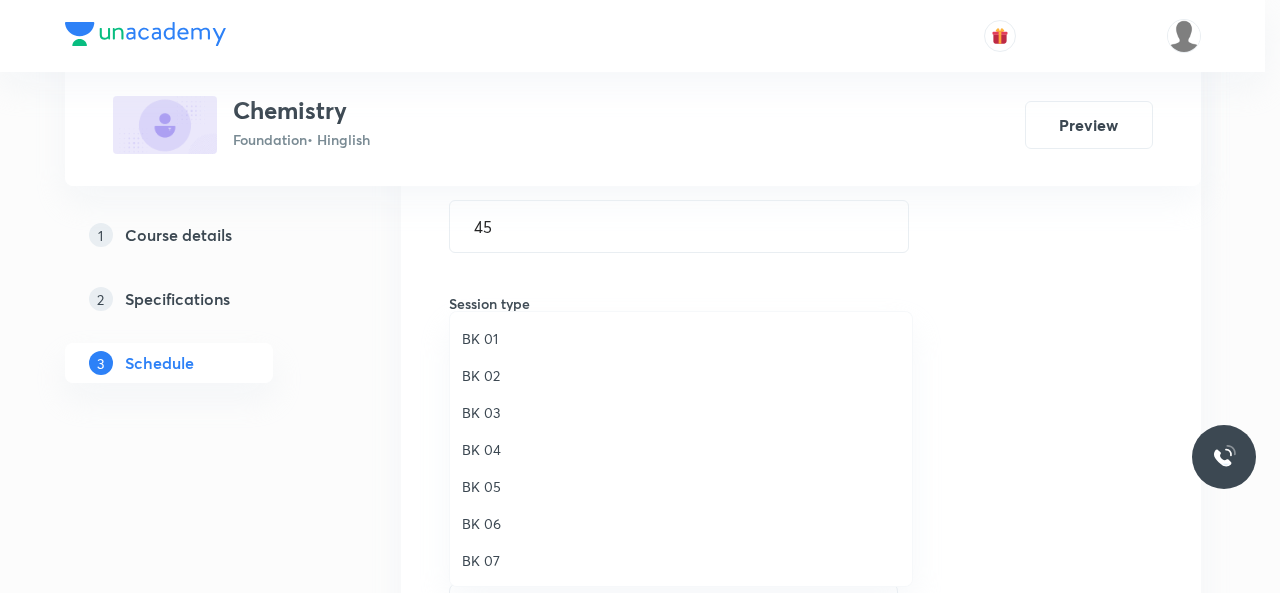 click on "BK 01" at bounding box center (681, 338) 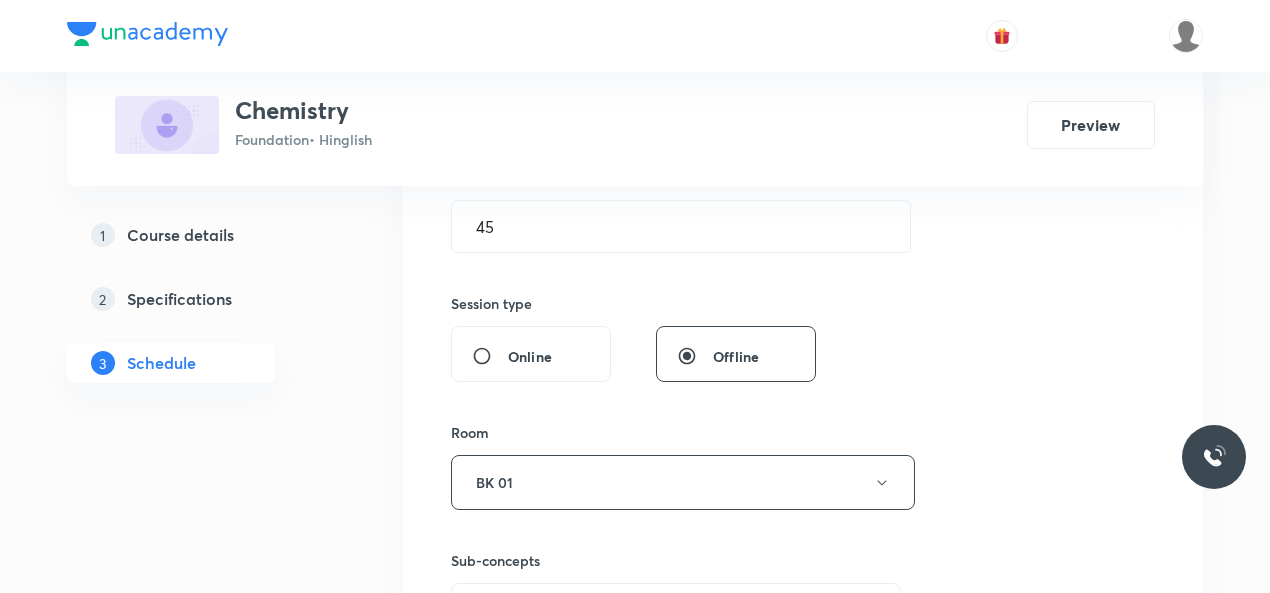 click on "Room BK 01" at bounding box center (676, 466) 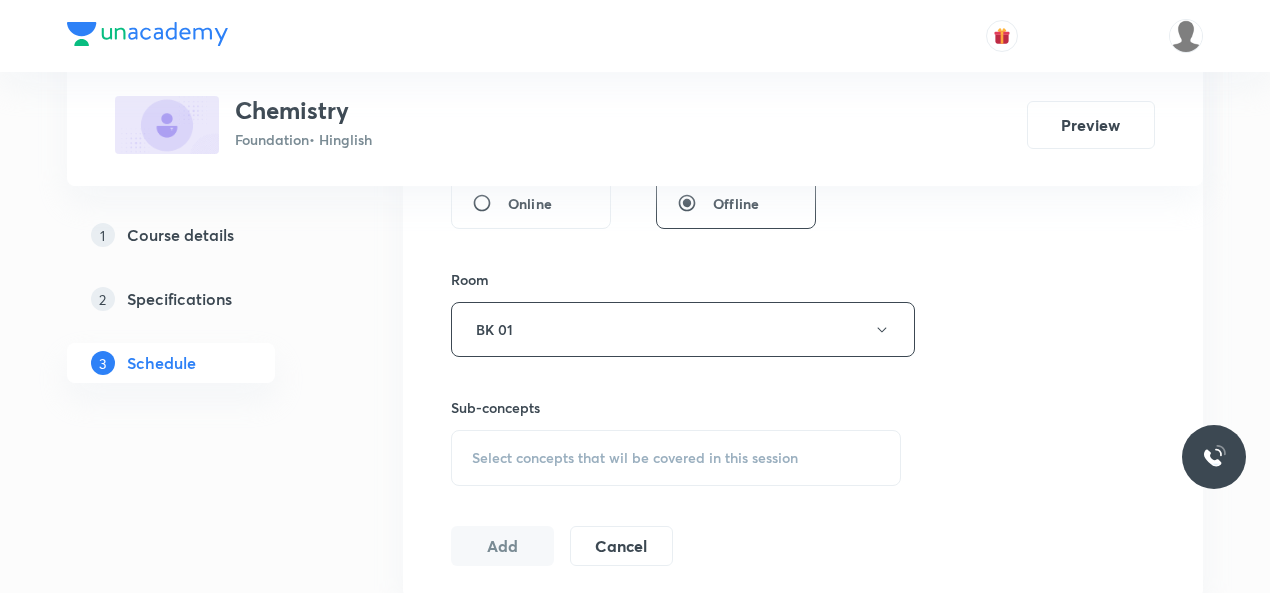 click on "Select concepts that wil be covered in this session" at bounding box center (676, 458) 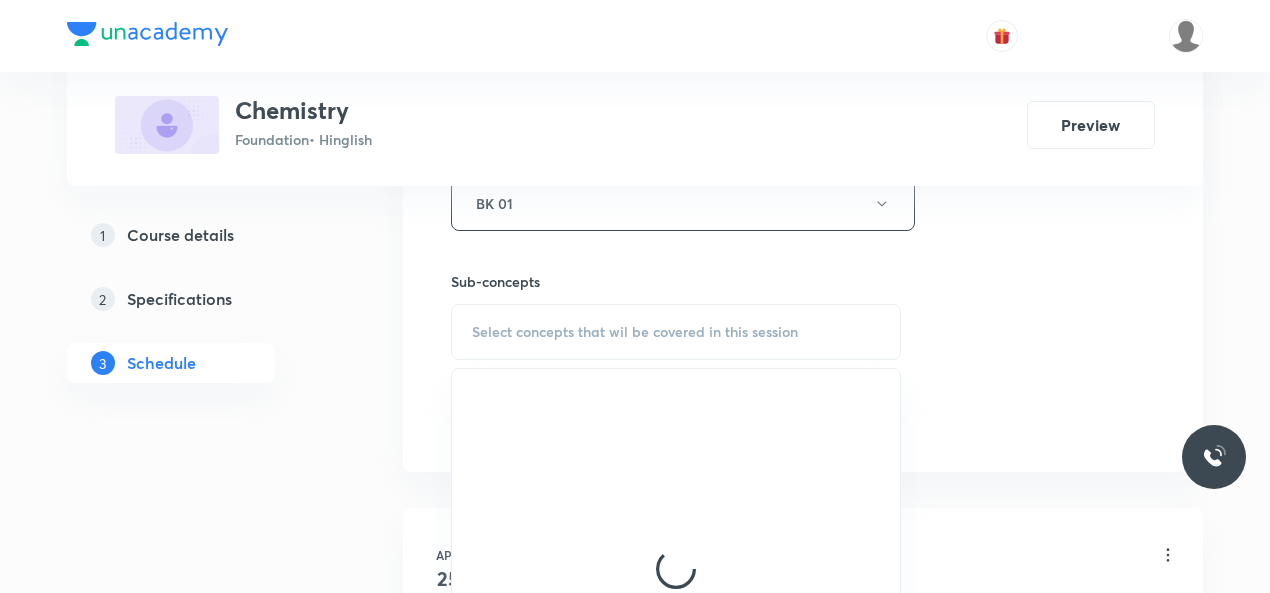 scroll, scrollTop: 932, scrollLeft: 0, axis: vertical 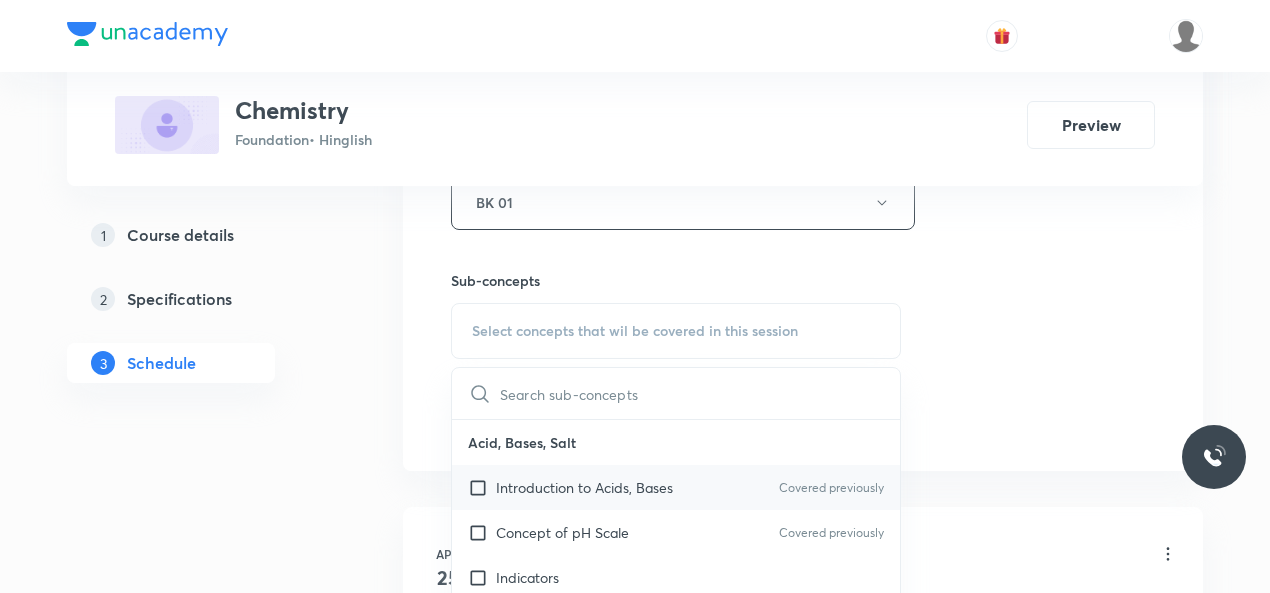 click on "Introduction to Acids, Bases" at bounding box center (584, 487) 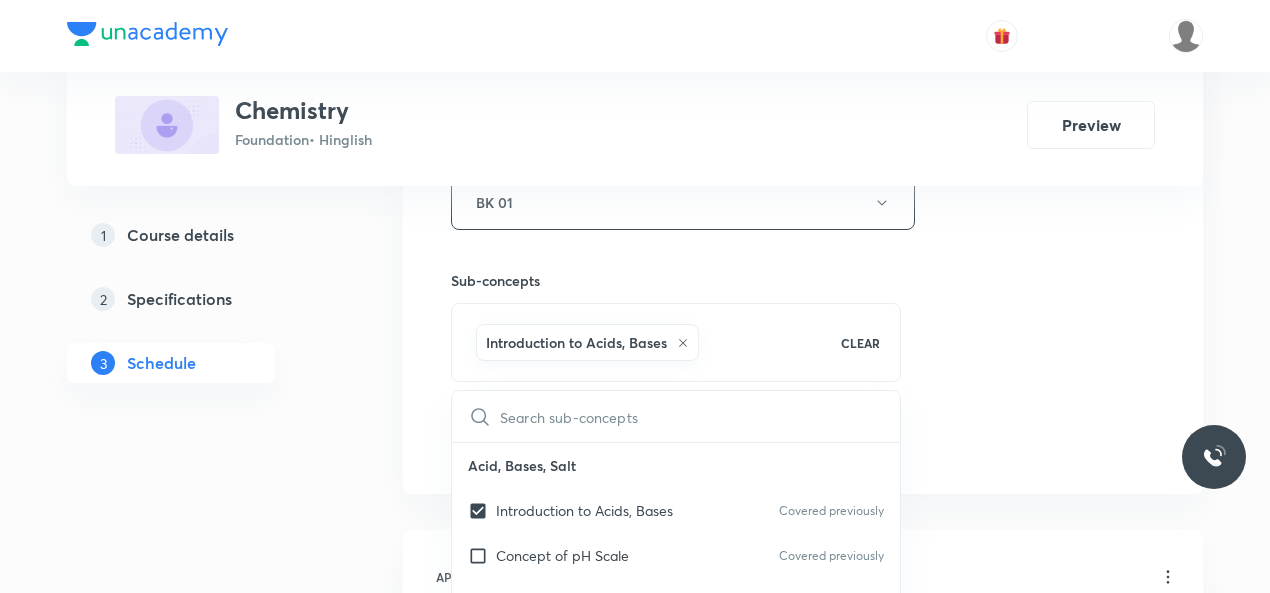 click on "Session  27 Live class Session title 22/99 Metal and non-metals 3 ​ Schedule for [MONTH] 6, 2025, [TIME] ​ Duration (in minutes) 45 ​   Session type Online Offline Room BK 01 Sub-concepts Introduction to Acids, Bases CLEAR ​ Acid, Bases, Salt Introduction to Acids, Bases Covered previously Concept of pH Scale Covered previously Indicators Neutralisation Some Important Compounds Chemical Properties of Acids and Bases Periodic Classification Periodic Classification of Elements : Need for Classification Early Attempts at Classification of Elements Dobereiner’s Triads & Newland’s Law of Octaves Mendeleev’s Periodic Table Modern Periodic Table Trends in Periodic Table Electronic Configuration With Respect to Noble Gases Metals and Non Metals Metals and Non-metals Properties of Metals and Non-metals Reactivity Series Formation and Properties of Ionic Compounds Basic Metallurgical Processes Corrosion and Its Prevention Structure of Atom Thomson’s Atomic Model Rutherford’s Atomic Model Valency Isomers" at bounding box center (803, -19) 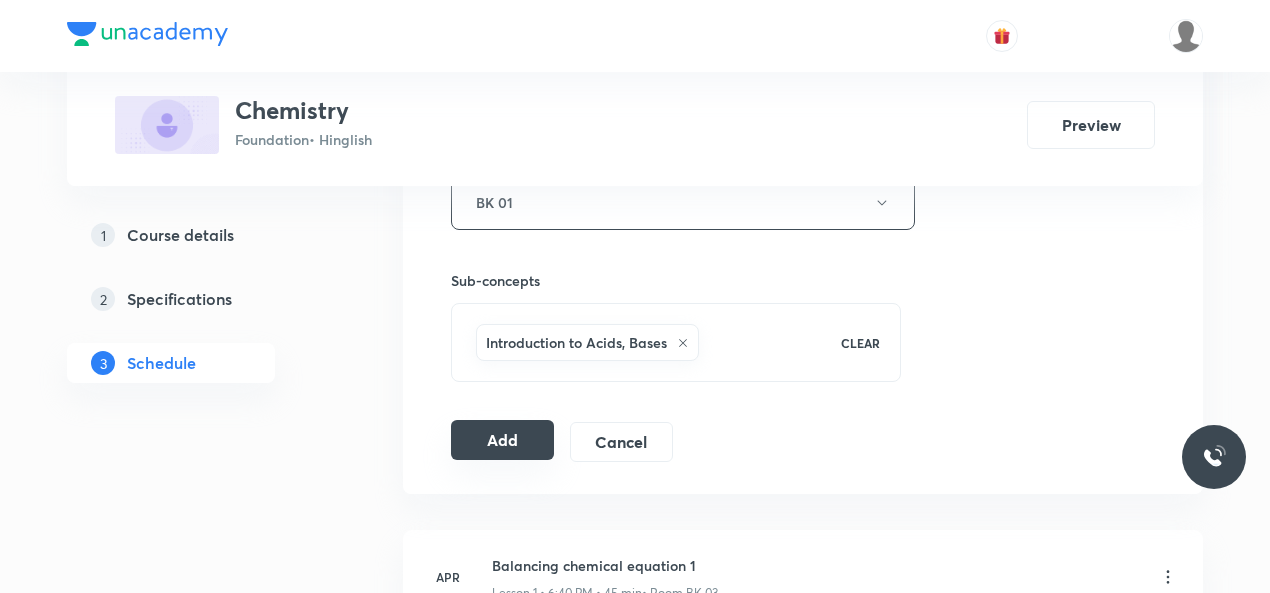 click on "Add" at bounding box center (502, 440) 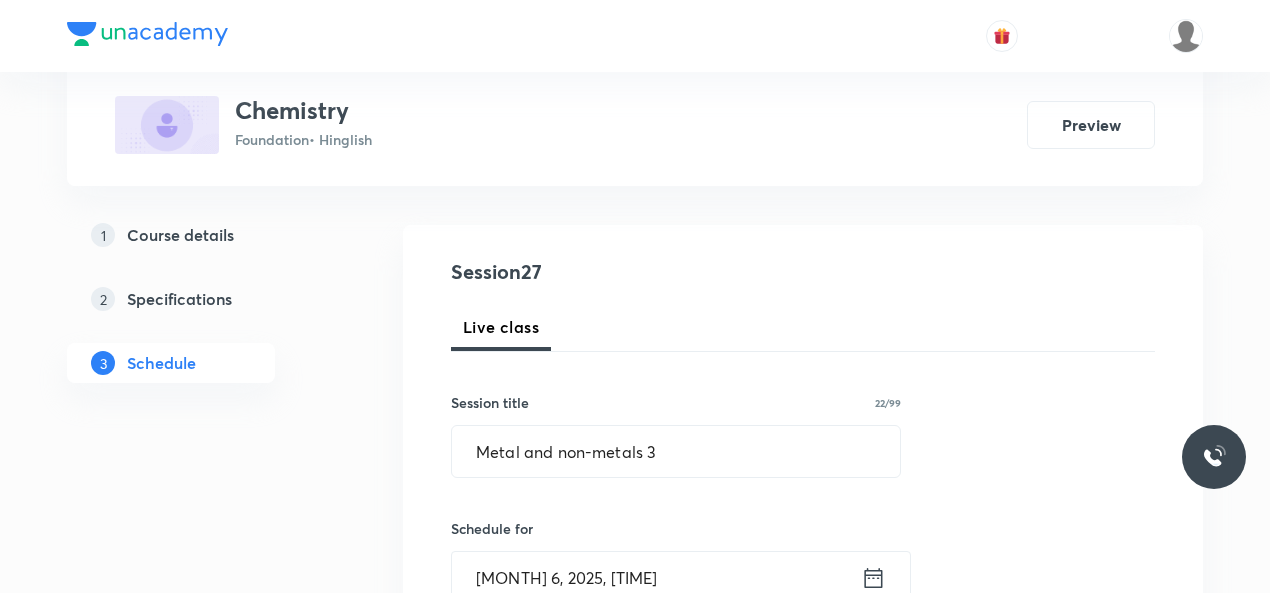 scroll, scrollTop: 173, scrollLeft: 0, axis: vertical 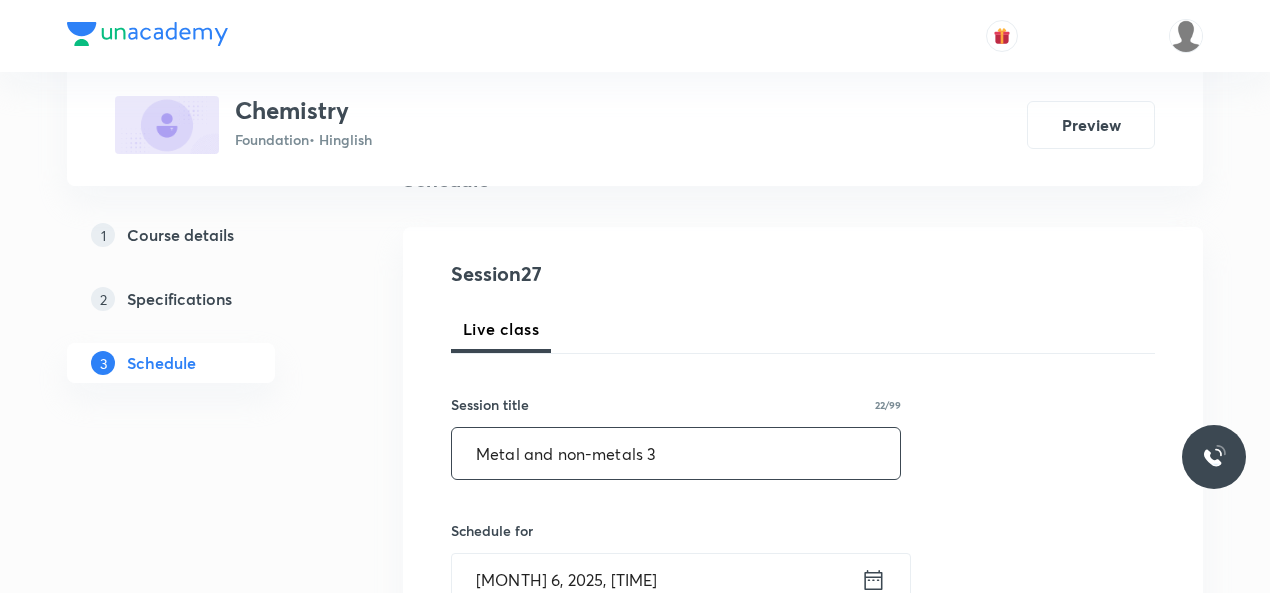 click on "Metal and non-metals 3" at bounding box center [676, 453] 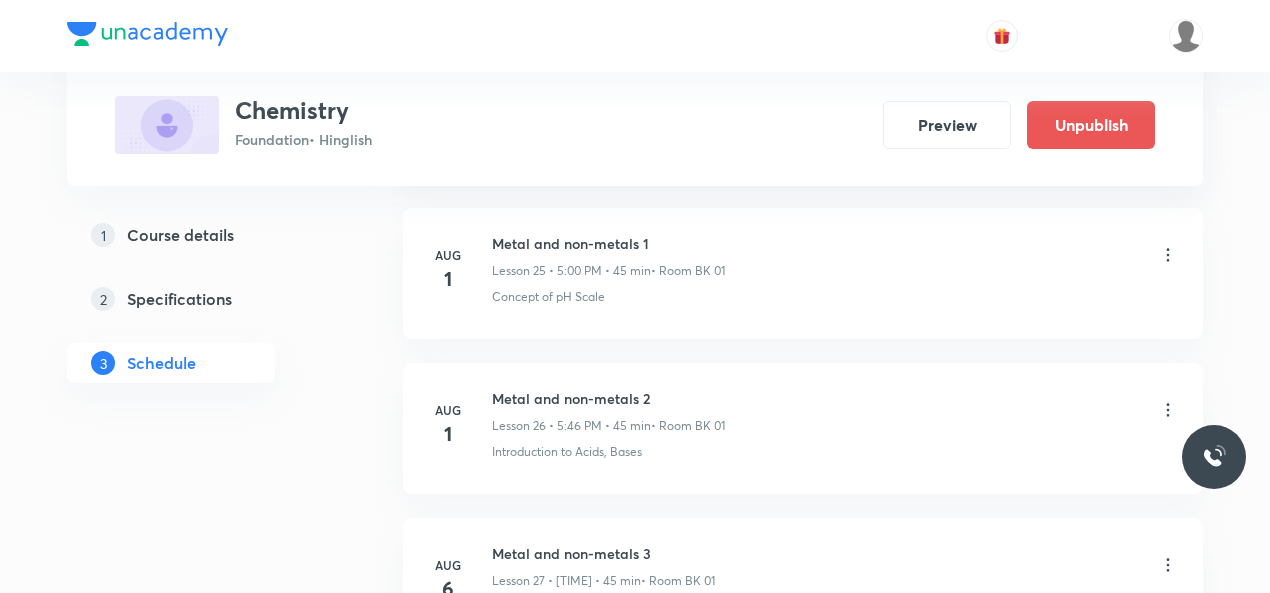 scroll, scrollTop: 4258, scrollLeft: 0, axis: vertical 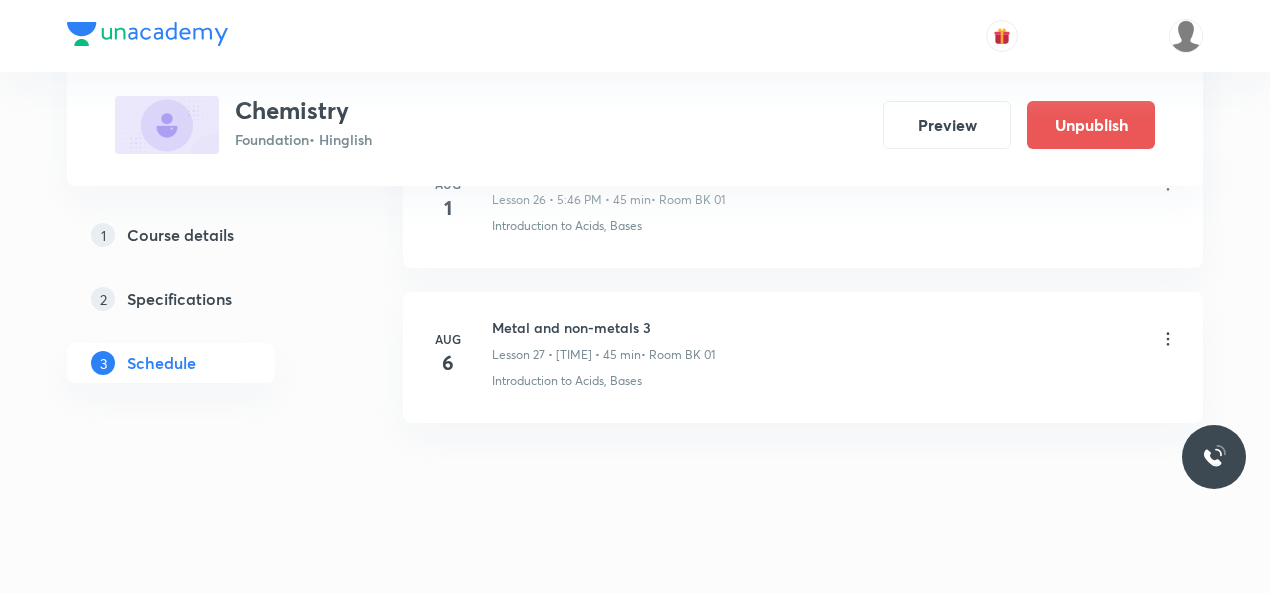 click on "Metal and non-metals 3" at bounding box center (603, 327) 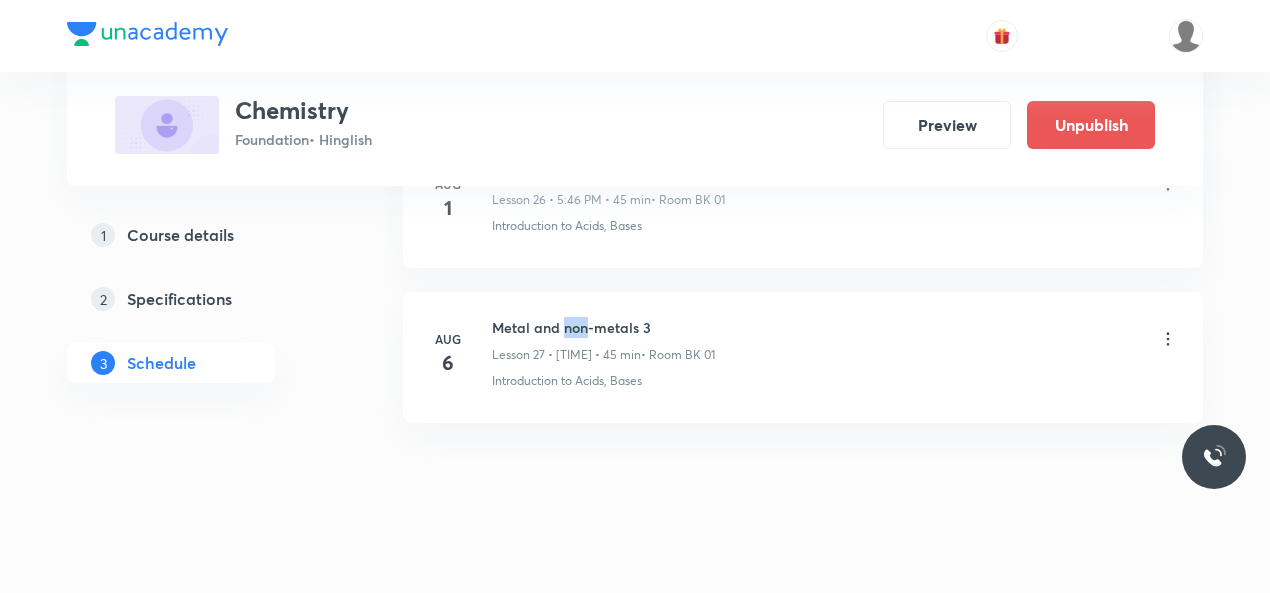 click on "Metal and non-metals 3" at bounding box center [603, 327] 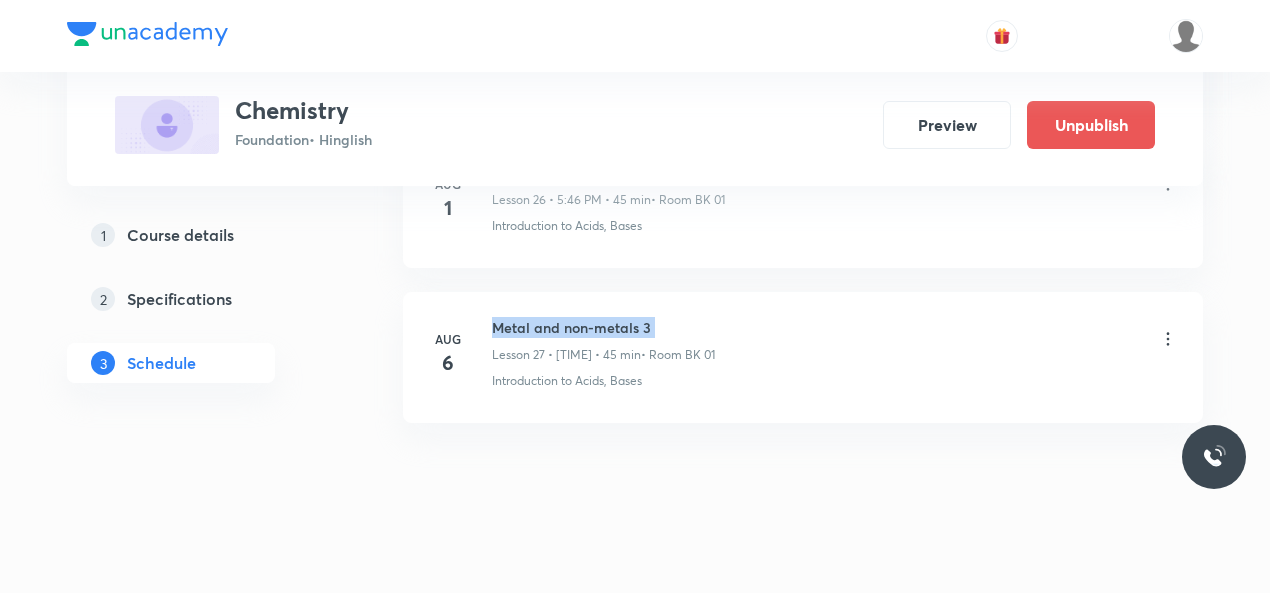 click on "Metal and non-metals 3" at bounding box center [603, 327] 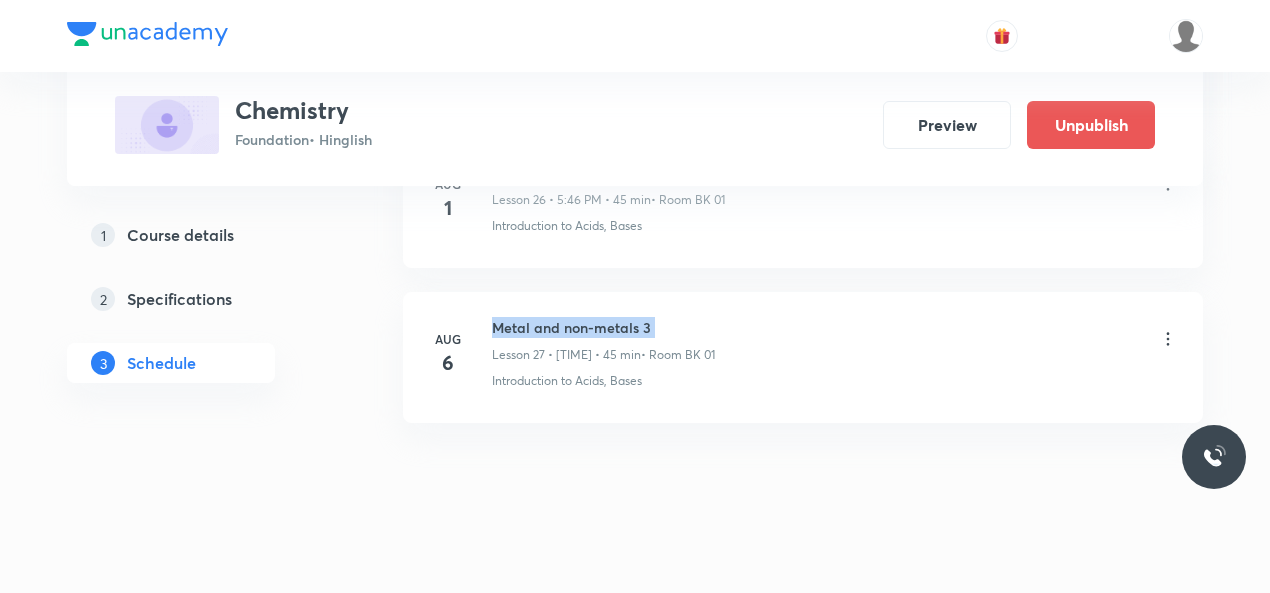 copy on "Metal and non-metals 3" 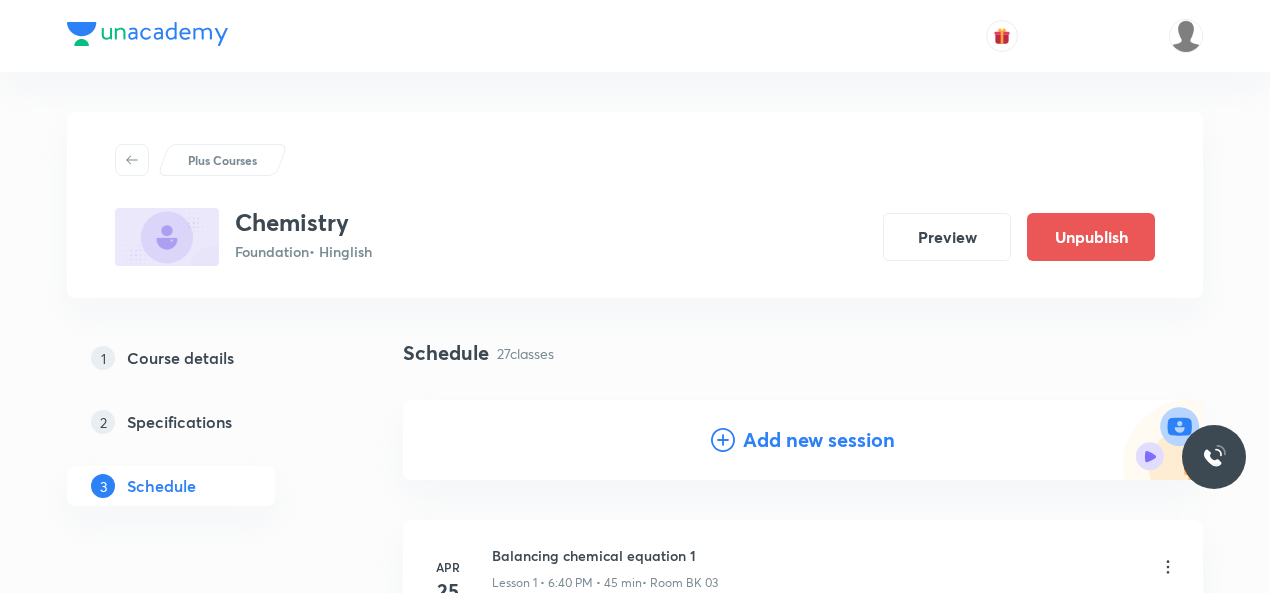 scroll, scrollTop: 33, scrollLeft: 0, axis: vertical 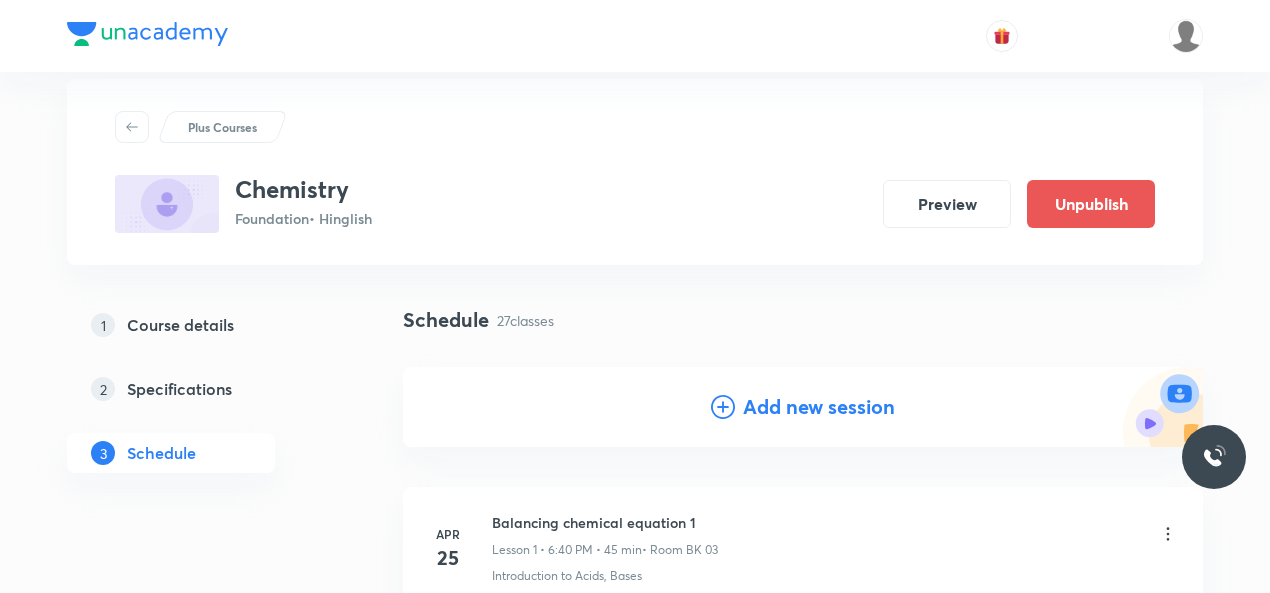 click 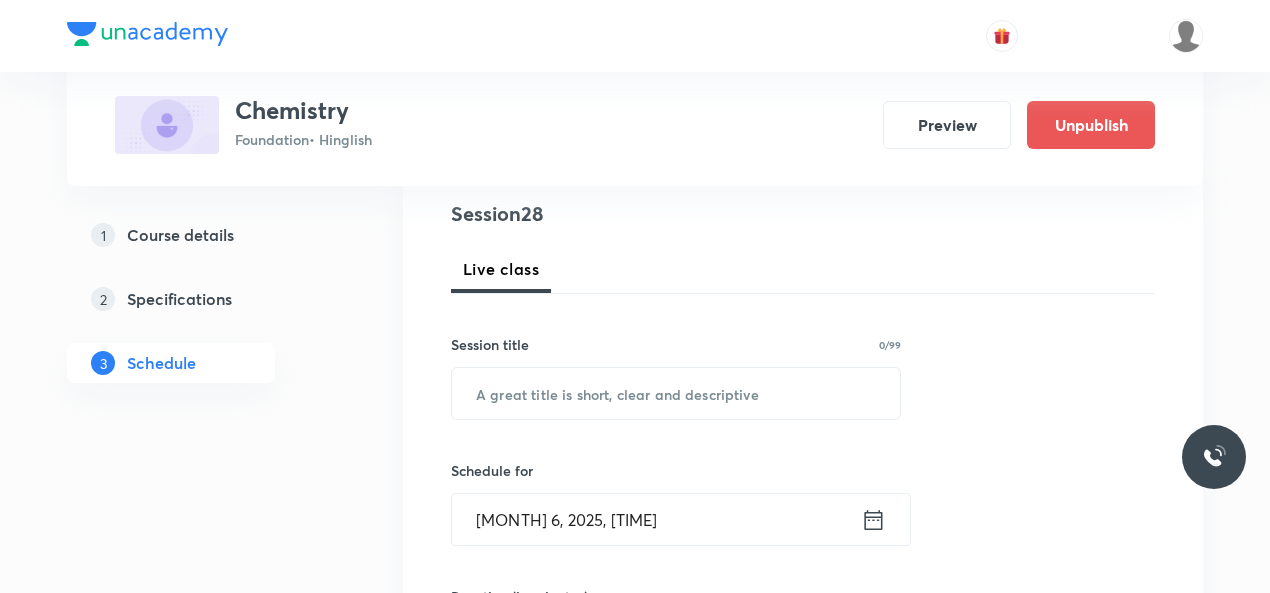 scroll, scrollTop: 236, scrollLeft: 0, axis: vertical 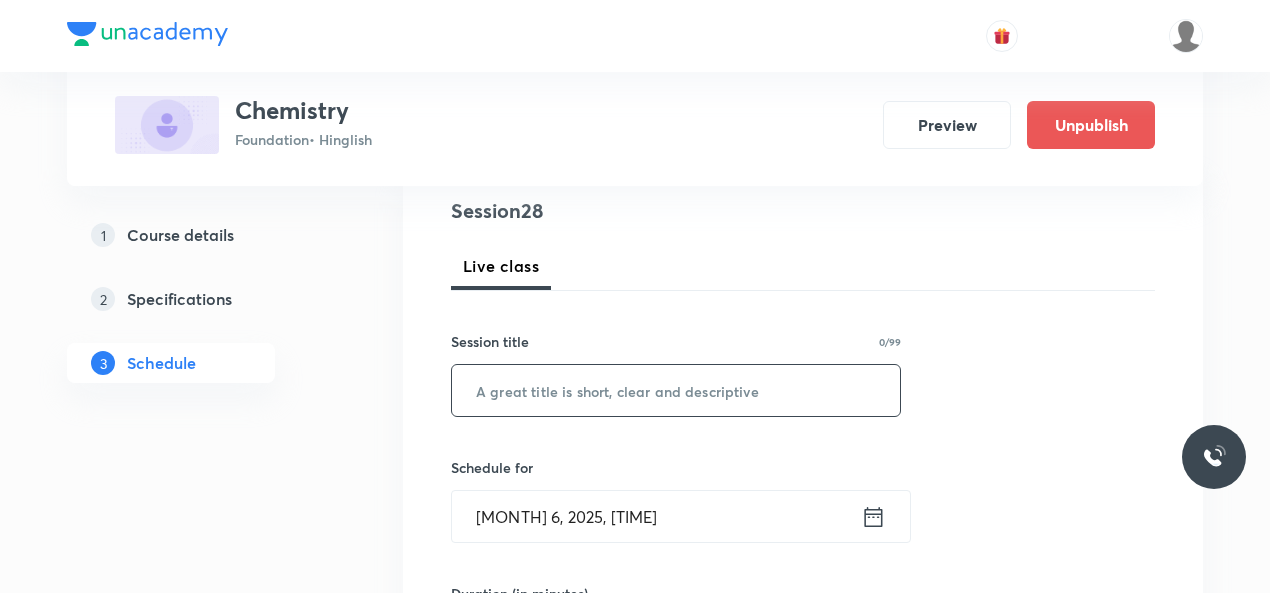 click at bounding box center [676, 390] 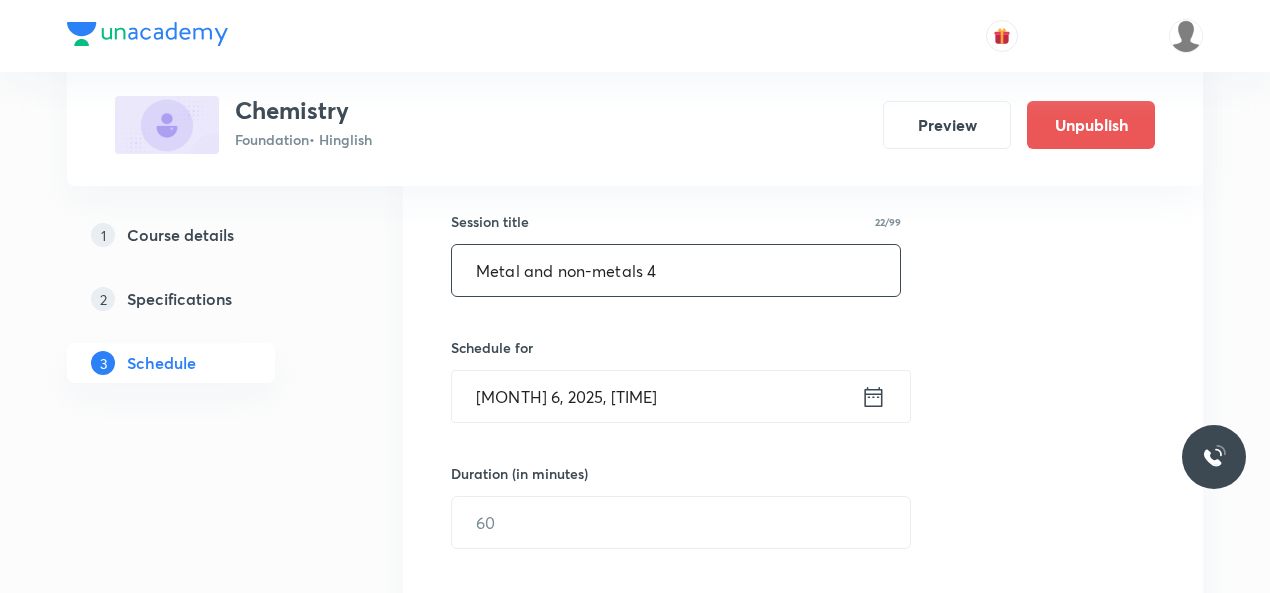 scroll, scrollTop: 361, scrollLeft: 0, axis: vertical 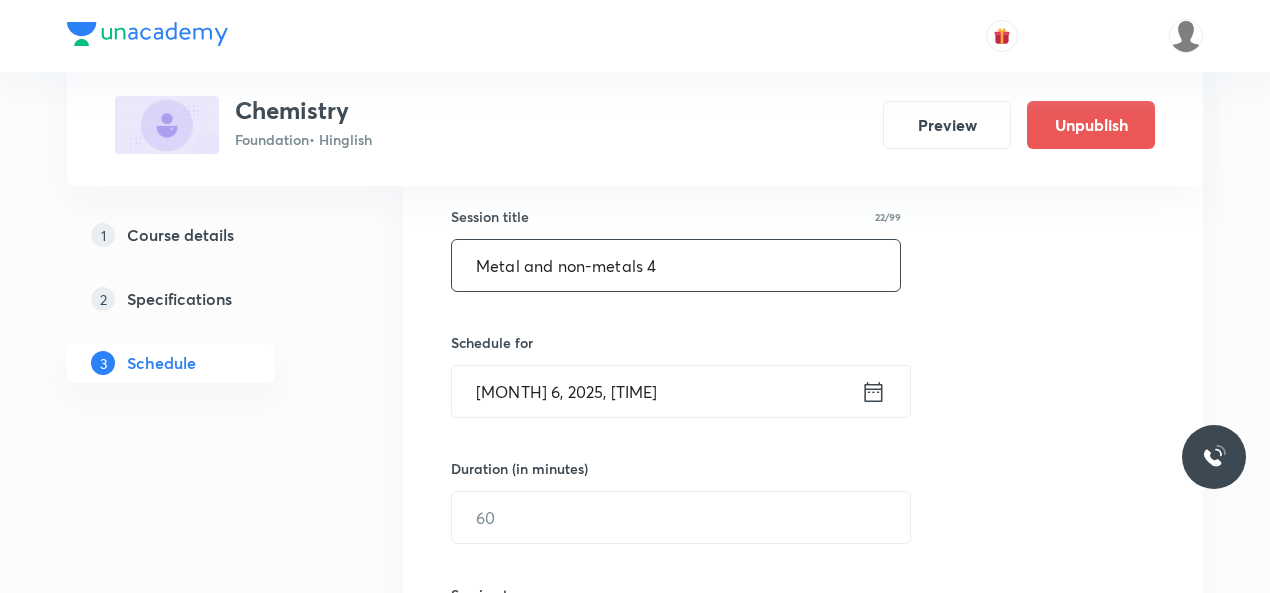 type on "Metal and non-metals 4" 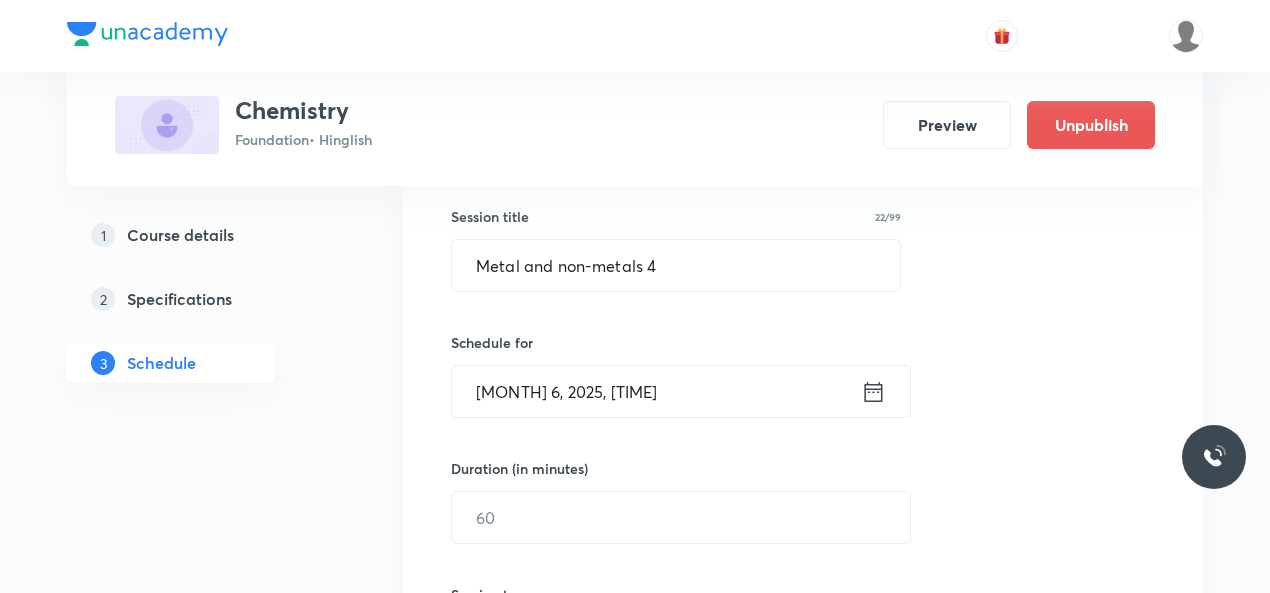 click on "[MONTH] 6, 2025, [TIME]" at bounding box center [656, 391] 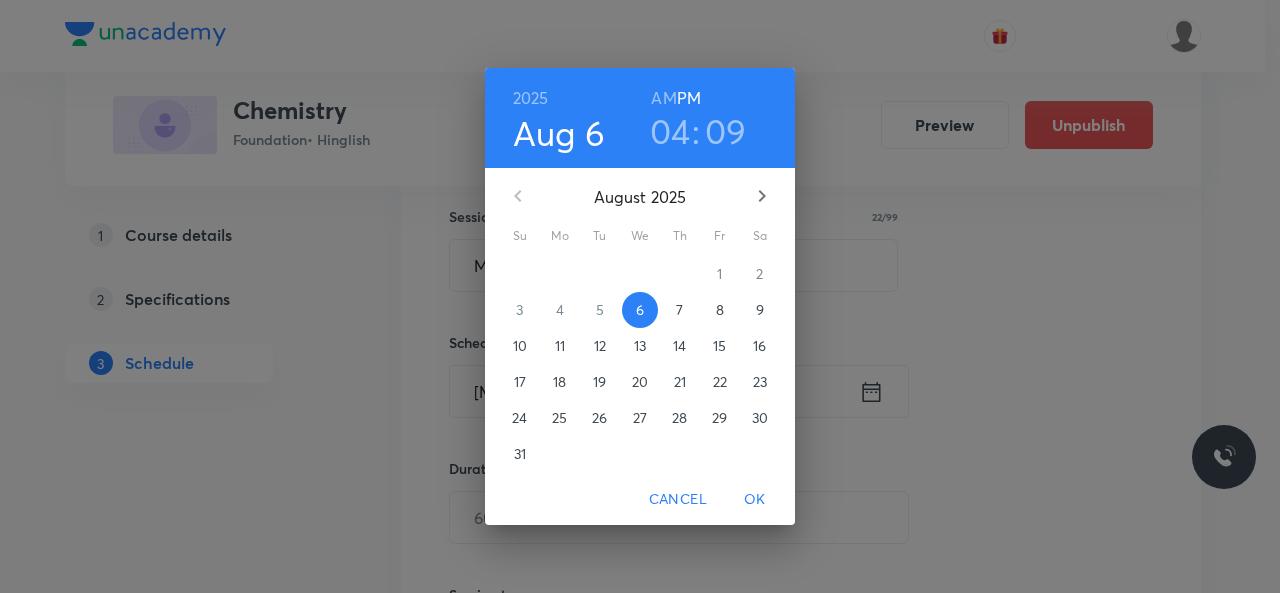 click on "04" at bounding box center [670, 131] 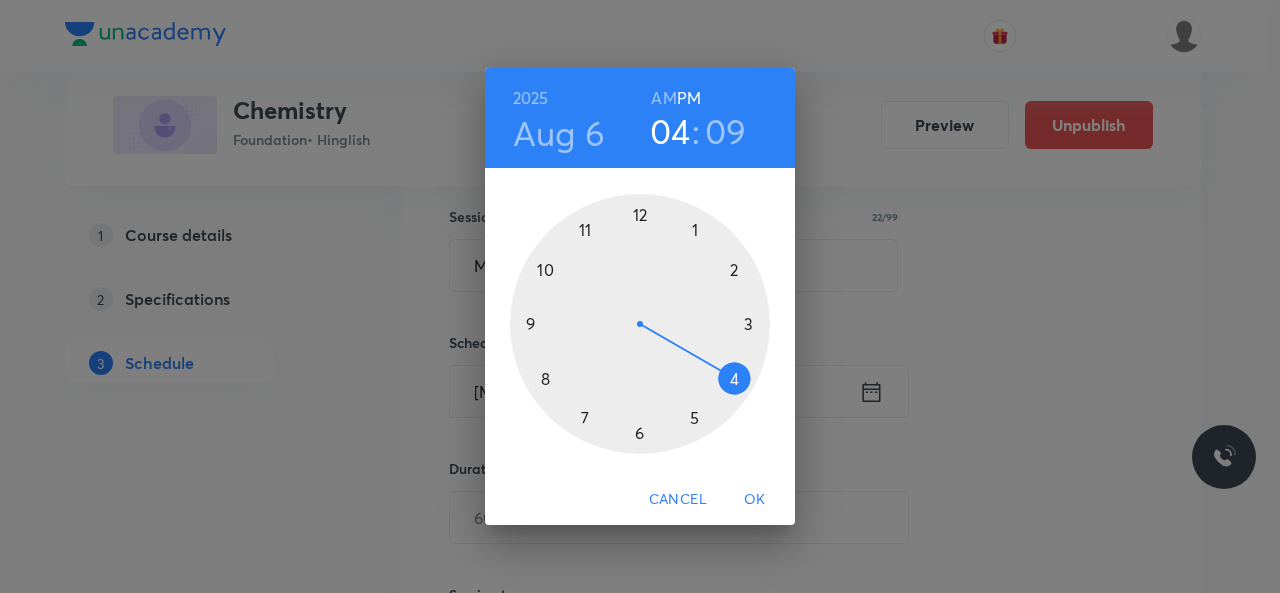 click at bounding box center (640, 324) 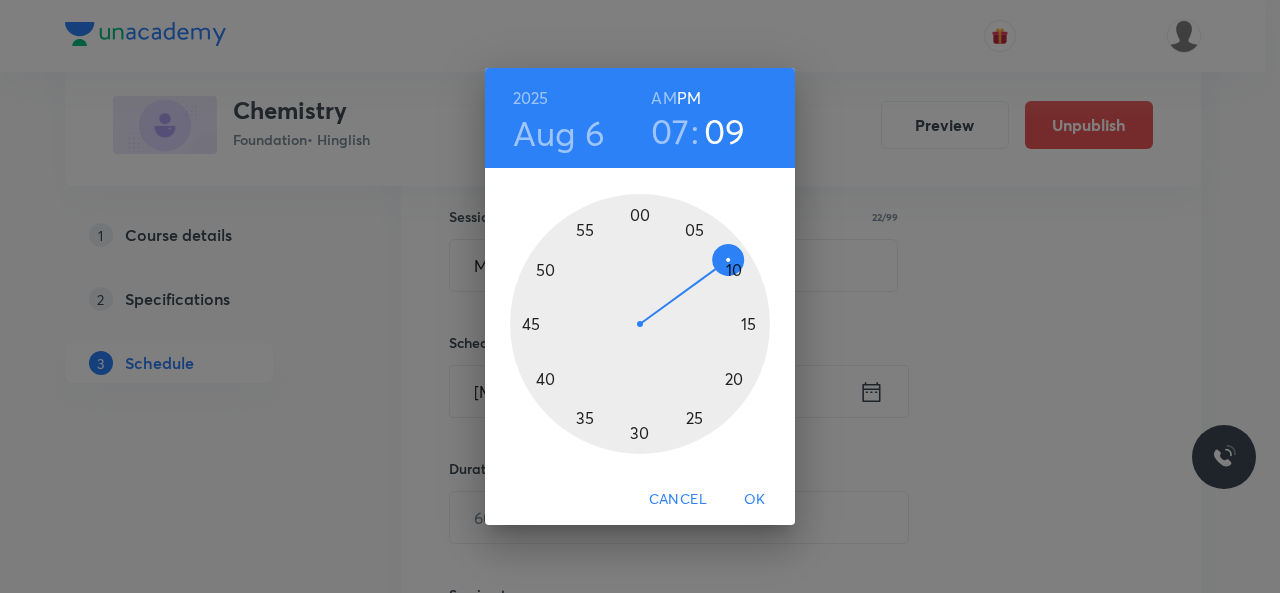 click at bounding box center [640, 324] 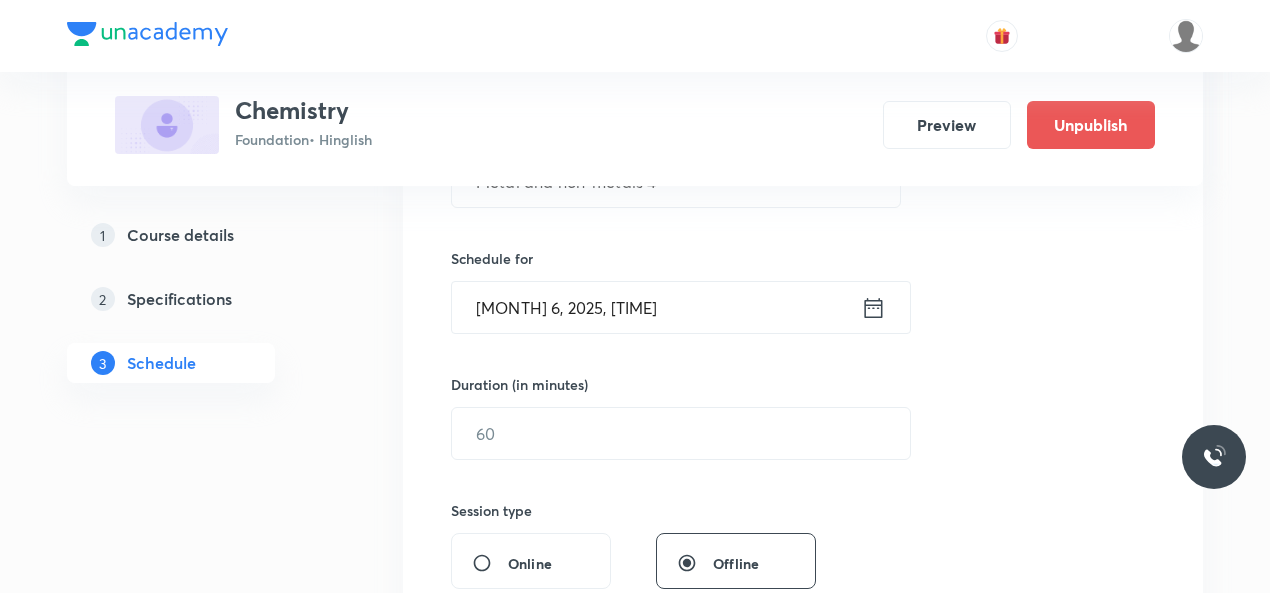 scroll, scrollTop: 447, scrollLeft: 0, axis: vertical 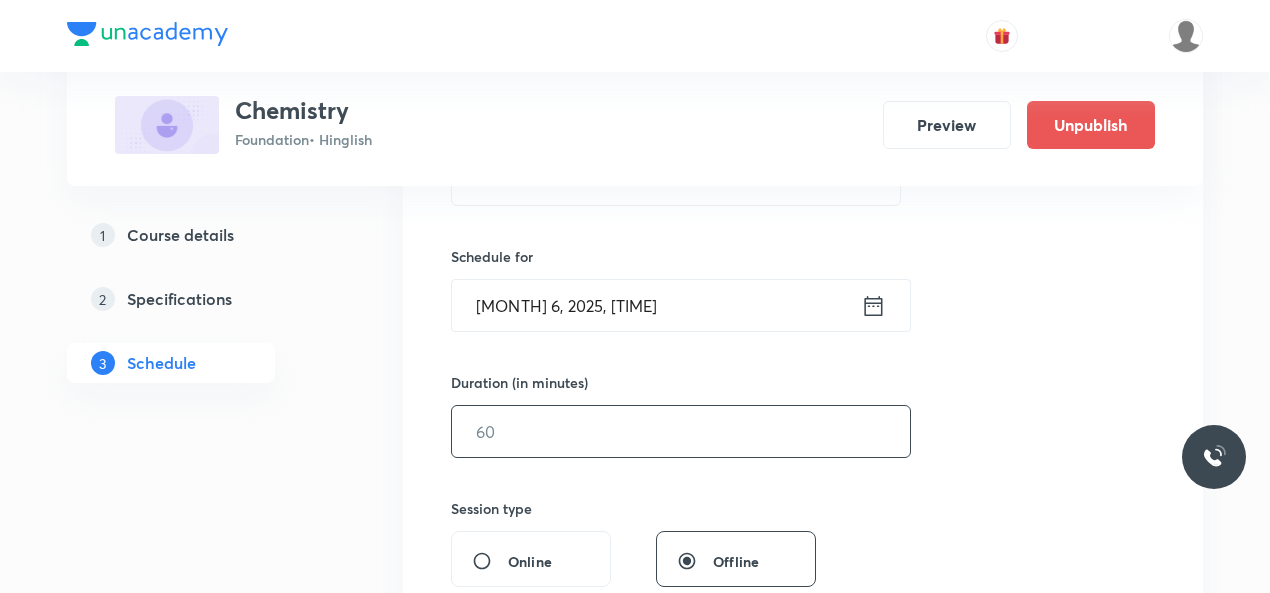 click at bounding box center (681, 431) 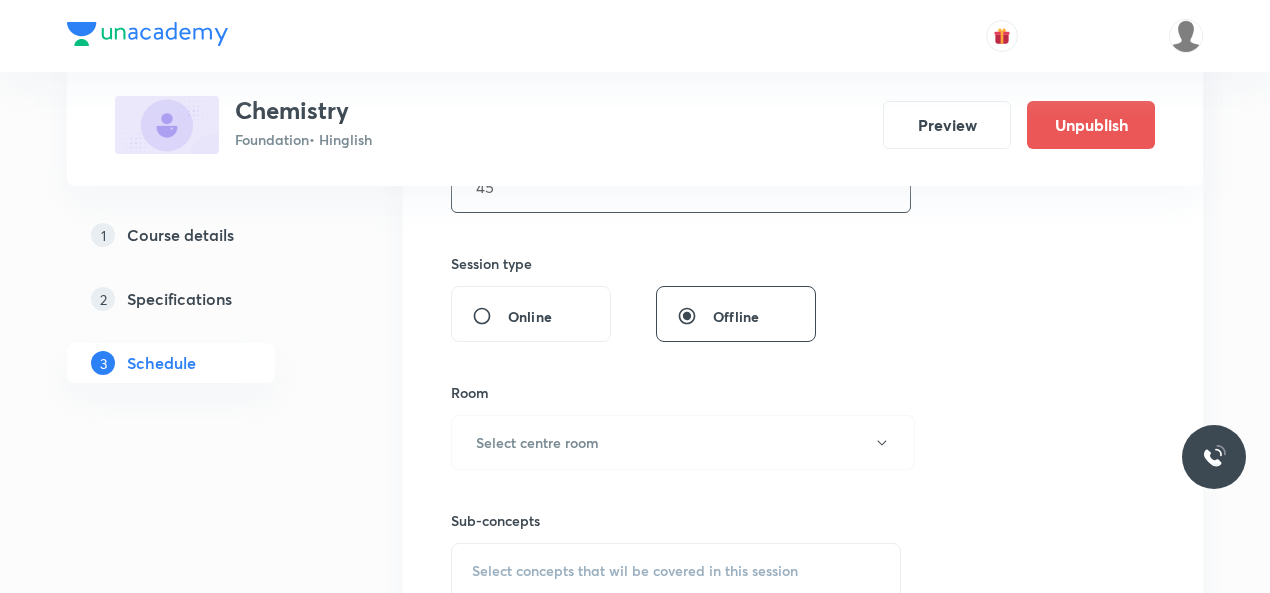 scroll, scrollTop: 698, scrollLeft: 0, axis: vertical 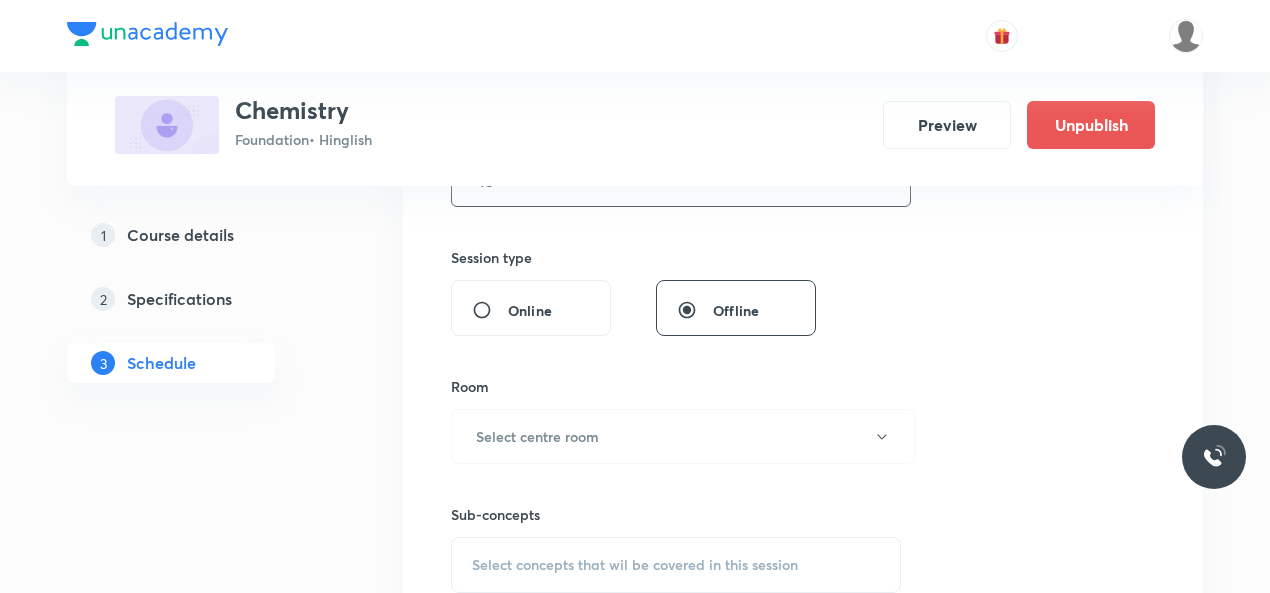 type on "45" 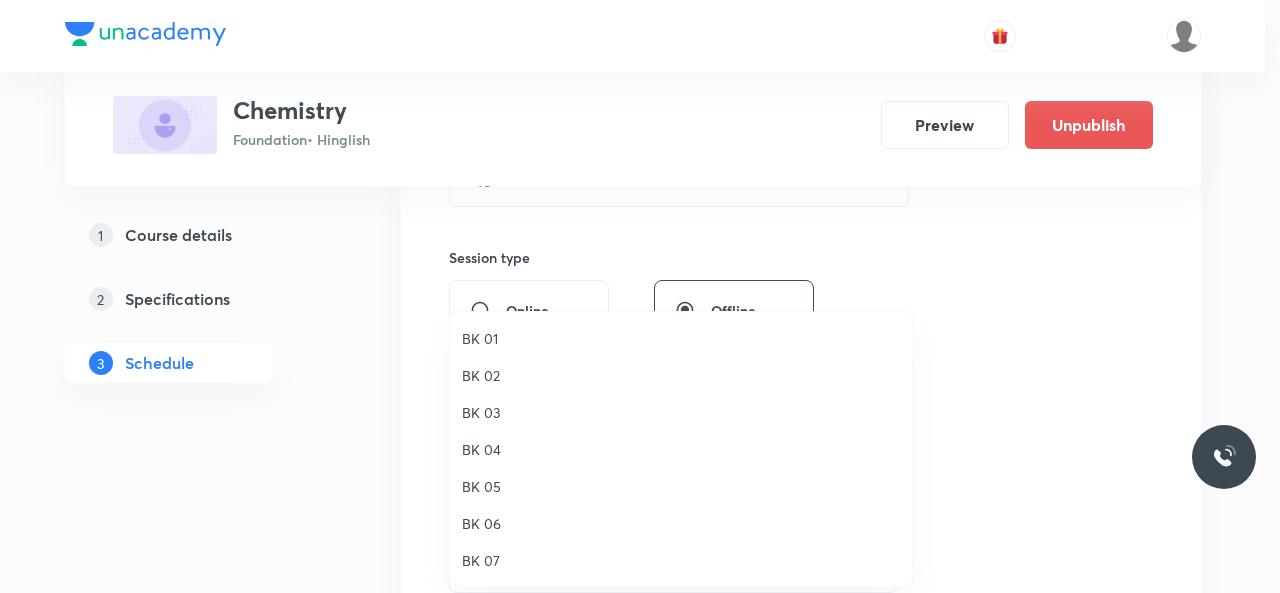 click on "BK 01" at bounding box center (681, 338) 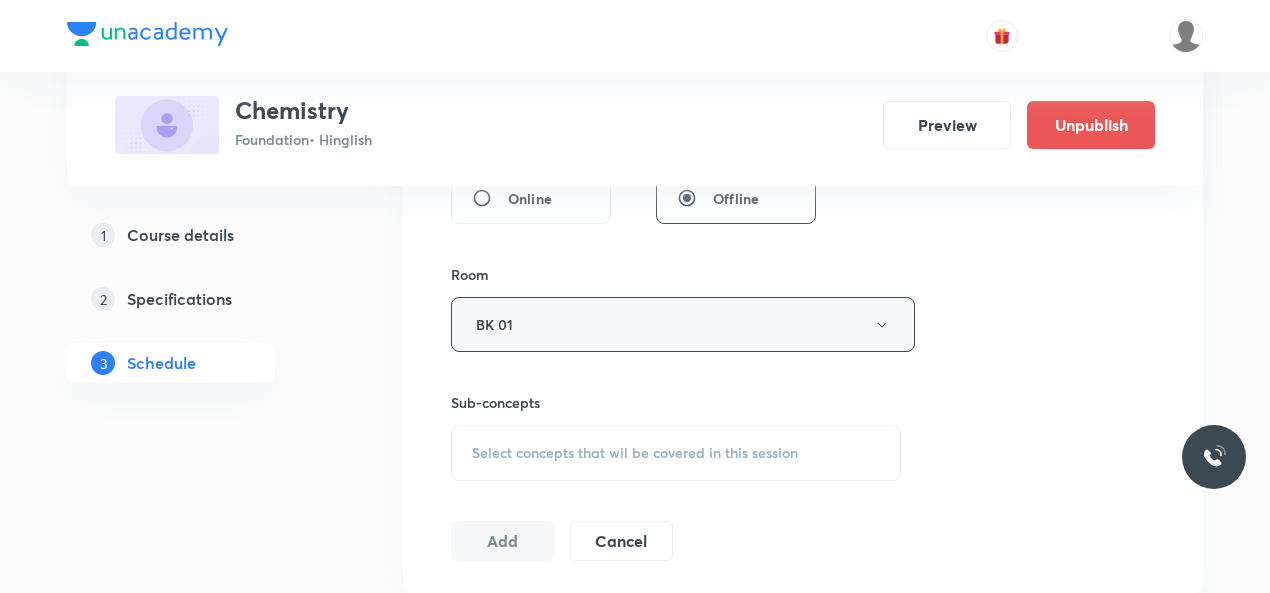 click on "Select concepts that wil be covered in this session" at bounding box center (676, 453) 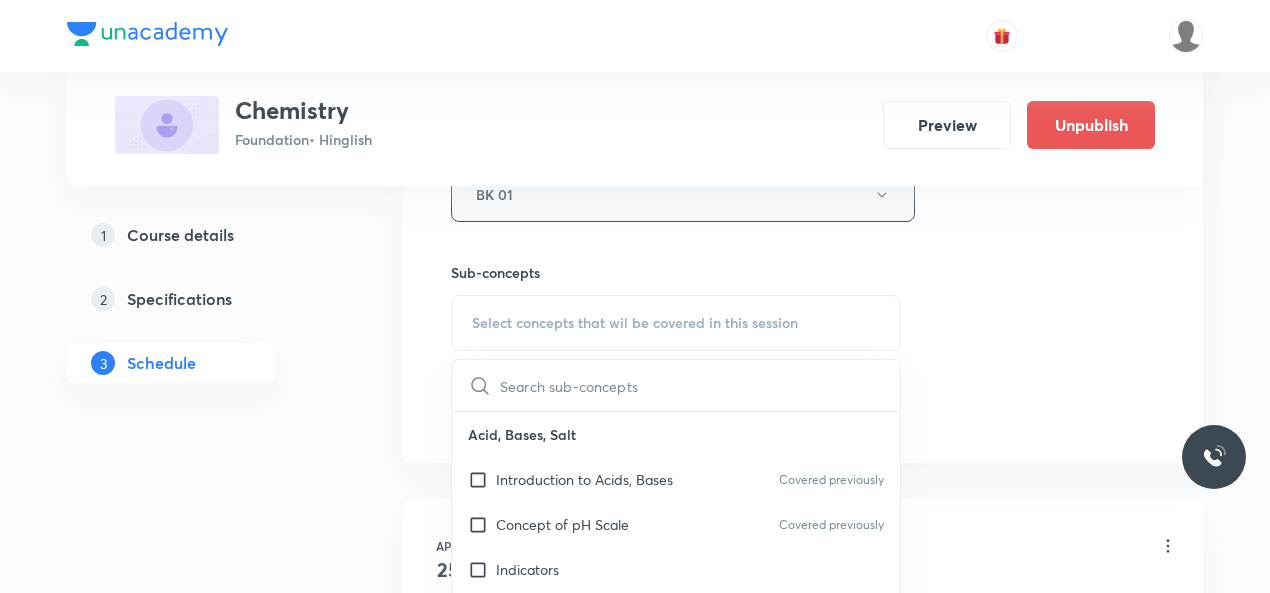 scroll, scrollTop: 941, scrollLeft: 0, axis: vertical 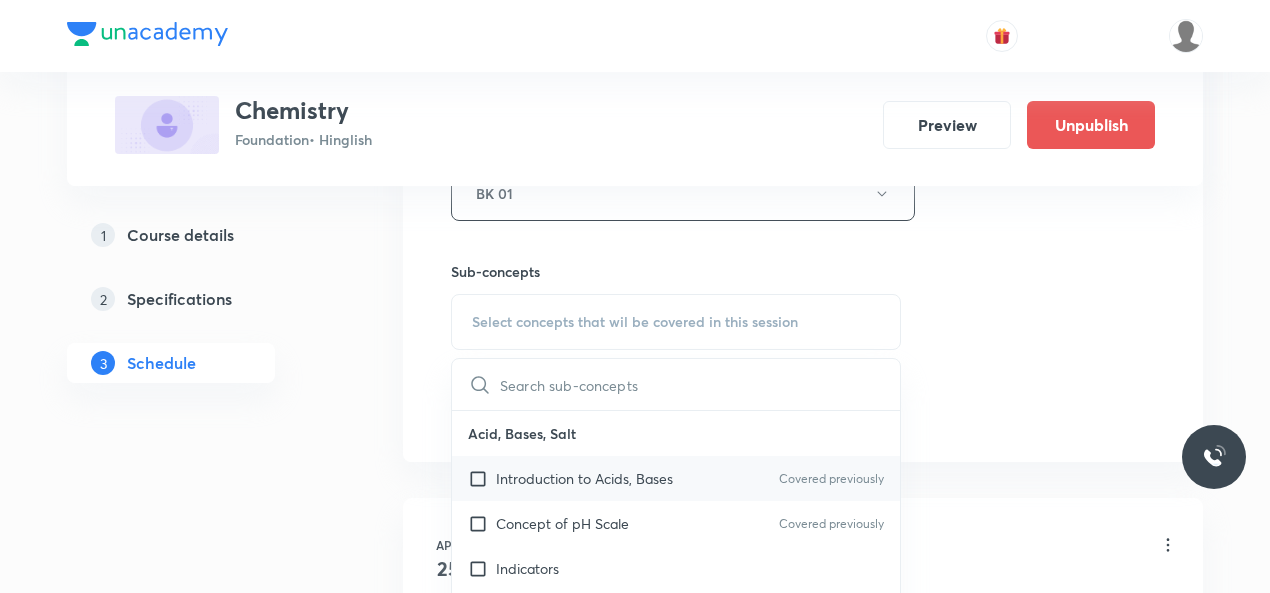click on "Introduction to Acids, Bases Covered previously" at bounding box center [676, 478] 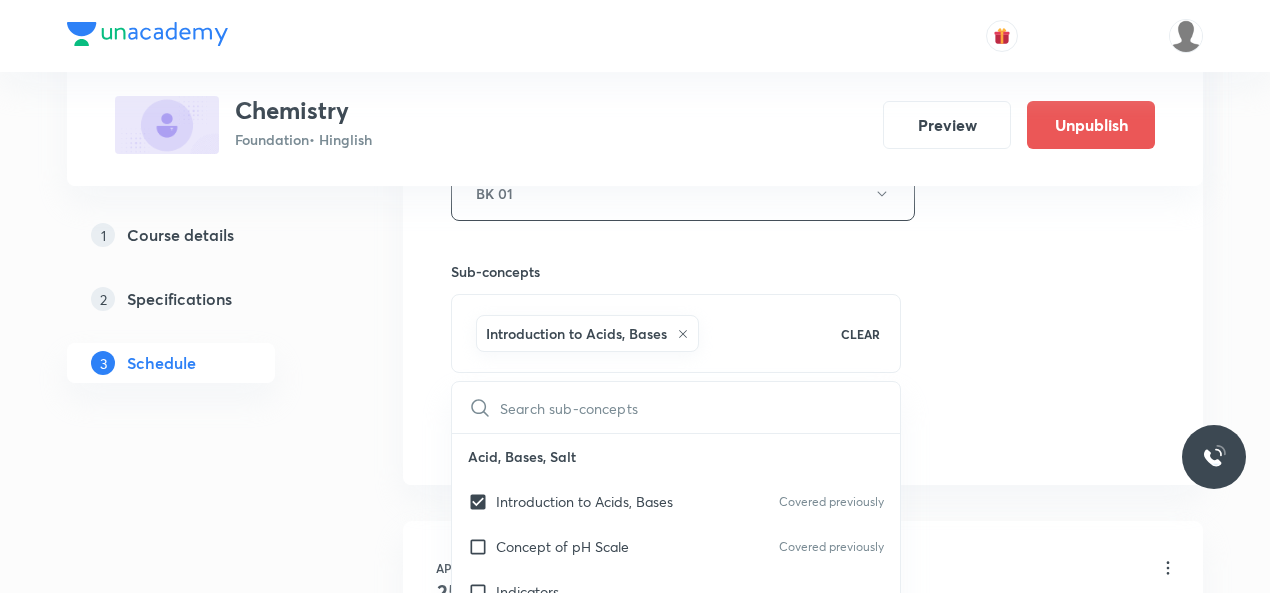 checkbox on "true" 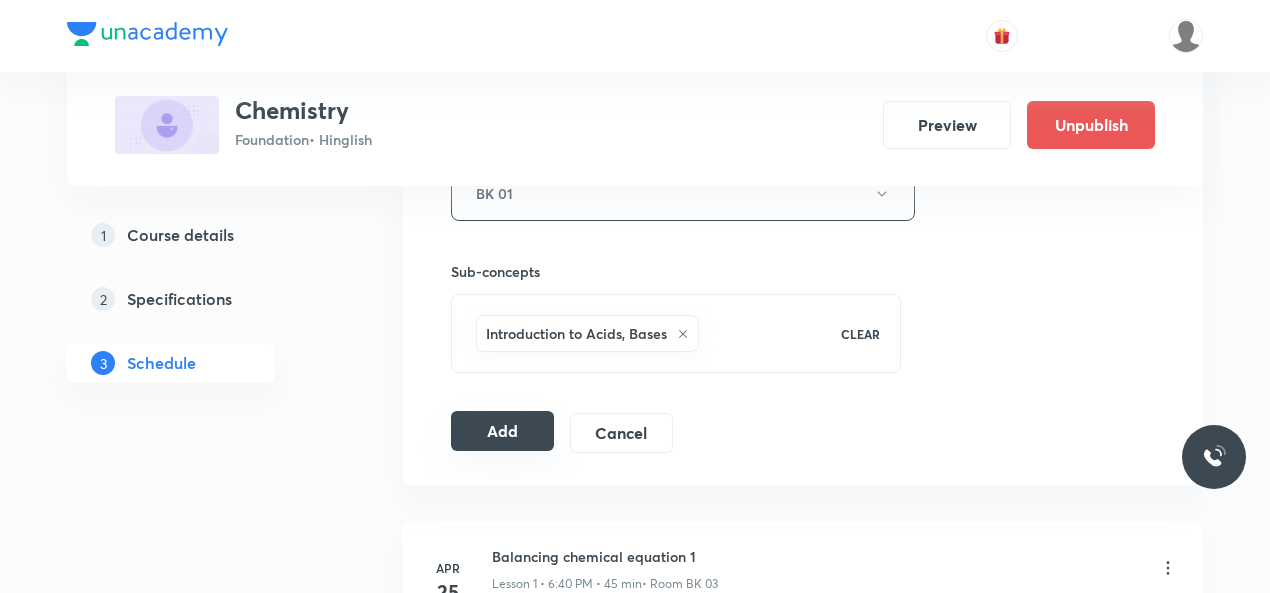 click on "Add" at bounding box center (502, 431) 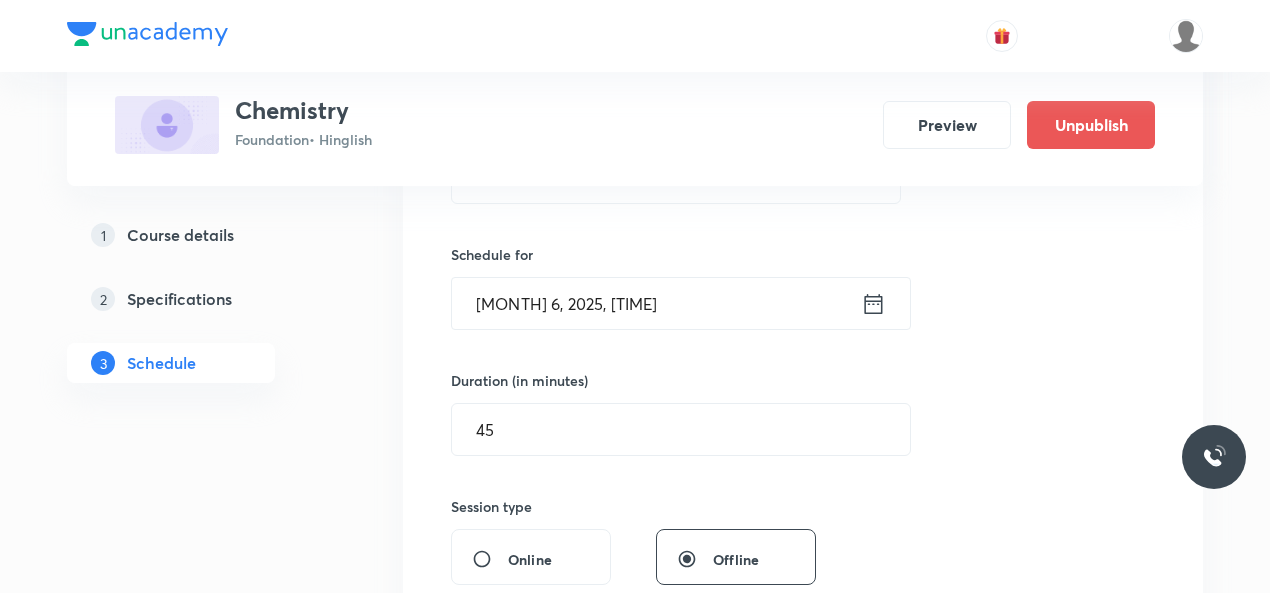 scroll, scrollTop: 446, scrollLeft: 0, axis: vertical 